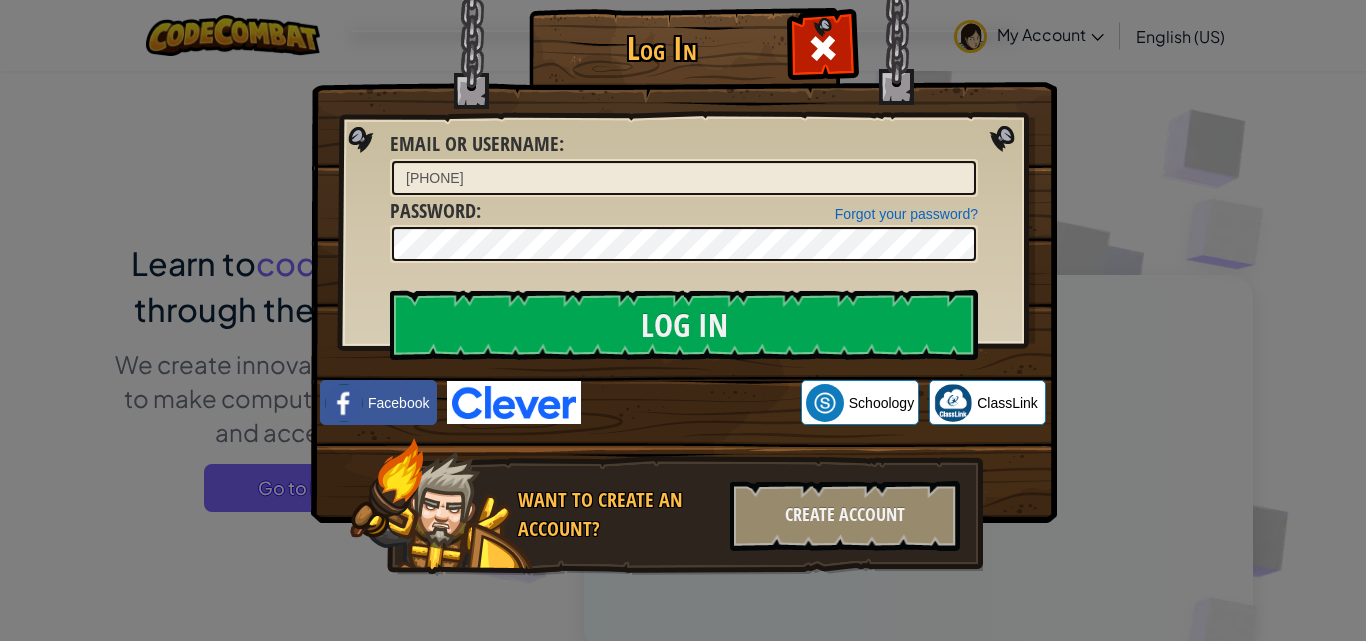 scroll, scrollTop: 0, scrollLeft: 0, axis: both 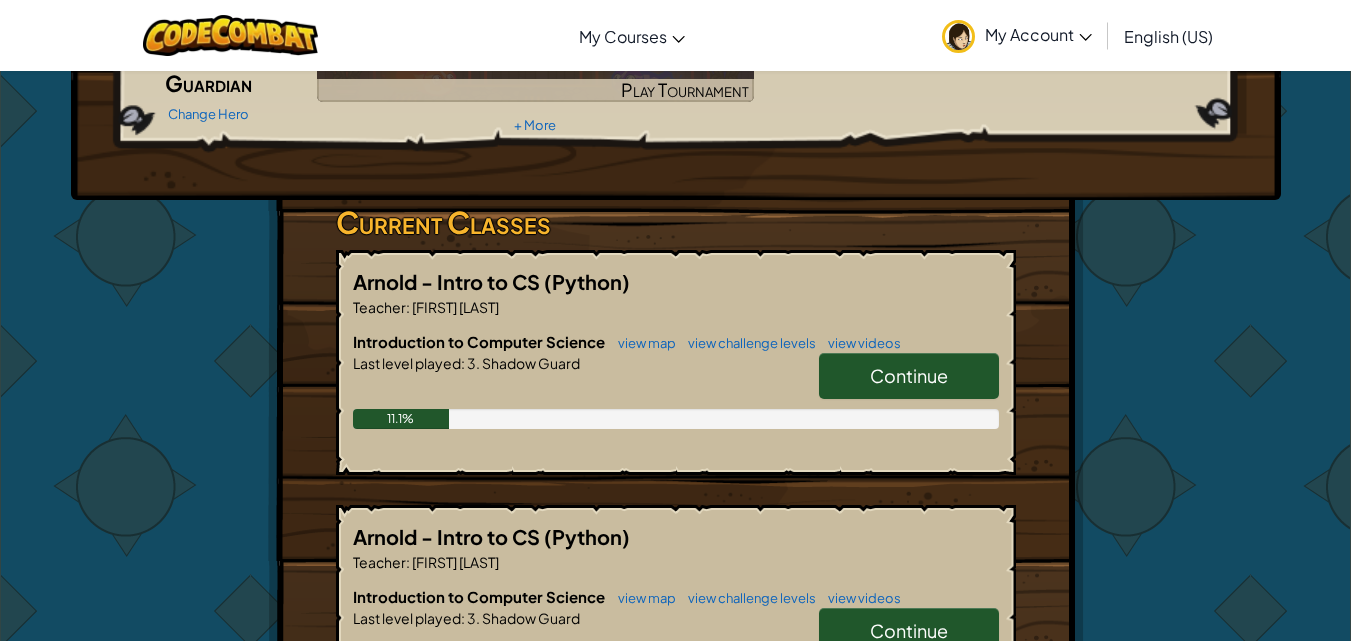 click on "Continue" at bounding box center (909, 375) 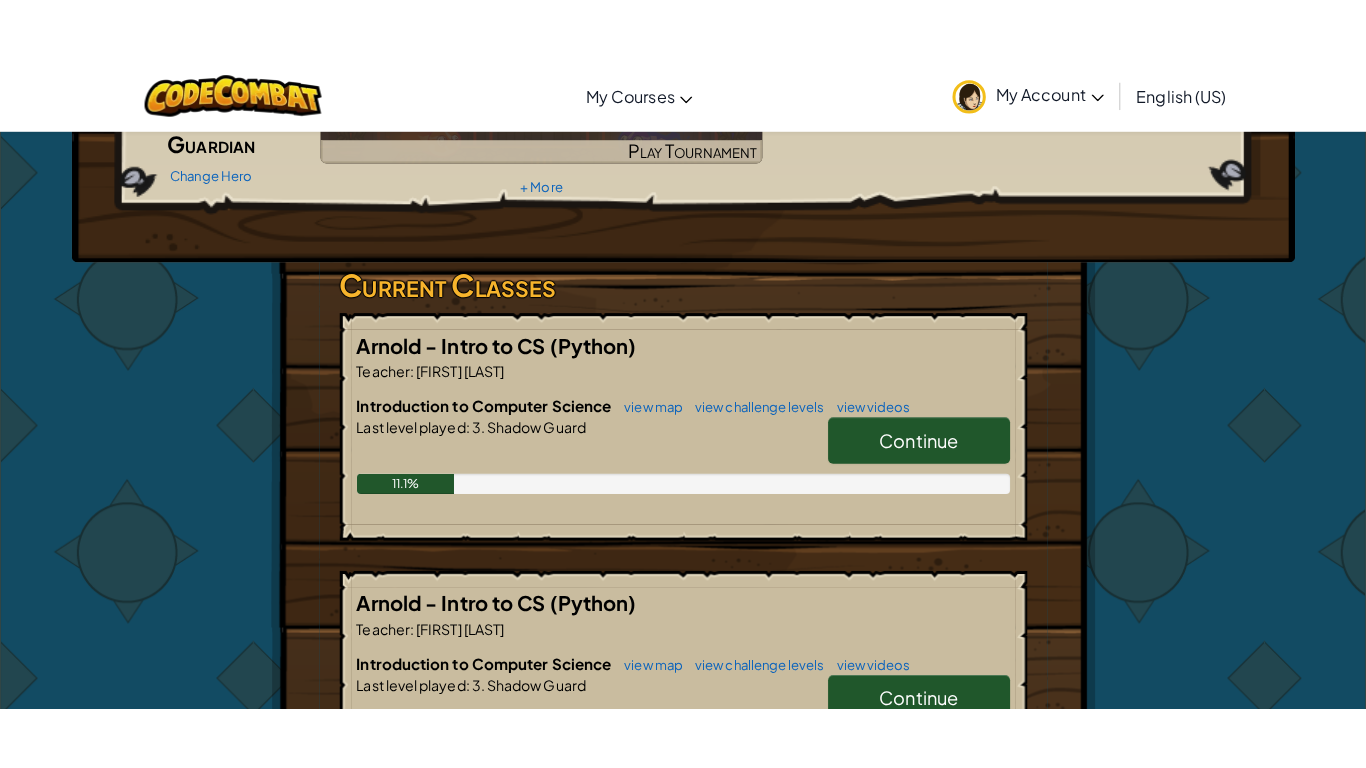 scroll, scrollTop: 0, scrollLeft: 0, axis: both 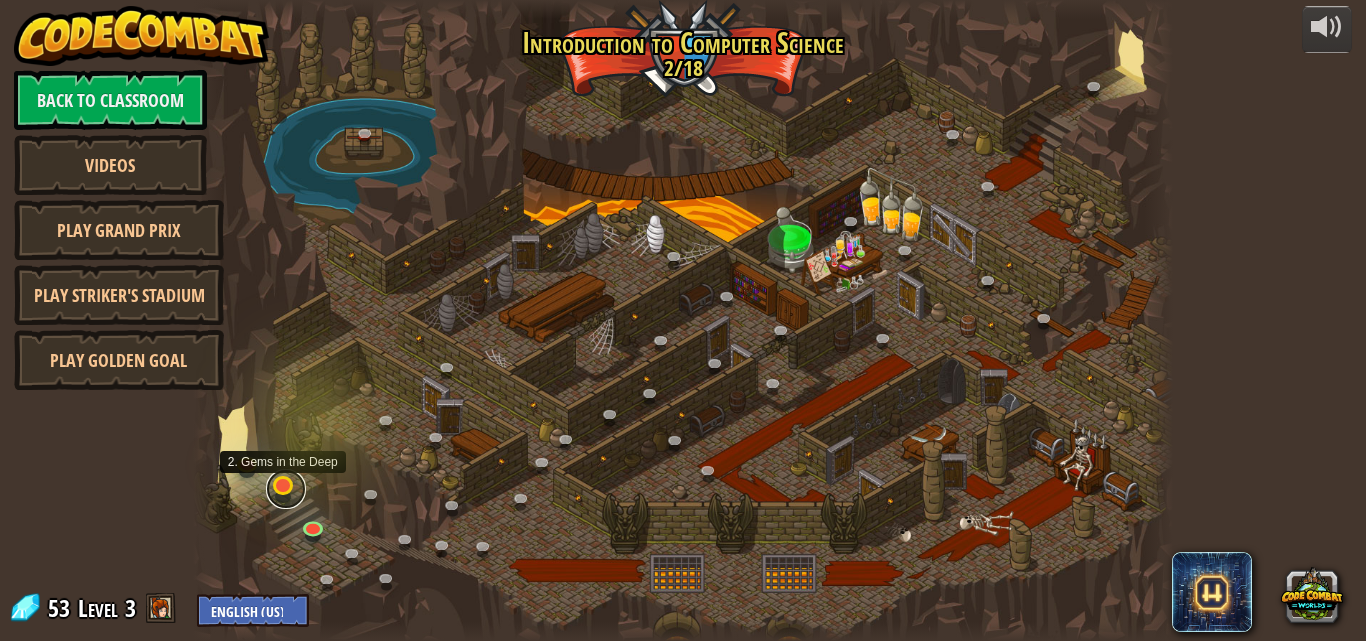 click at bounding box center [286, 489] 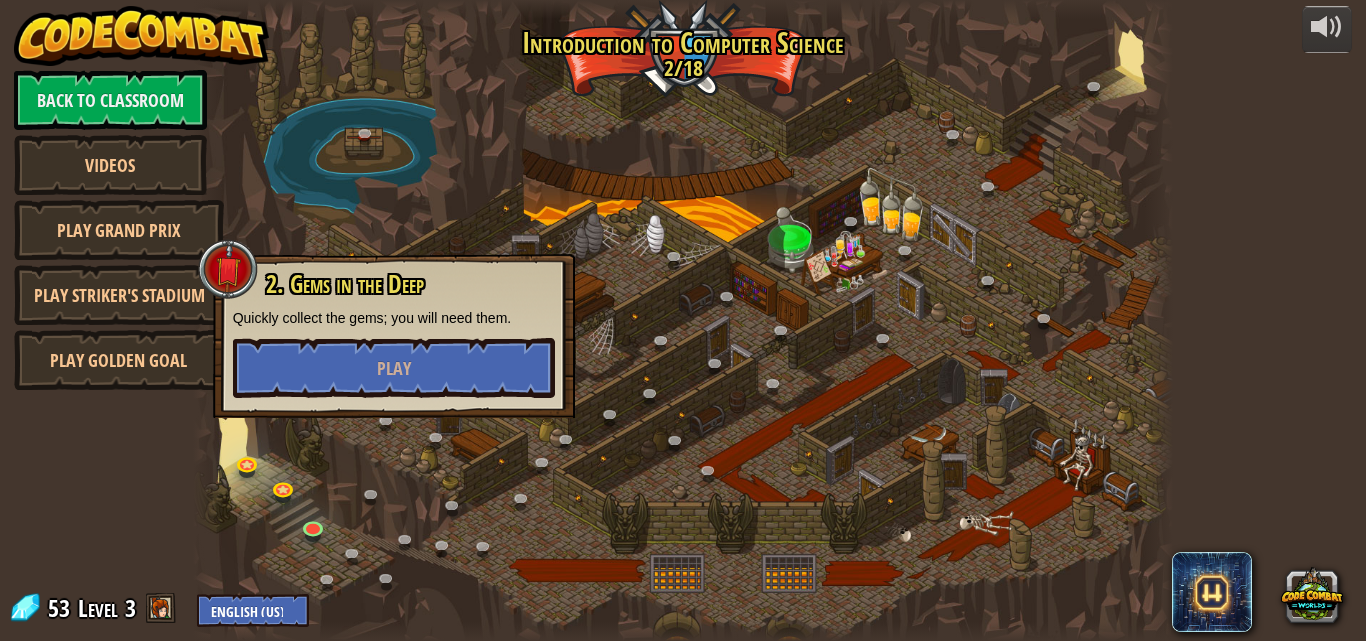 click at bounding box center [683, 320] 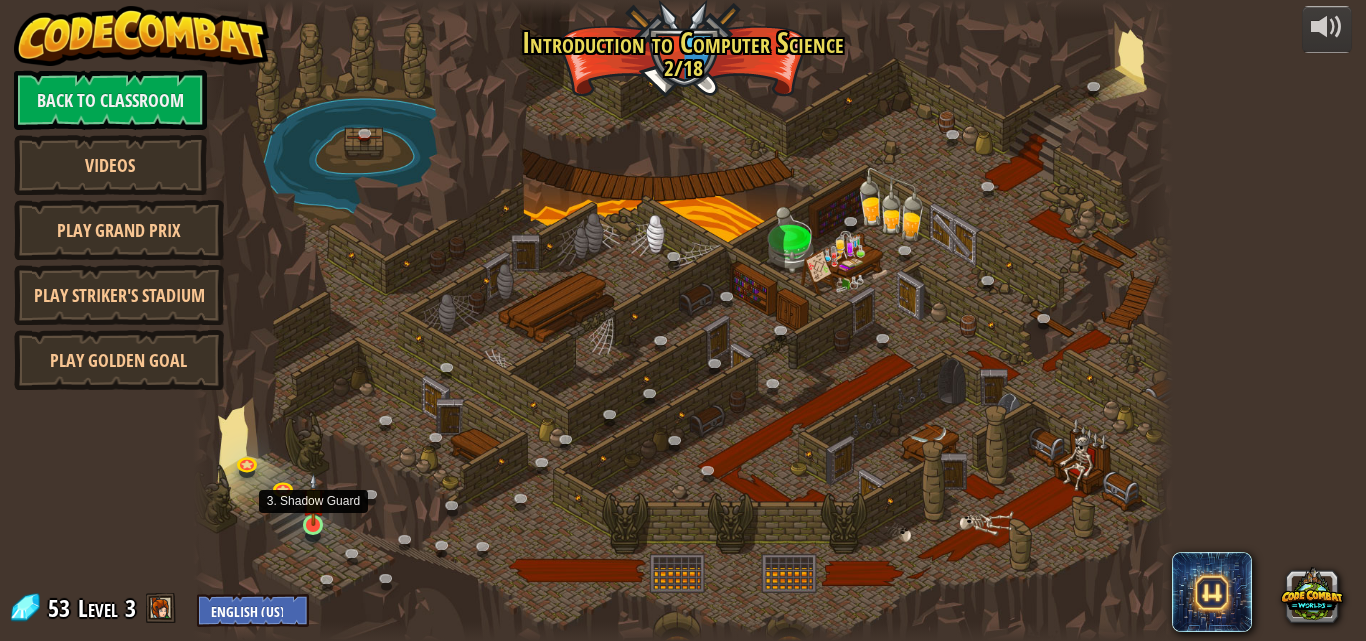 click at bounding box center (313, 499) 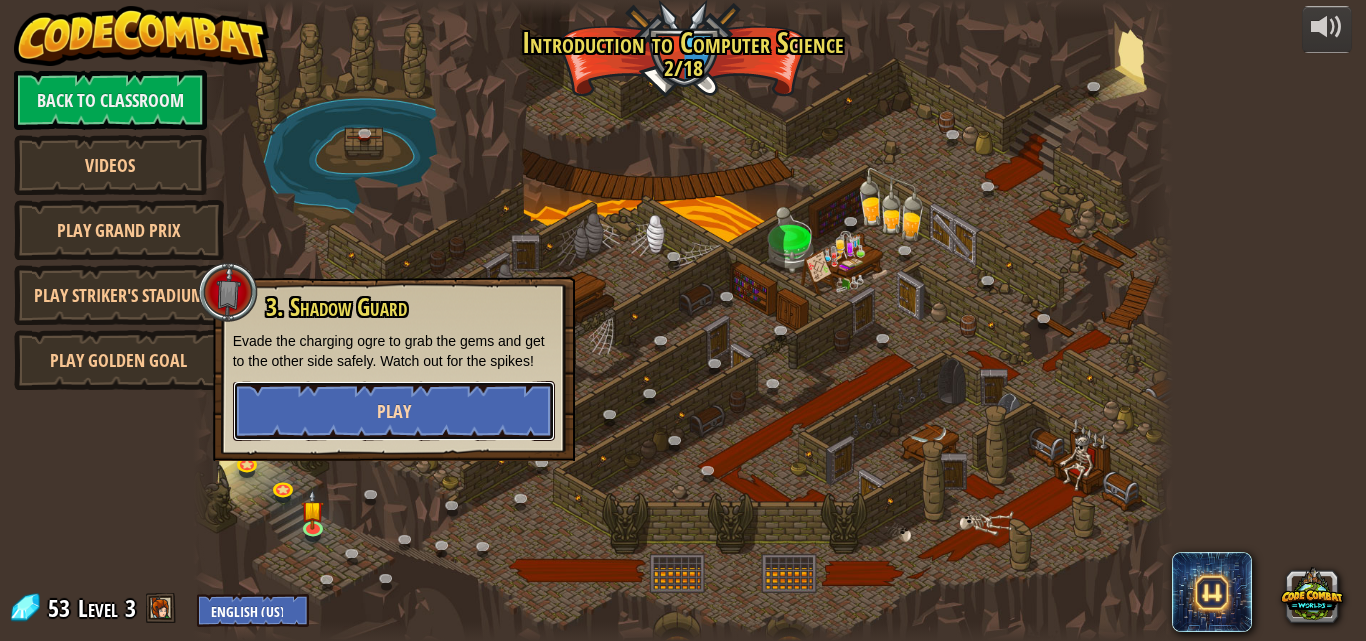 click on "Play" at bounding box center [394, 411] 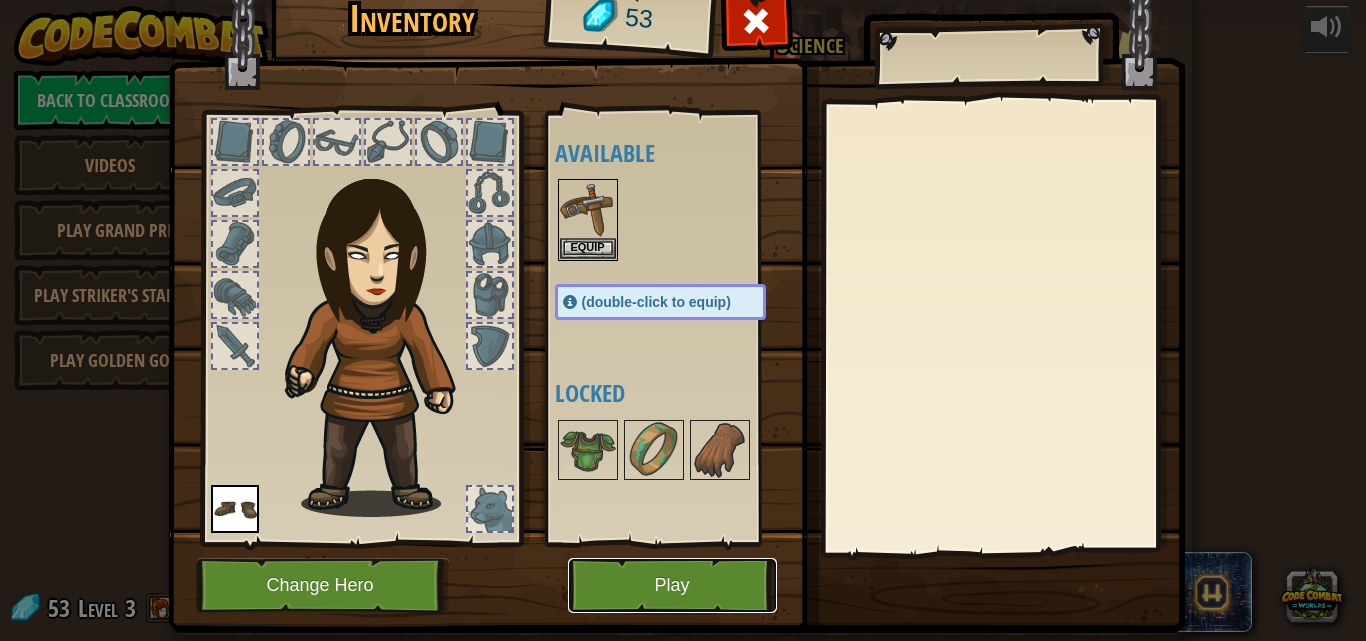 click on "Play" at bounding box center (672, 585) 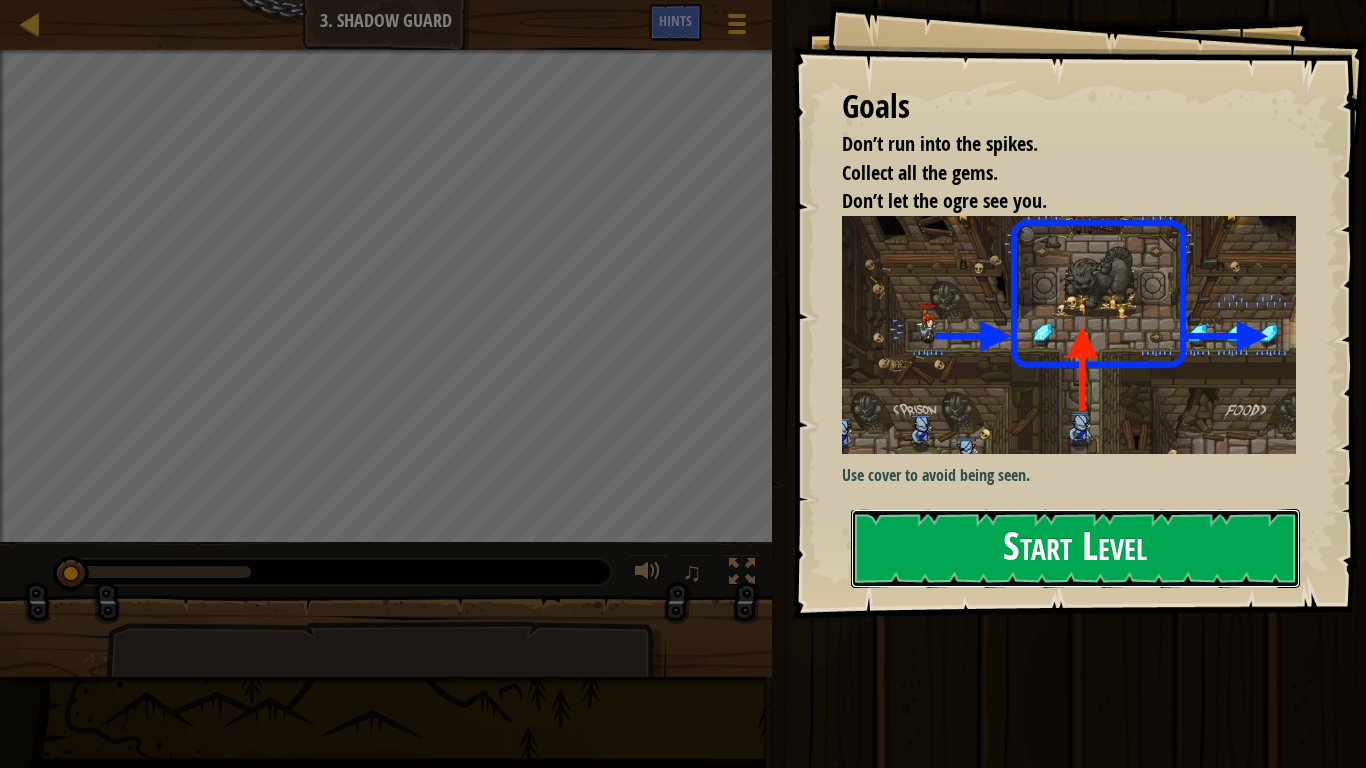 click on "Start Level" at bounding box center [1075, 548] 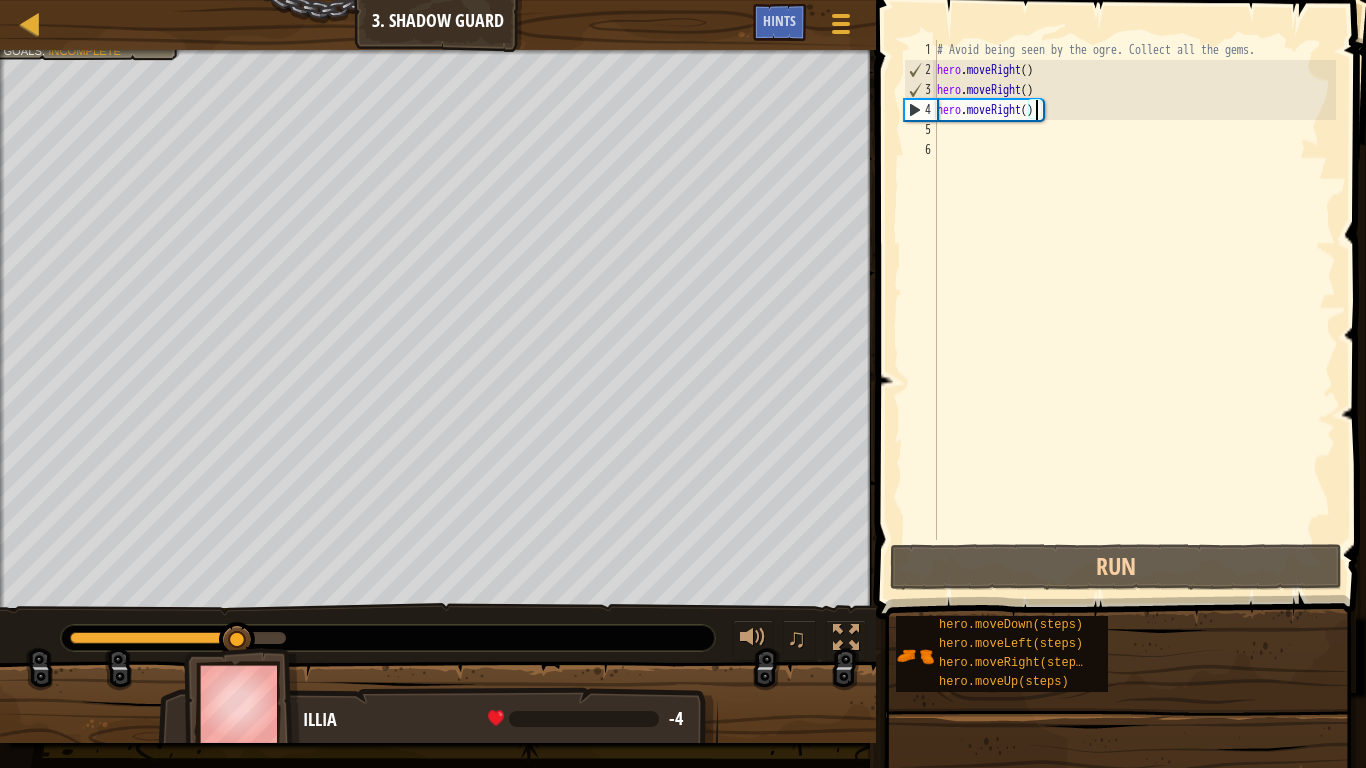 click on "# Avoid being seen by the ogre. Collect all the gems. hero . moveRight ( ) hero . moveRight ( ) hero . moveRight ( )" at bounding box center (1134, 310) 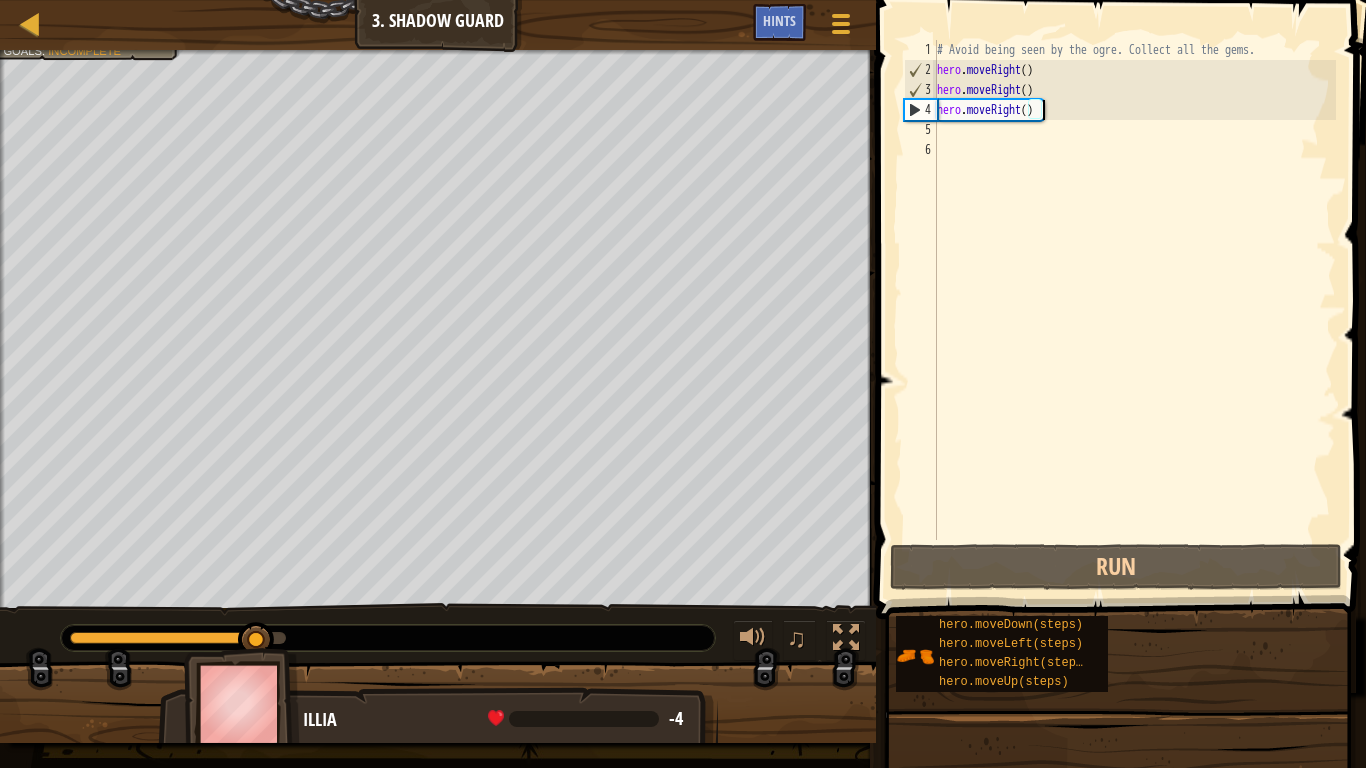 click on "# Avoid being seen by the ogre. Collect all the gems. hero . moveRight ( ) hero . moveRight ( ) hero . moveRight ( )" at bounding box center [1134, 310] 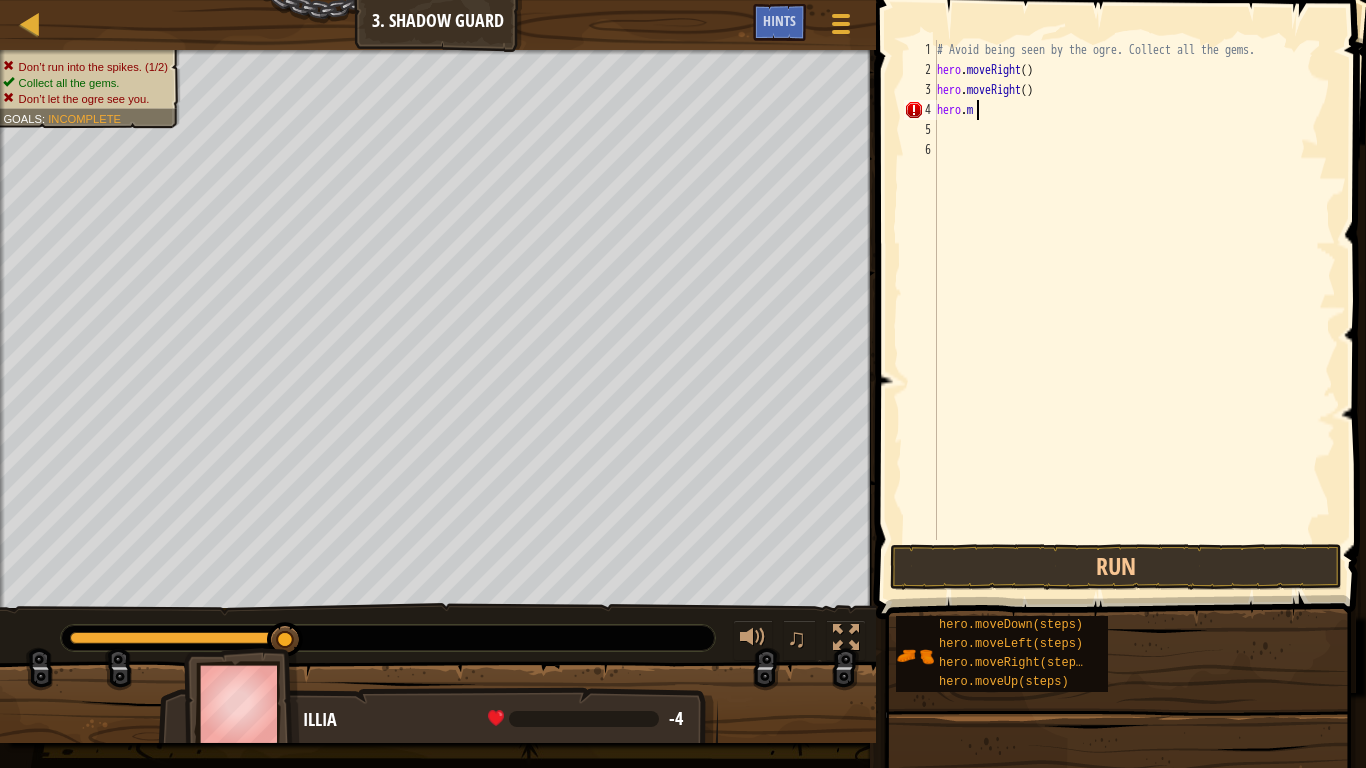 type on "h" 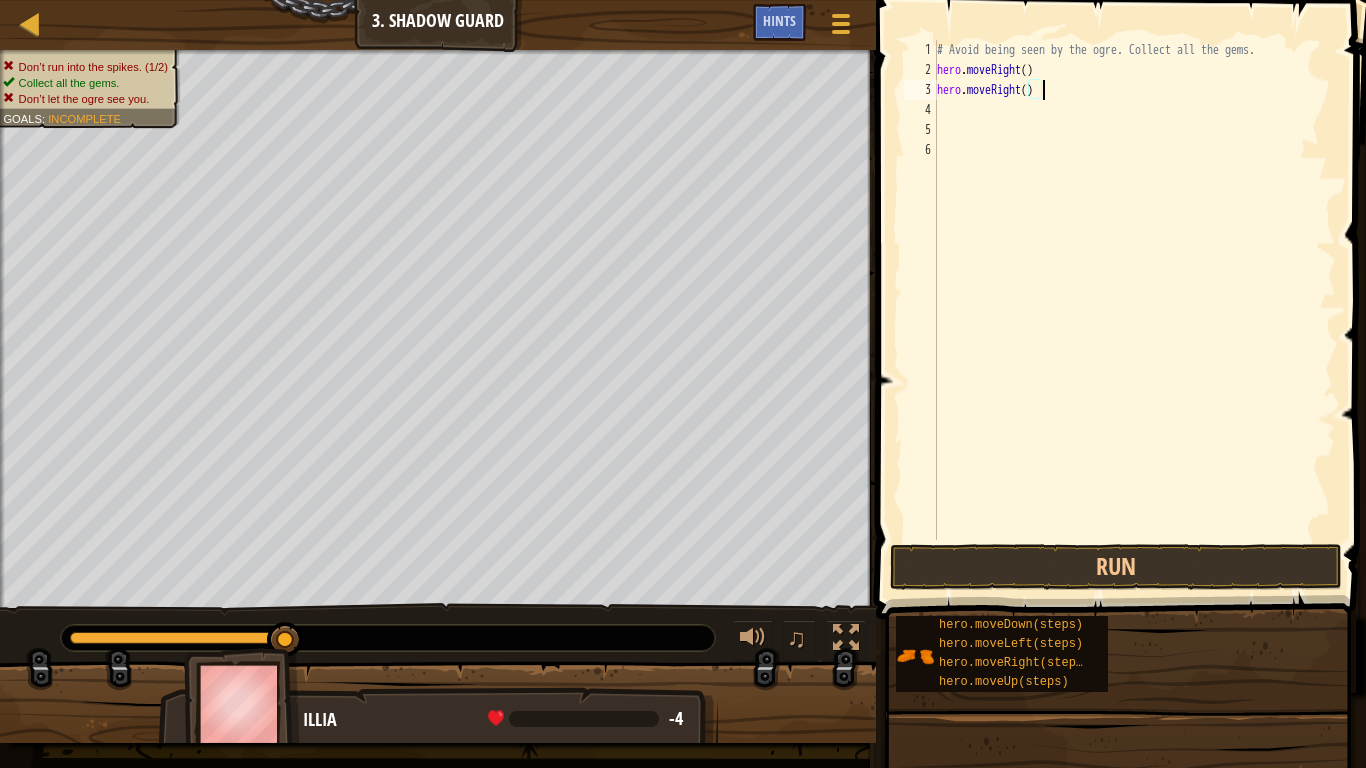click on "# Avoid being seen by the ogre. Collect all the gems. hero . moveRight ( ) hero . moveRight ( )" at bounding box center (1134, 310) 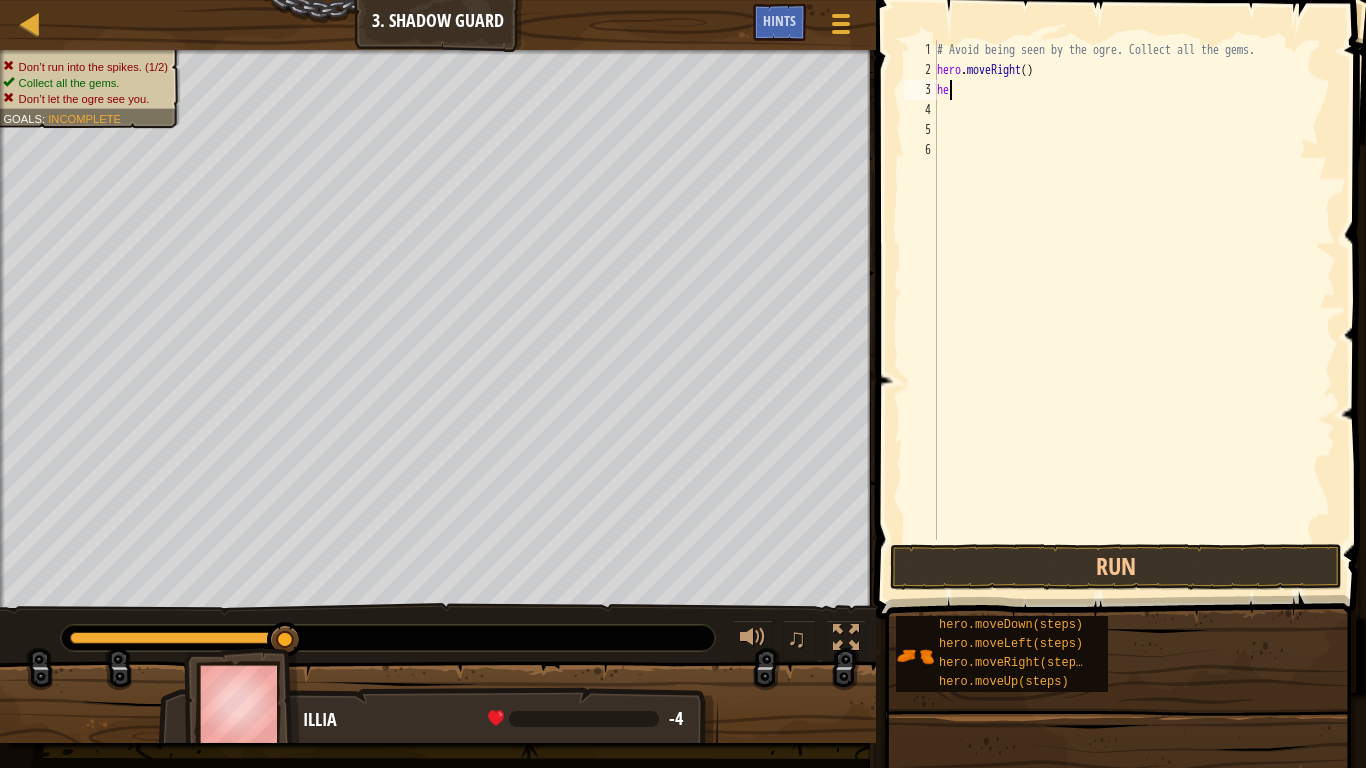 type on "h" 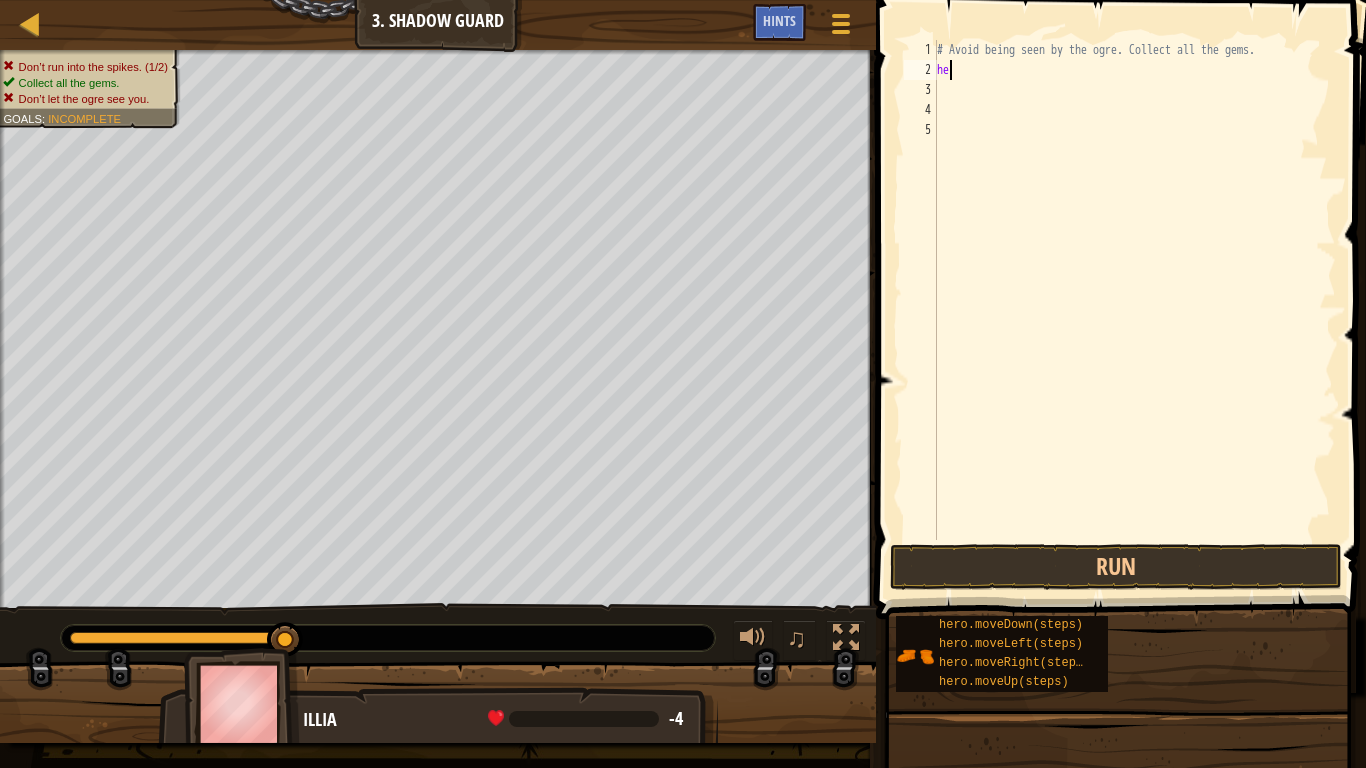 type on "h" 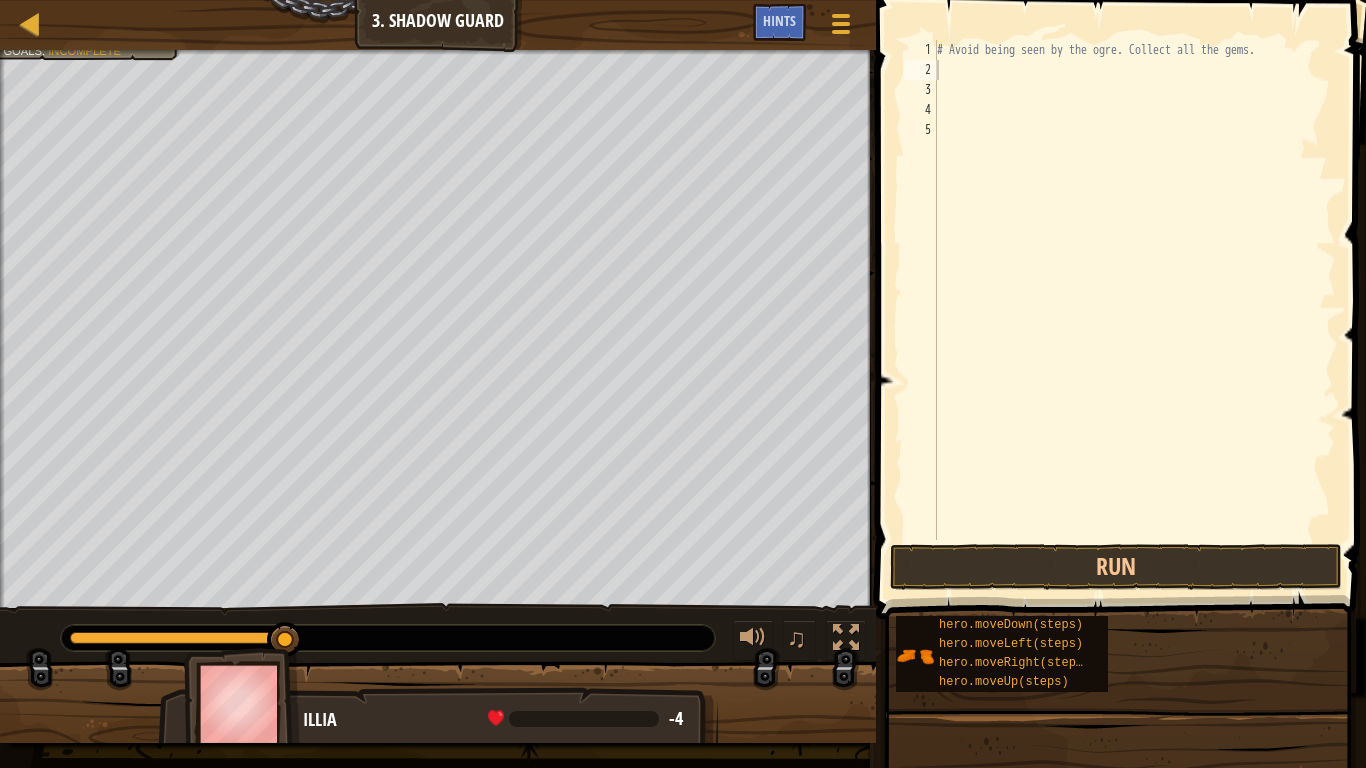 click at bounding box center [438, 52] 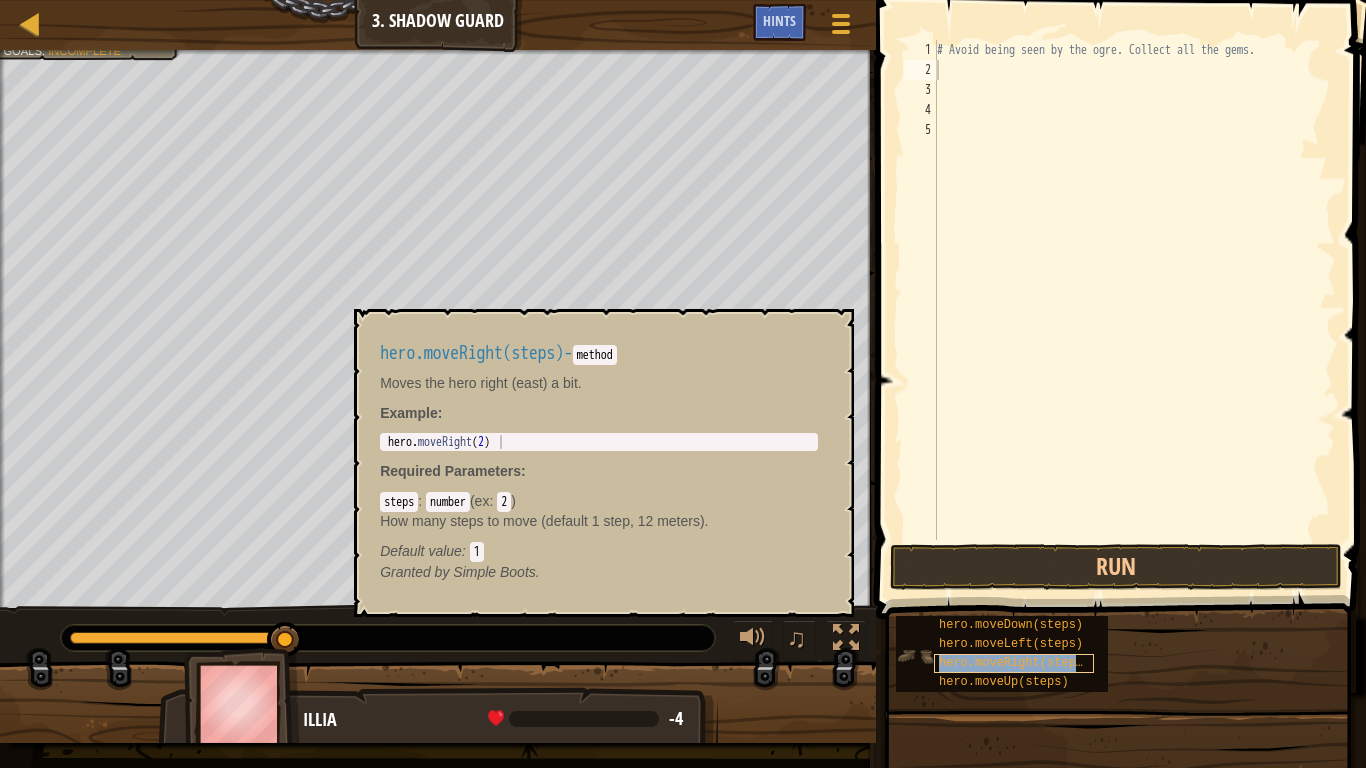 click on "hero.moveRight(steps)" at bounding box center (1014, 663) 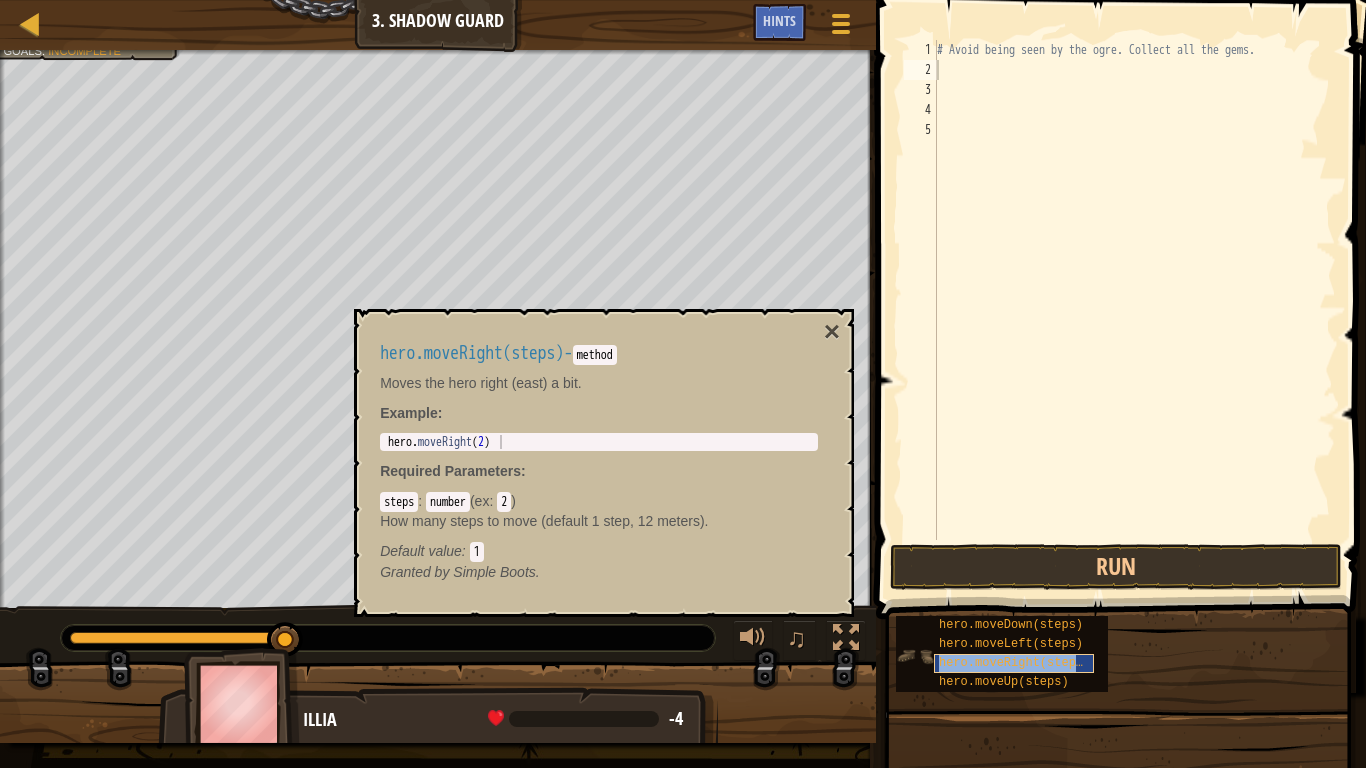 click on "hero.moveRight(steps)" at bounding box center (1014, 663) 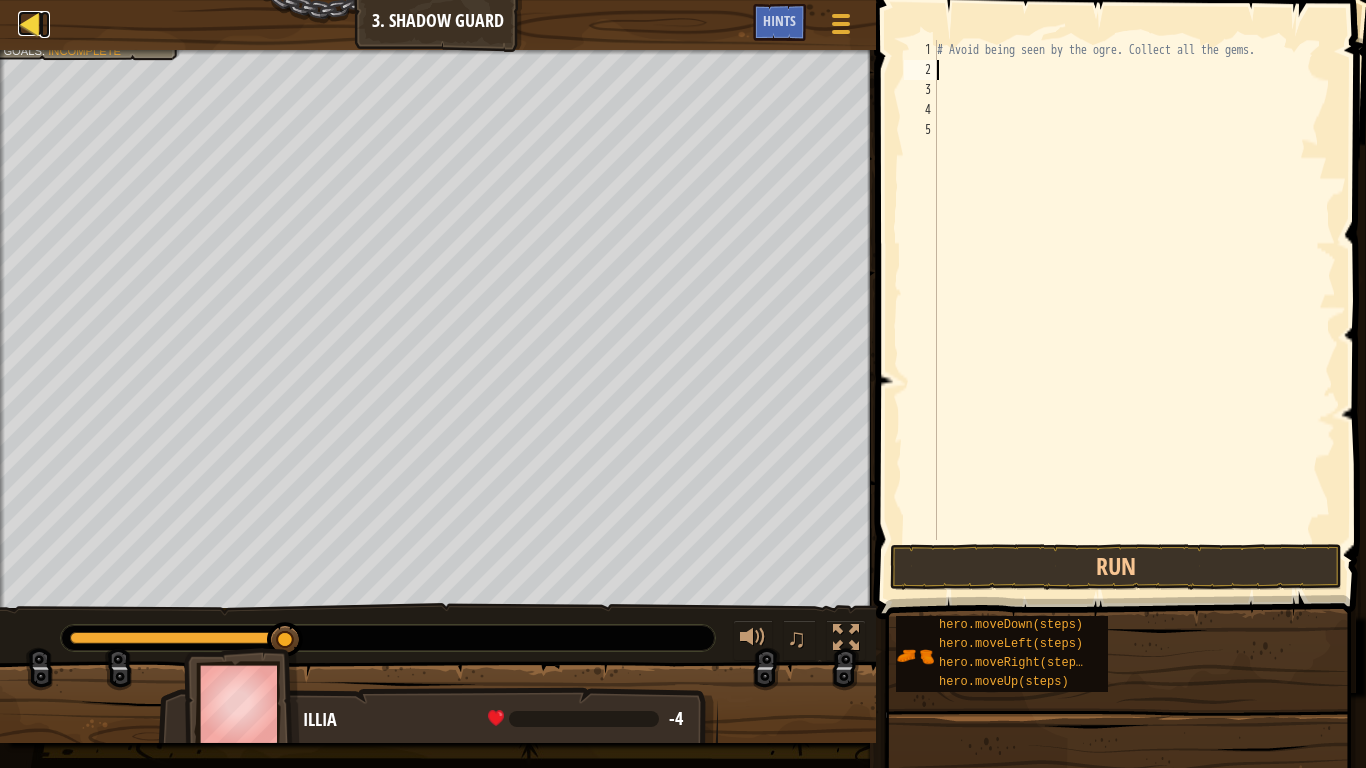 click at bounding box center [30, 23] 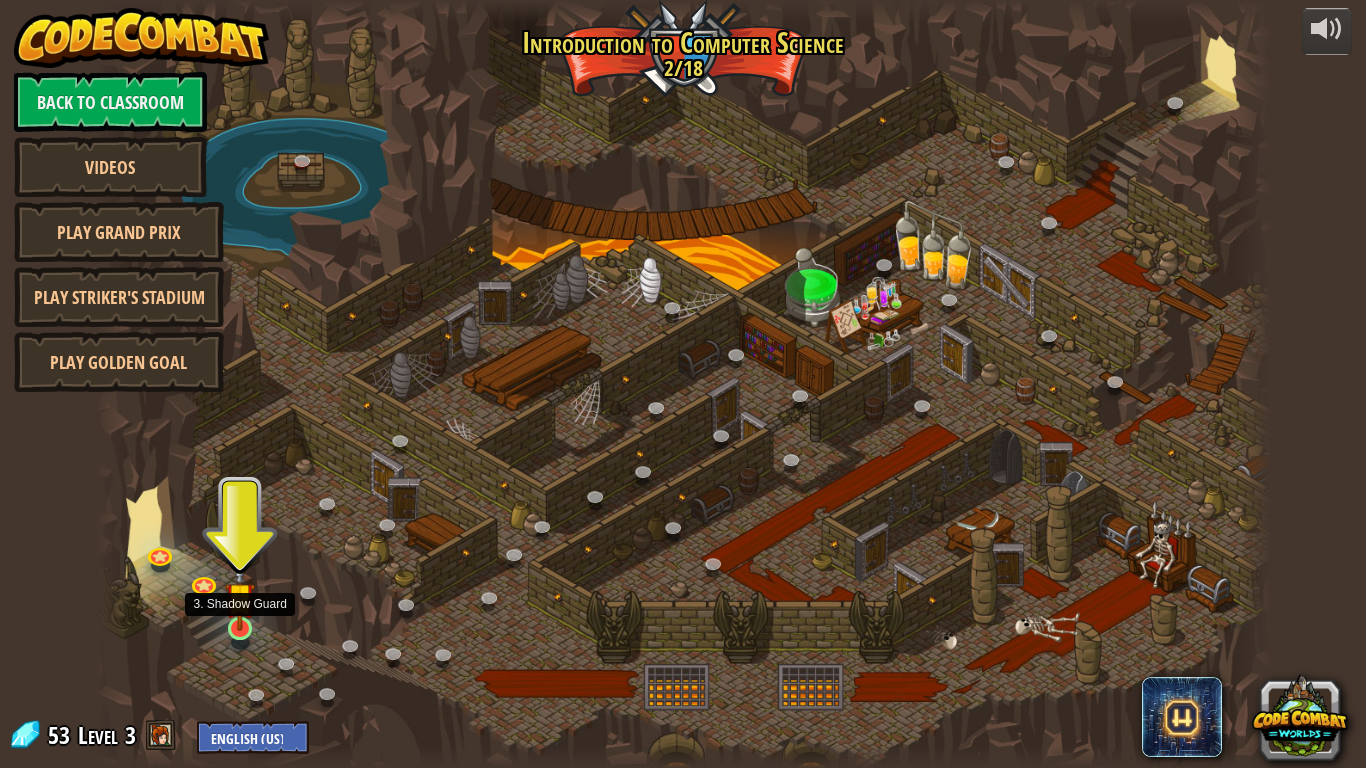 click at bounding box center [240, 597] 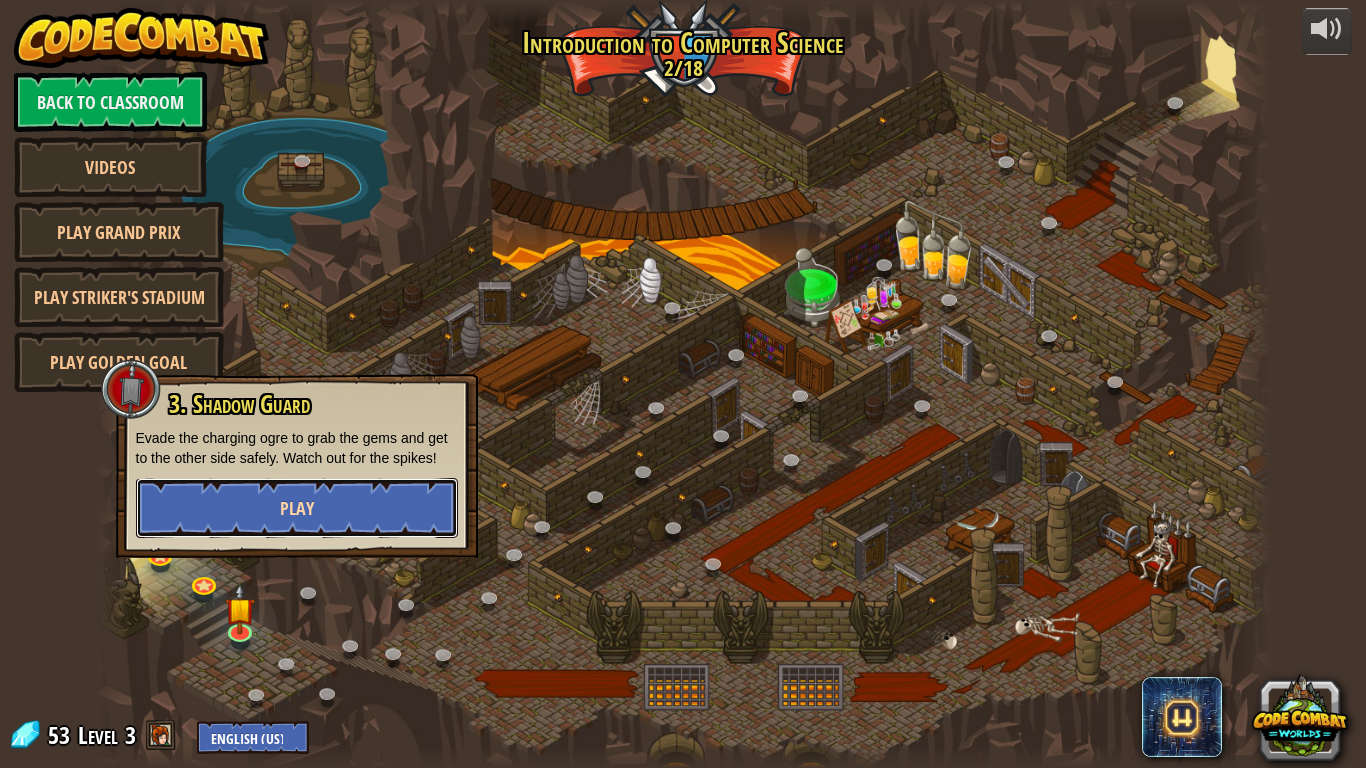 click on "Play" at bounding box center (297, 508) 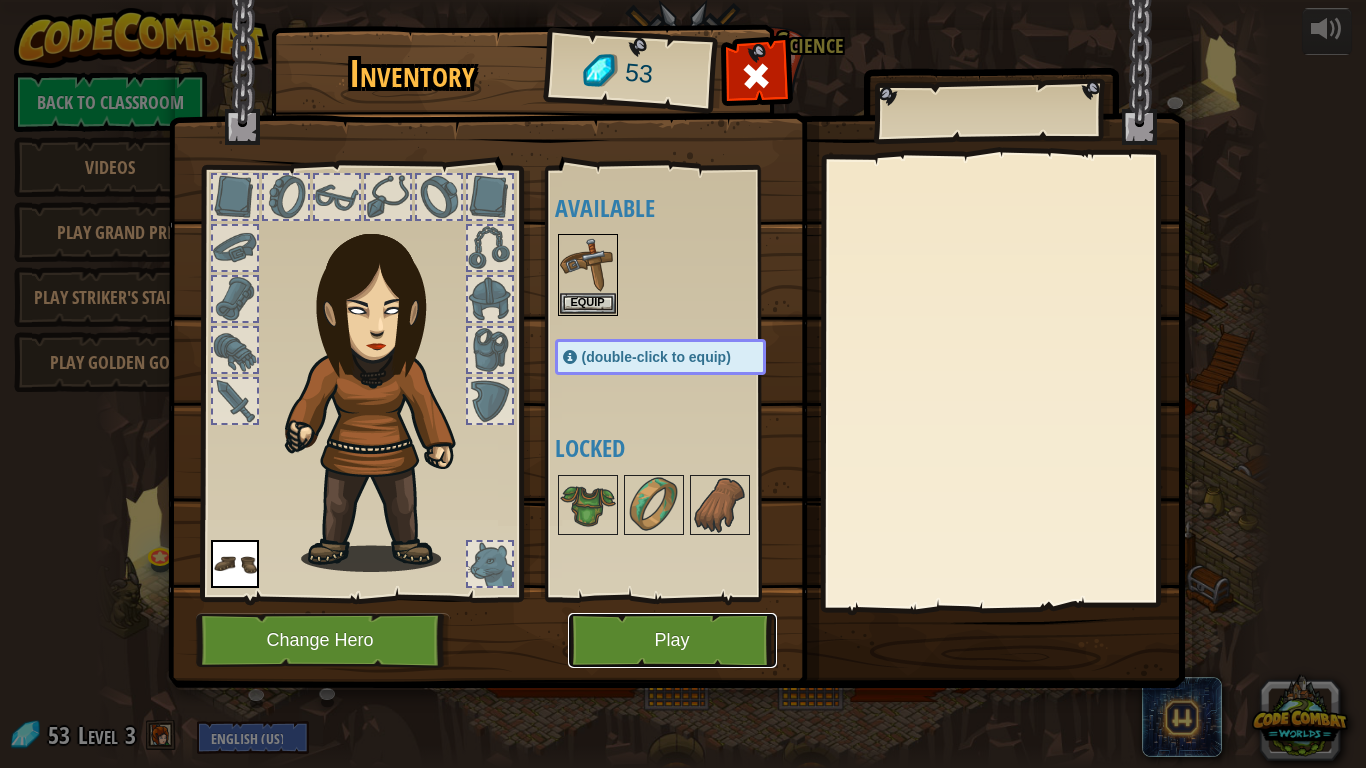 click on "Play" at bounding box center [672, 640] 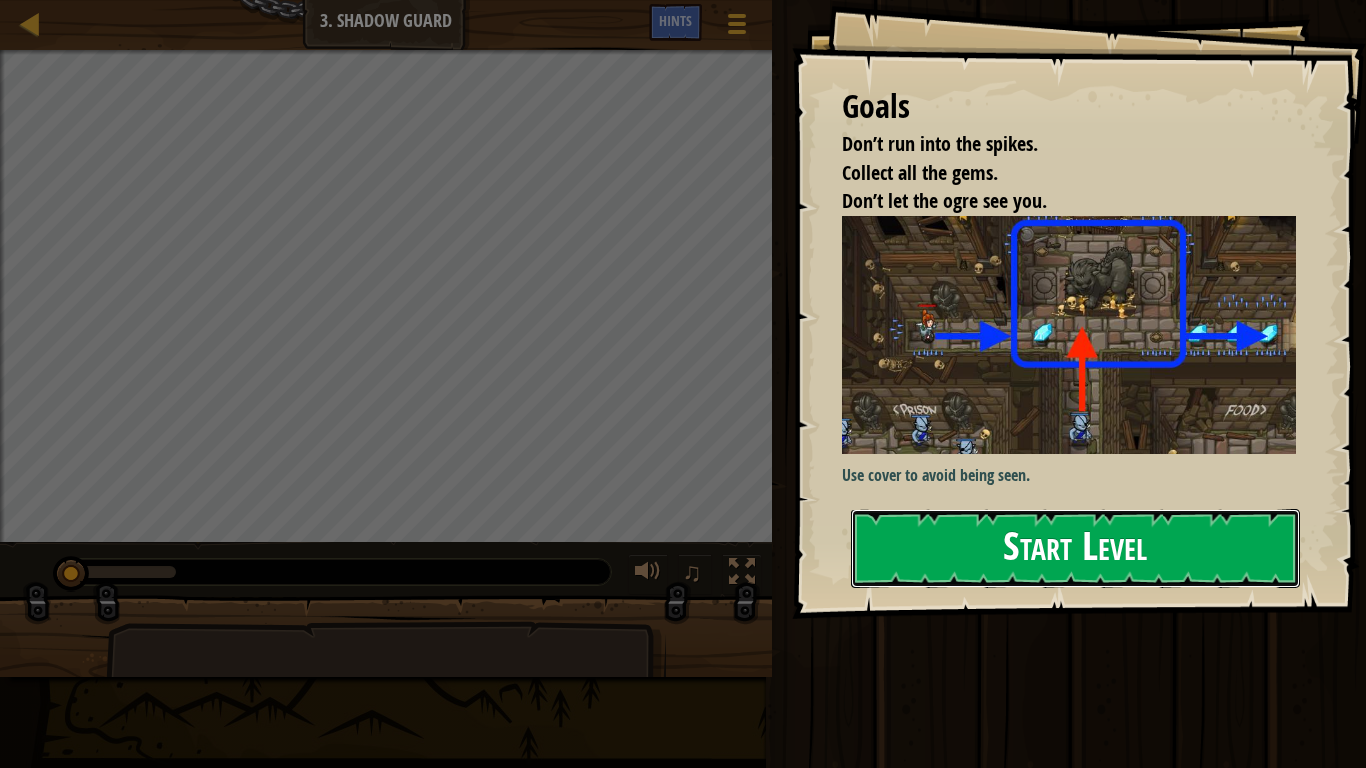 click on "Start Level" at bounding box center (1075, 548) 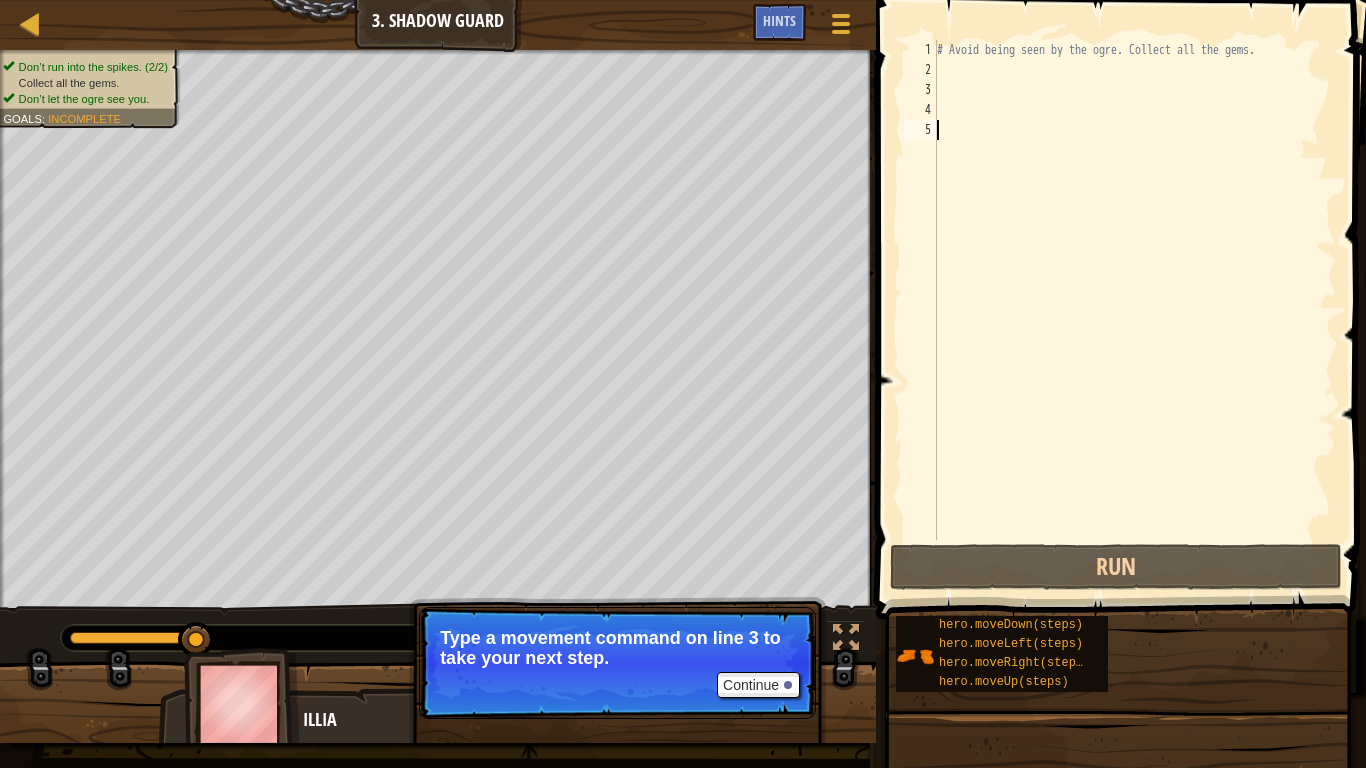 click on "# Avoid being seen by the ogre. Collect all the gems." at bounding box center (1134, 310) 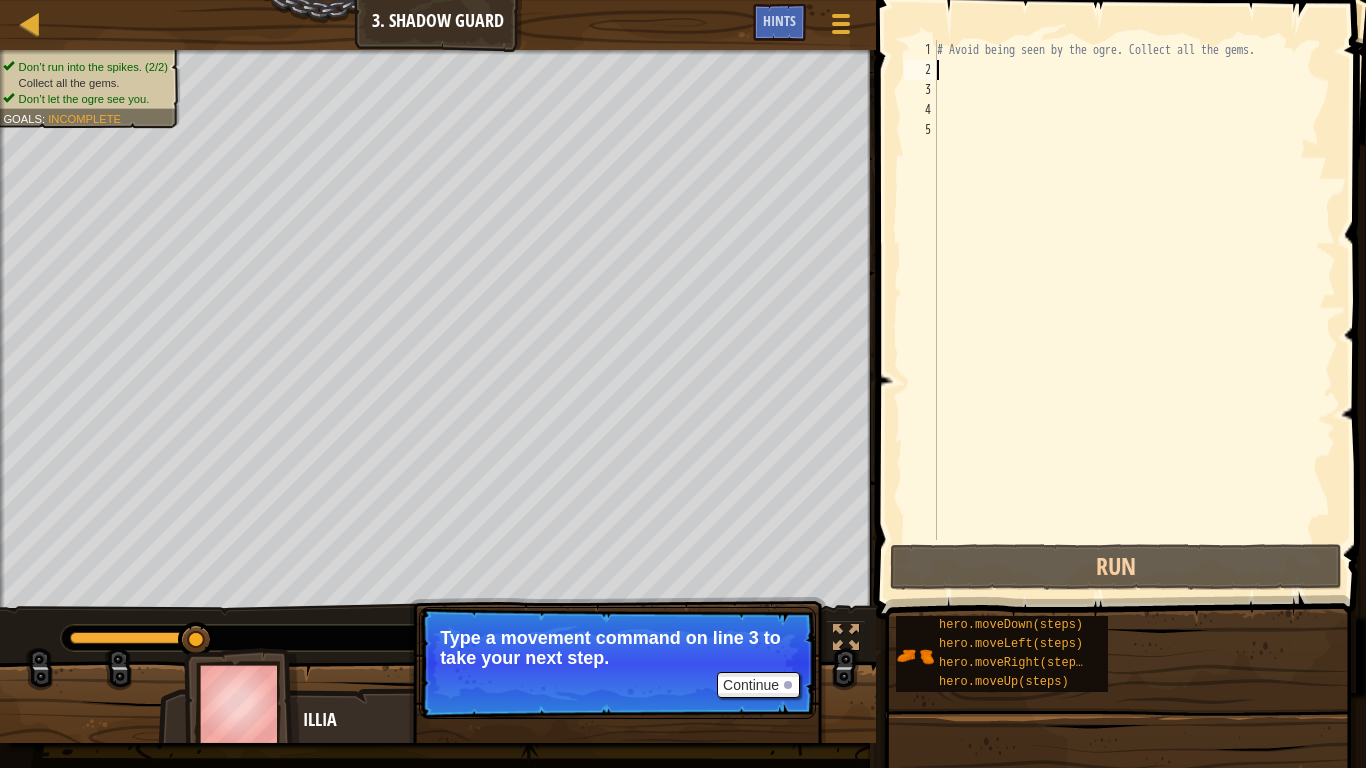 type on "m" 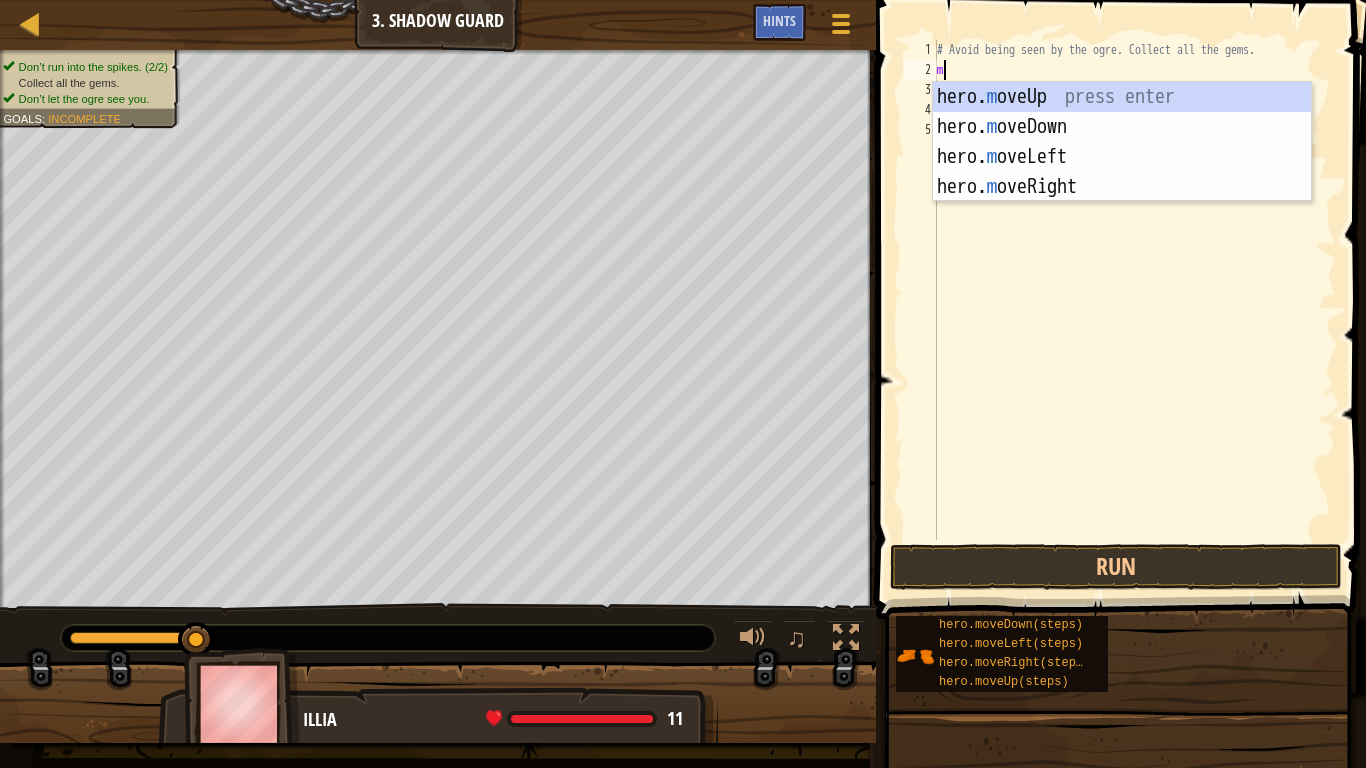 scroll, scrollTop: 9, scrollLeft: 0, axis: vertical 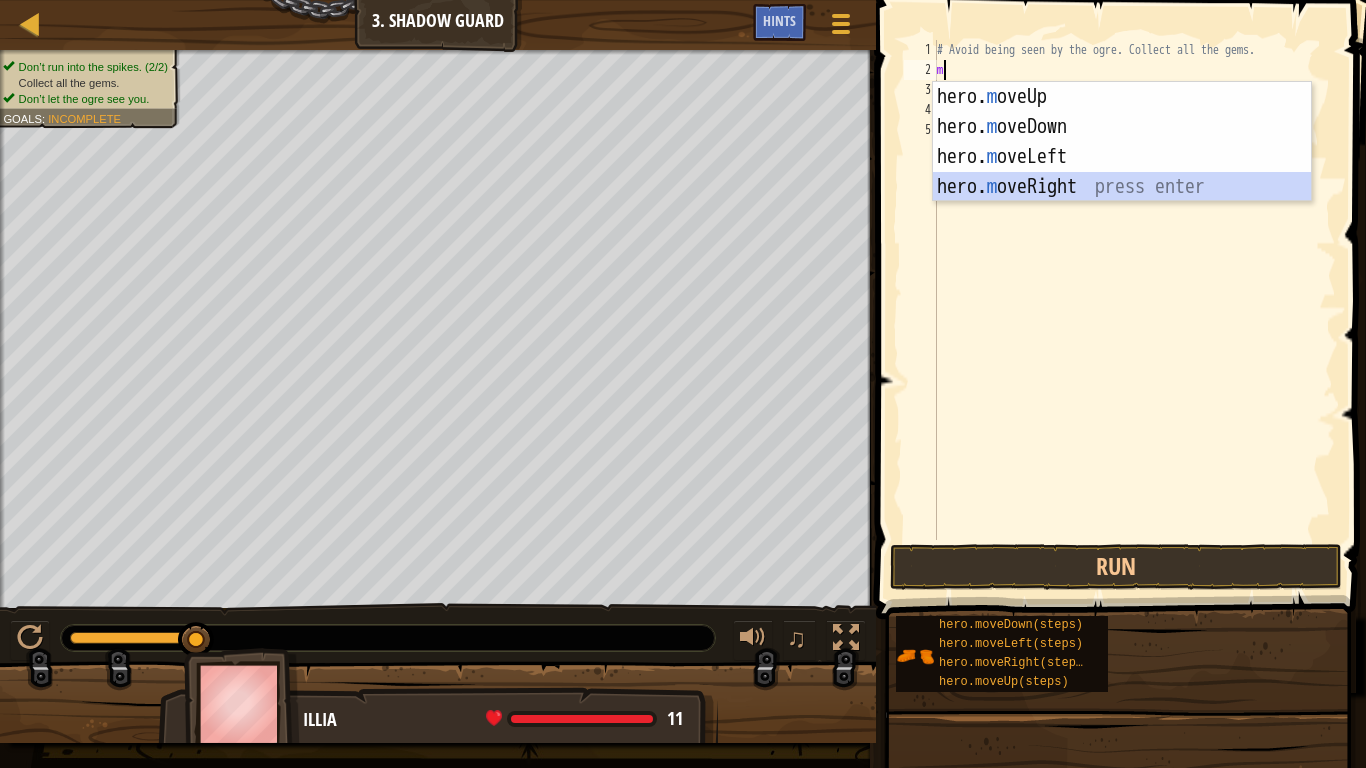 click on "hero. m oveUp press enter hero. m oveDown press enter hero. m oveLeft press enter hero. m oveRight press enter" at bounding box center [1122, 172] 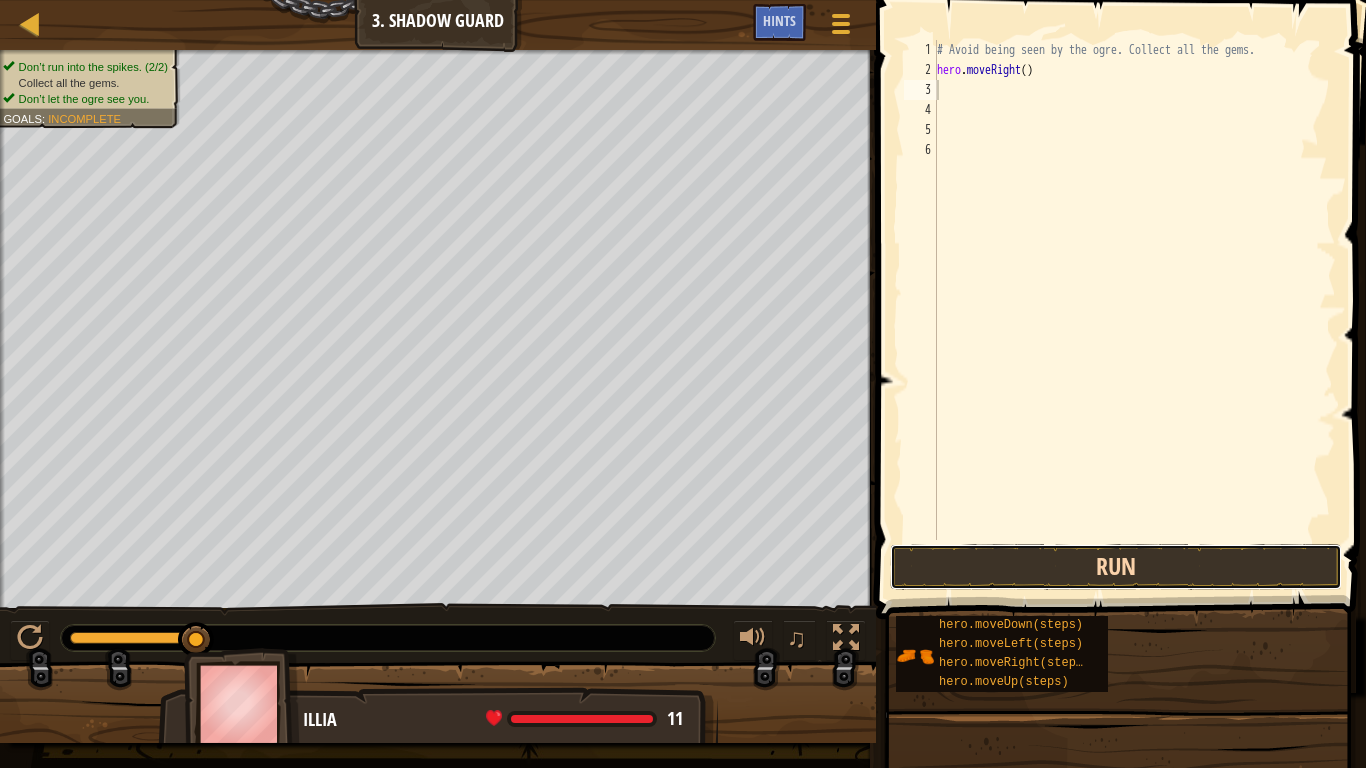 click on "Run" at bounding box center [1116, 567] 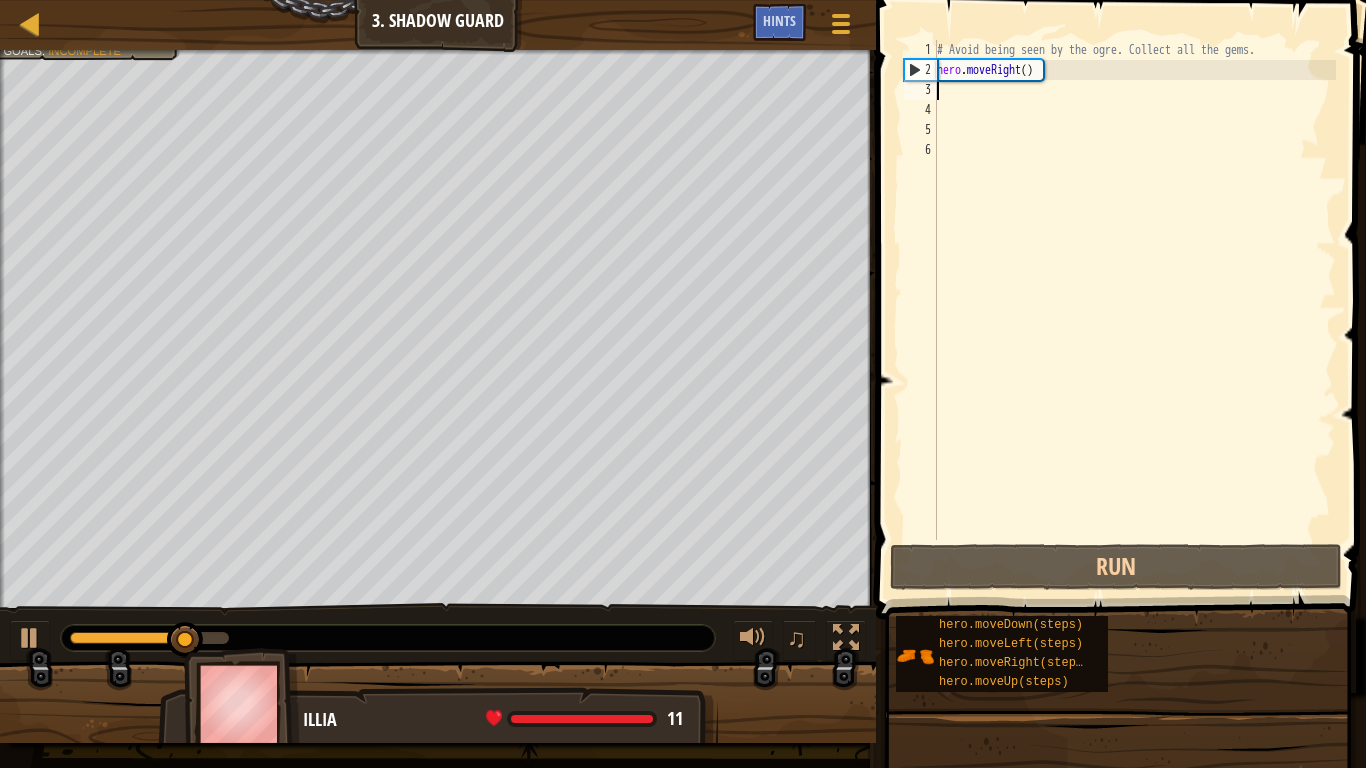 type on "m" 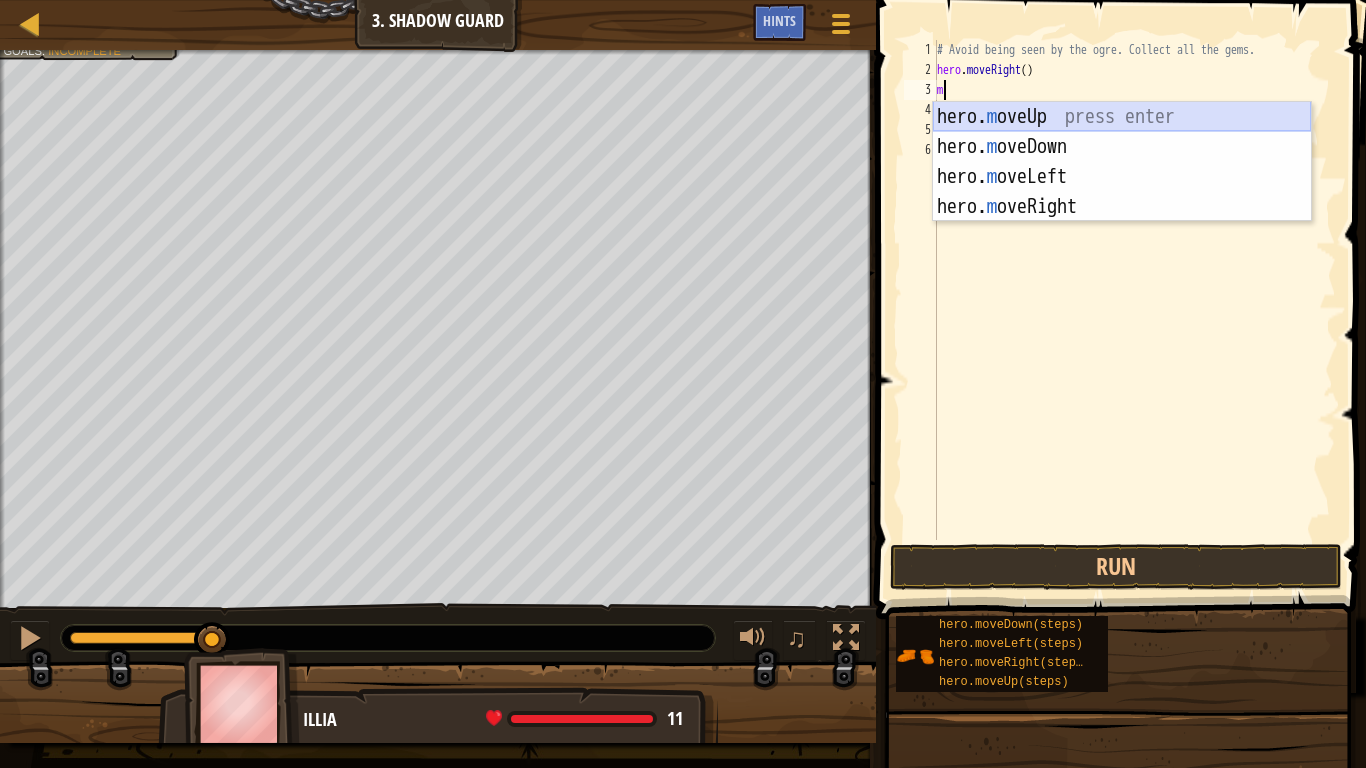 click on "hero. m oveUp press enter hero. m oveDown press enter hero. m oveLeft press enter hero. m oveRight press enter" at bounding box center (1122, 192) 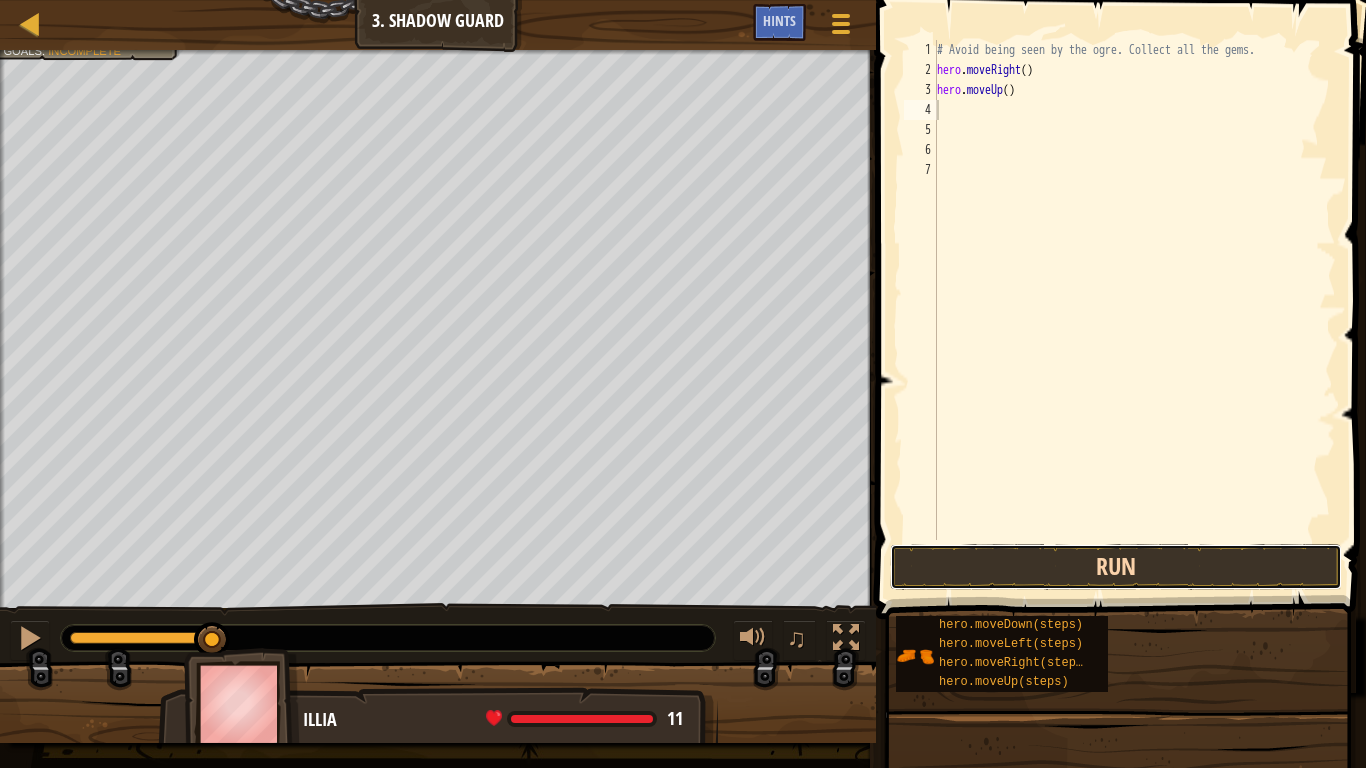 click on "Run" at bounding box center [1116, 567] 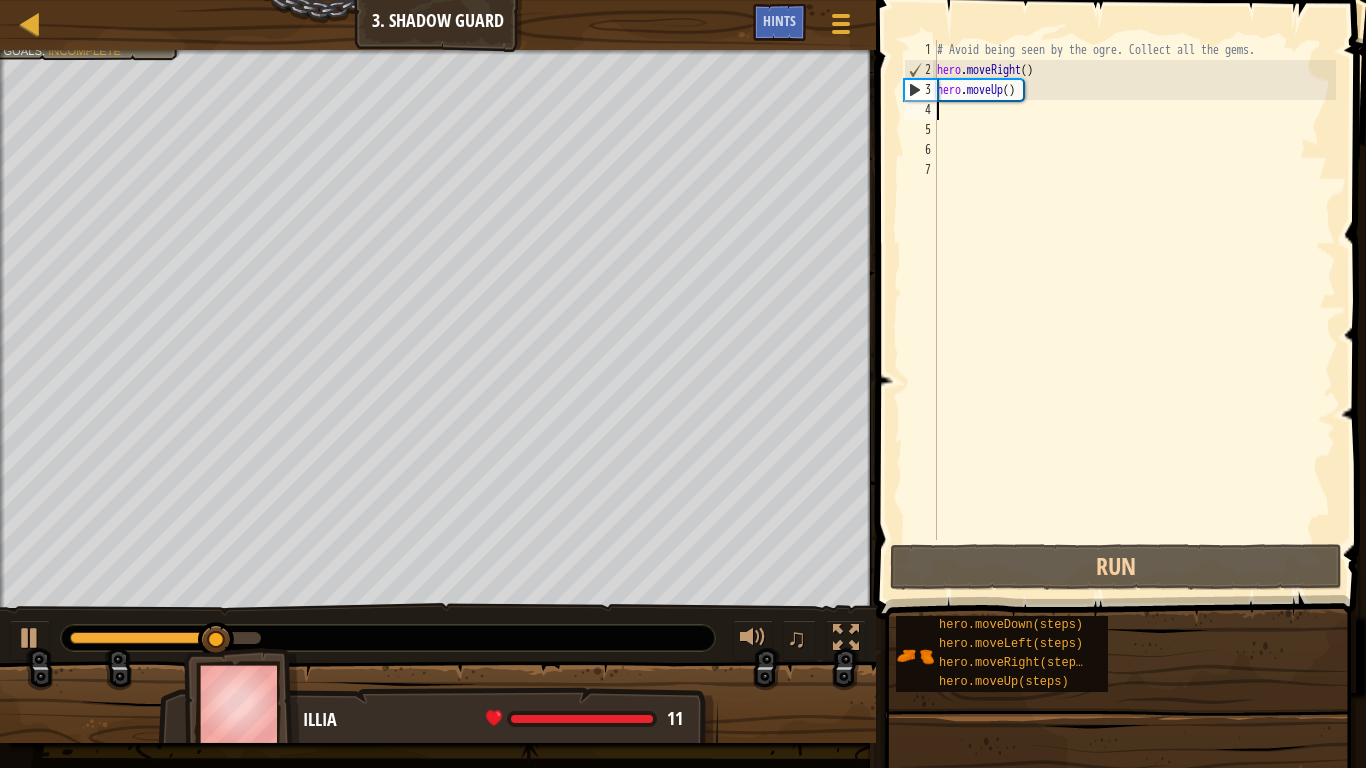 type on "m" 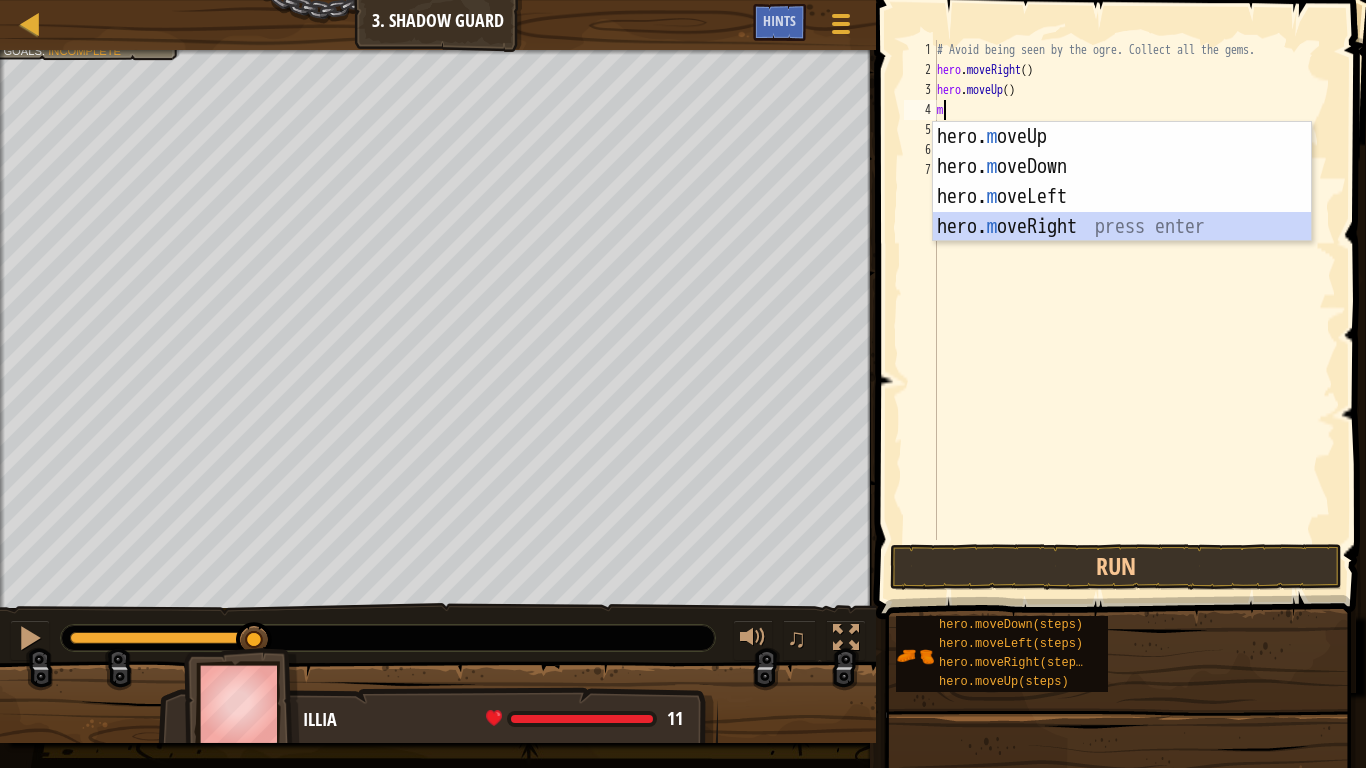 click on "hero. m oveUp press enter hero. m oveDown press enter hero. m oveLeft press enter hero. m oveRight press enter" at bounding box center (1122, 212) 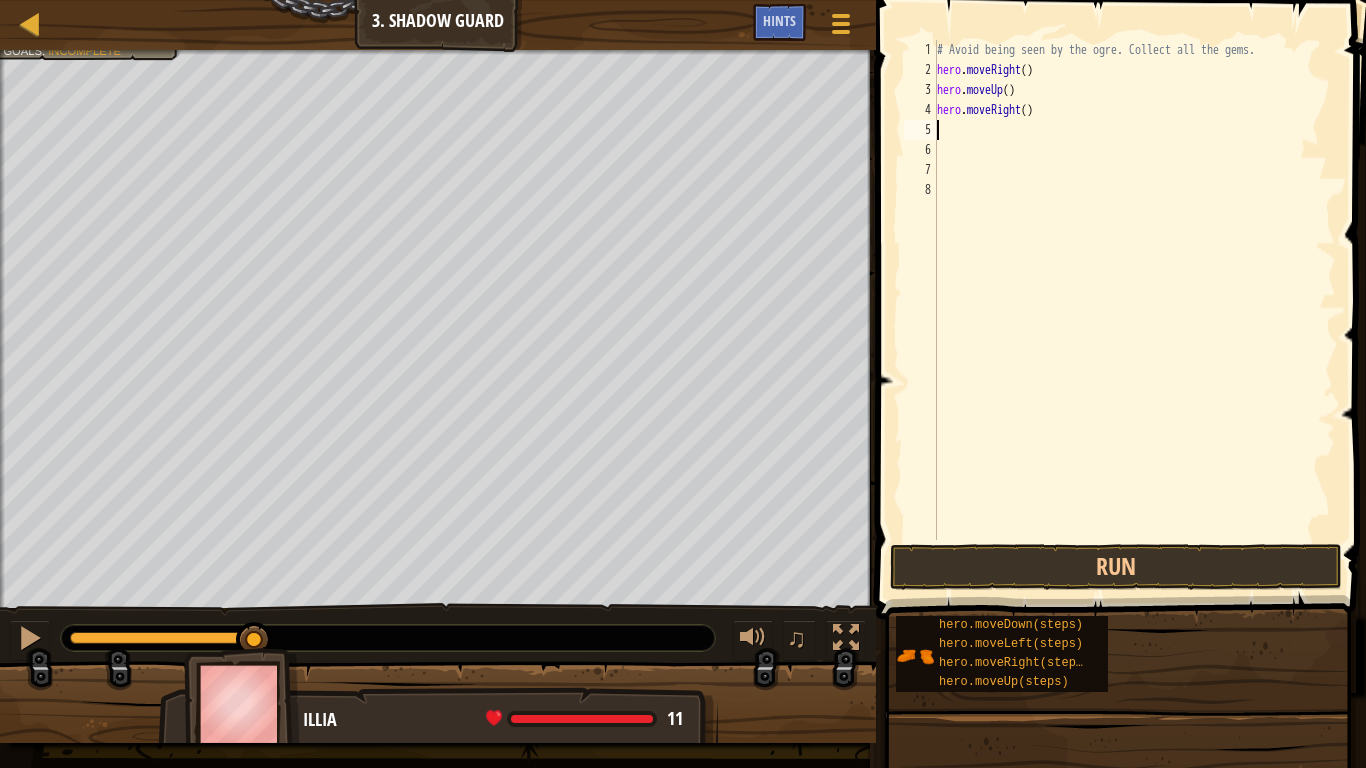 type on "m" 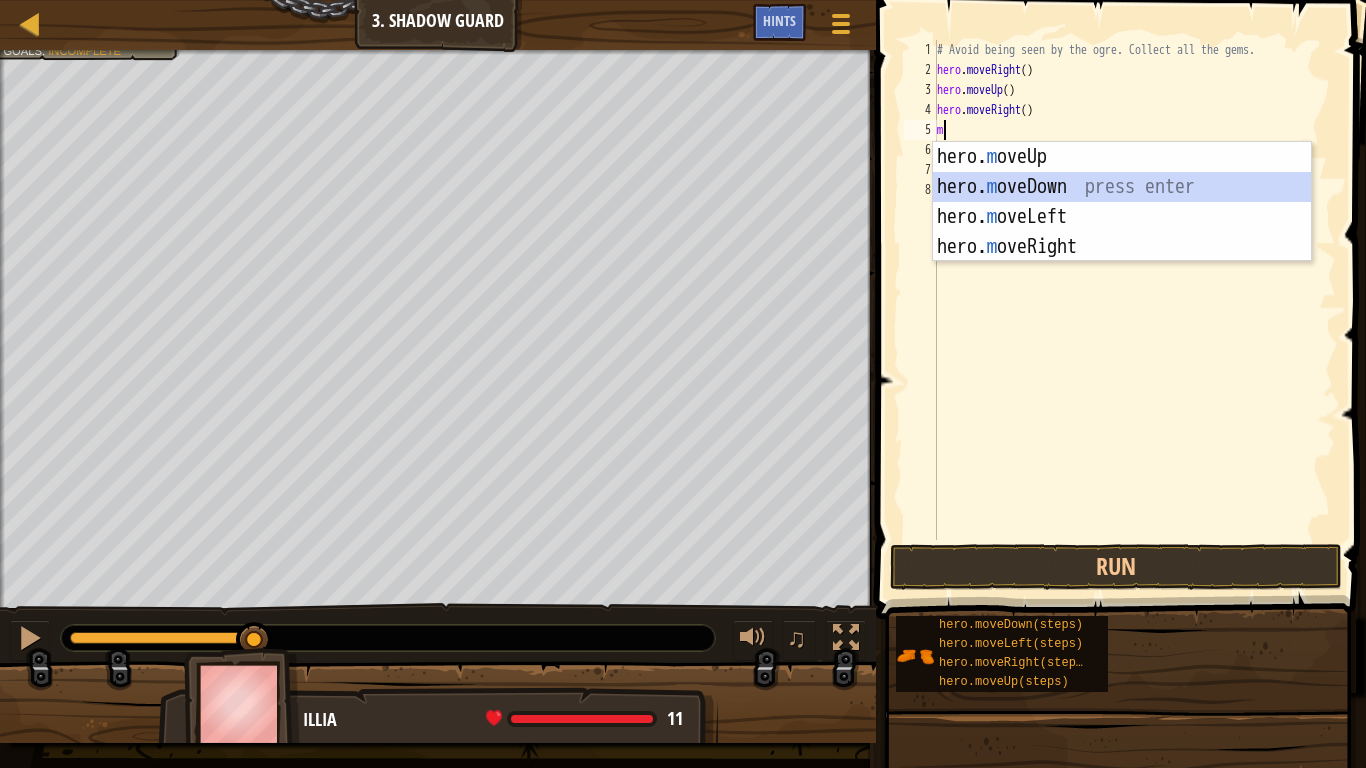 click on "hero. m oveUp press enter hero. m oveDown press enter hero. m oveLeft press enter hero. m oveRight press enter" at bounding box center [1122, 232] 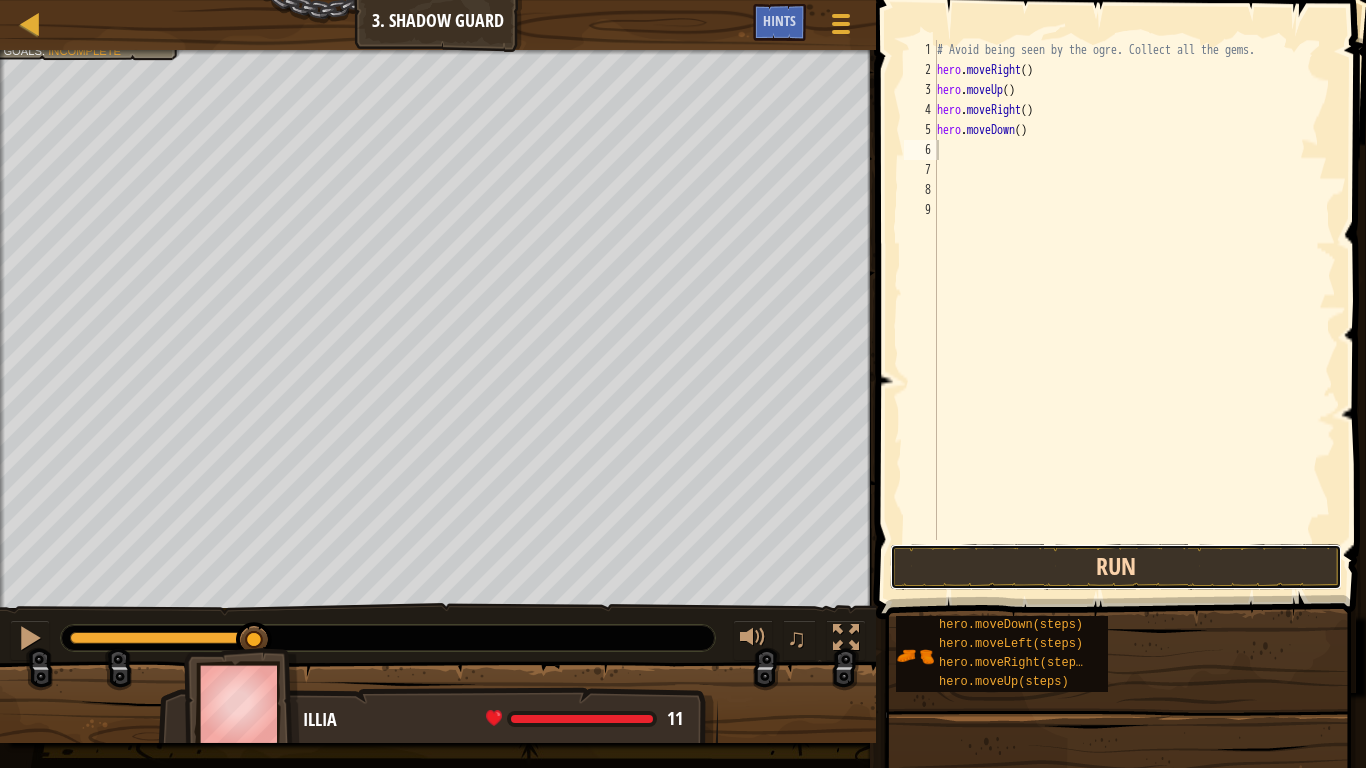 click on "Run" at bounding box center (1116, 567) 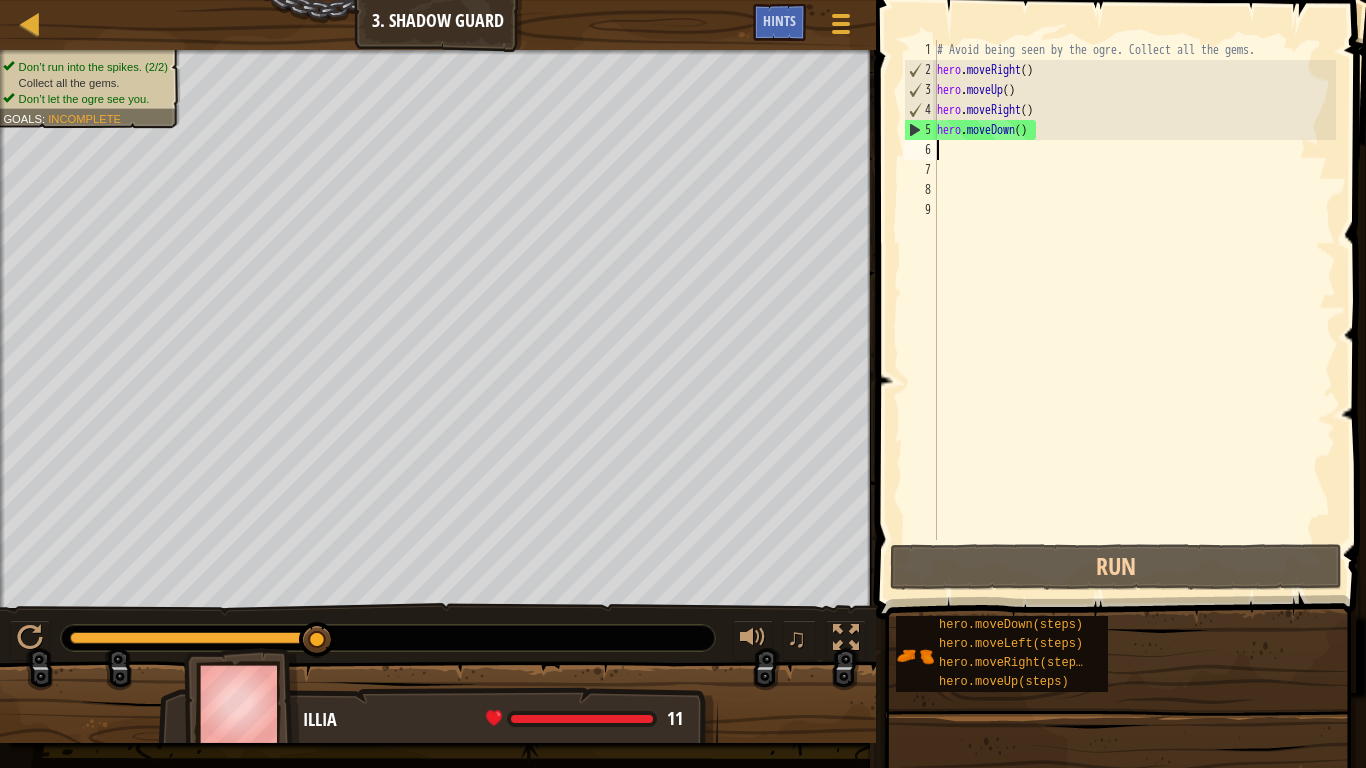 type on "m" 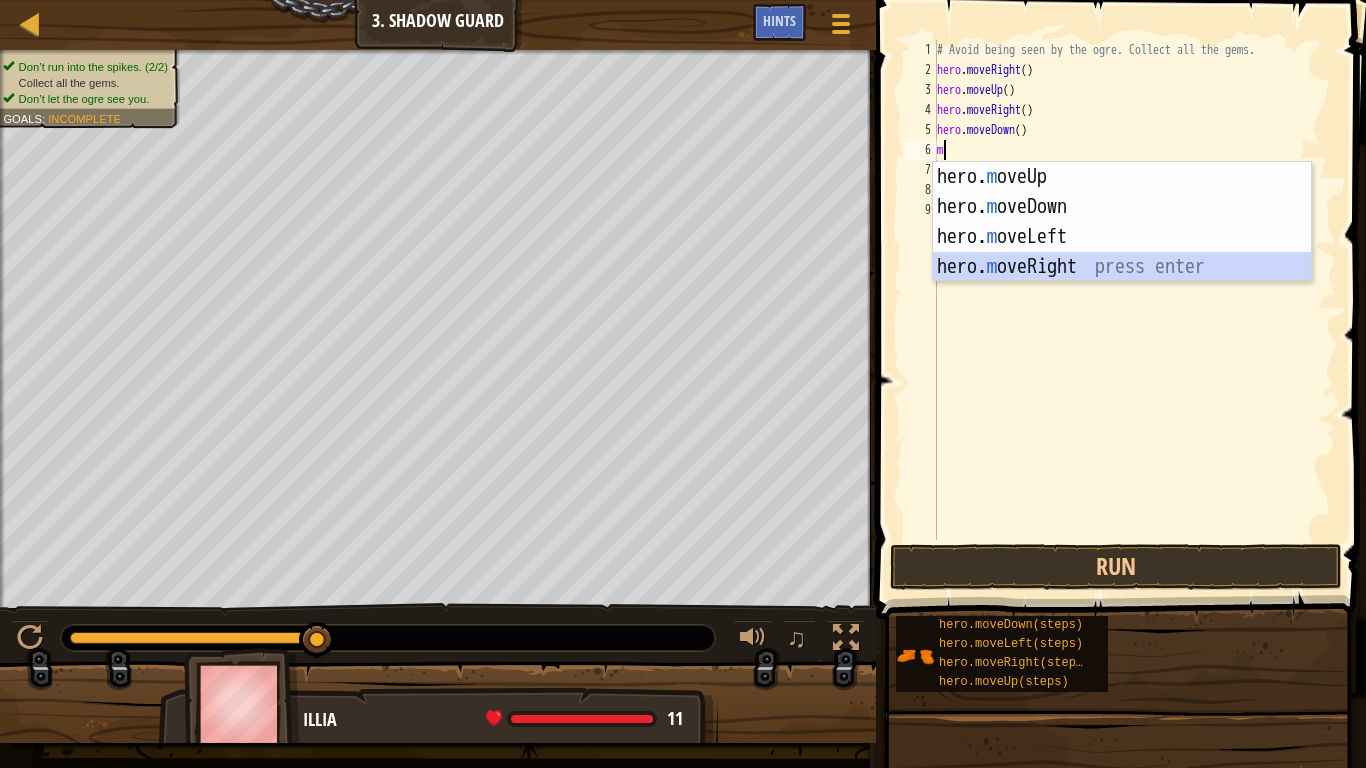 click on "hero. m oveUp press enter hero. m oveDown press enter hero. m oveLeft press enter hero. m oveRight press enter" at bounding box center [1122, 252] 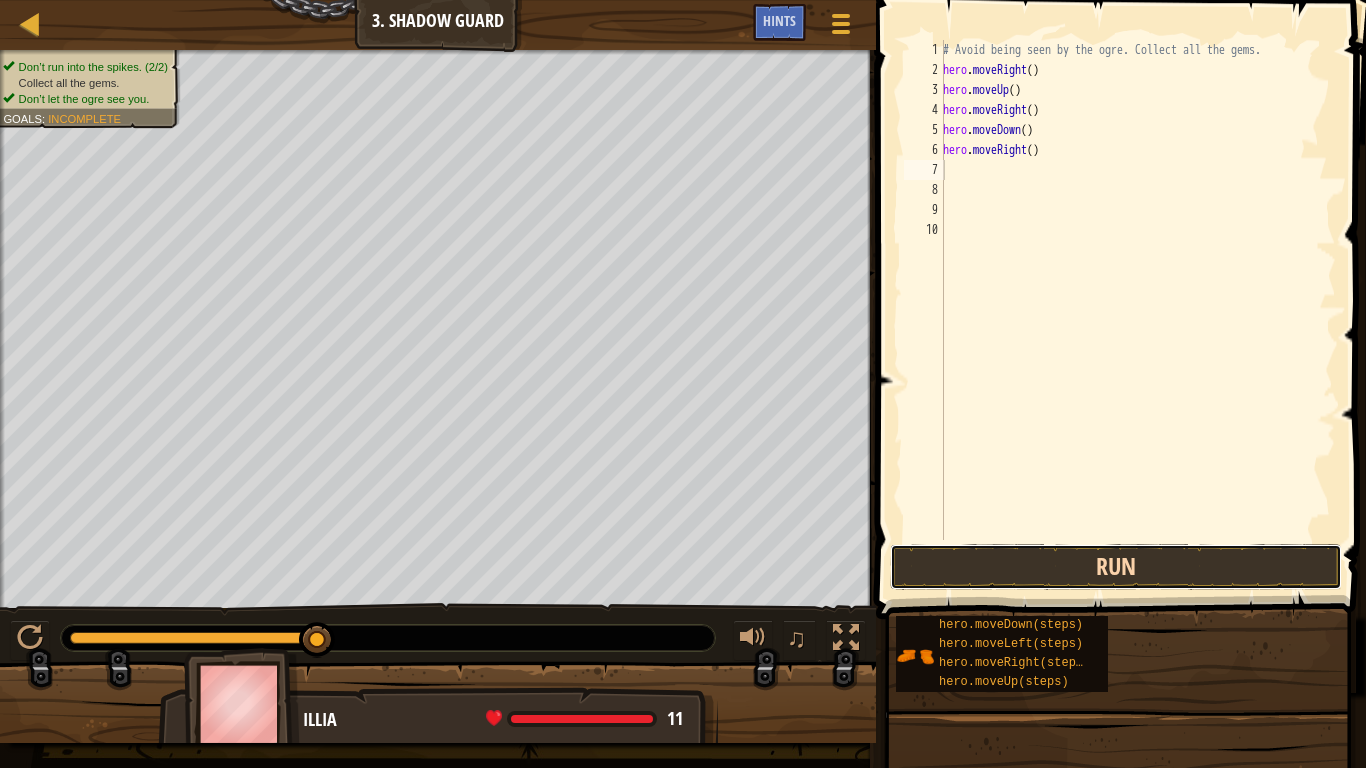 click on "Run" at bounding box center [1116, 567] 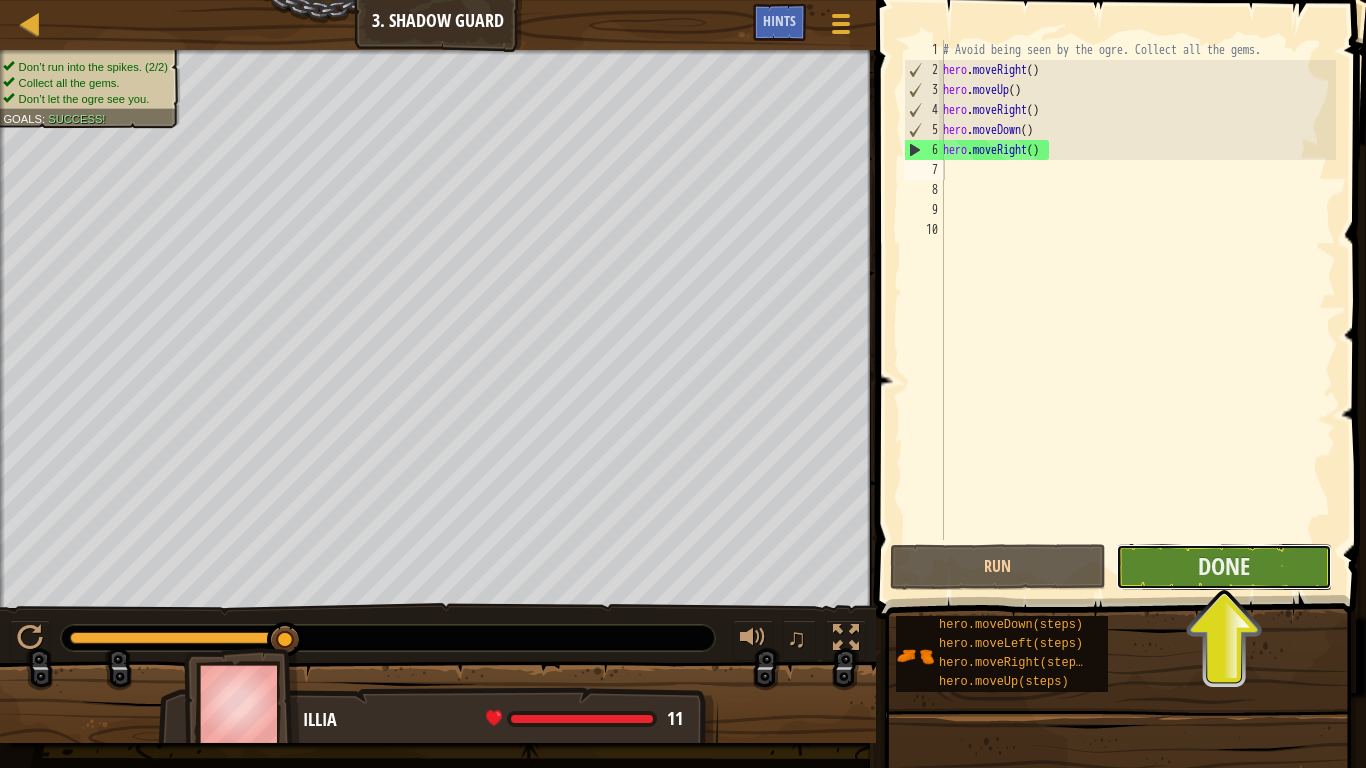 click on "Done" at bounding box center [1224, 567] 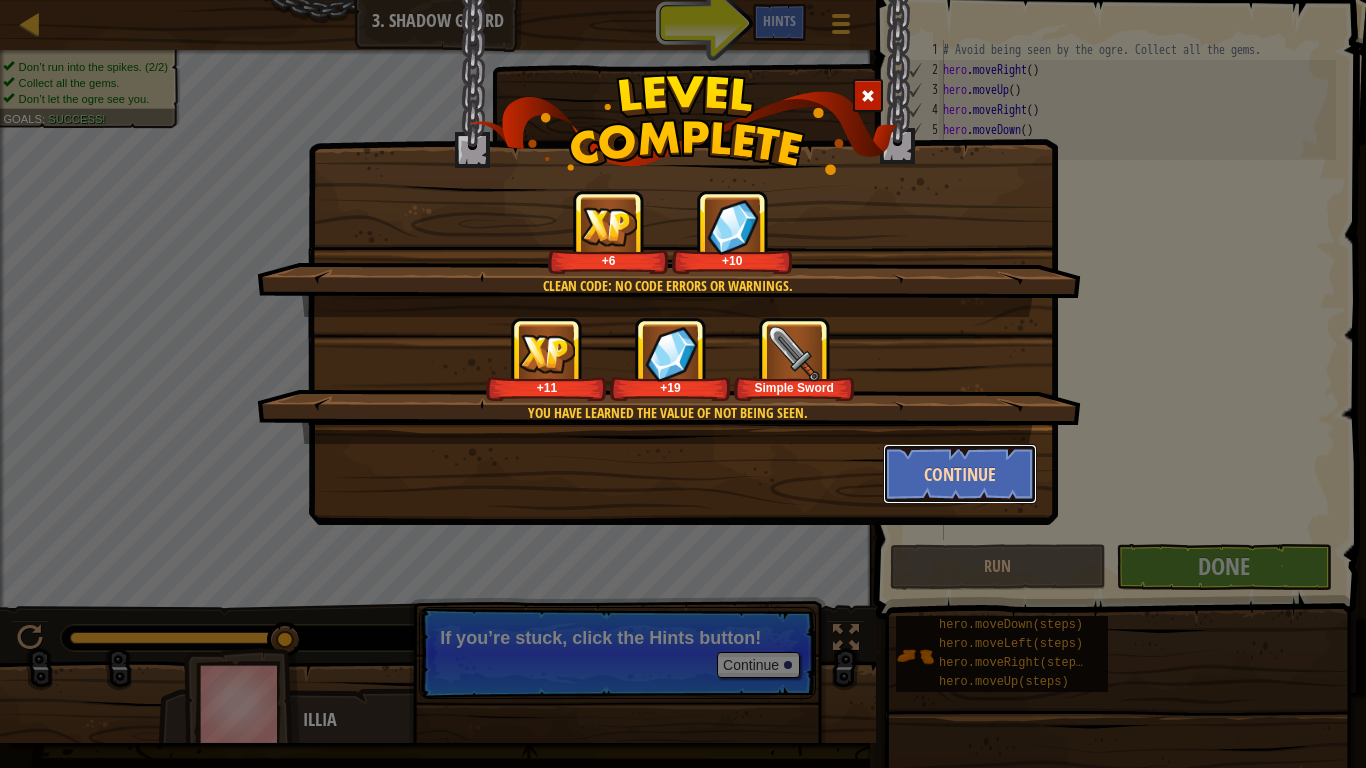 click on "Continue" at bounding box center [960, 474] 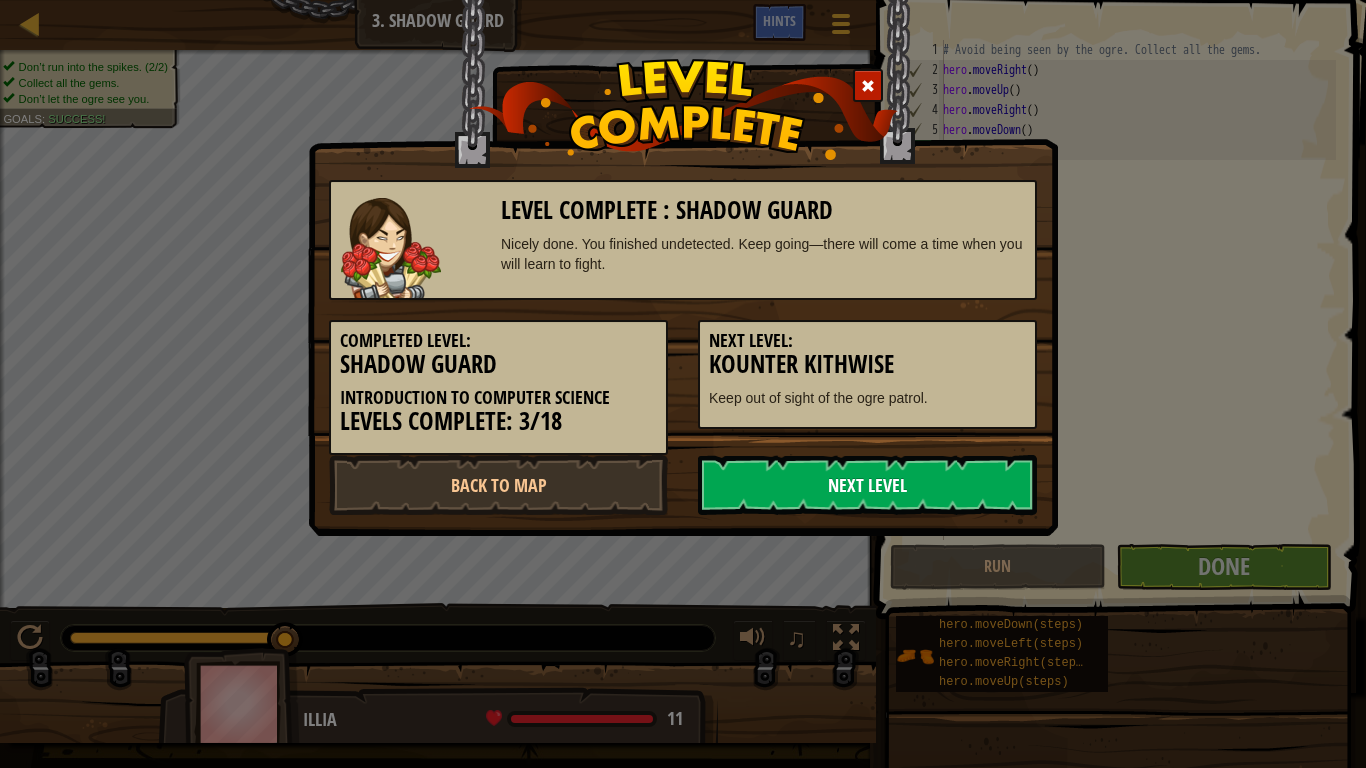 click on "Next Level" at bounding box center (867, 485) 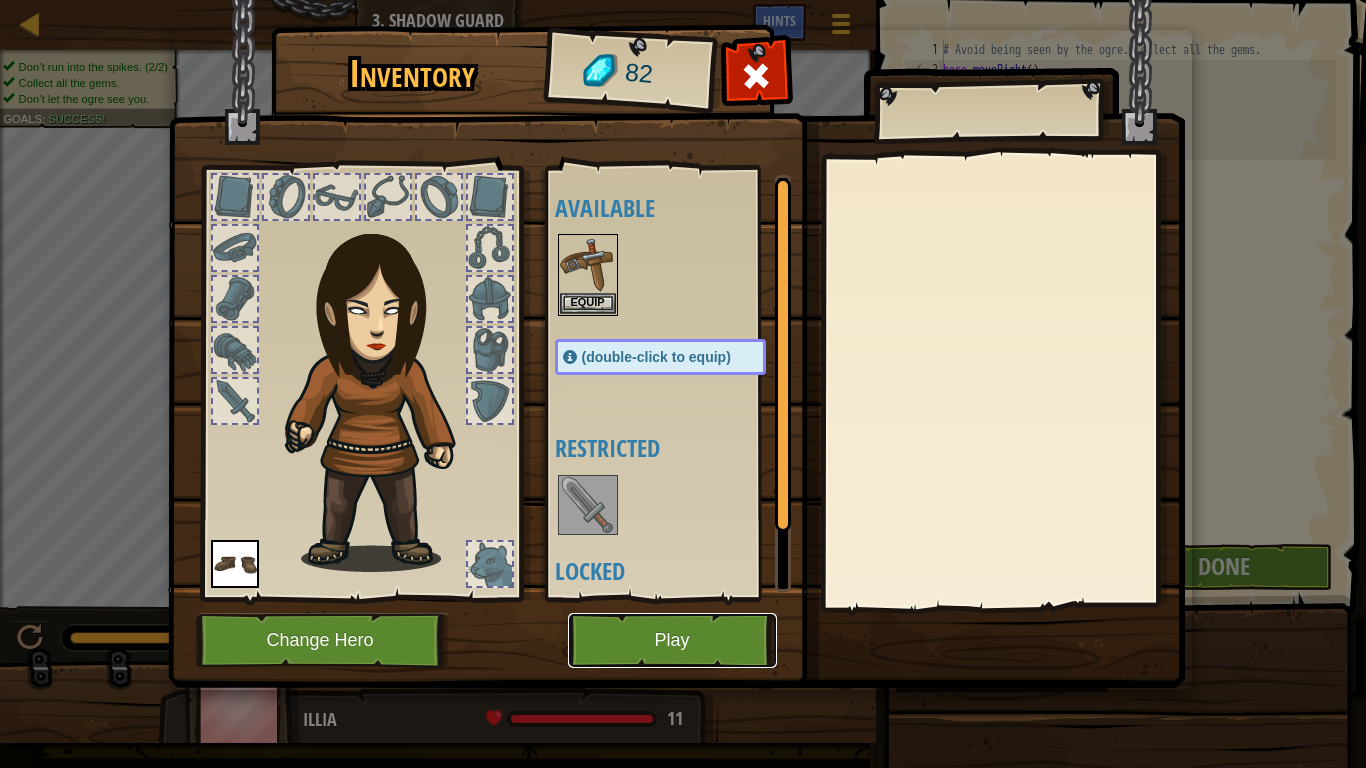 click on "Play" at bounding box center [672, 640] 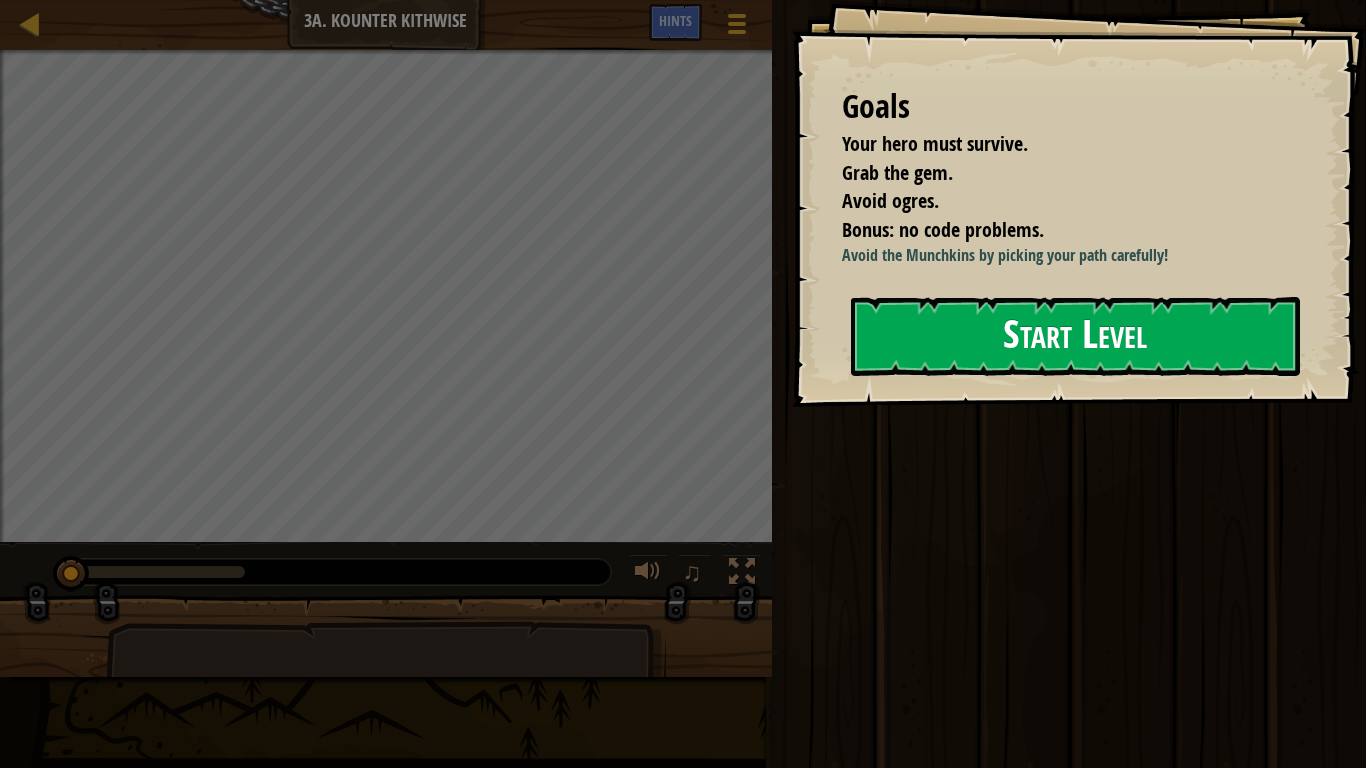 click on "Goals Your hero must survive. Grab the gem. Avoid ogres. Bonus: no code problems. Avoid the Munchkins by picking your path carefully!
Start Level Error loading from server. Try refreshing the page. You'll need a subscription to play this level. Subscribe You'll need to join a course to play this level. Back to my courses Ask your teacher to assign a license to you so you can continue to play CodeCombat! Back to my courses This level is locked. Back to my courses" at bounding box center [1079, 203] 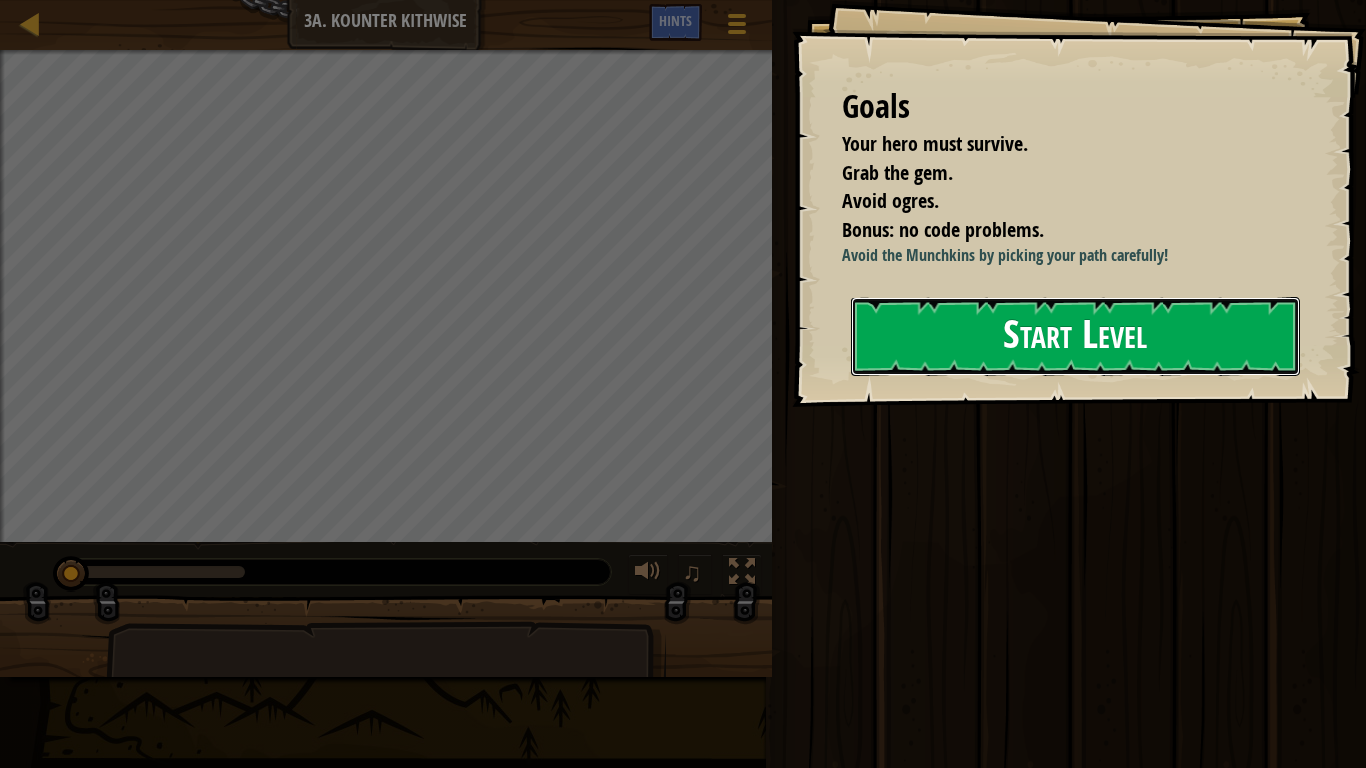 click on "Start Level" at bounding box center [1075, 336] 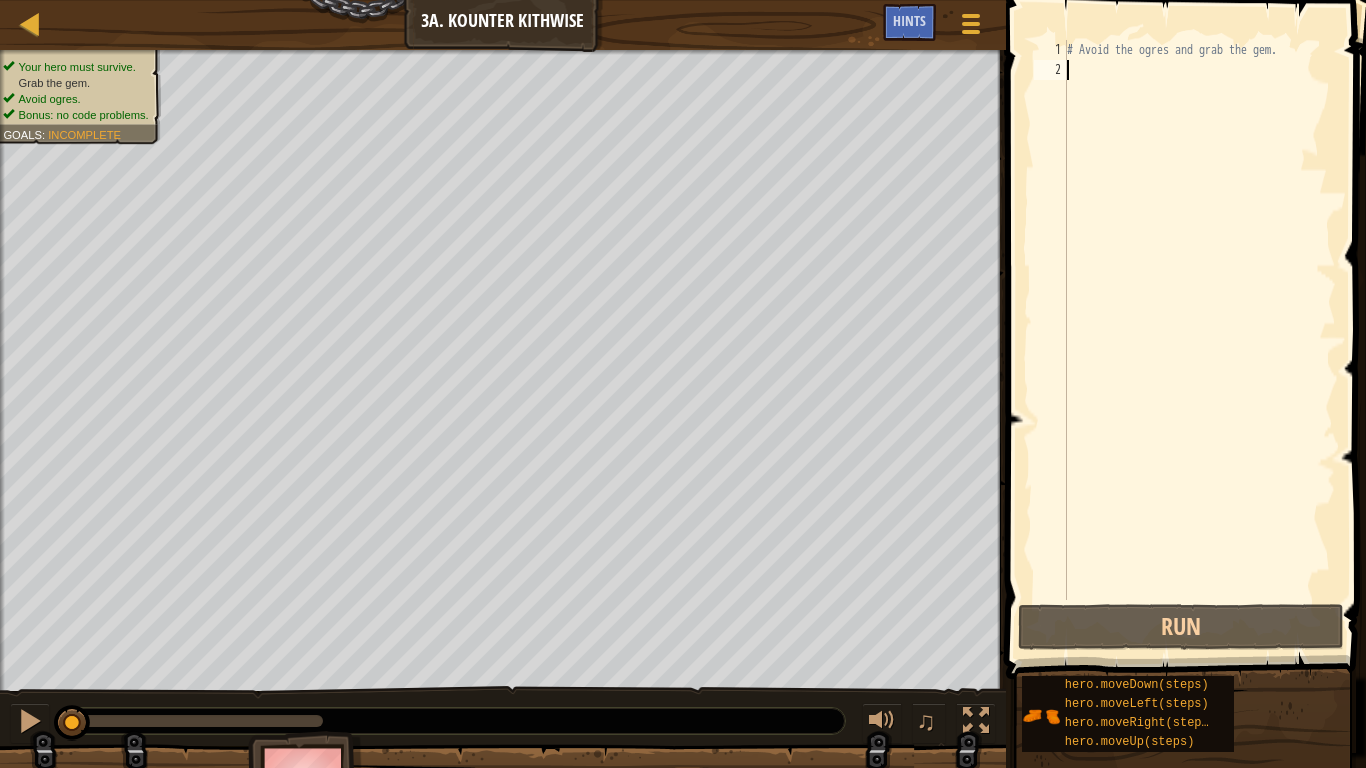type on "m" 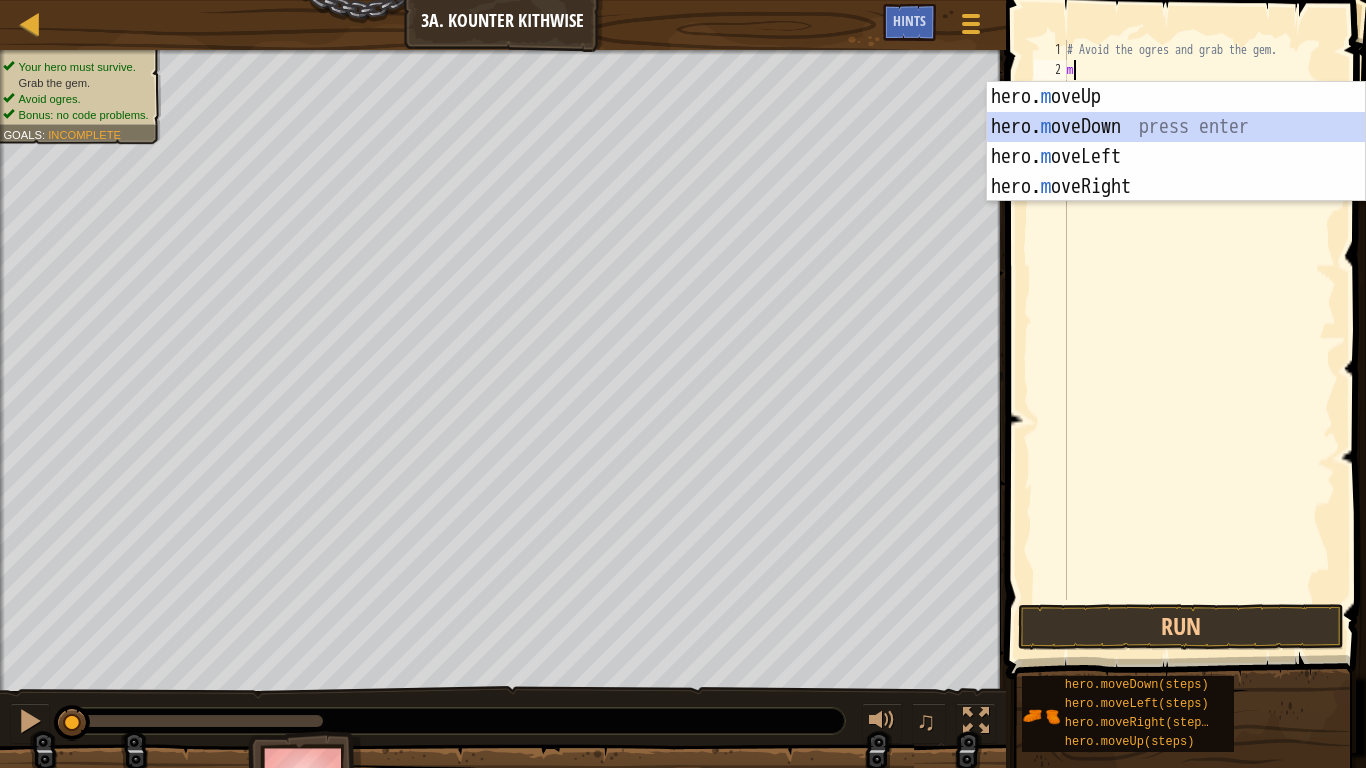 click on "hero. m oveUp press enter hero. m oveDown press enter hero. m oveLeft press enter hero. m oveRight press enter" at bounding box center (1176, 172) 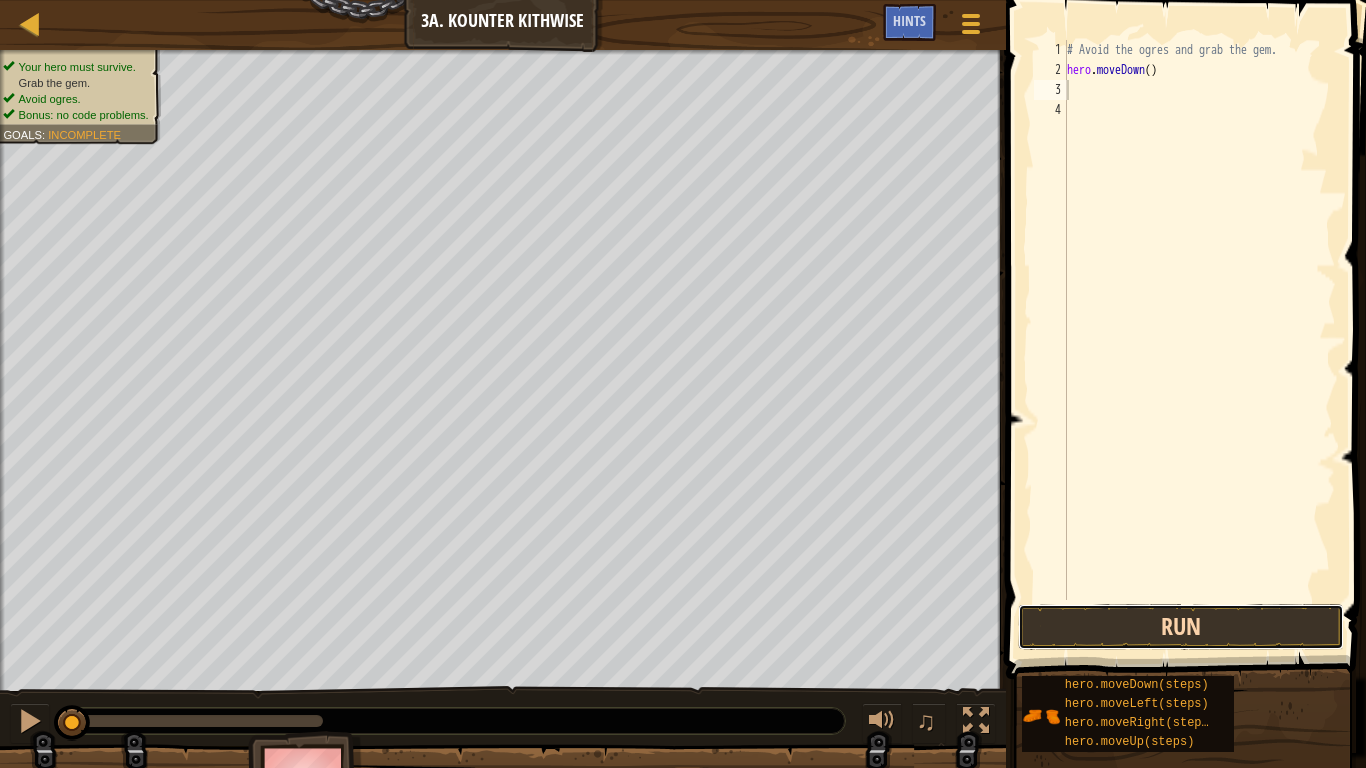 click on "Run" at bounding box center [1181, 627] 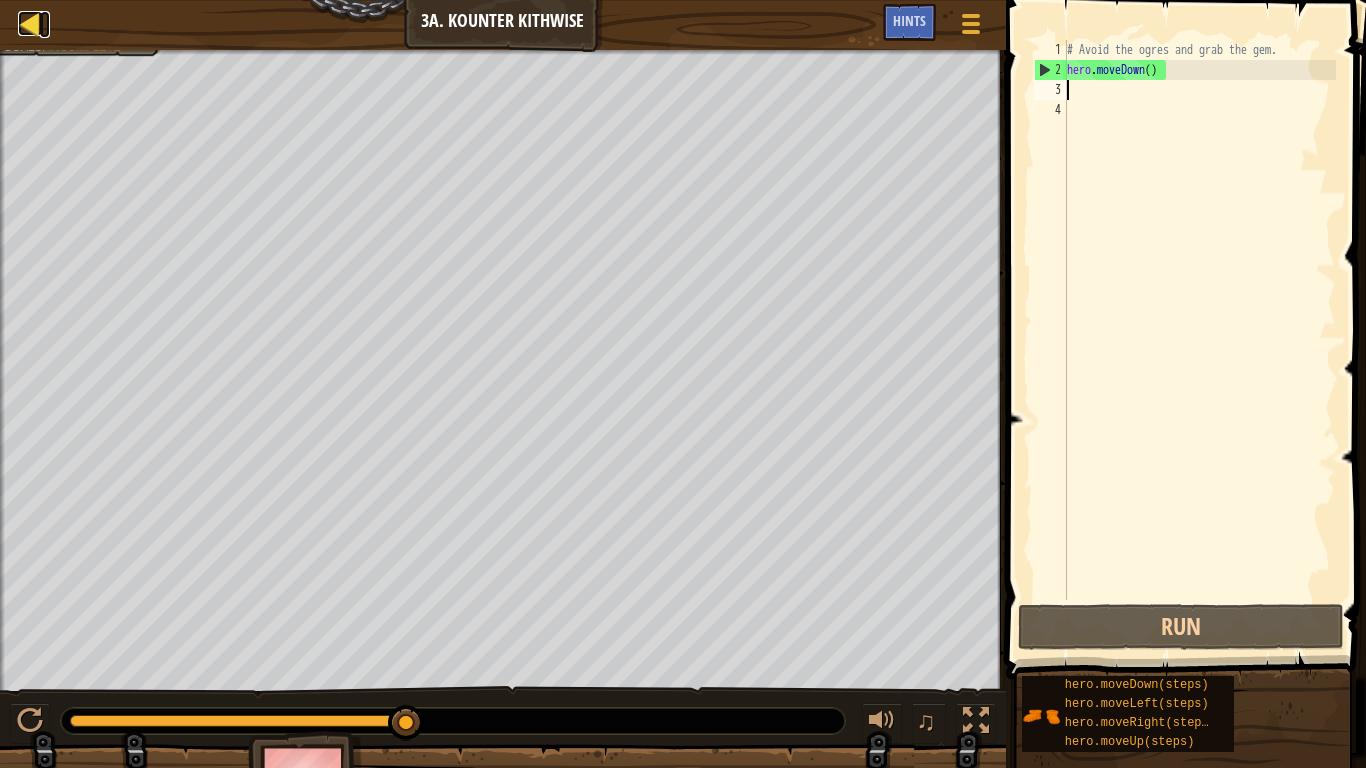 click at bounding box center (30, 23) 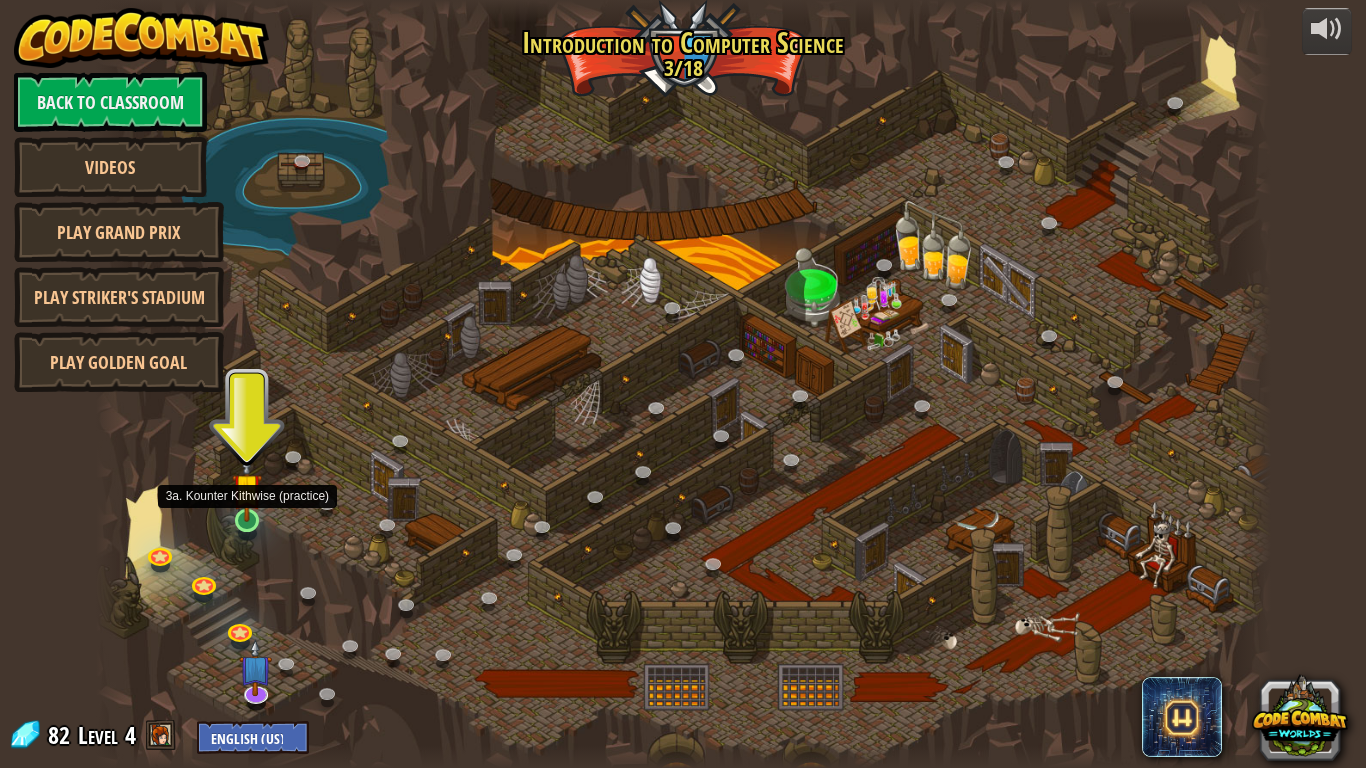 click at bounding box center (247, 488) 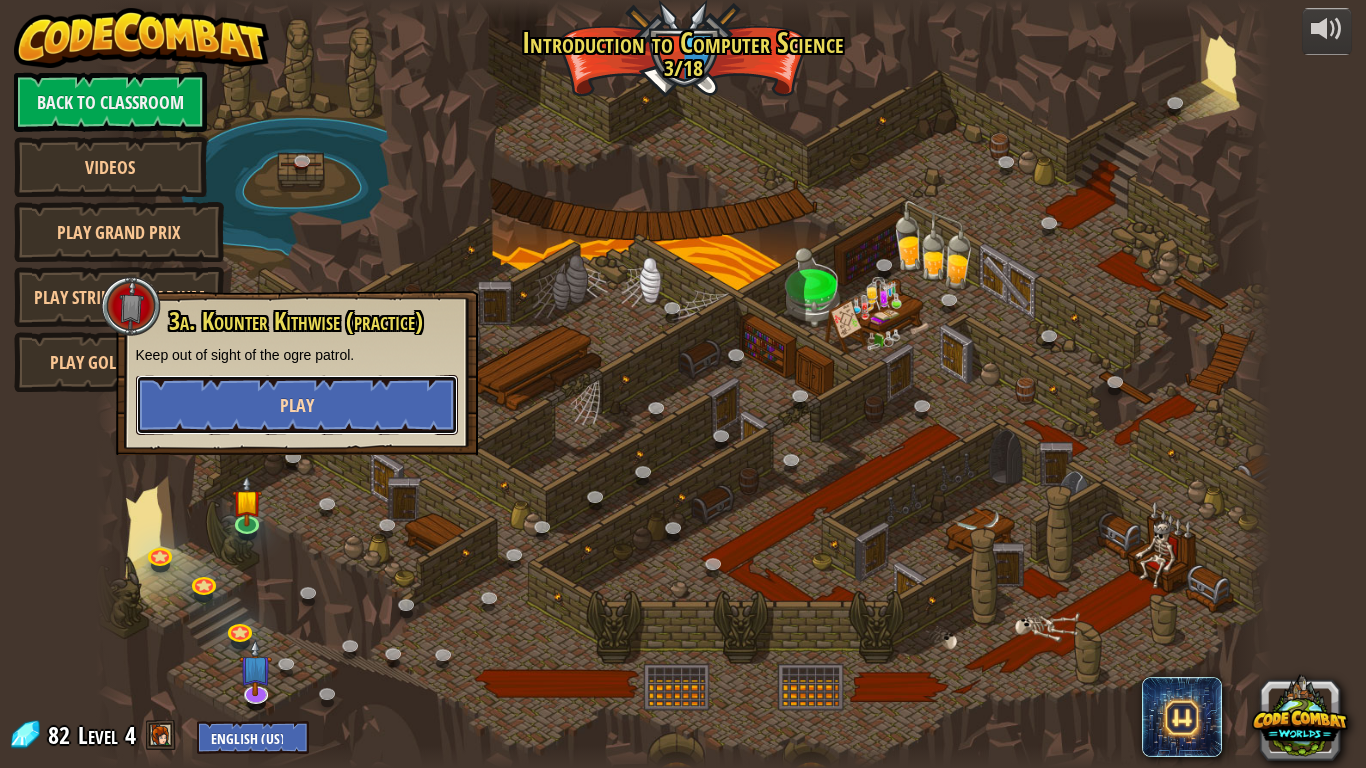 click on "Play" at bounding box center [297, 405] 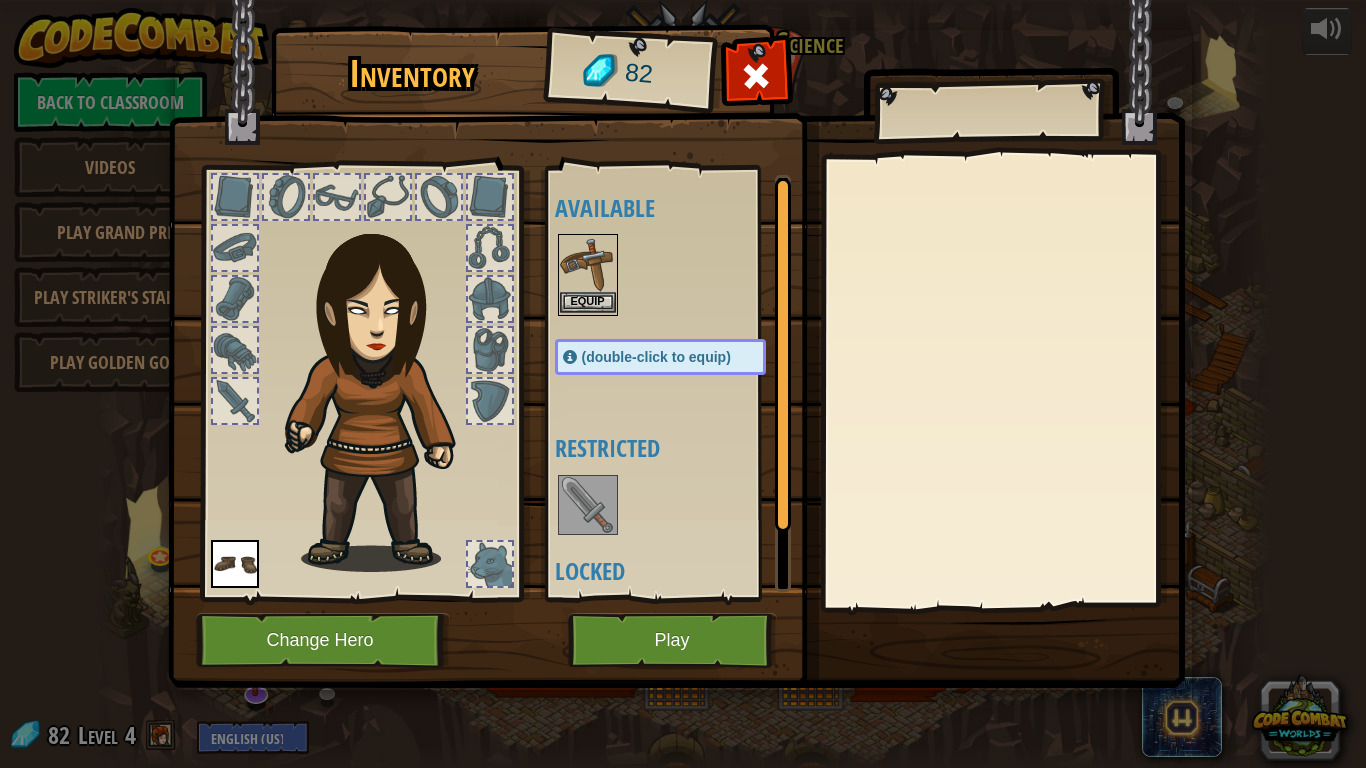 click at bounding box center [588, 264] 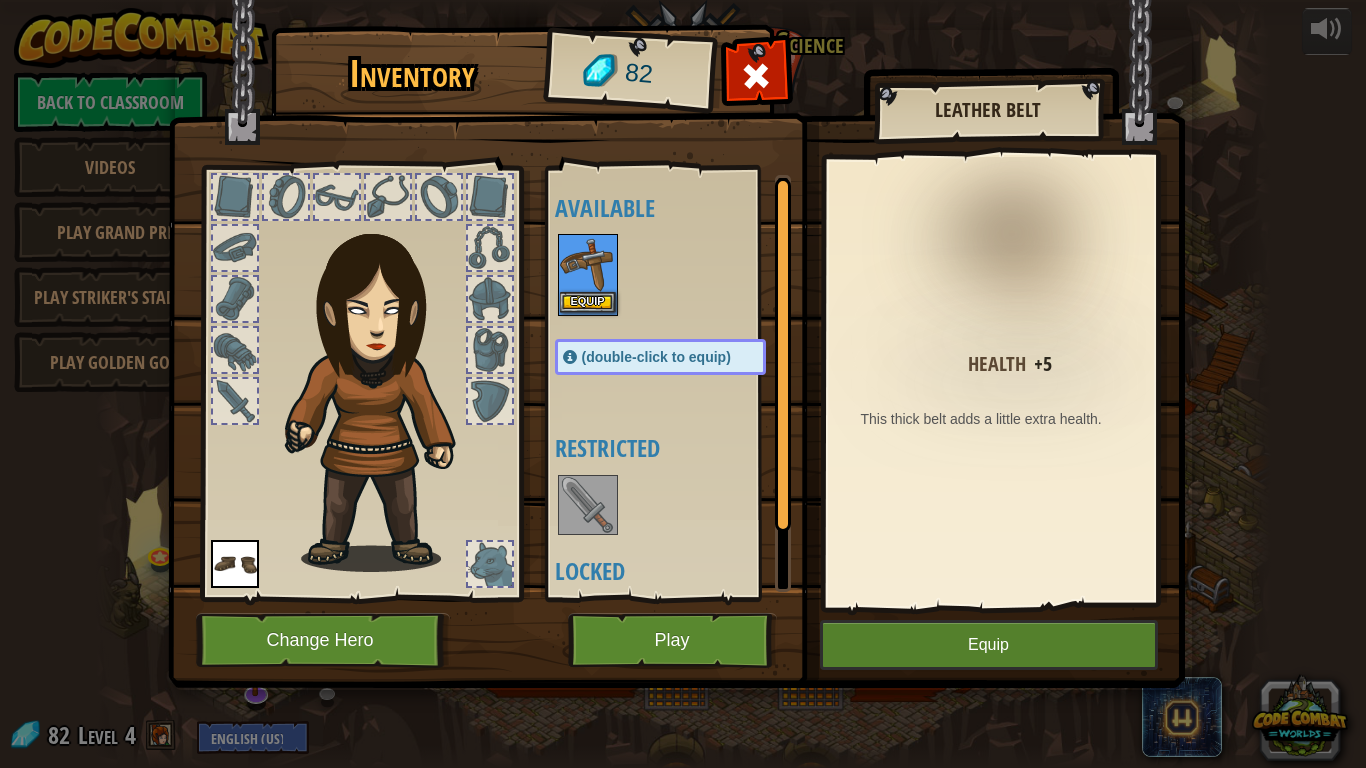 click at bounding box center [588, 264] 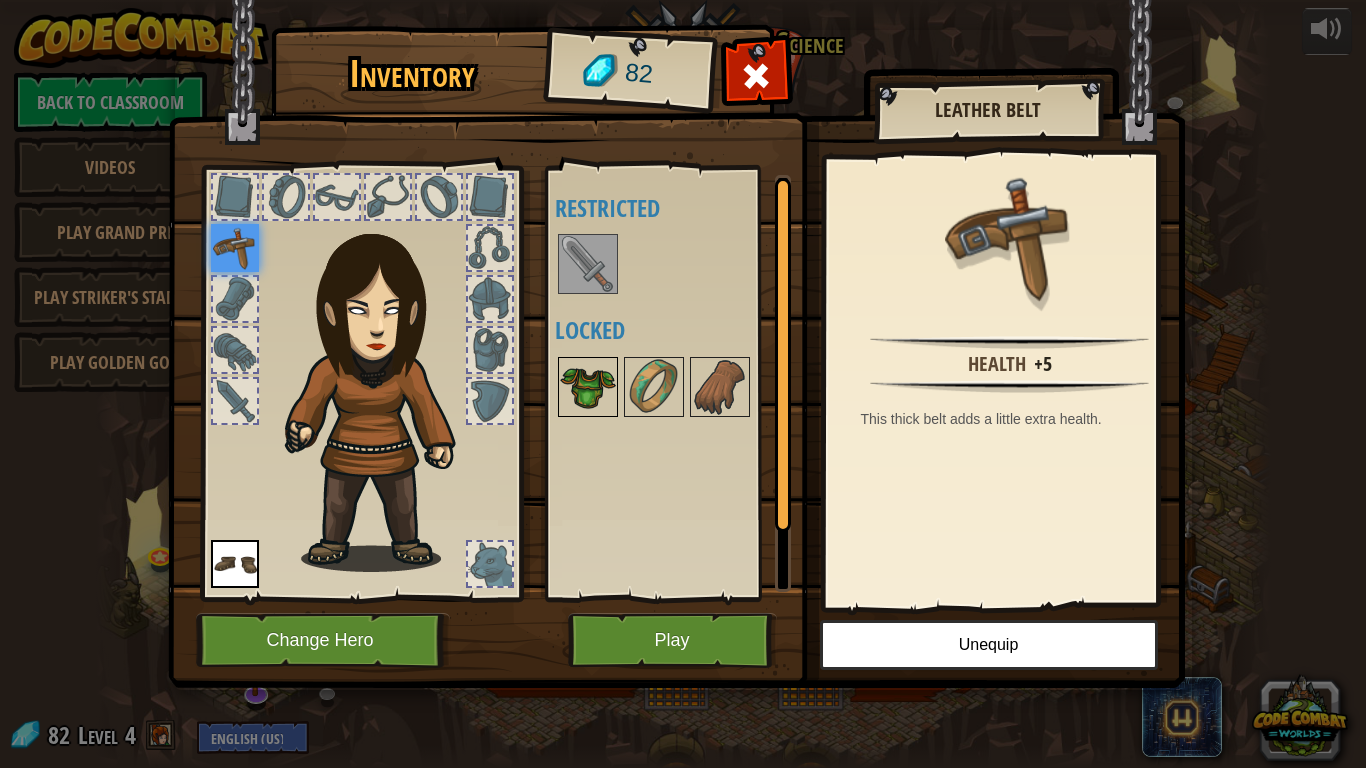 click at bounding box center (588, 387) 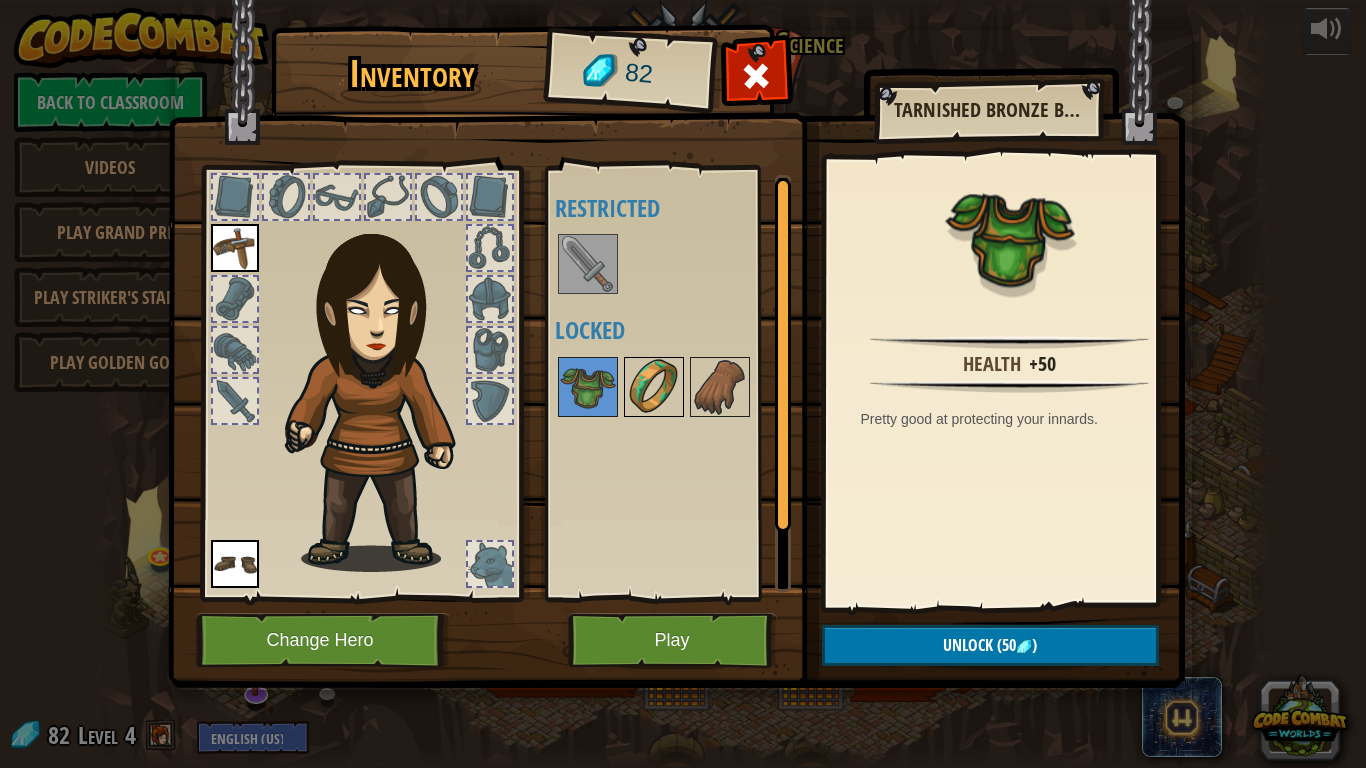 click at bounding box center (654, 387) 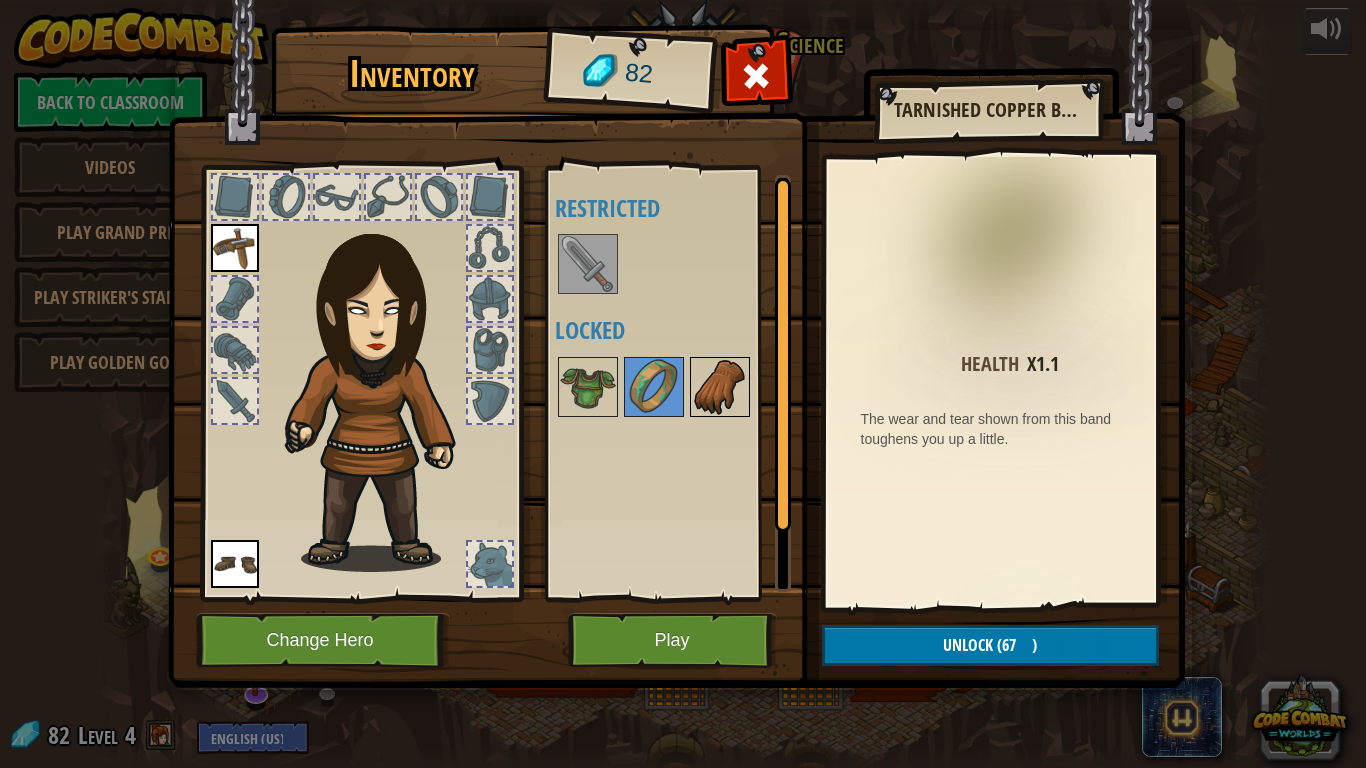 click at bounding box center (720, 387) 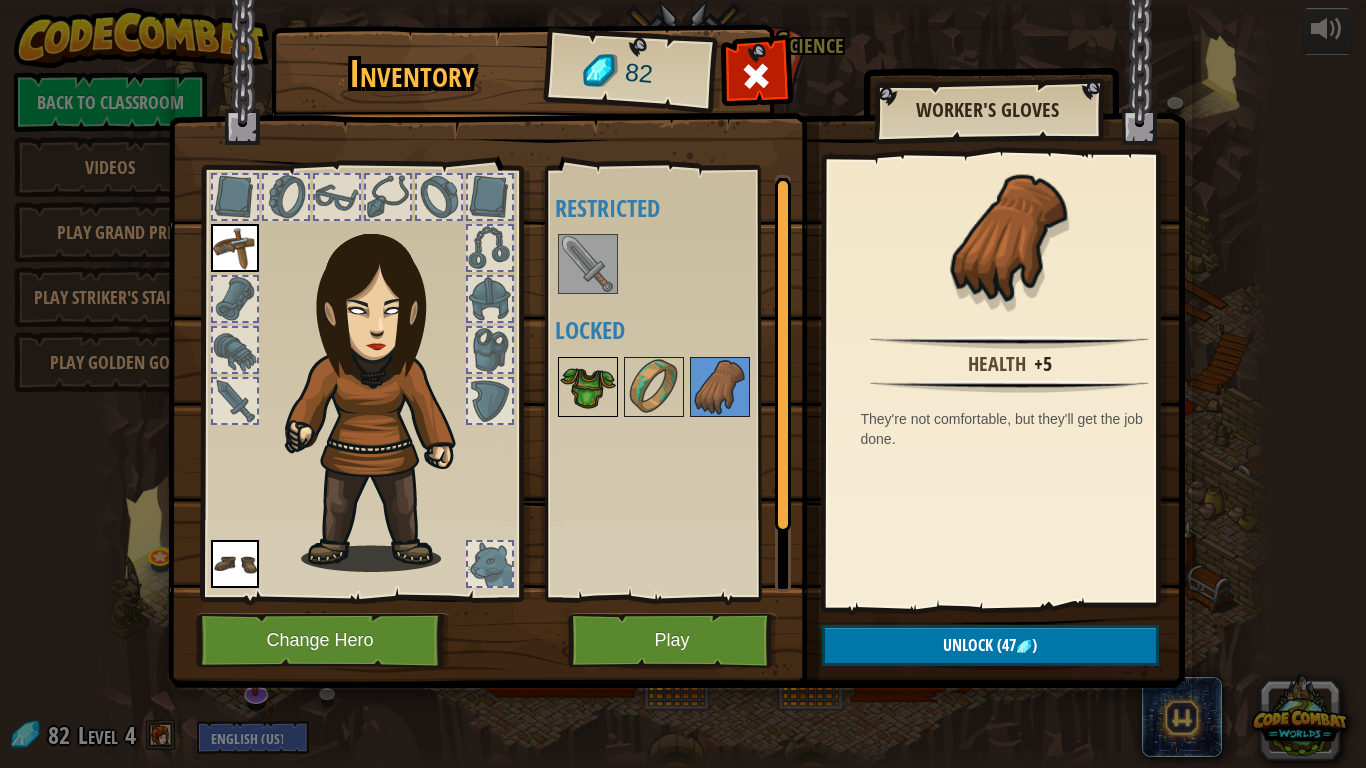 click at bounding box center (588, 387) 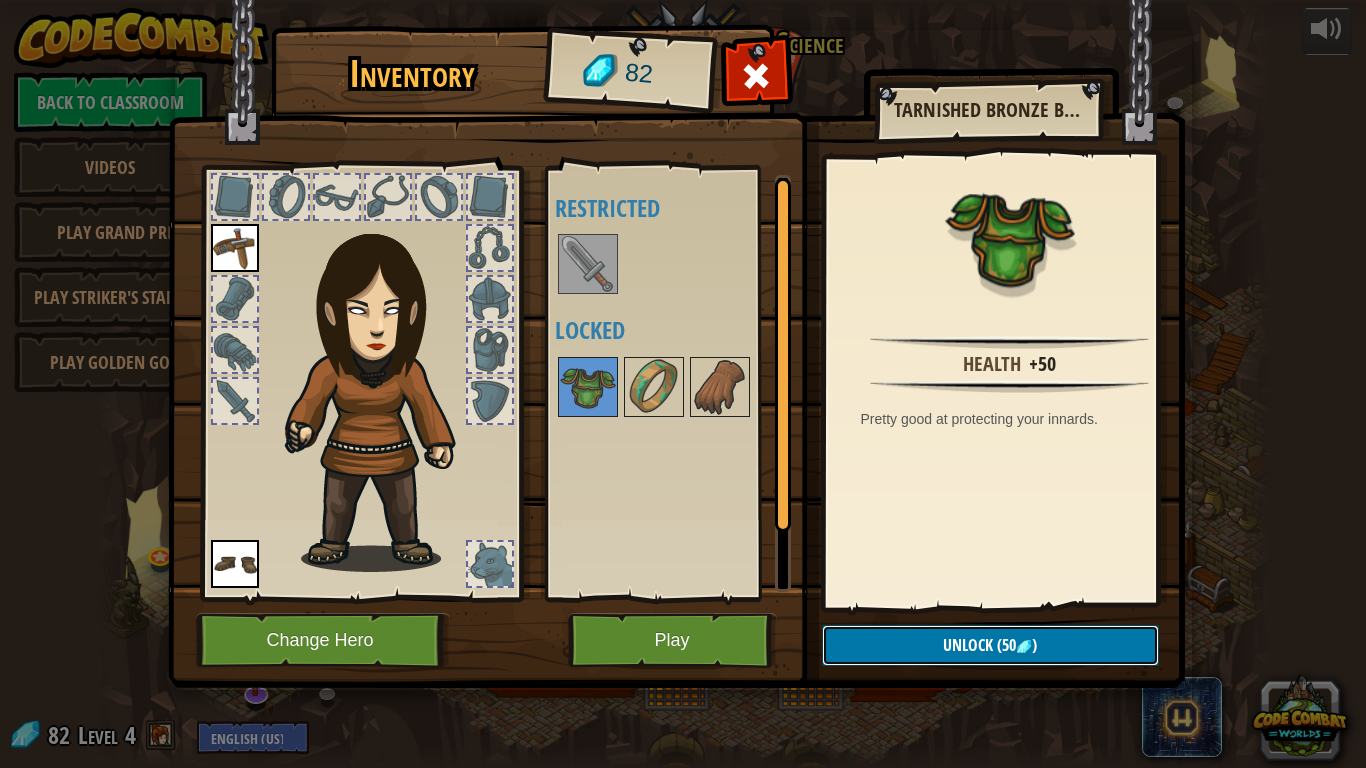 click on "Unlock (50 )" at bounding box center (990, 645) 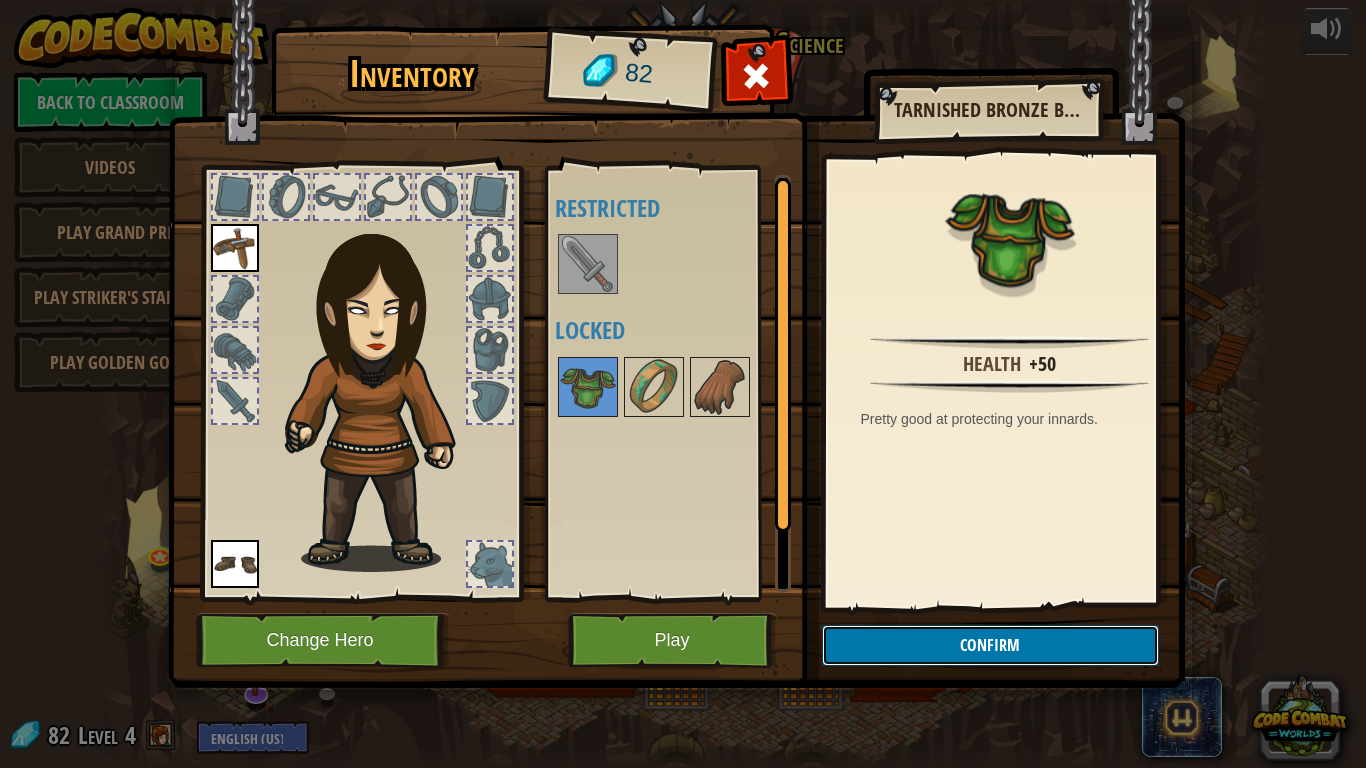 click on "Confirm" at bounding box center [990, 645] 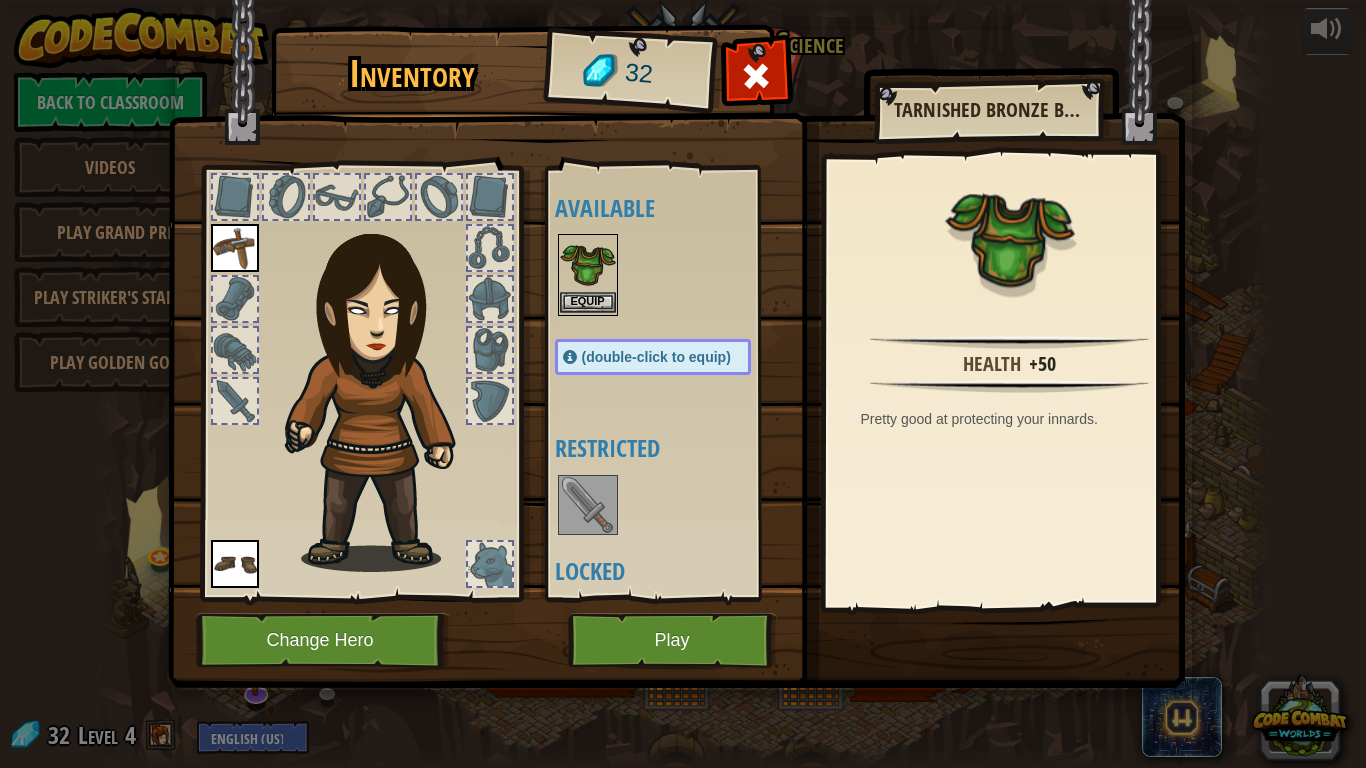 click at bounding box center (588, 264) 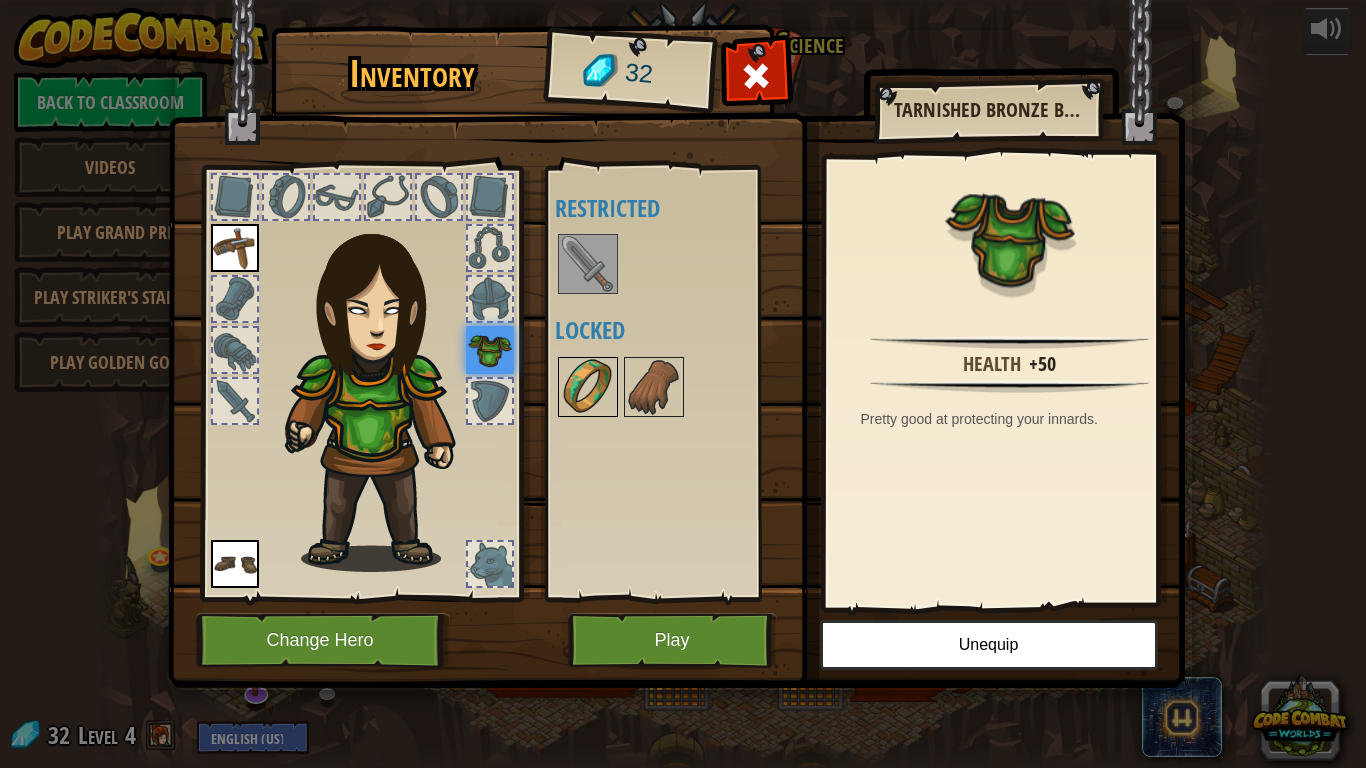 click at bounding box center (588, 387) 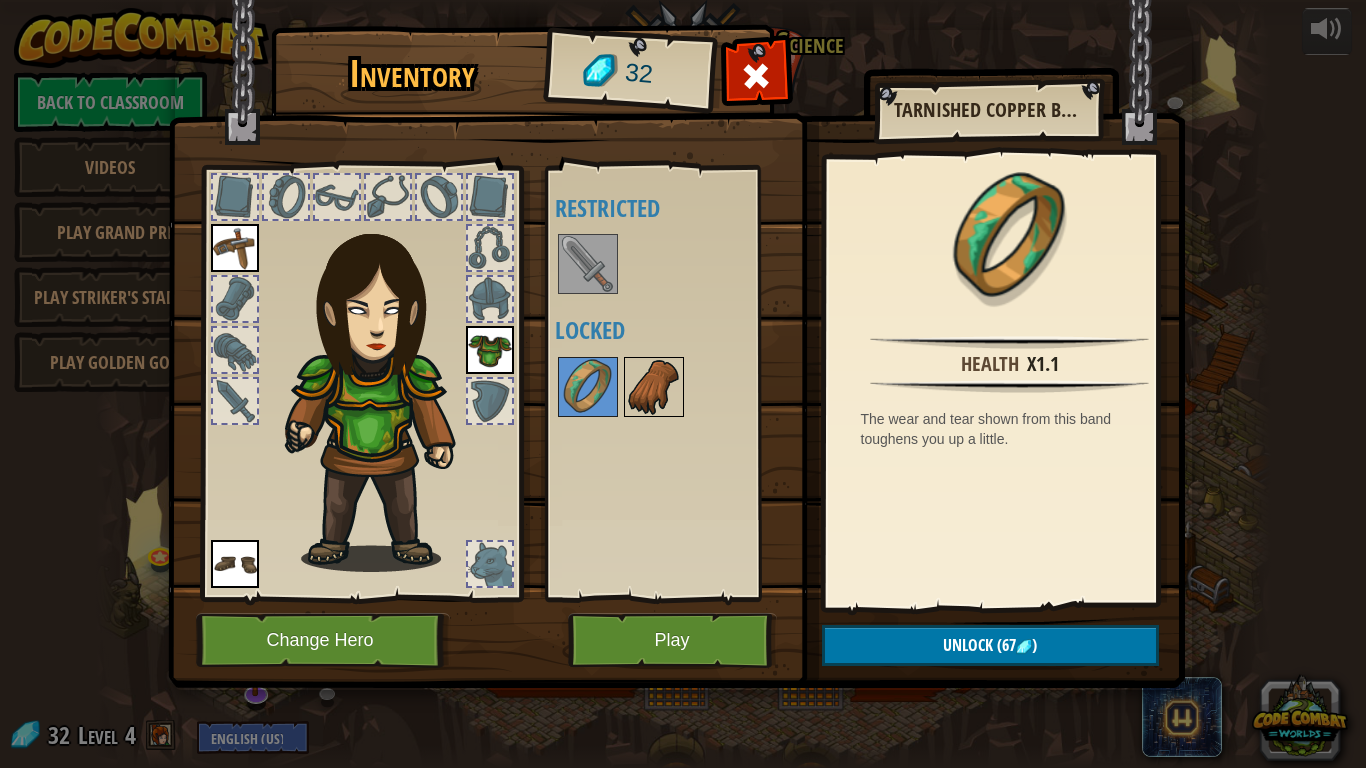 click at bounding box center (654, 387) 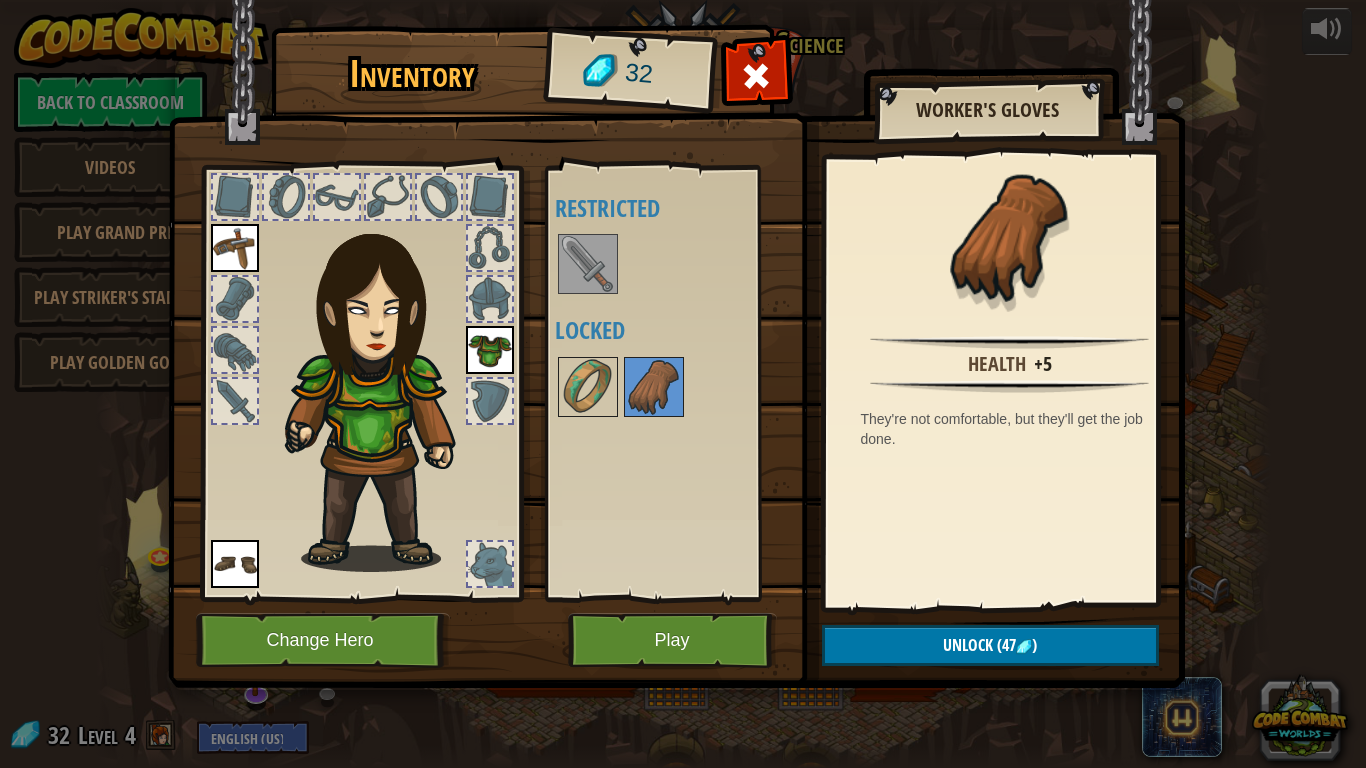 click at bounding box center (235, 564) 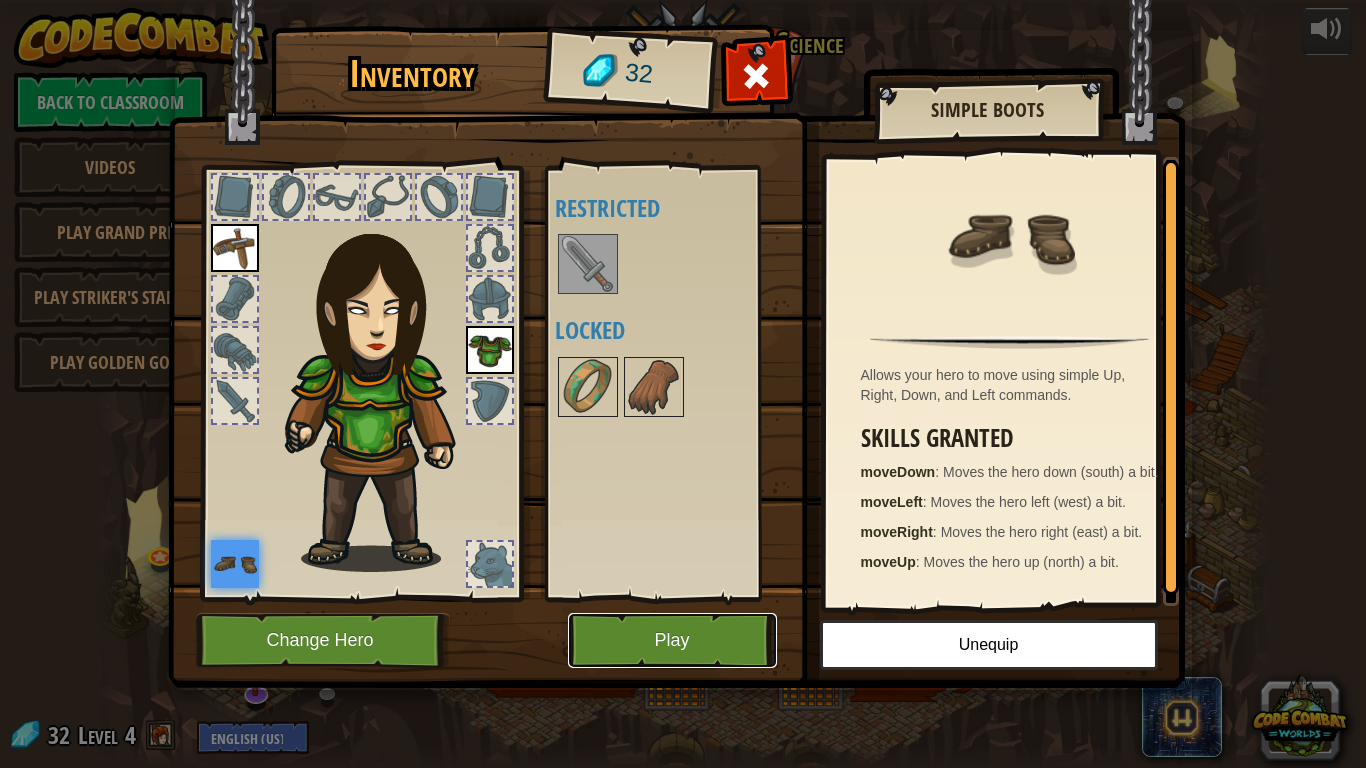click on "Play" at bounding box center [672, 640] 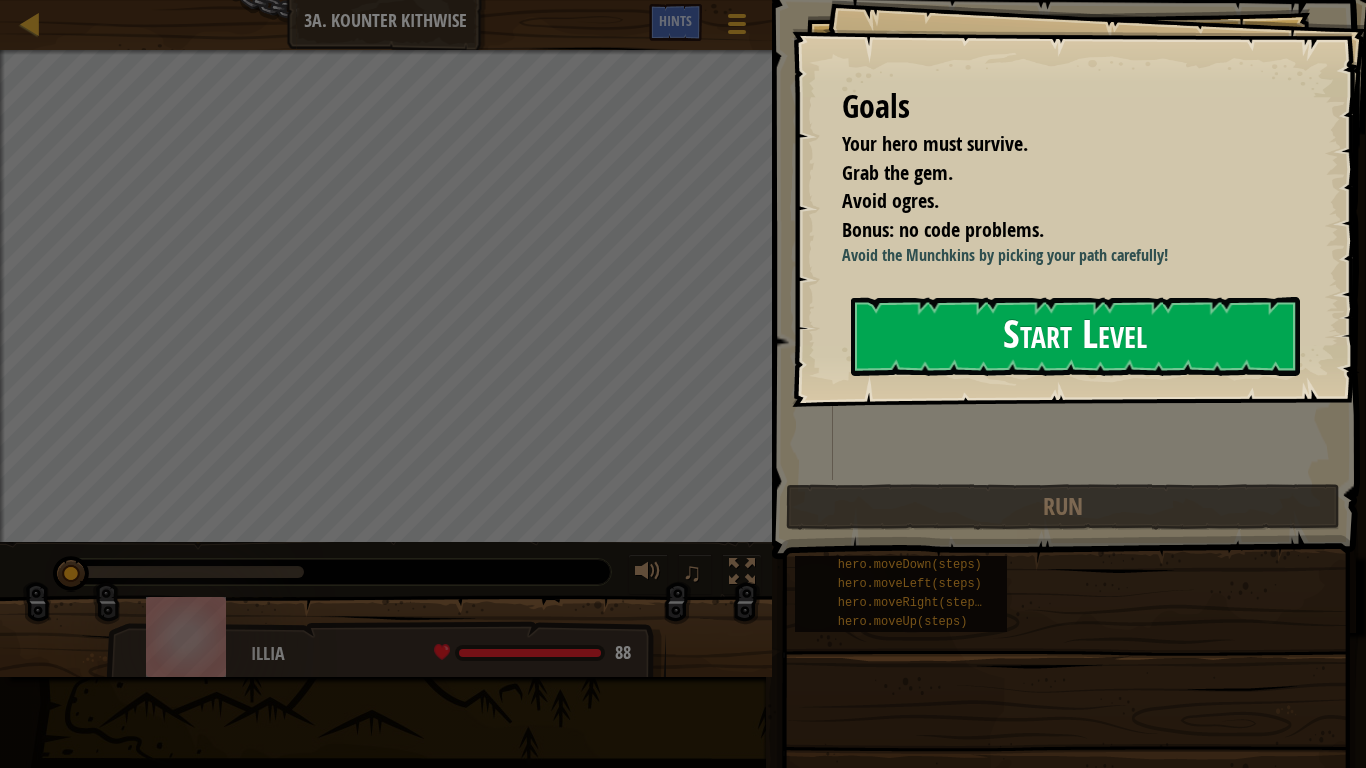 click on "Start Level" at bounding box center [1075, 336] 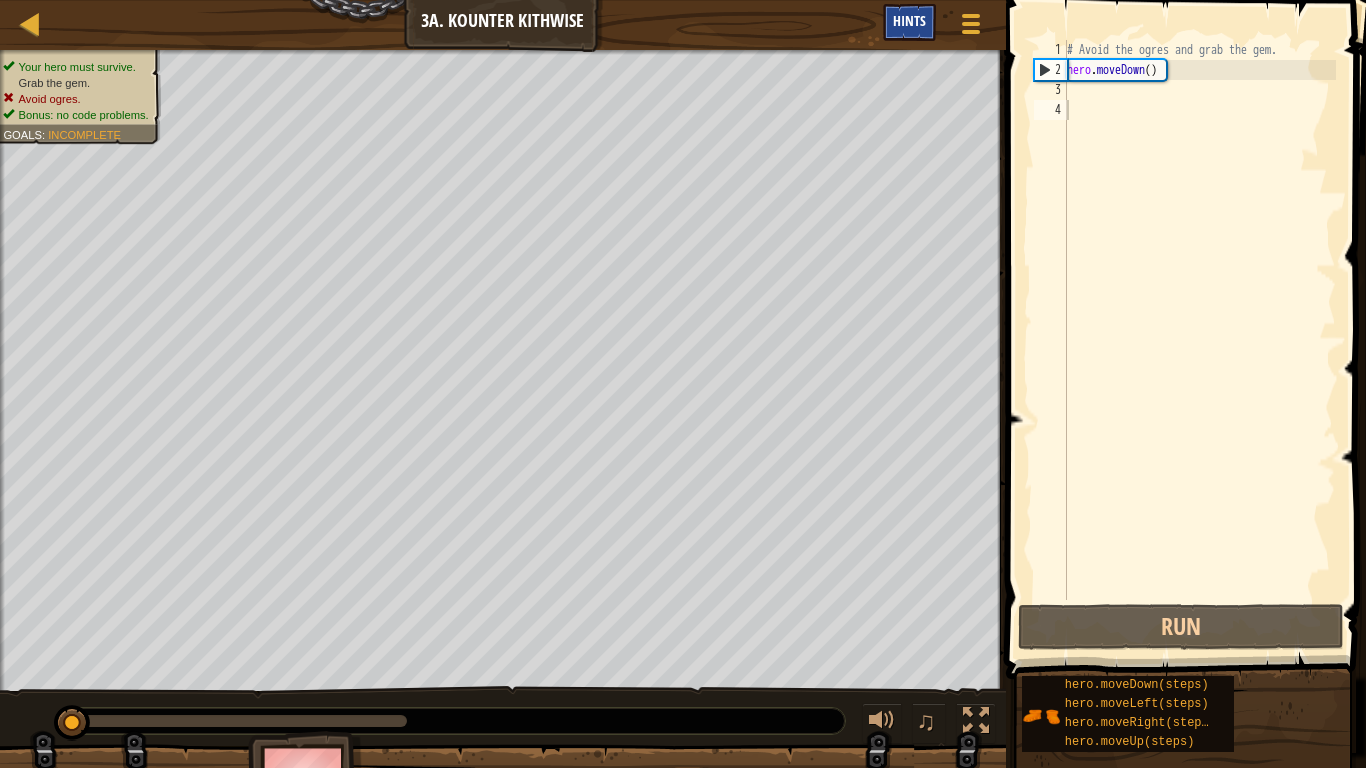 click on "Hints" at bounding box center (909, 20) 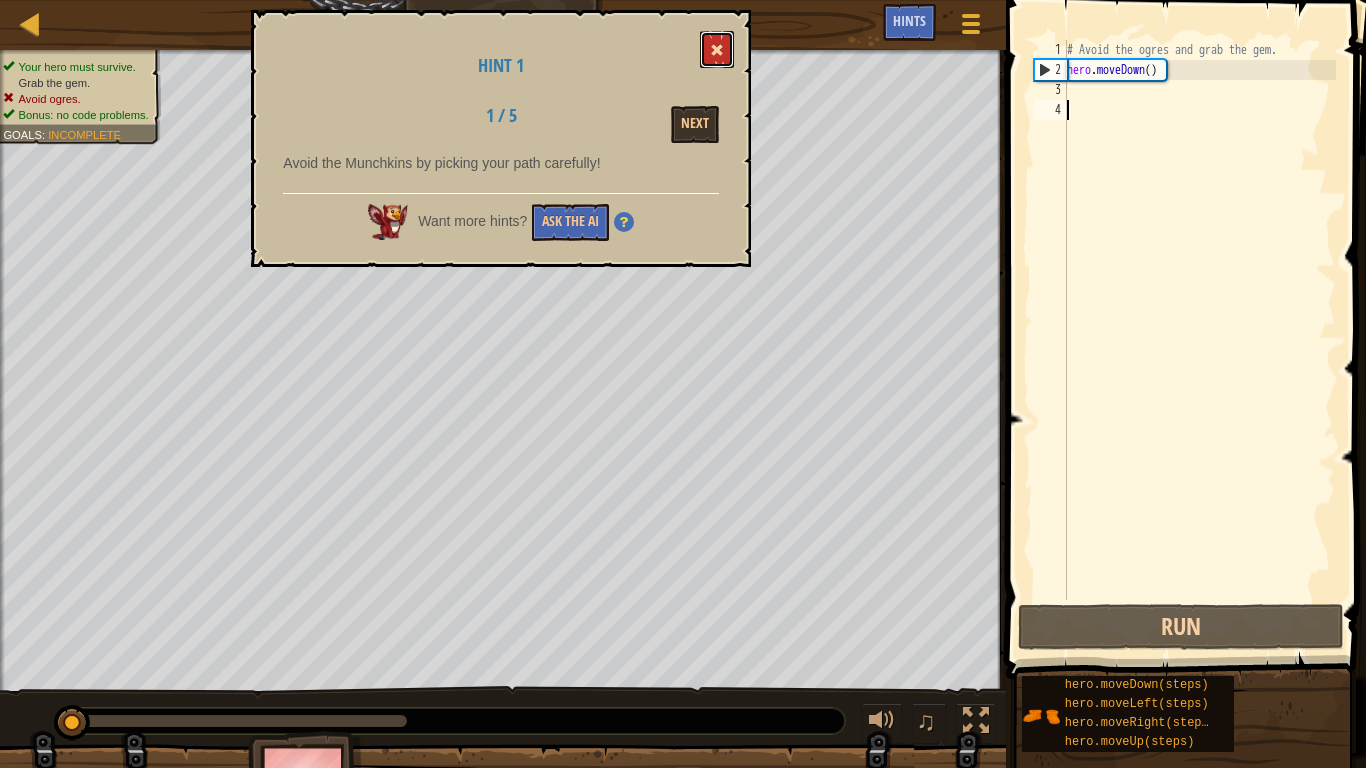 click at bounding box center (717, 49) 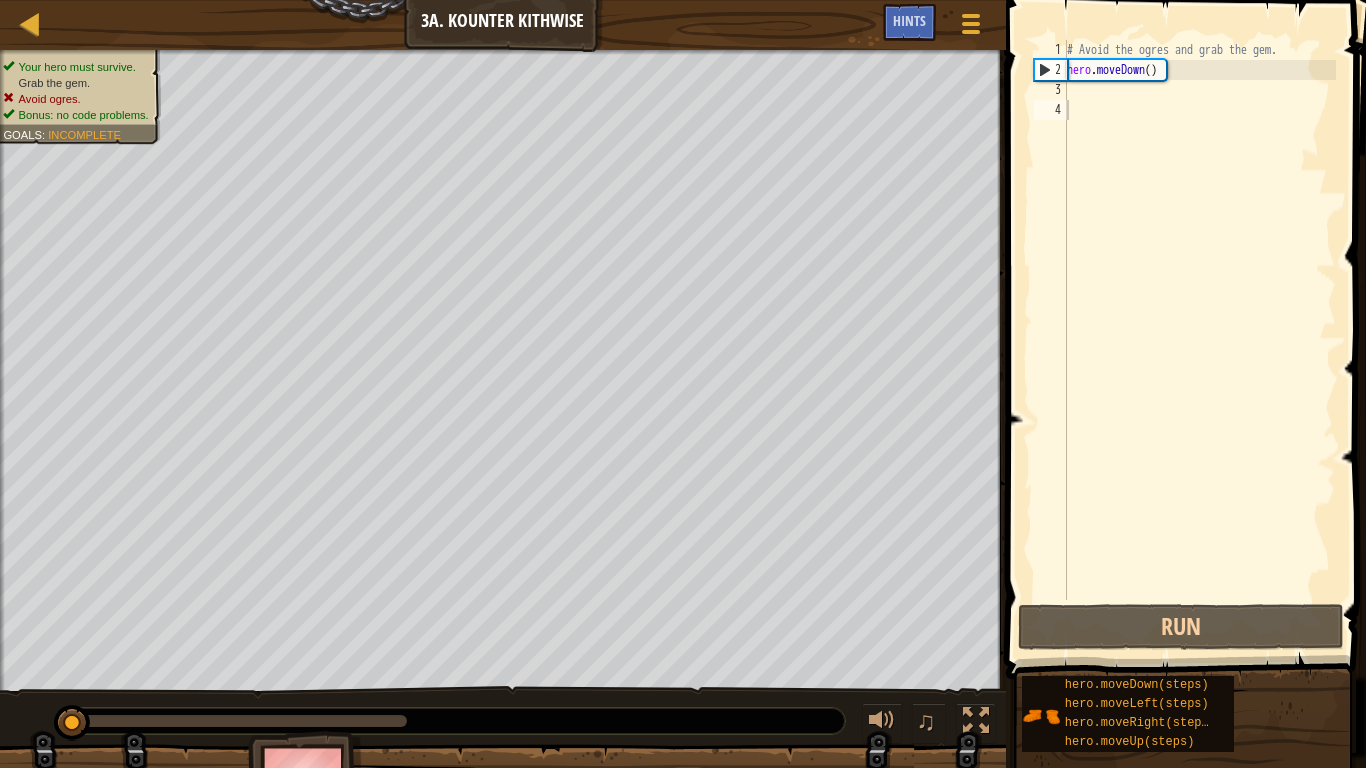click on "# Avoid the ogres and grab the gem. hero . moveDown ( )" at bounding box center [1199, 340] 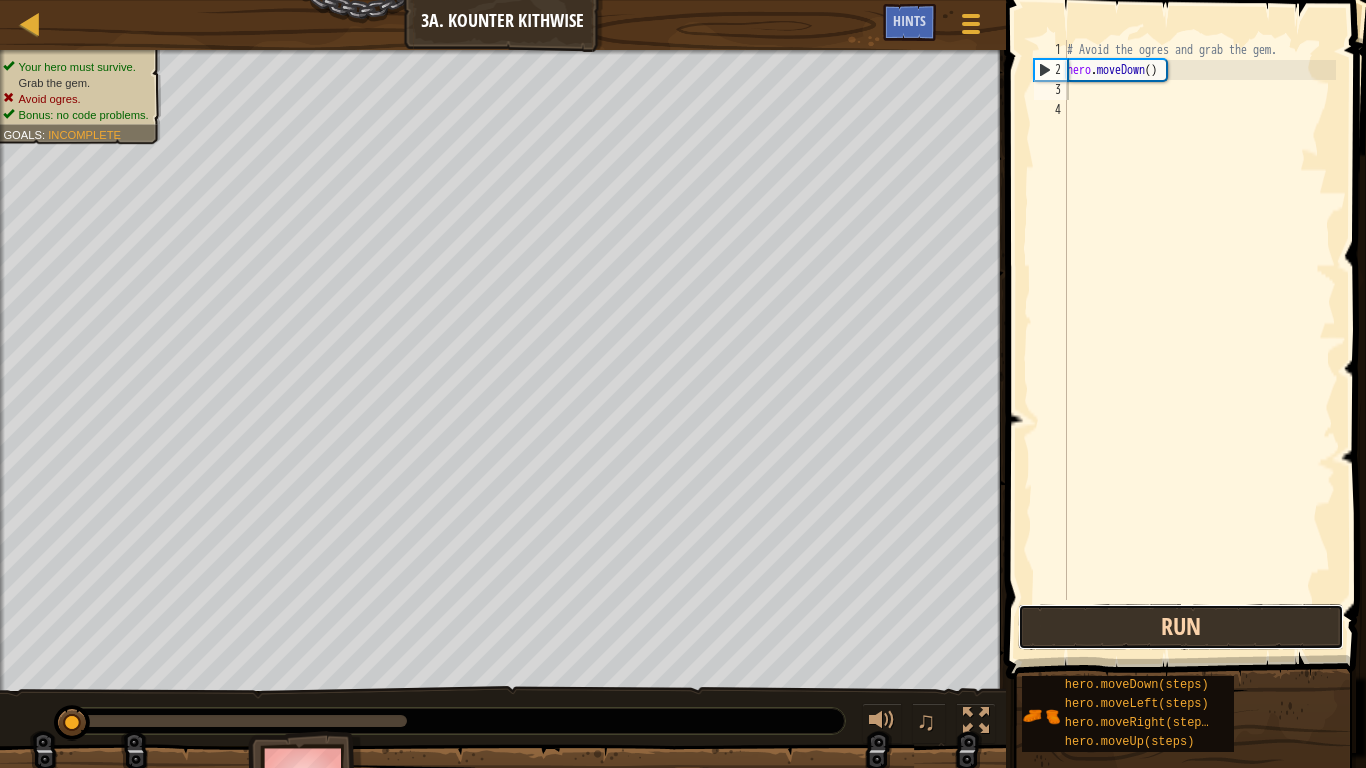 click on "Run" at bounding box center [1181, 627] 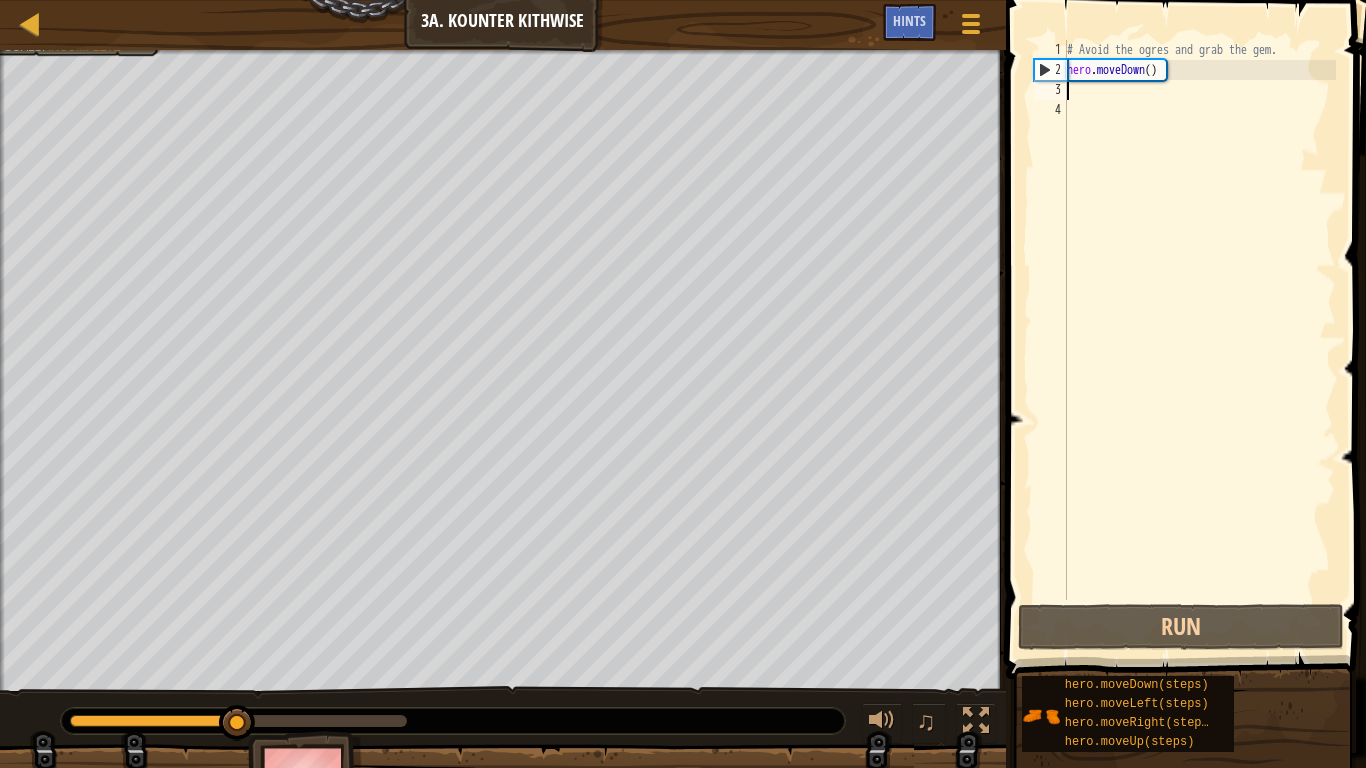 type on "m" 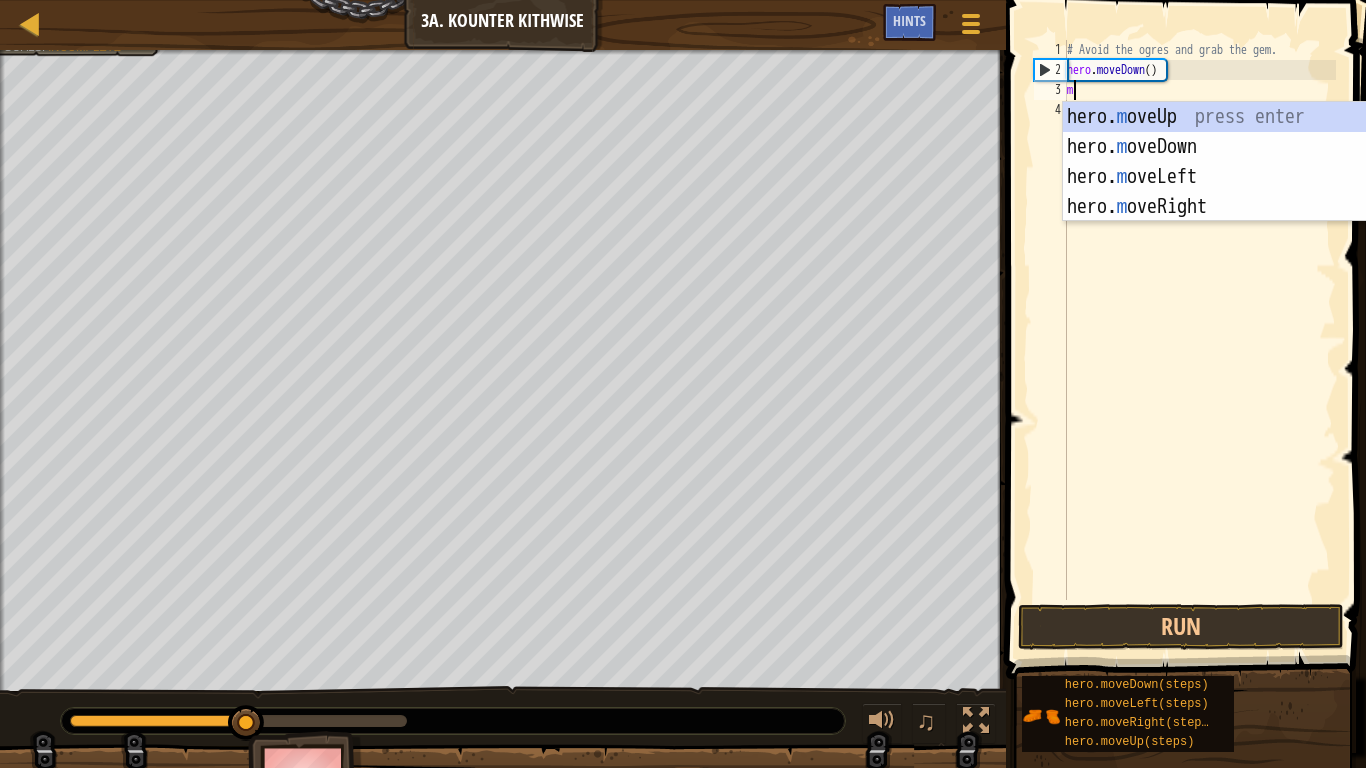 scroll, scrollTop: 9, scrollLeft: 0, axis: vertical 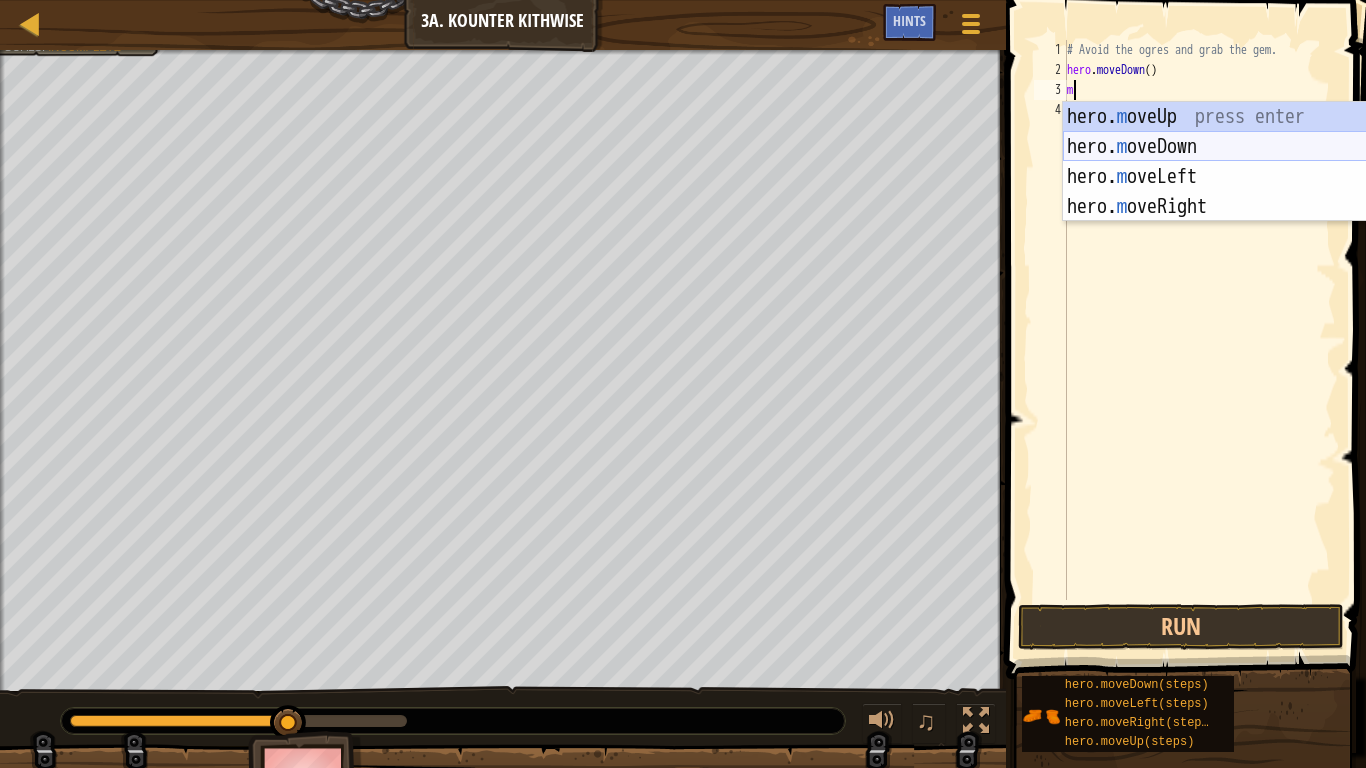 click on "hero. m oveUp press enter hero. m oveDown press enter hero. m oveLeft press enter hero. m oveRight press enter" at bounding box center [1252, 192] 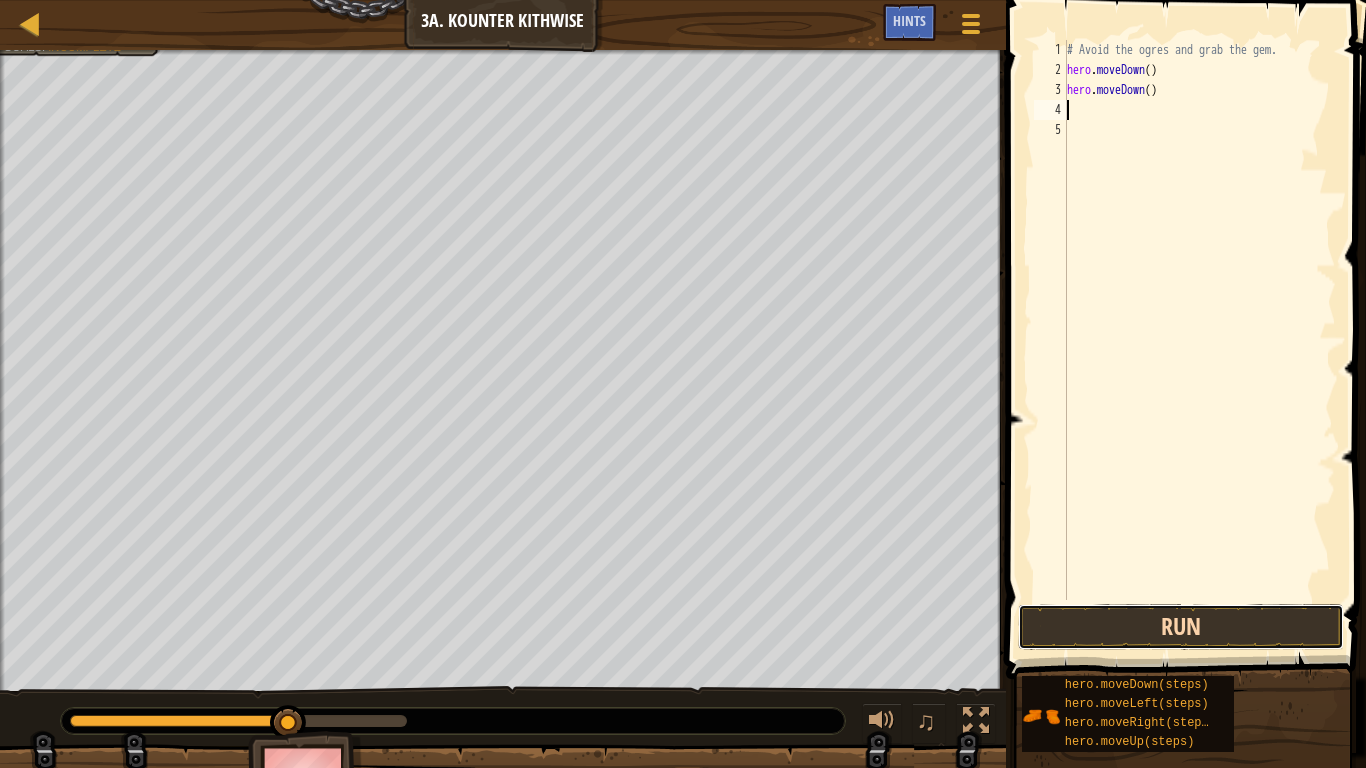 click on "Run" at bounding box center (1181, 627) 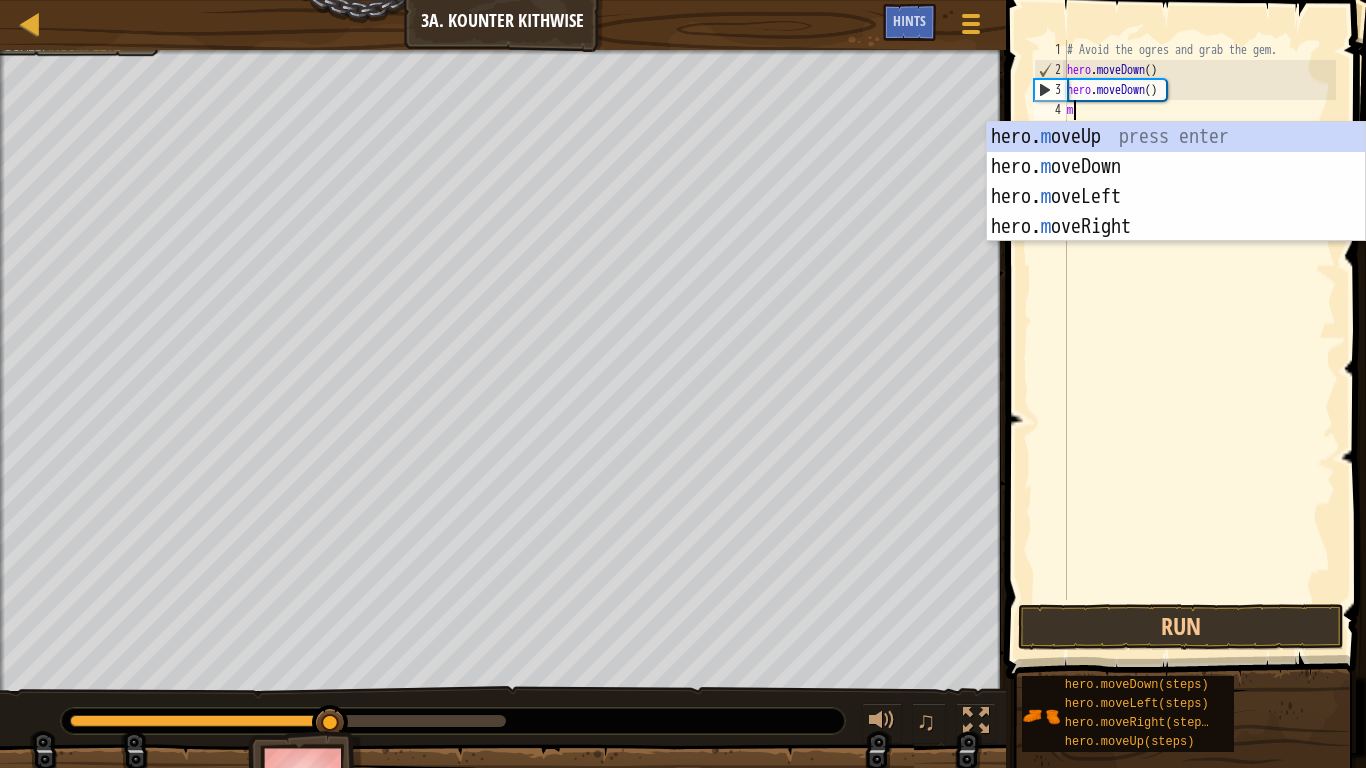 type on "mo" 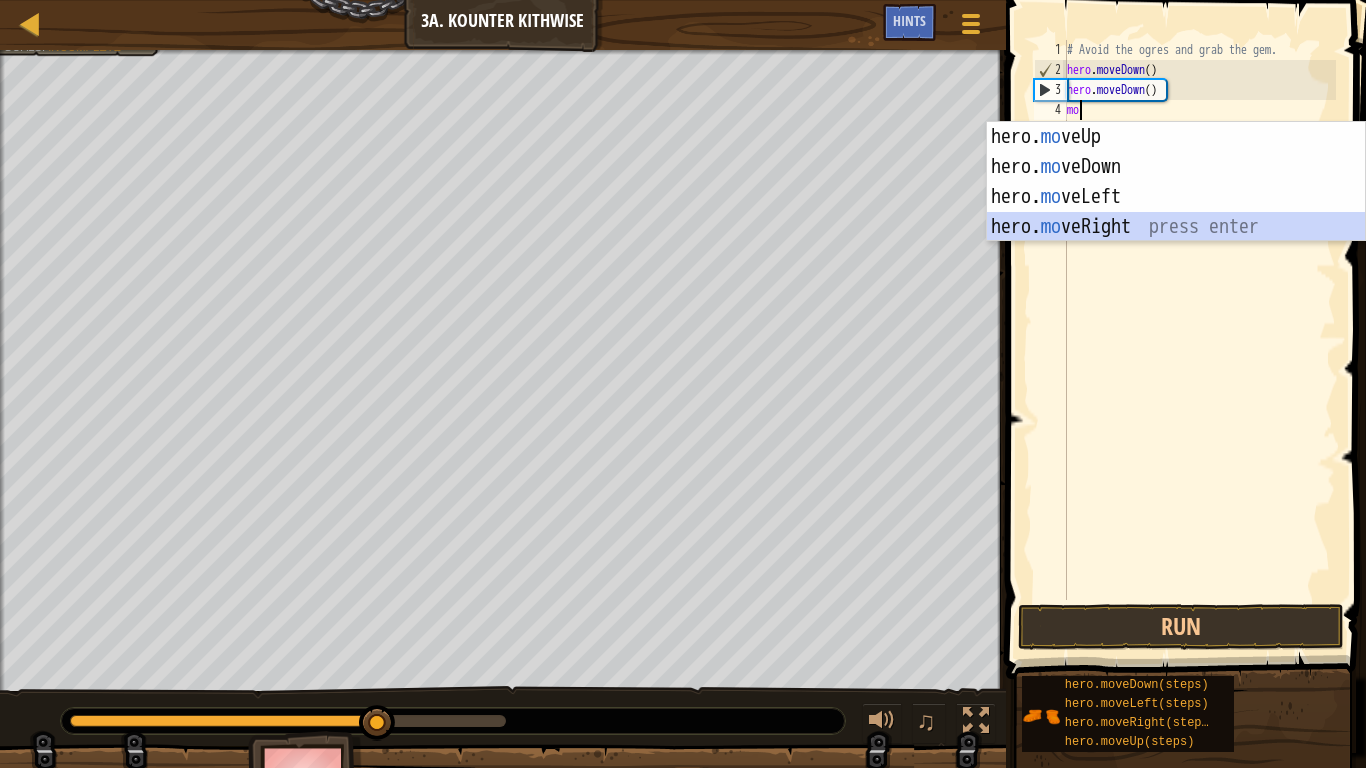click on "hero. mo veUp press enter hero. mo veDown press enter hero. mo veLeft press enter hero. mo veRight press enter" at bounding box center (1176, 212) 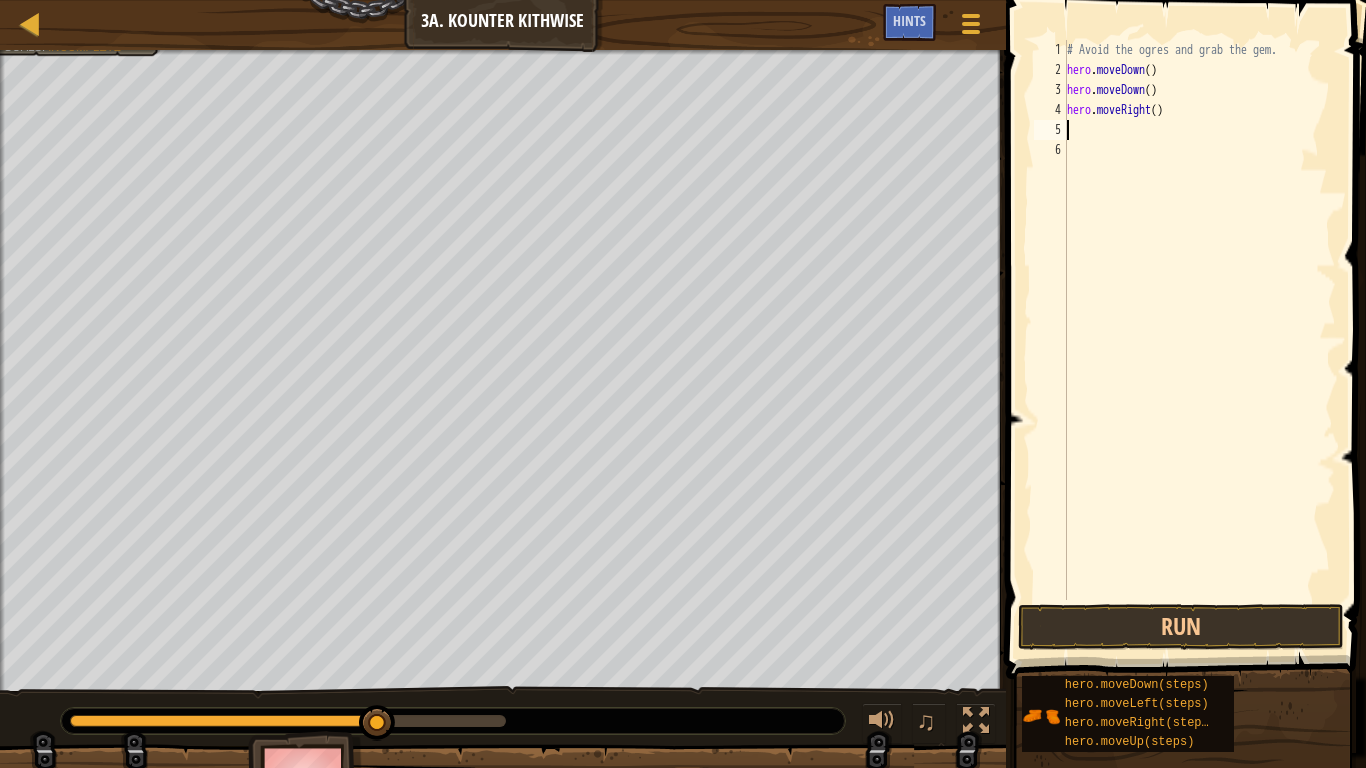 type on "m" 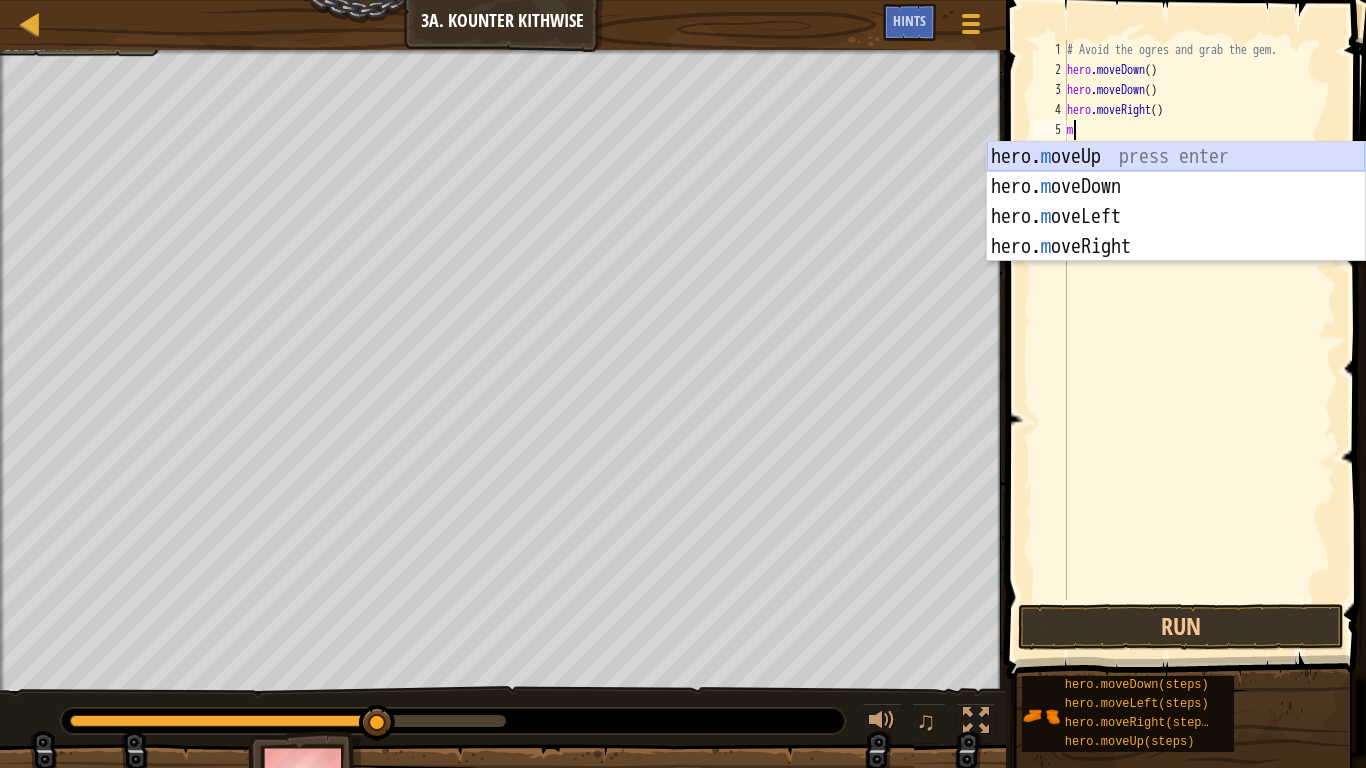 click on "hero. m oveUp press enter hero. m oveDown press enter hero. m oveLeft press enter hero. m oveRight press enter" at bounding box center (1176, 232) 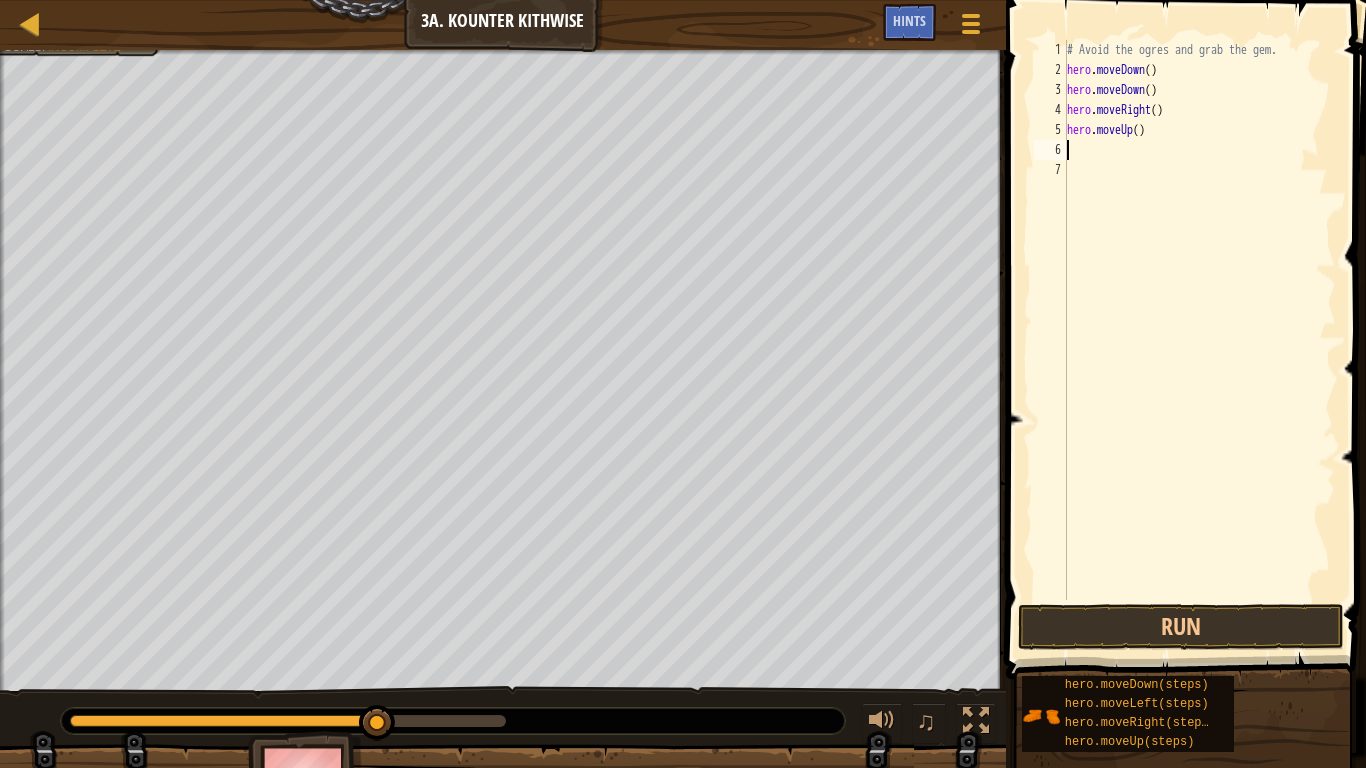 type on "m" 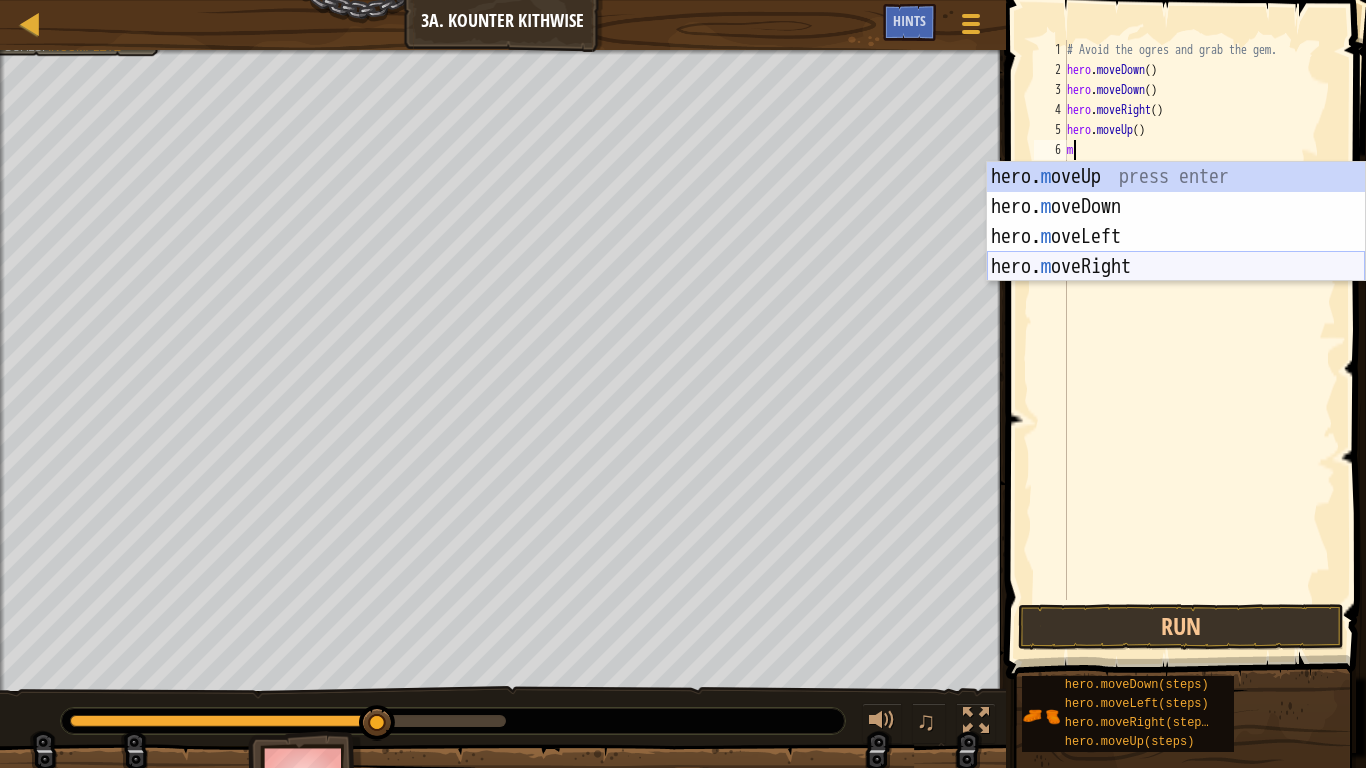 click on "hero. m oveUp press enter hero. m oveDown press enter hero. m oveLeft press enter hero. m oveRight press enter" at bounding box center [1176, 252] 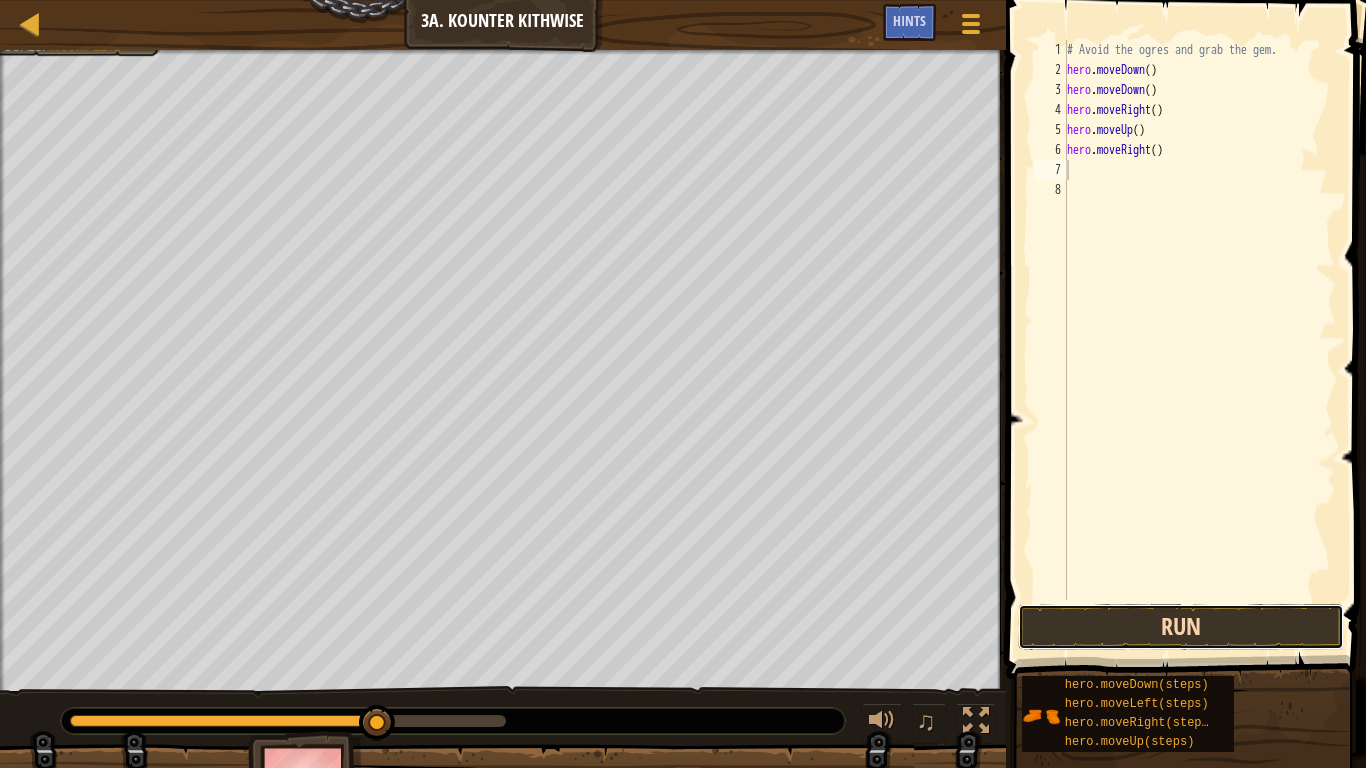 click on "Run" at bounding box center (1181, 627) 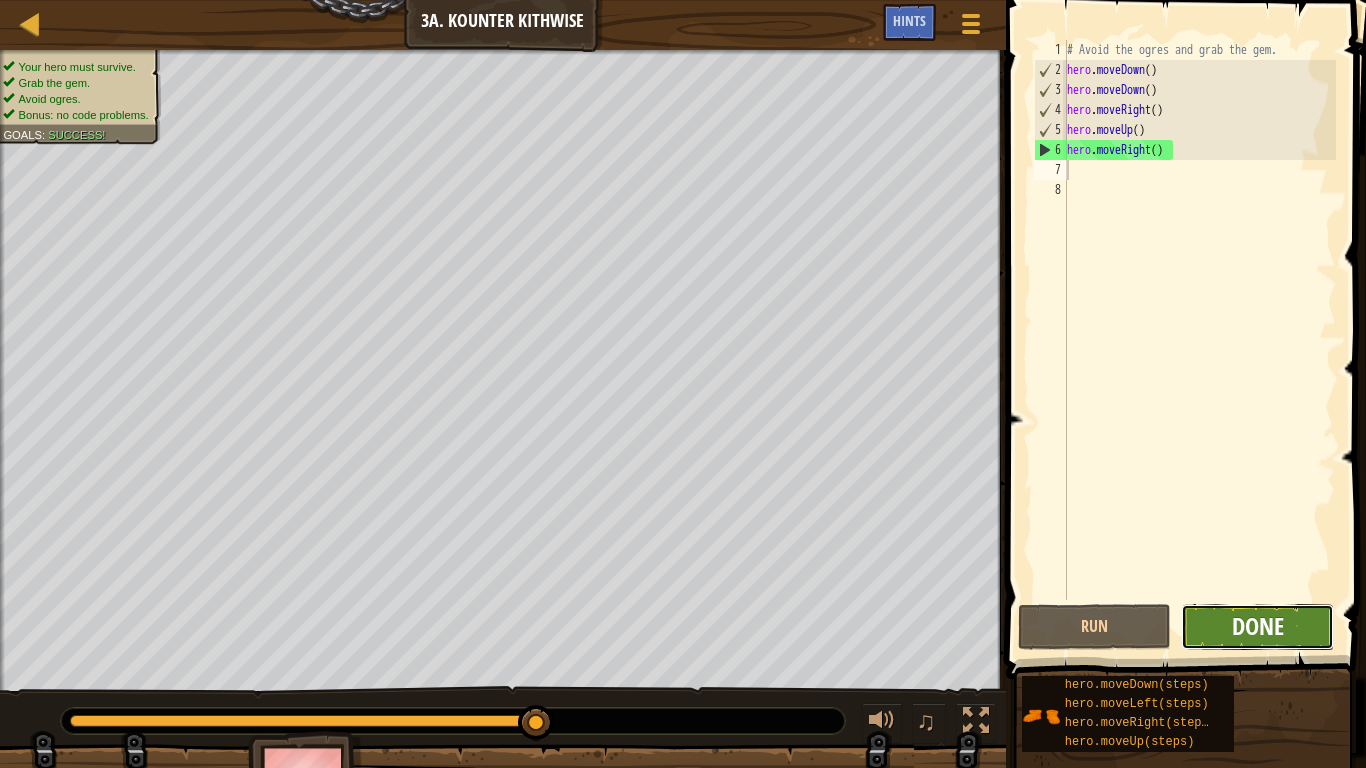 click on "Done" at bounding box center [1258, 626] 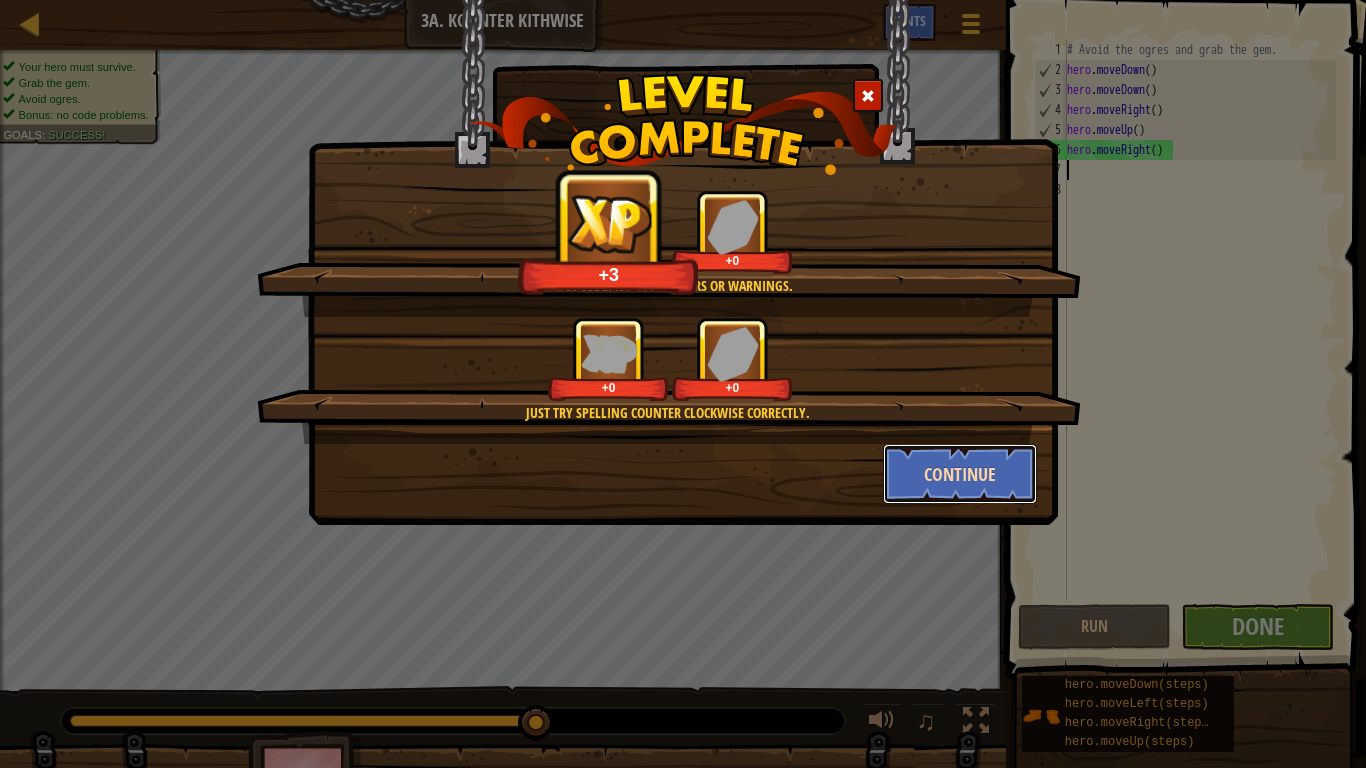 click on "Continue" at bounding box center [960, 474] 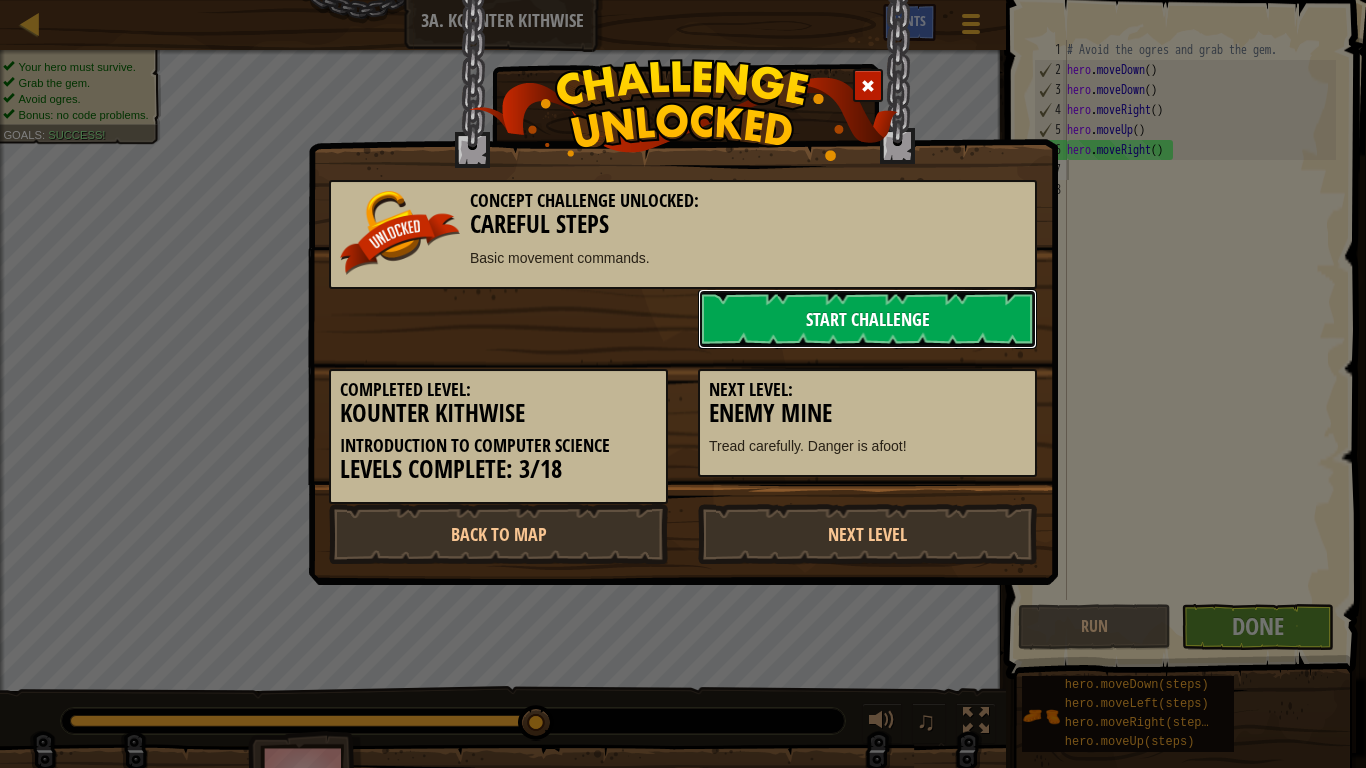 click on "Start Challenge" at bounding box center [867, 319] 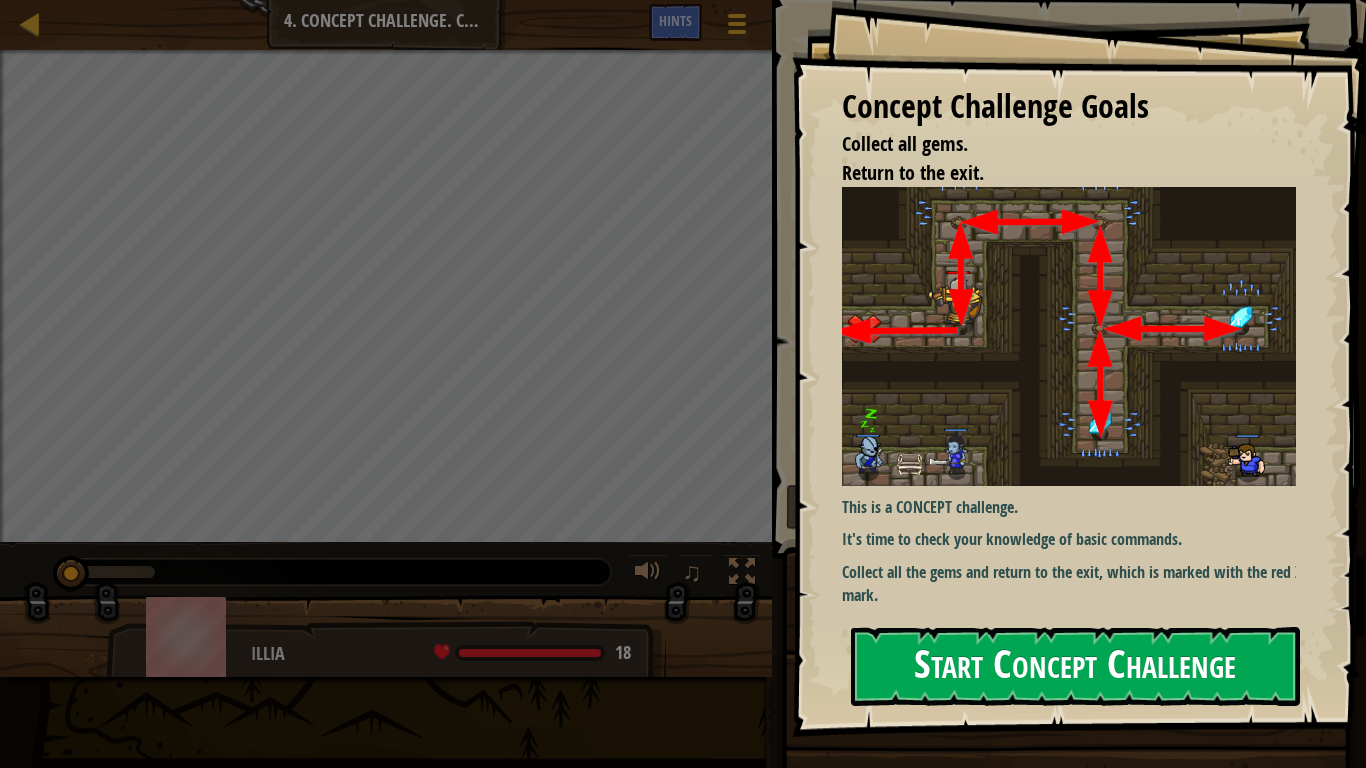 click on "Start Concept Challenge" at bounding box center (1075, 666) 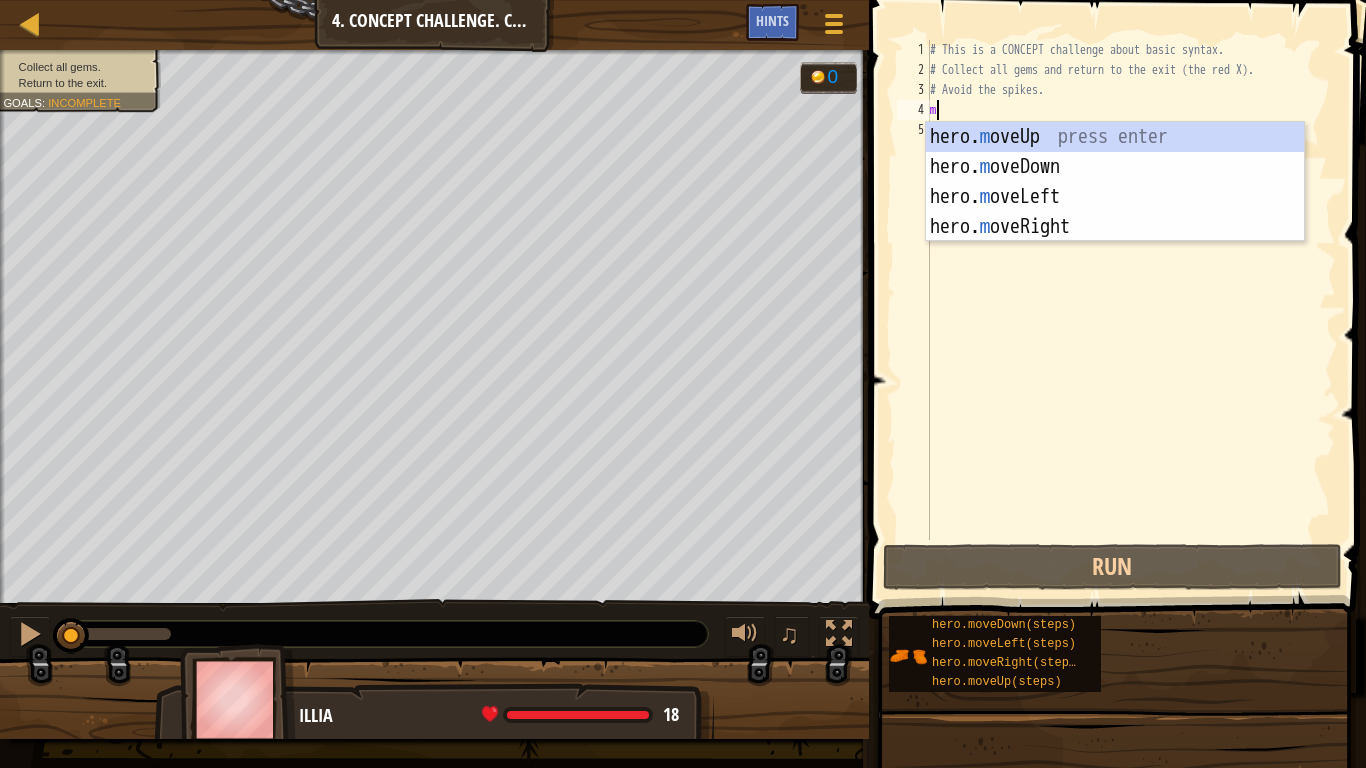 scroll, scrollTop: 9, scrollLeft: 0, axis: vertical 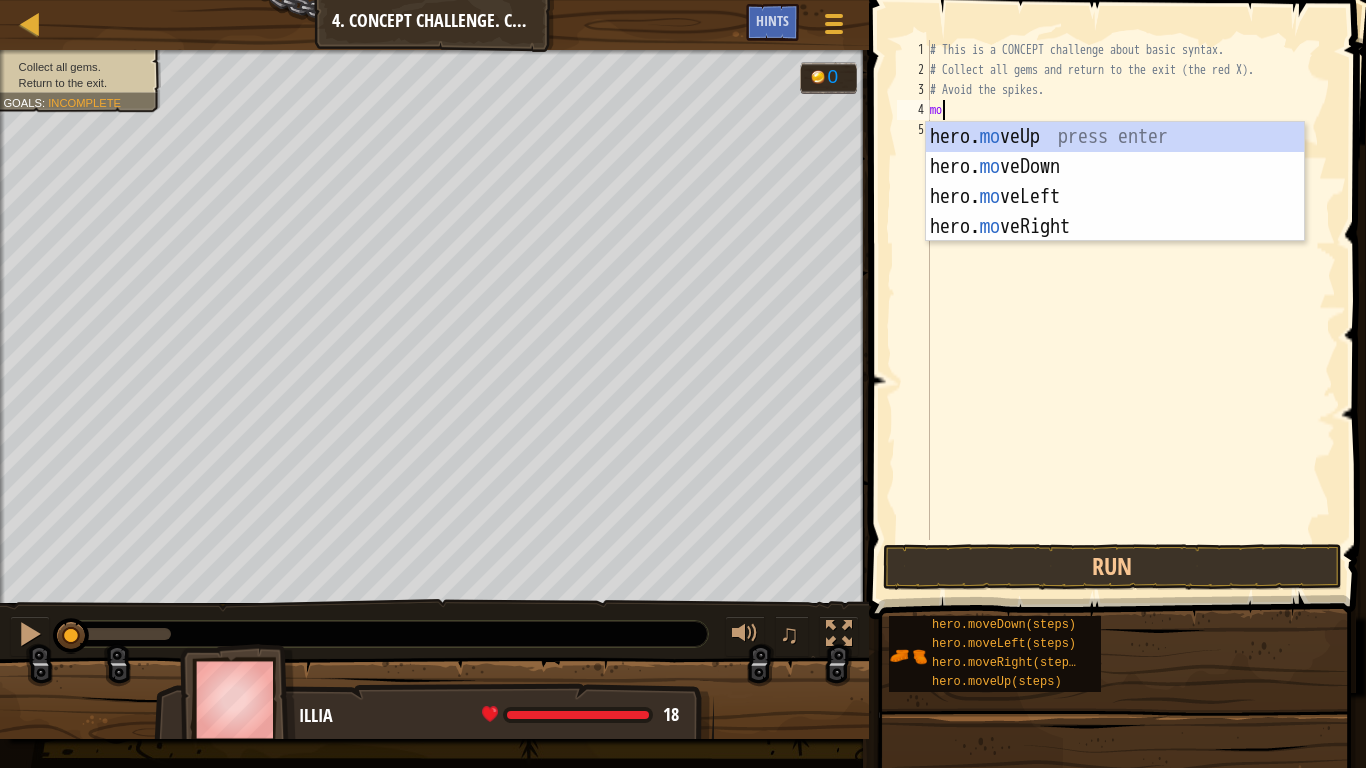 type on "mo" 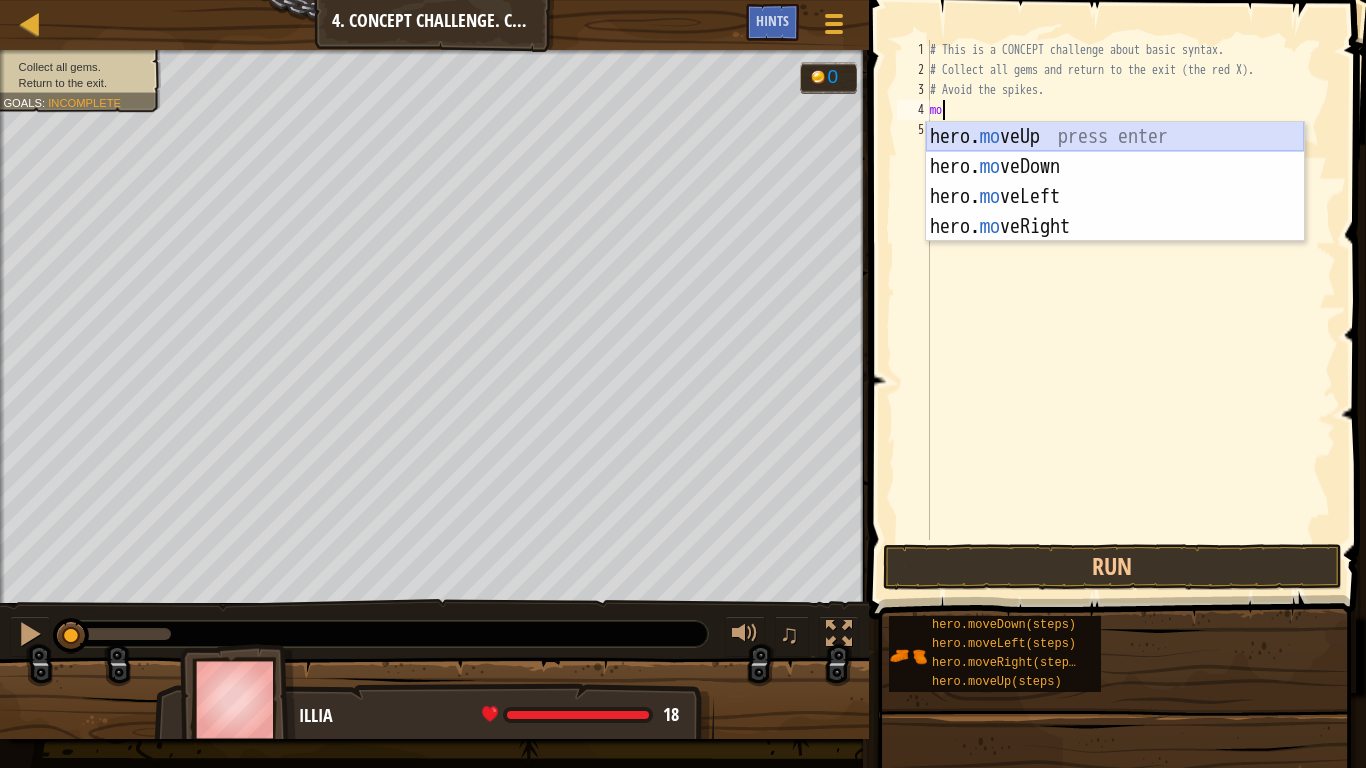 click on "hero. mo veUp press enter hero. mo veDown press enter hero. mo veLeft press enter hero. mo veRight press enter" at bounding box center (1115, 212) 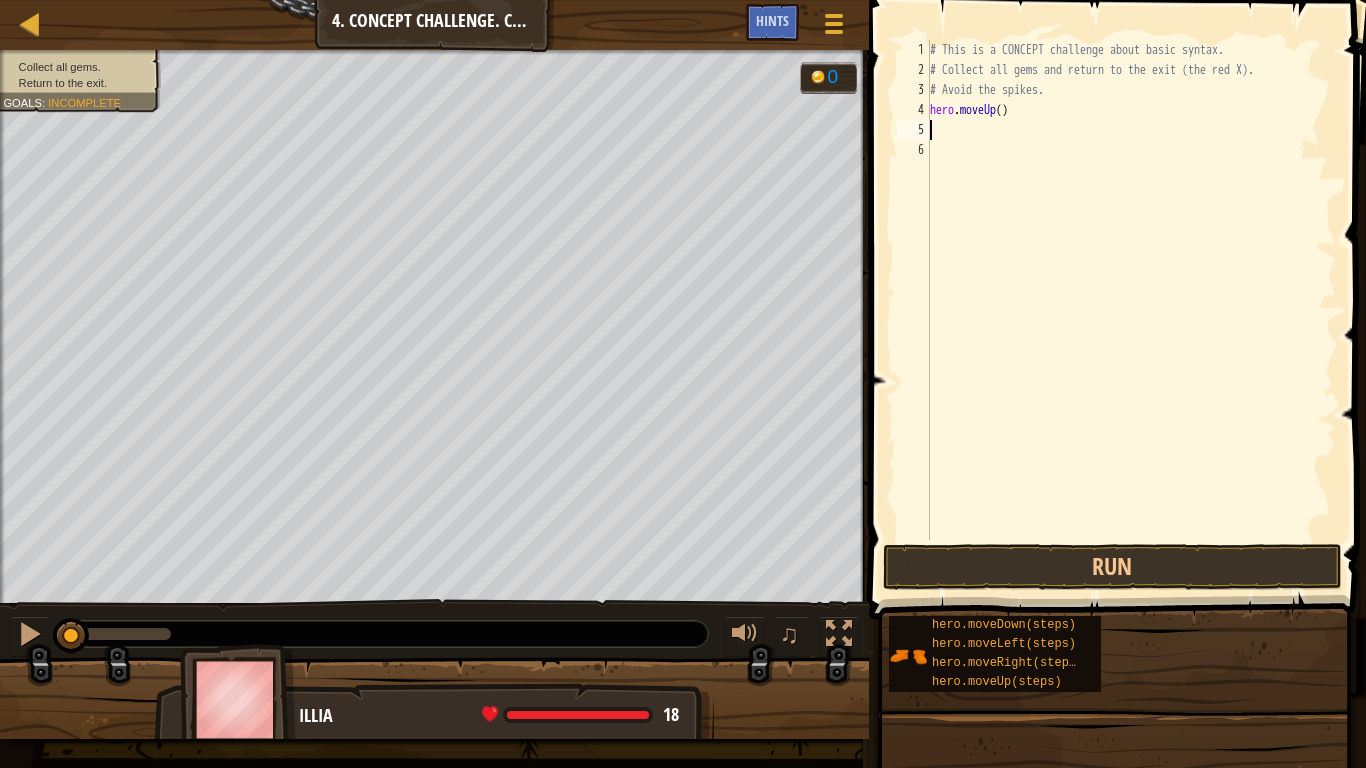type on "m" 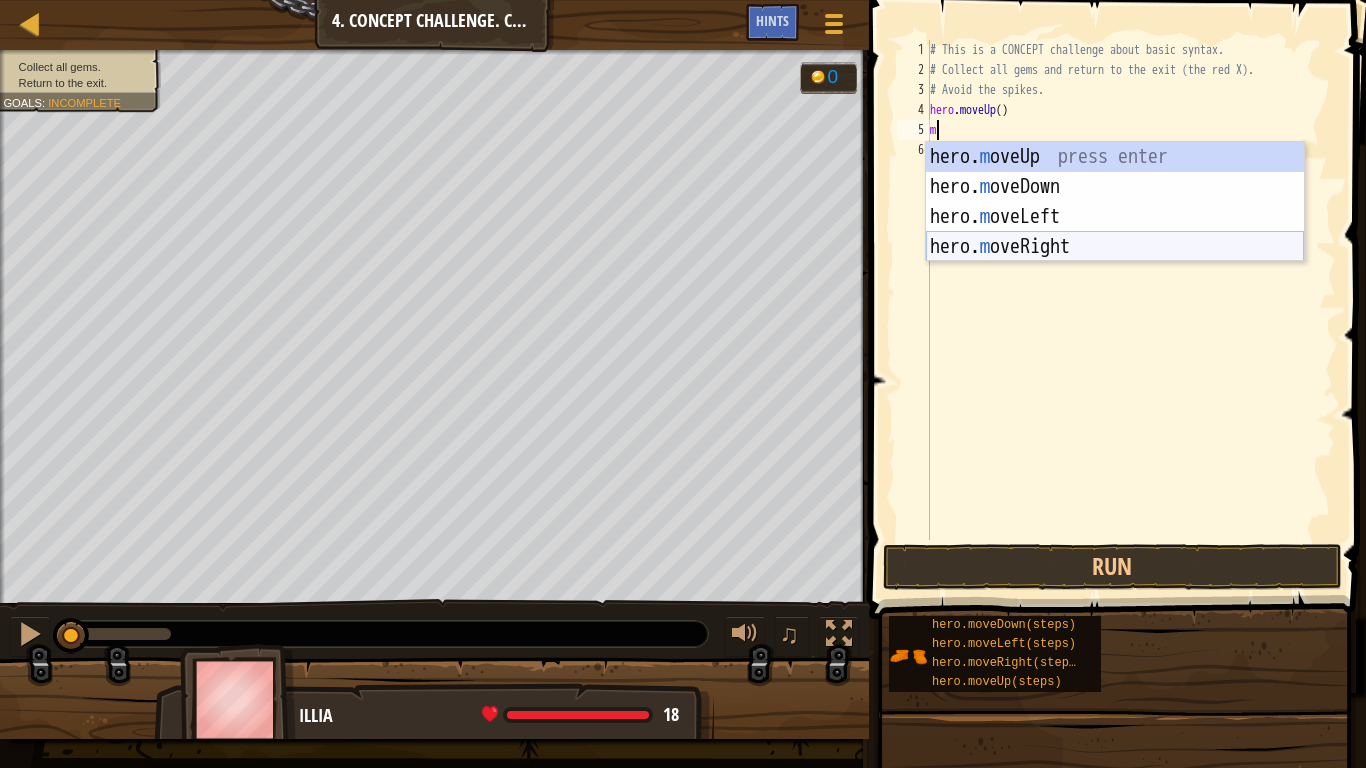 click on "hero. m oveUp press enter hero. m oveDown press enter hero. m oveLeft press enter hero. m oveRight press enter" at bounding box center (1115, 232) 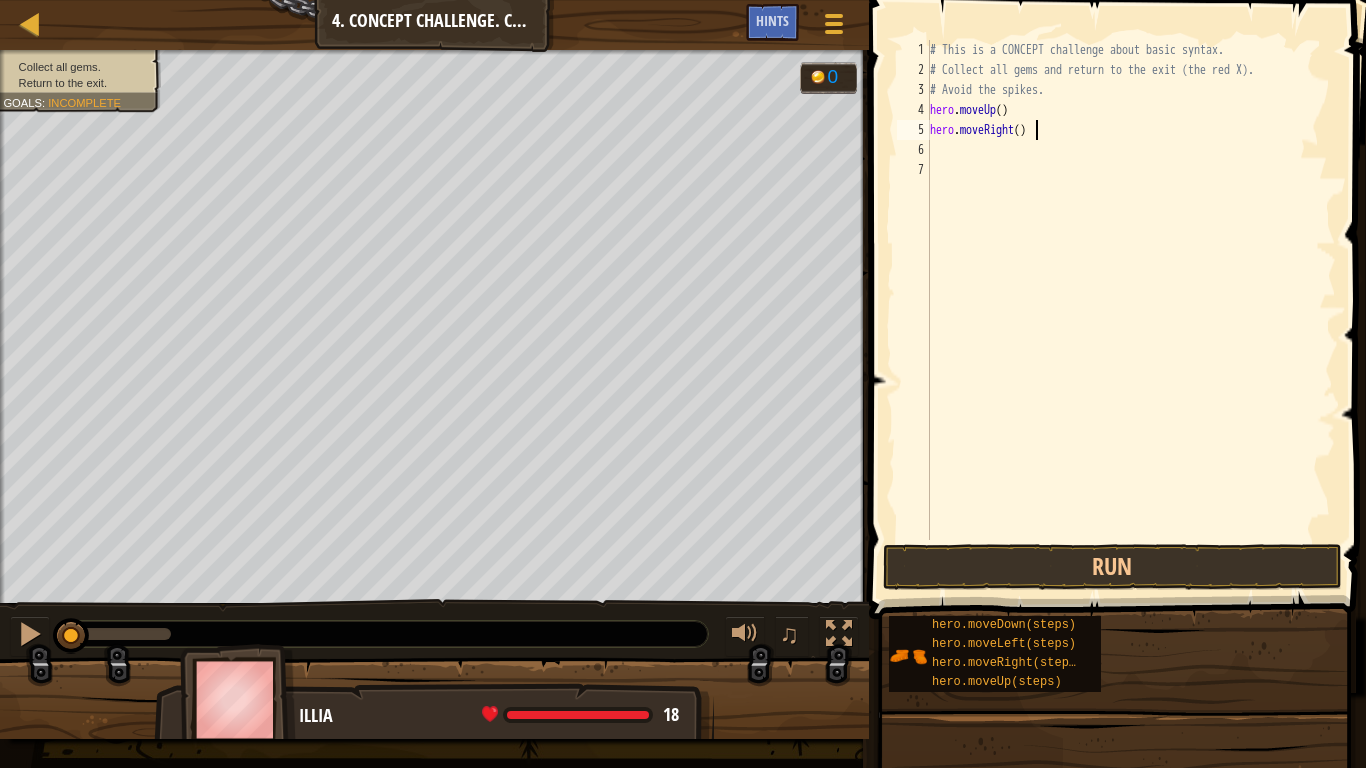 click on "# This is a CONCEPT challenge about basic syntax. # Collect all gems and return to the exit (the red X). # Avoid the spikes. hero . moveUp ( ) hero . moveRight ( )" at bounding box center [1131, 310] 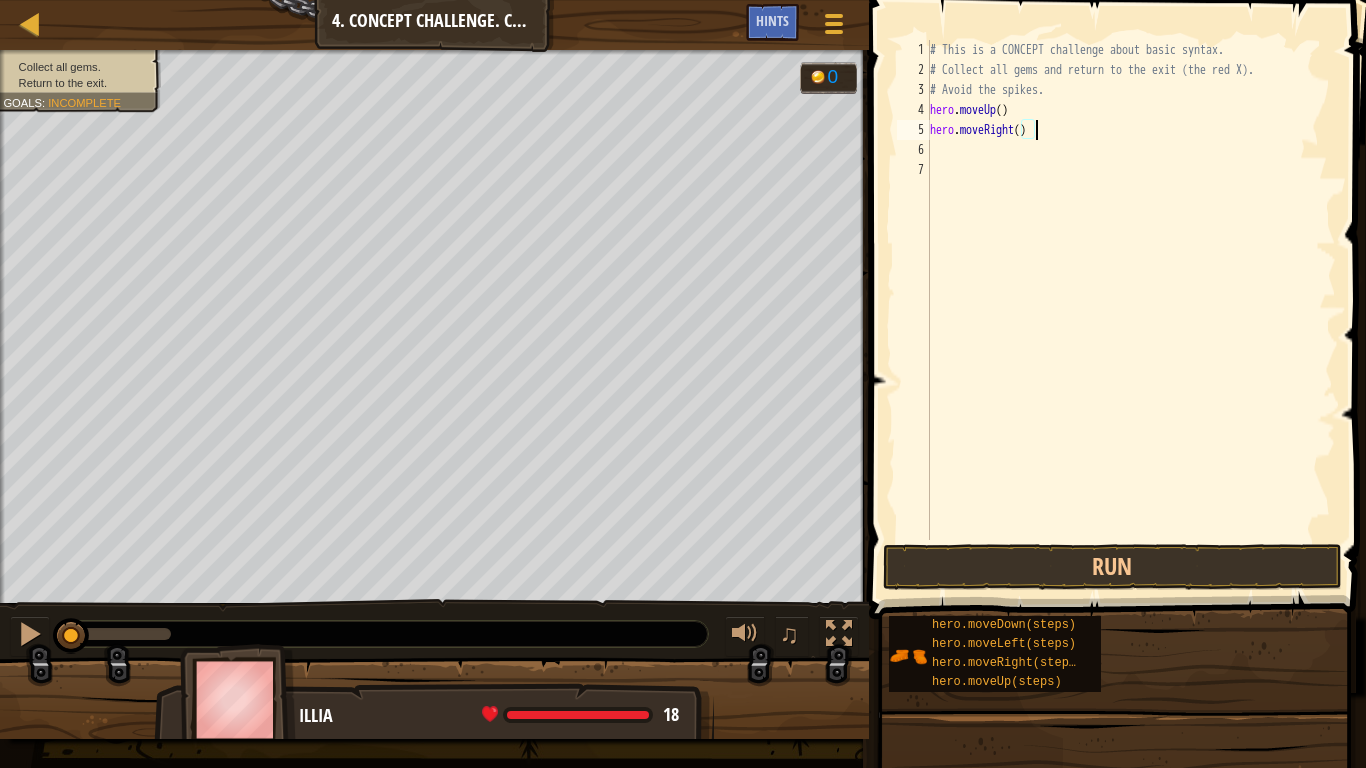 scroll, scrollTop: 9, scrollLeft: 8, axis: both 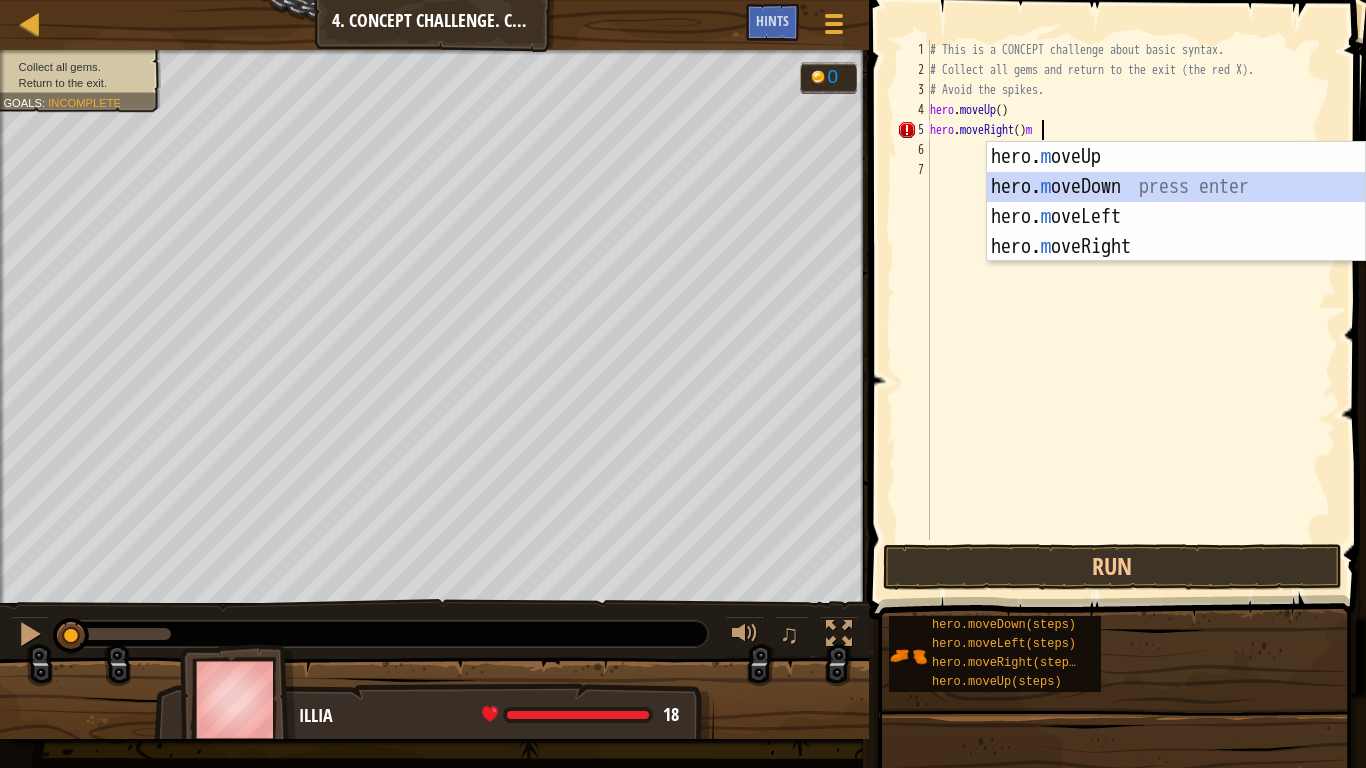 click on "hero. m oveUp press enter hero. m oveDown press enter hero. m oveLeft press enter hero. m oveRight press enter" at bounding box center (1176, 232) 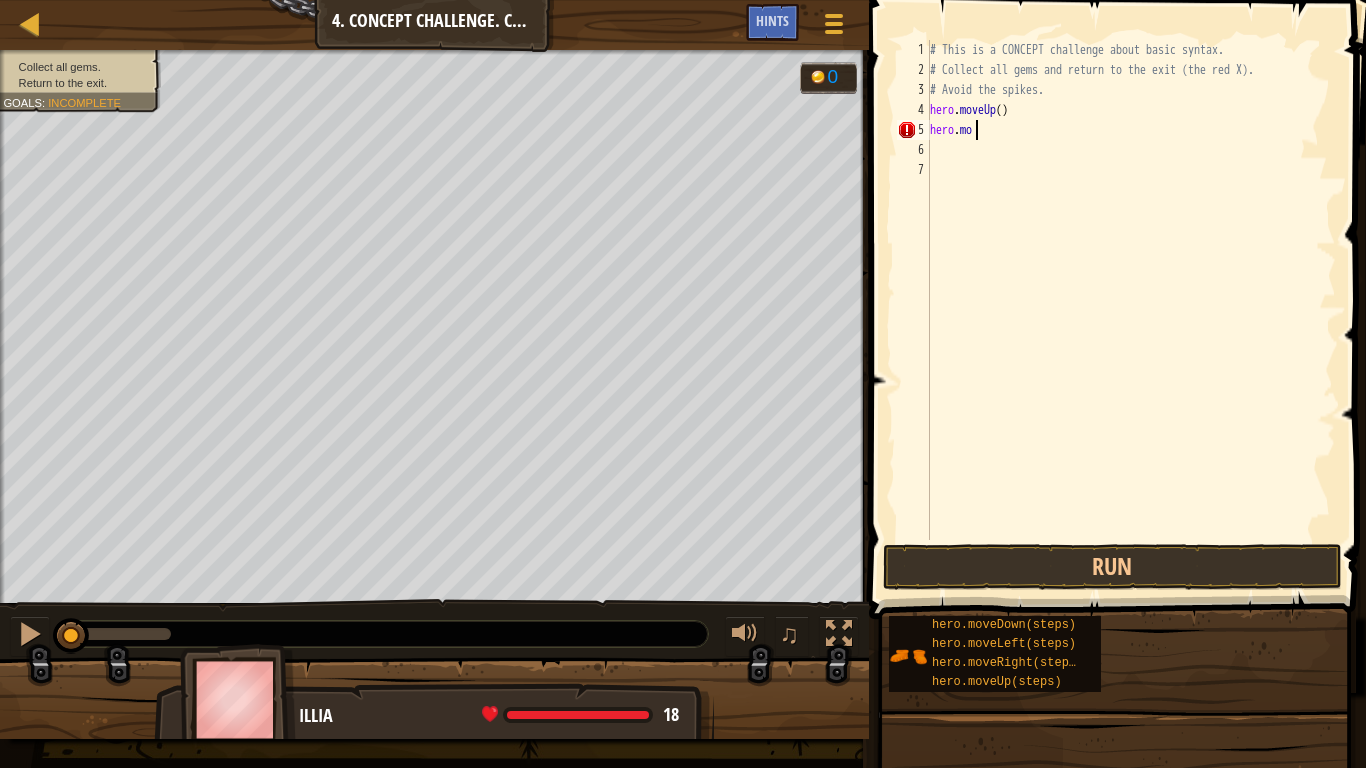 scroll, scrollTop: 9, scrollLeft: 1, axis: both 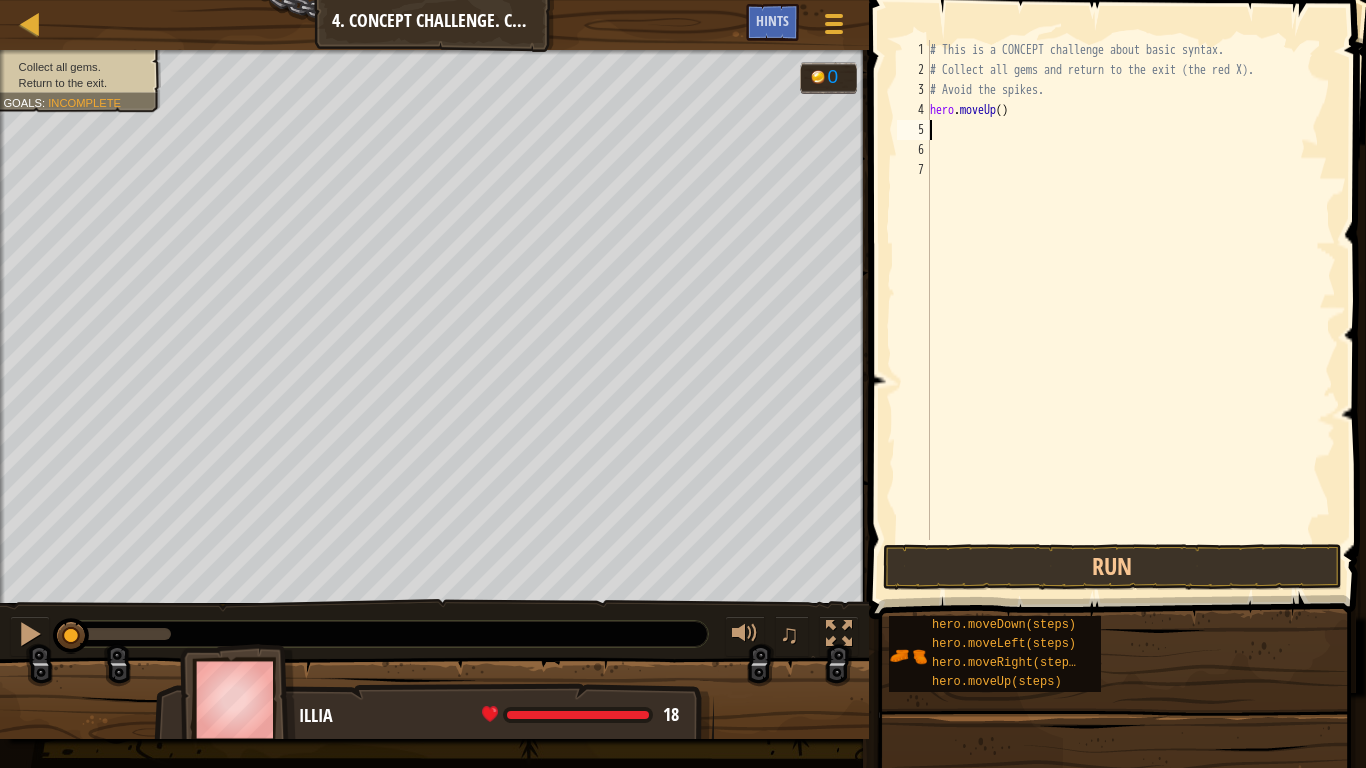 type on "m" 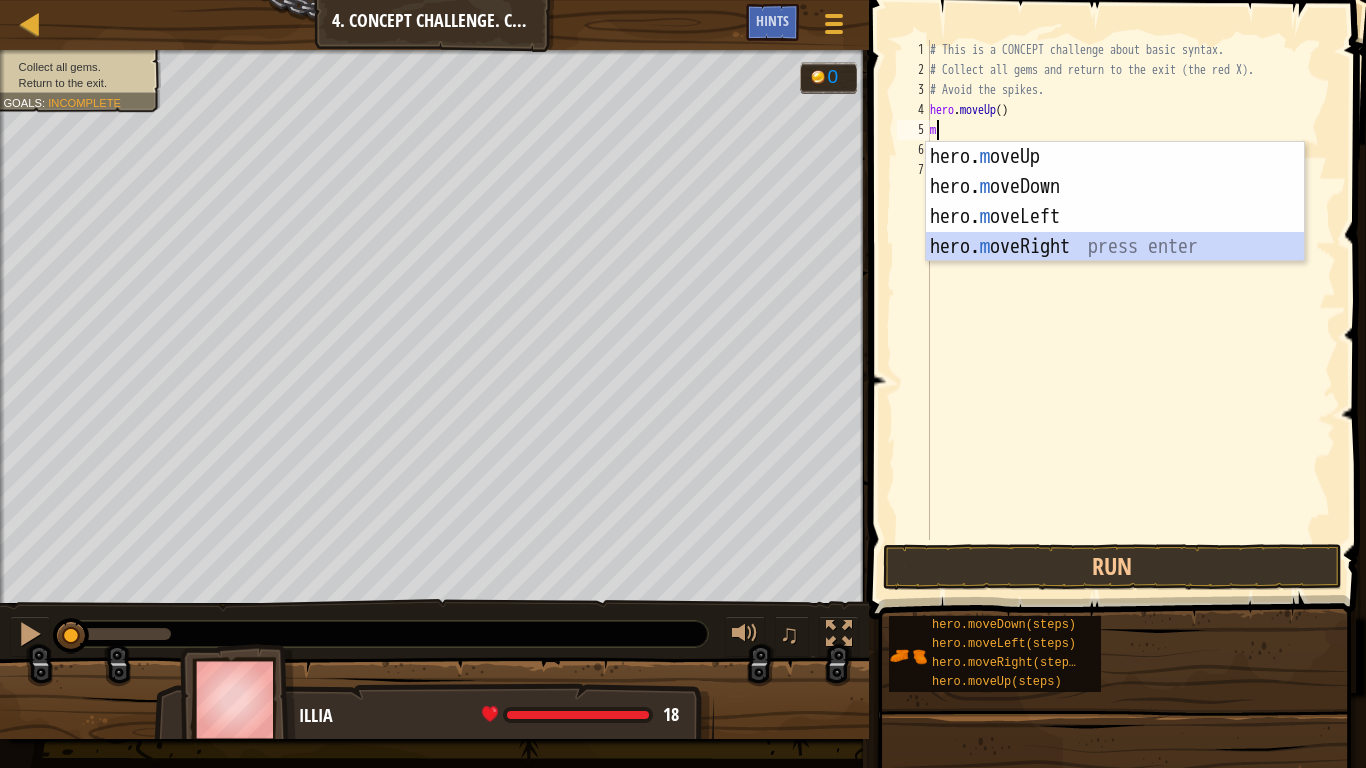 click on "hero. m oveUp press enter hero. m oveDown press enter hero. m oveLeft press enter hero. m oveRight press enter" at bounding box center [1115, 232] 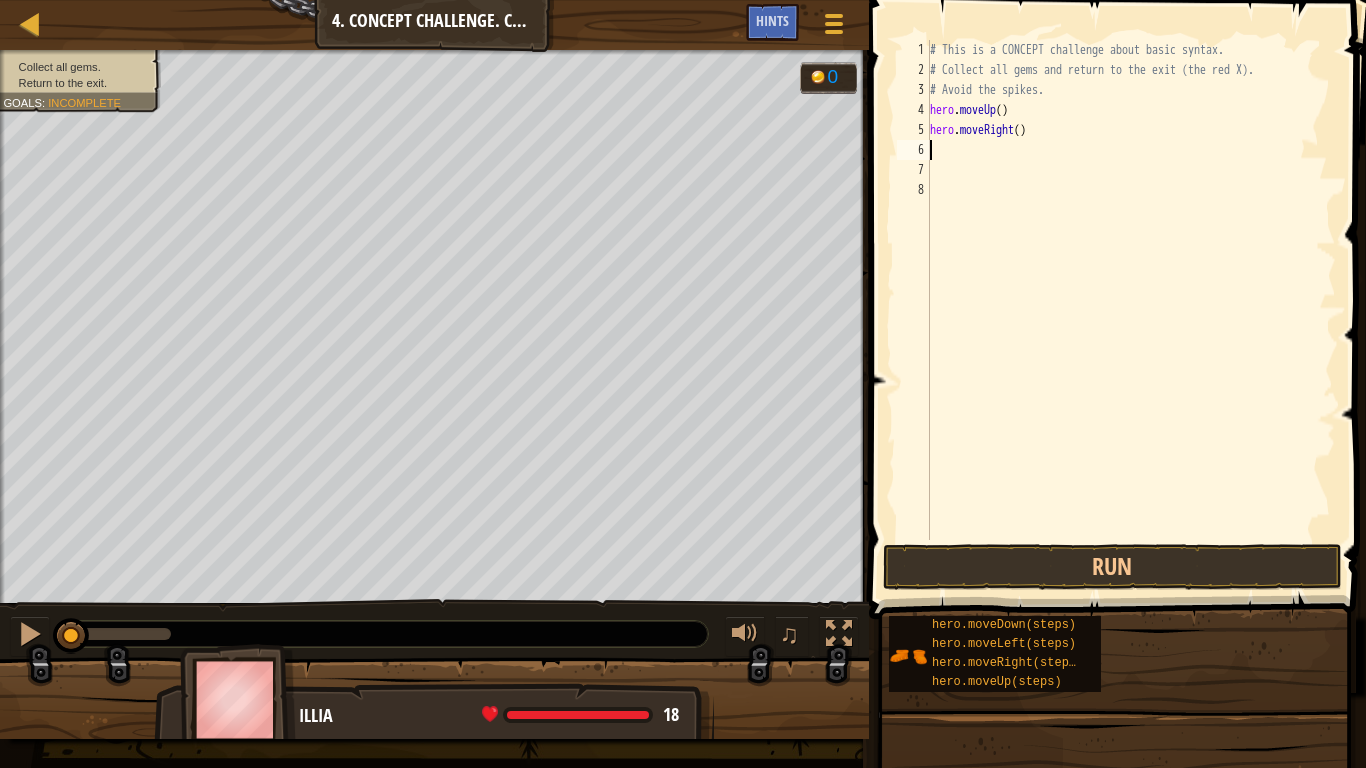 type on "m" 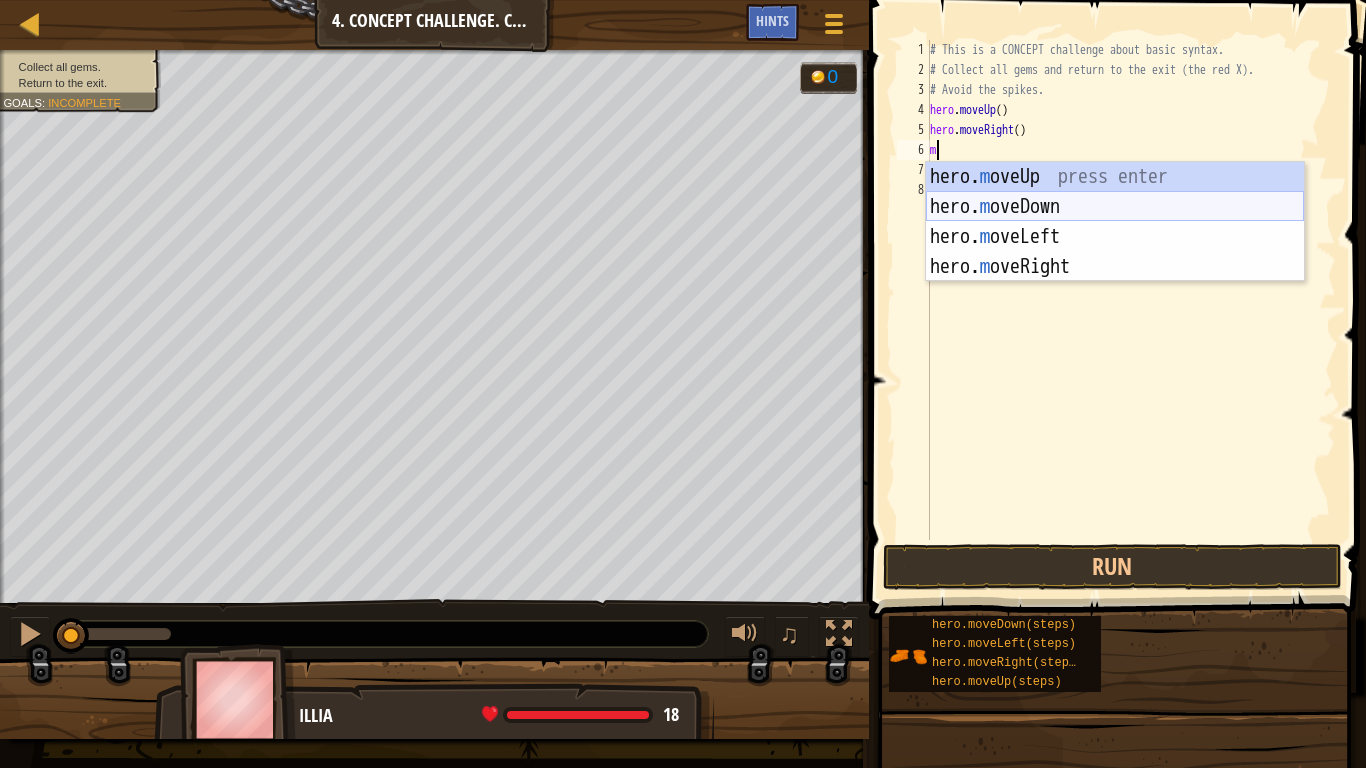 click on "hero. m oveUp press enter hero. m oveDown press enter hero. m oveLeft press enter hero. m oveRight press enter" at bounding box center [1115, 252] 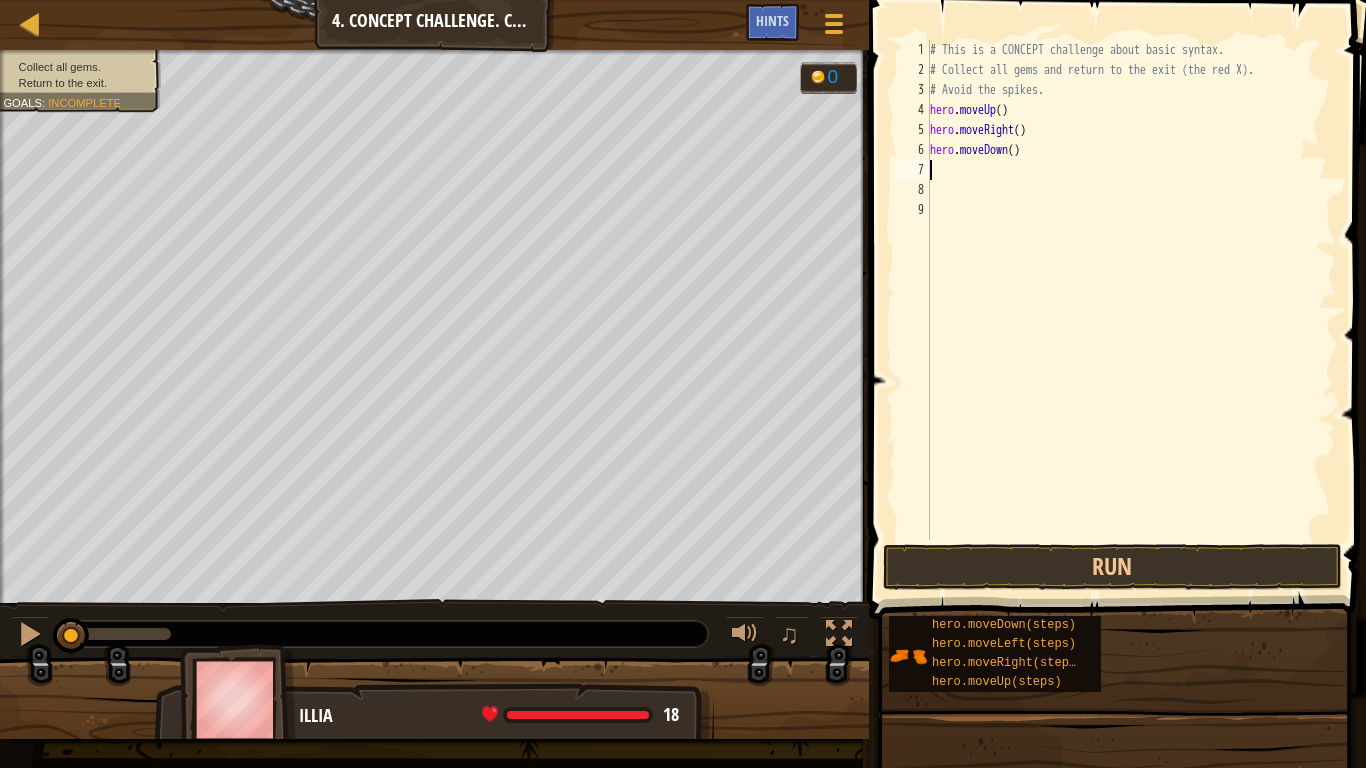 type on "m" 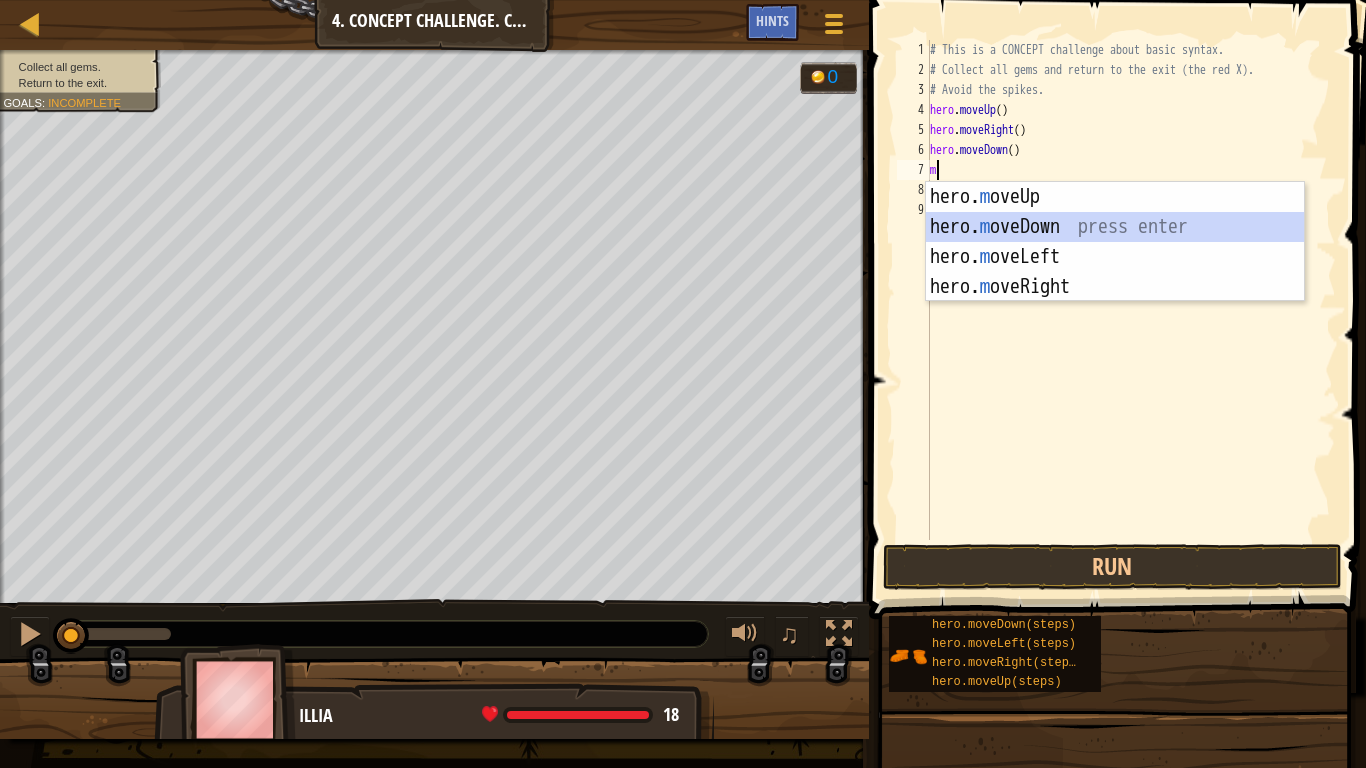 click on "hero. m oveUp press enter hero. m oveDown press enter hero. m oveLeft press enter hero. m oveRight press enter" at bounding box center [1115, 272] 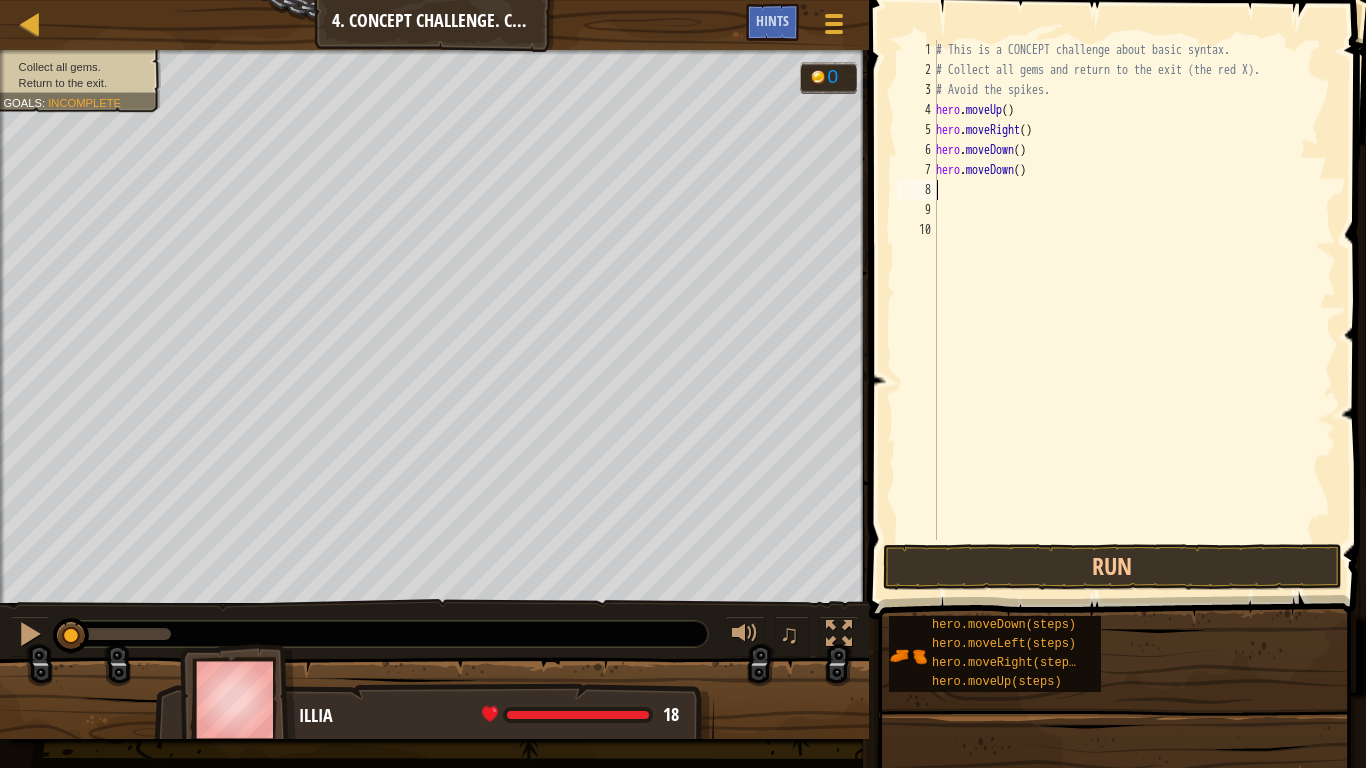 type on "m" 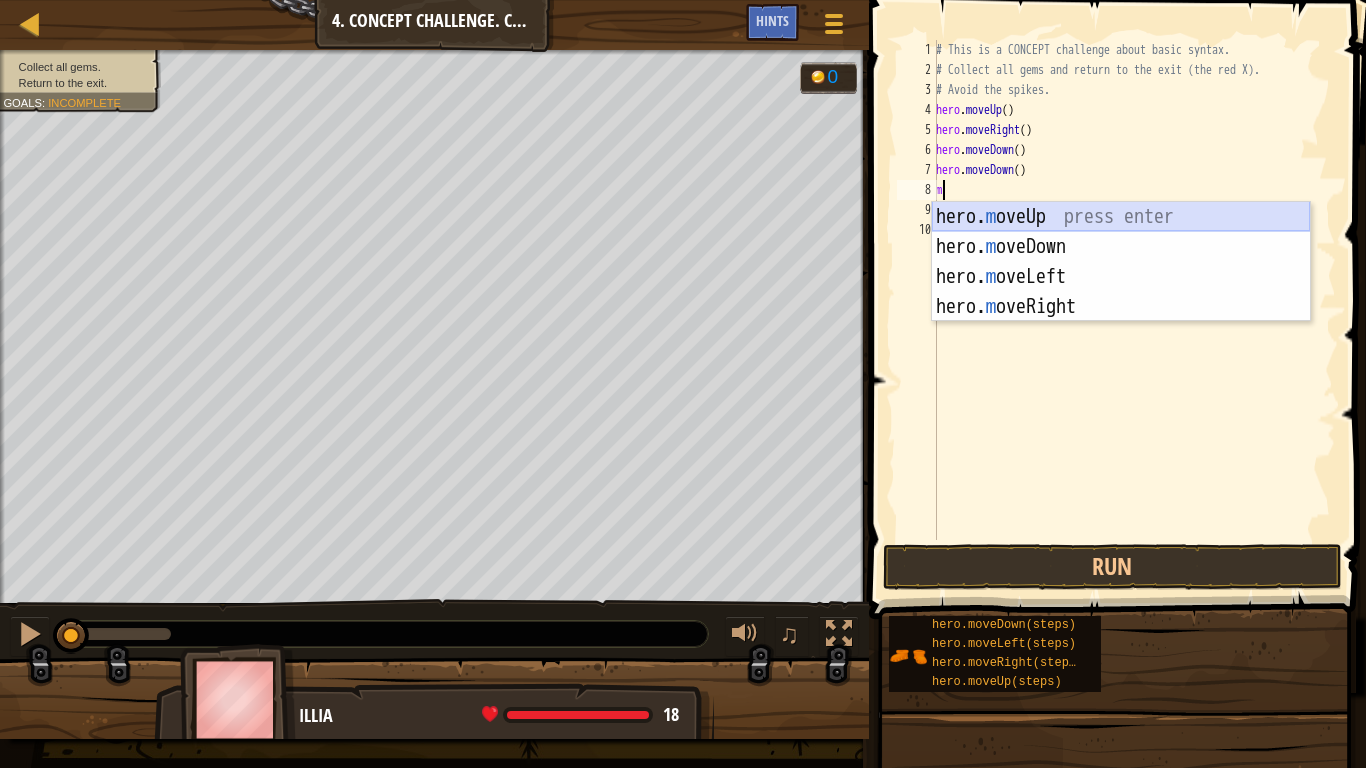 click on "hero. m oveUp press enter hero. m oveDown press enter hero. m oveLeft press enter hero. m oveRight press enter" at bounding box center [1121, 292] 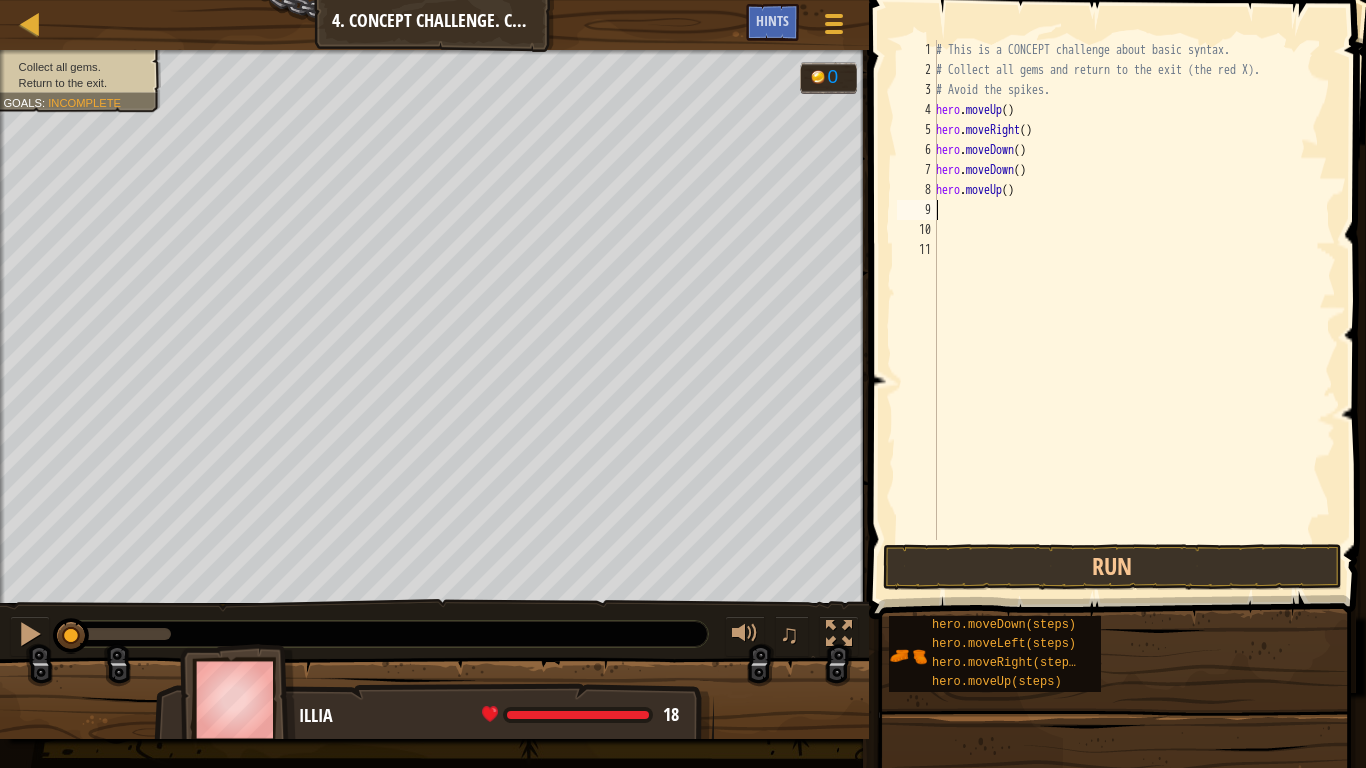type on "m" 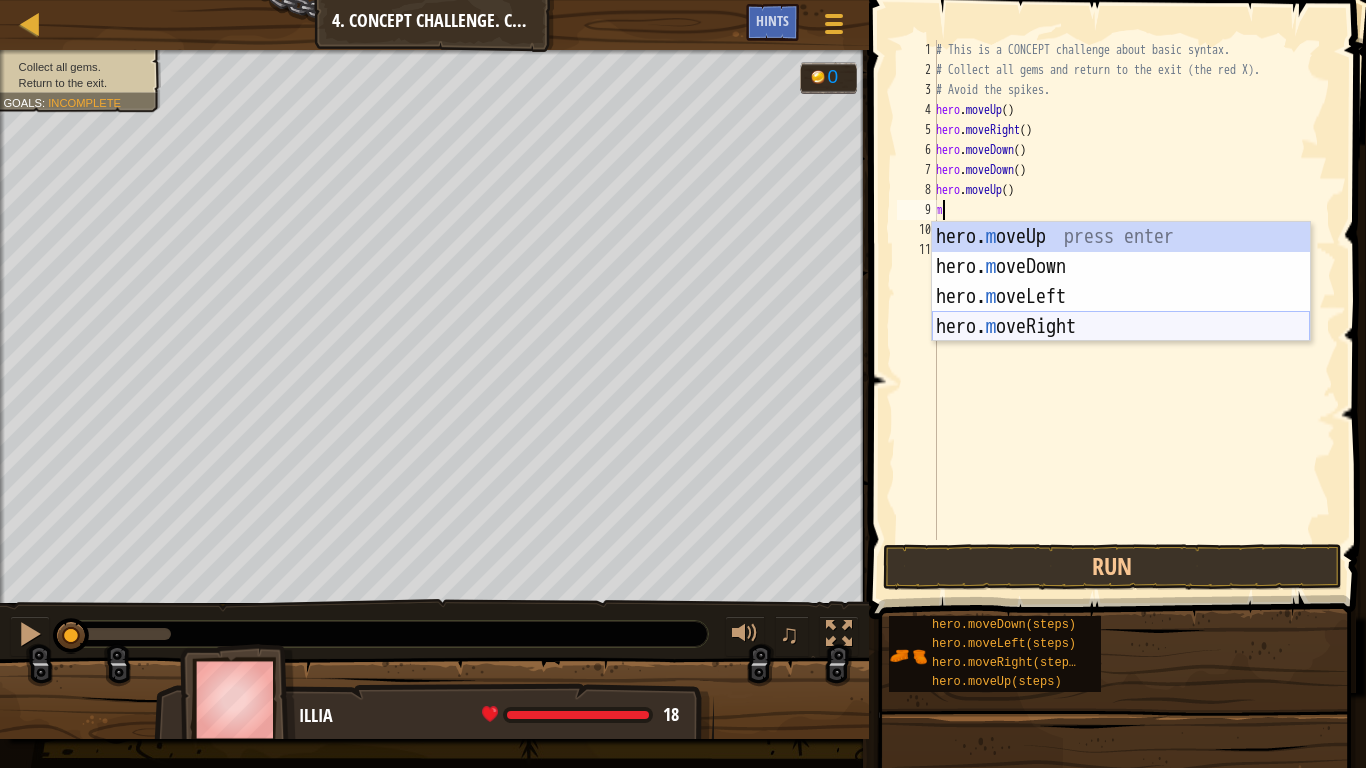 click on "hero. m oveUp press enter hero. m oveDown press enter hero. m oveLeft press enter hero. m oveRight press enter" at bounding box center [1121, 312] 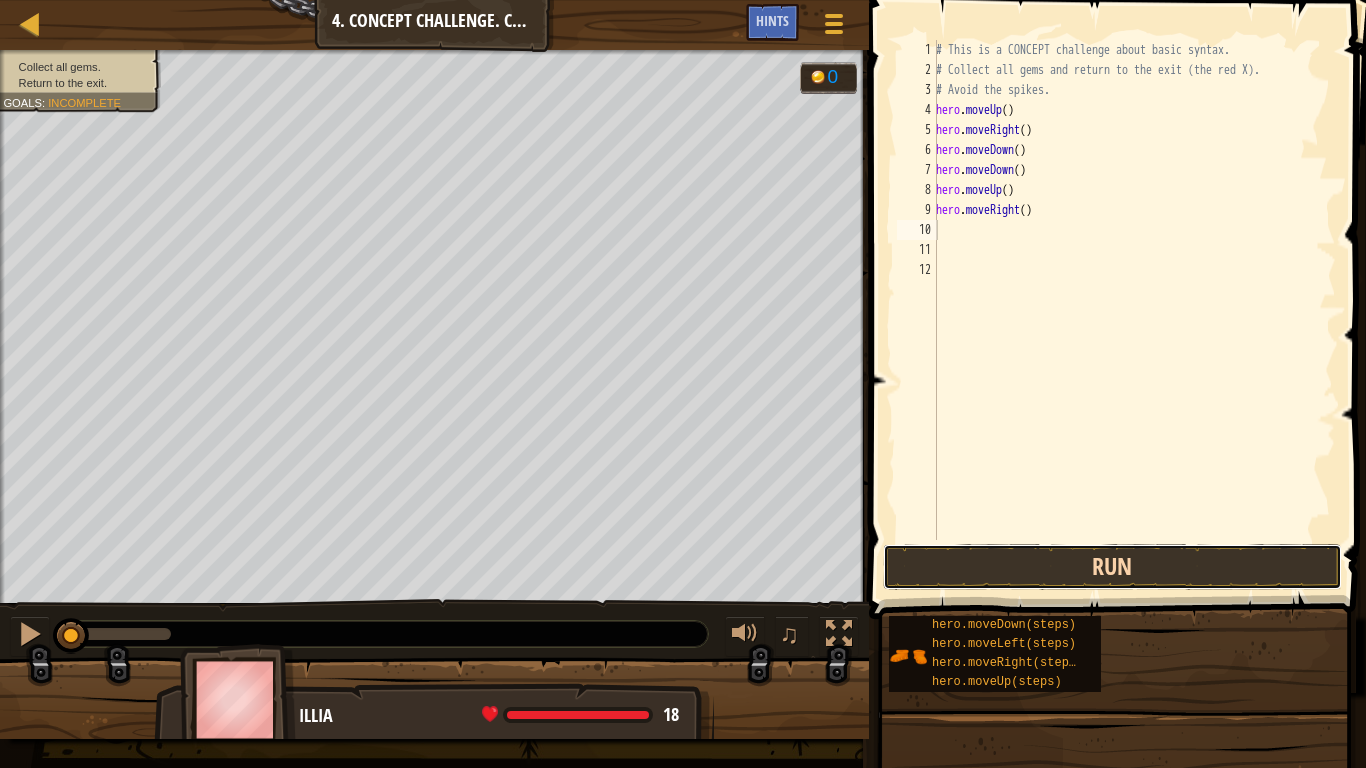 click on "Run" at bounding box center (1112, 567) 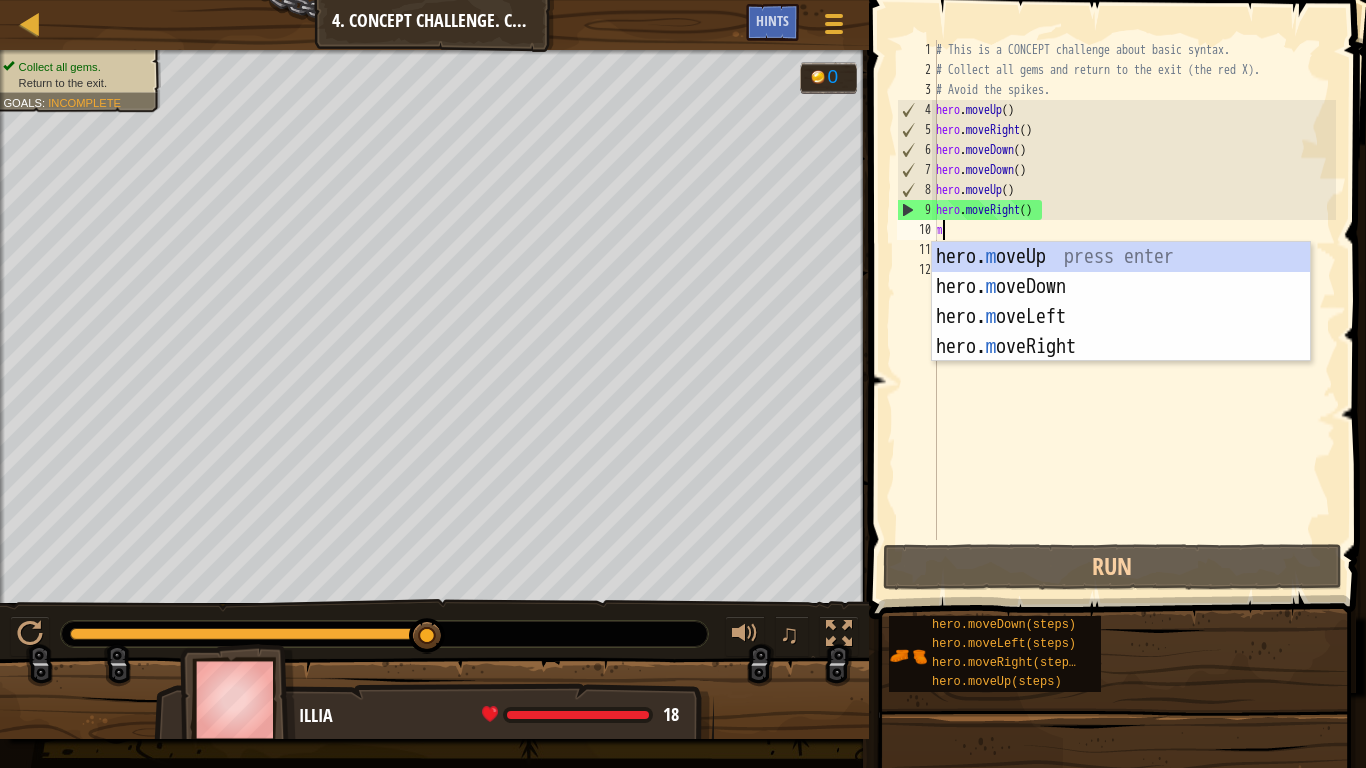 type on "m" 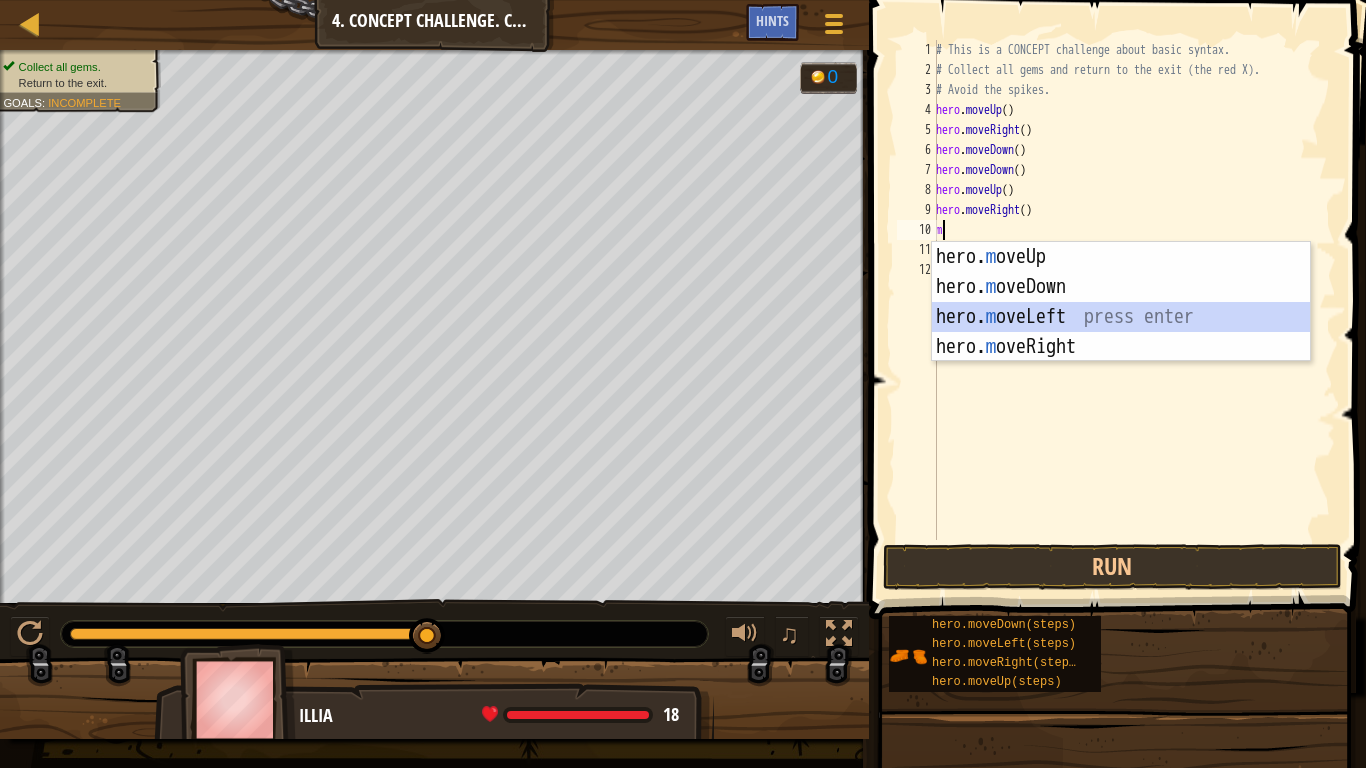 click on "hero. m oveUp press enter hero. m oveDown press enter hero. m oveLeft press enter hero. m oveRight press enter" at bounding box center [1121, 332] 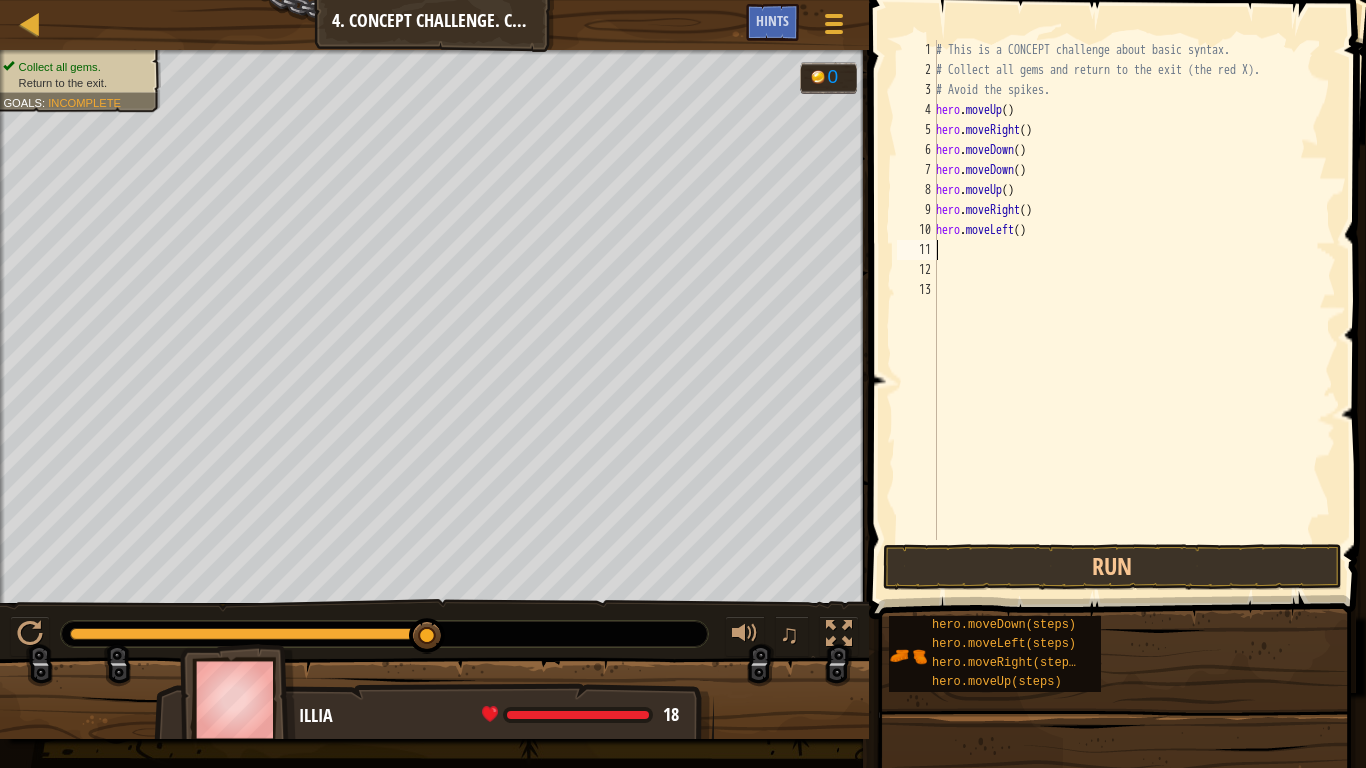 type on "m" 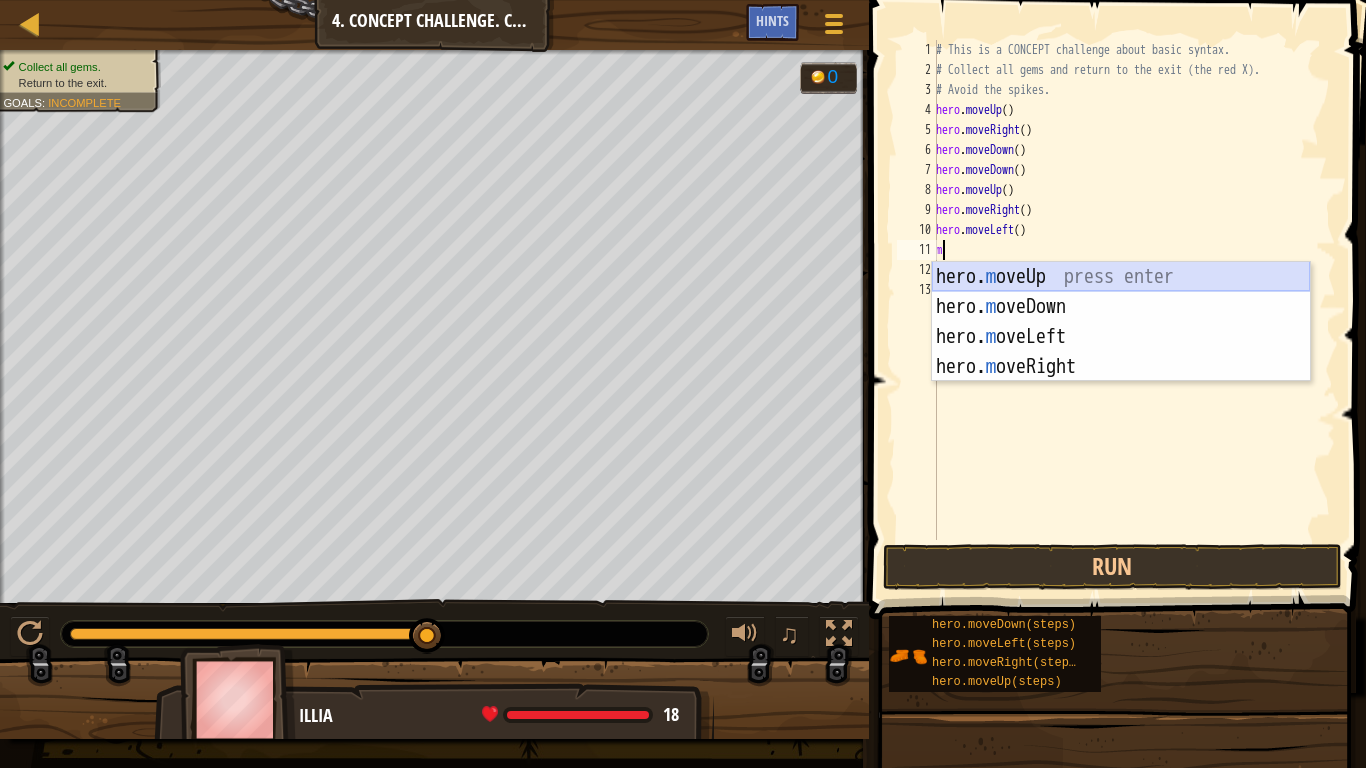 click on "hero. m oveUp press enter hero. m oveDown press enter hero. m oveLeft press enter hero. m oveRight press enter" at bounding box center [1121, 352] 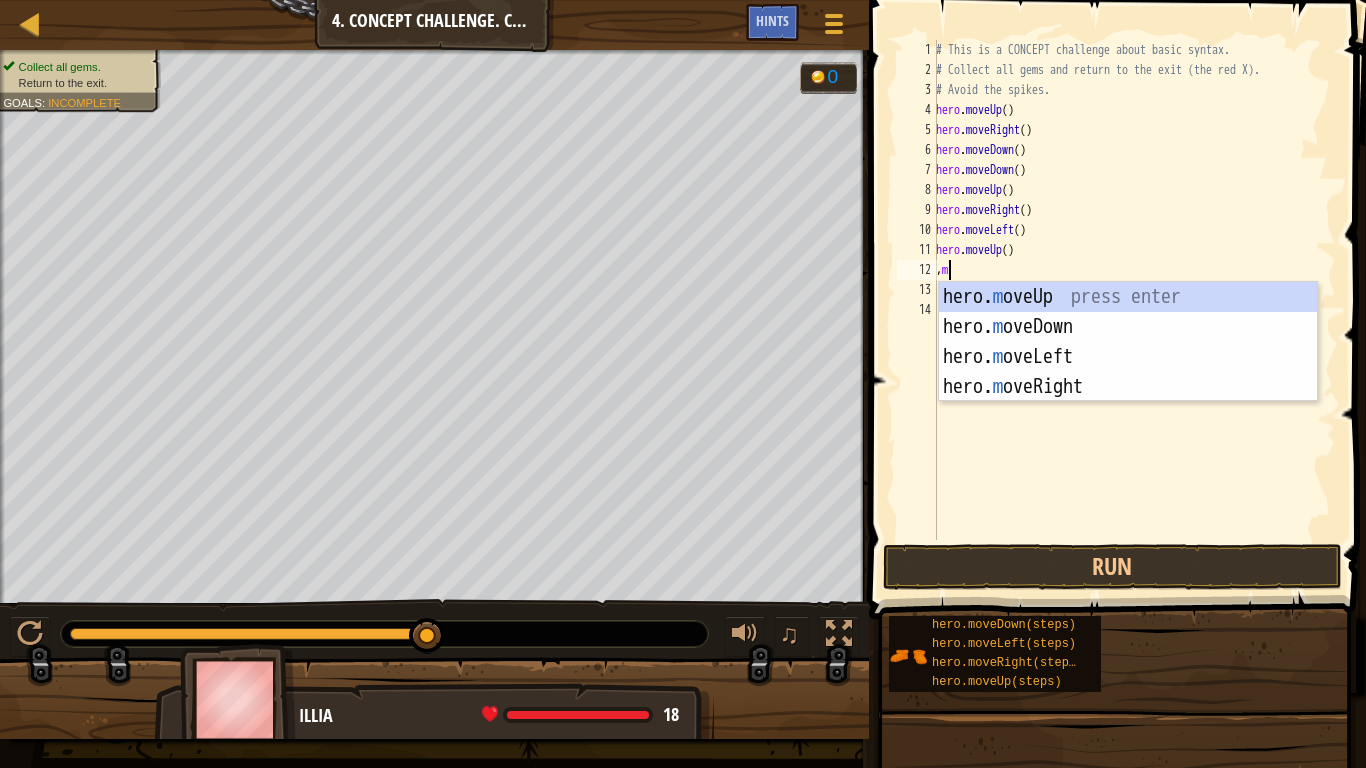 type on "," 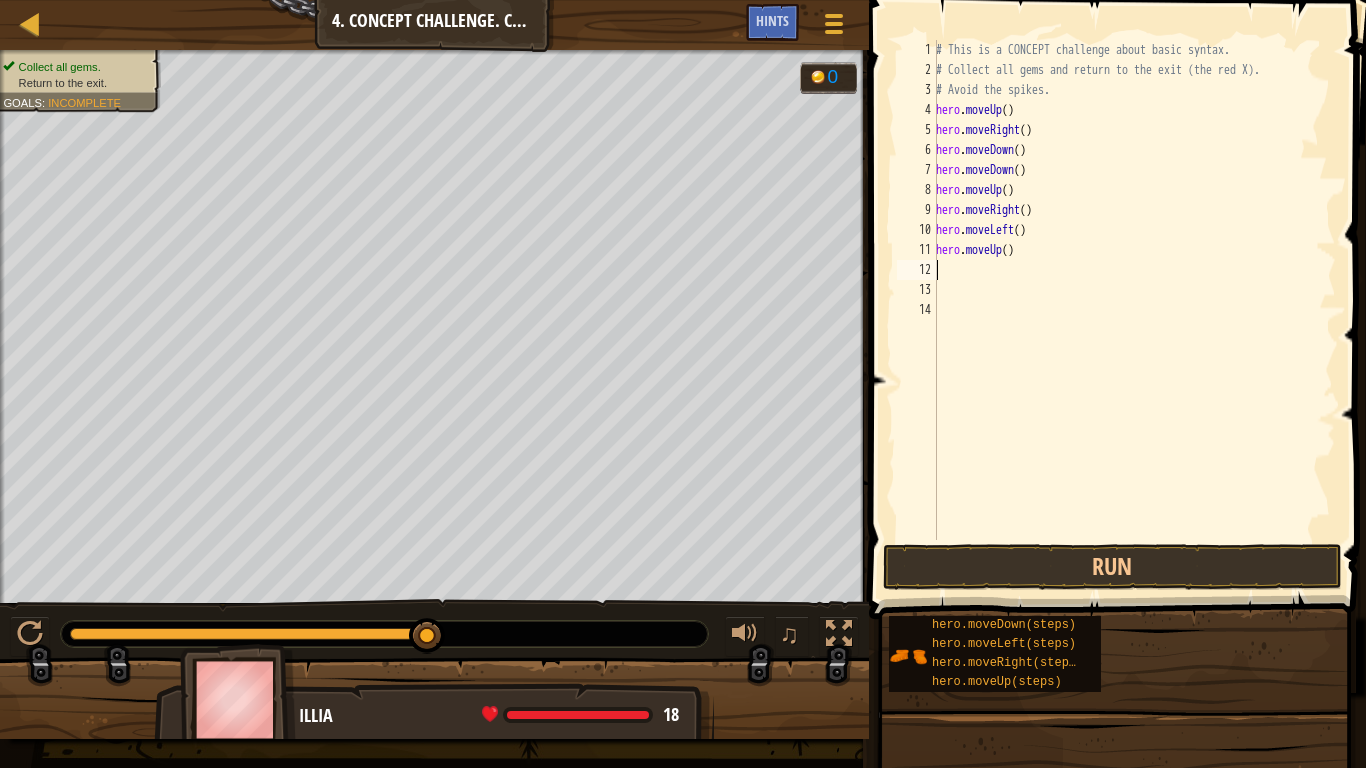 type on "m" 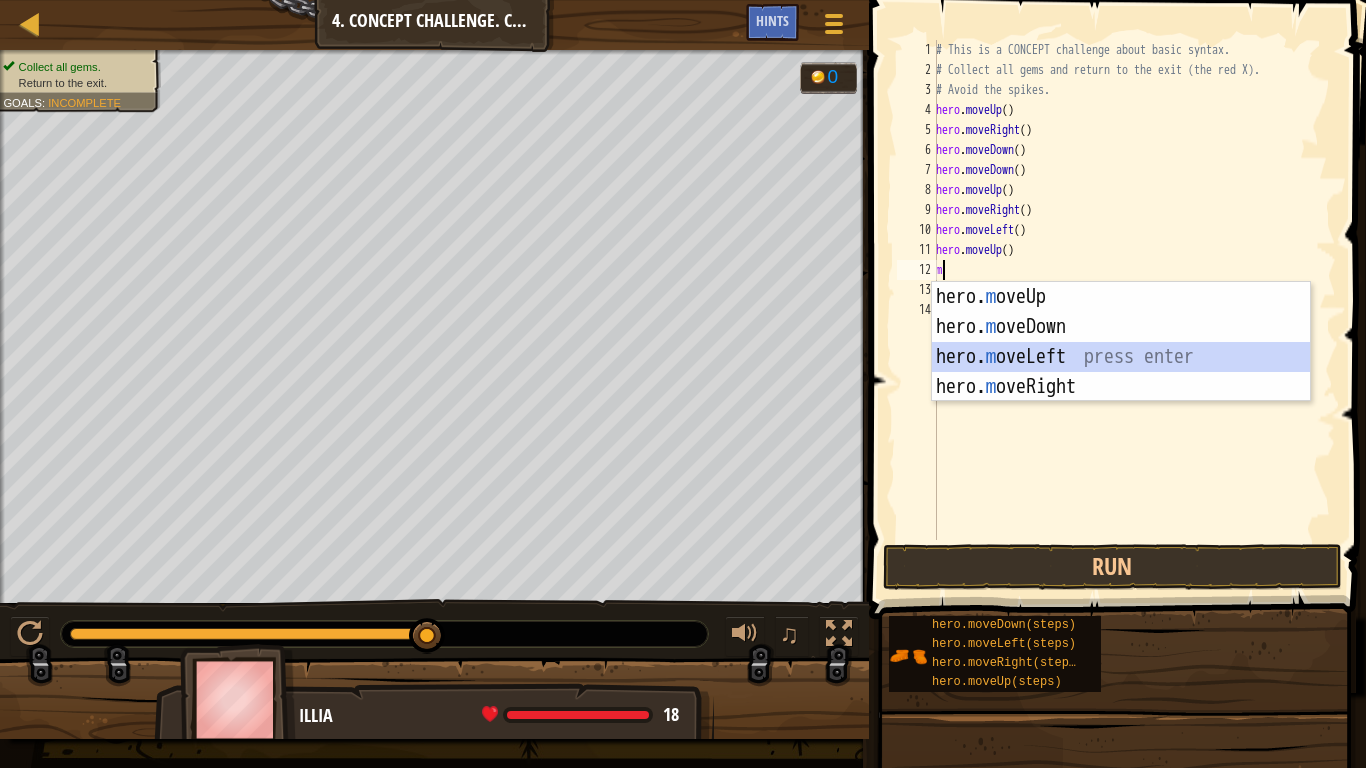click on "hero. m oveUp press enter hero. m oveDown press enter hero. m oveLeft press enter hero. m oveRight press enter" at bounding box center (1121, 372) 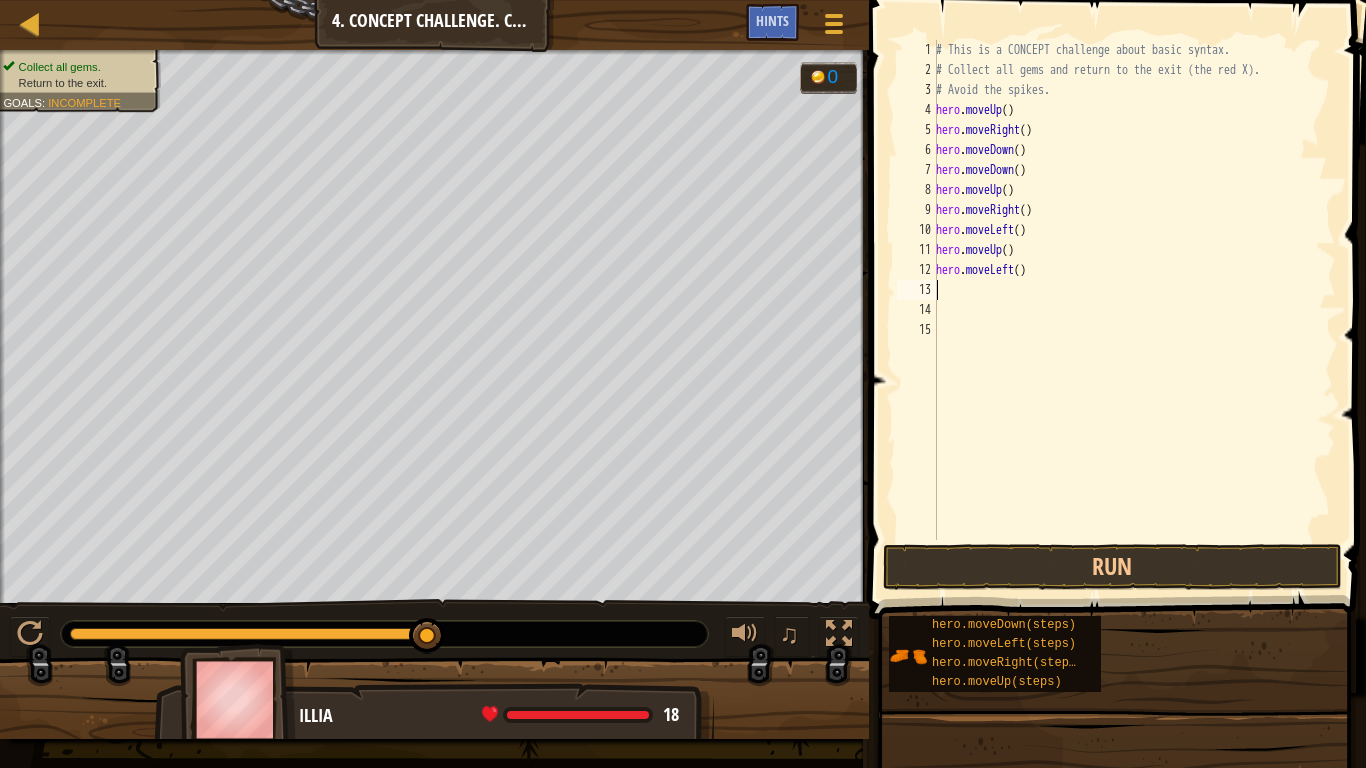 type on "m" 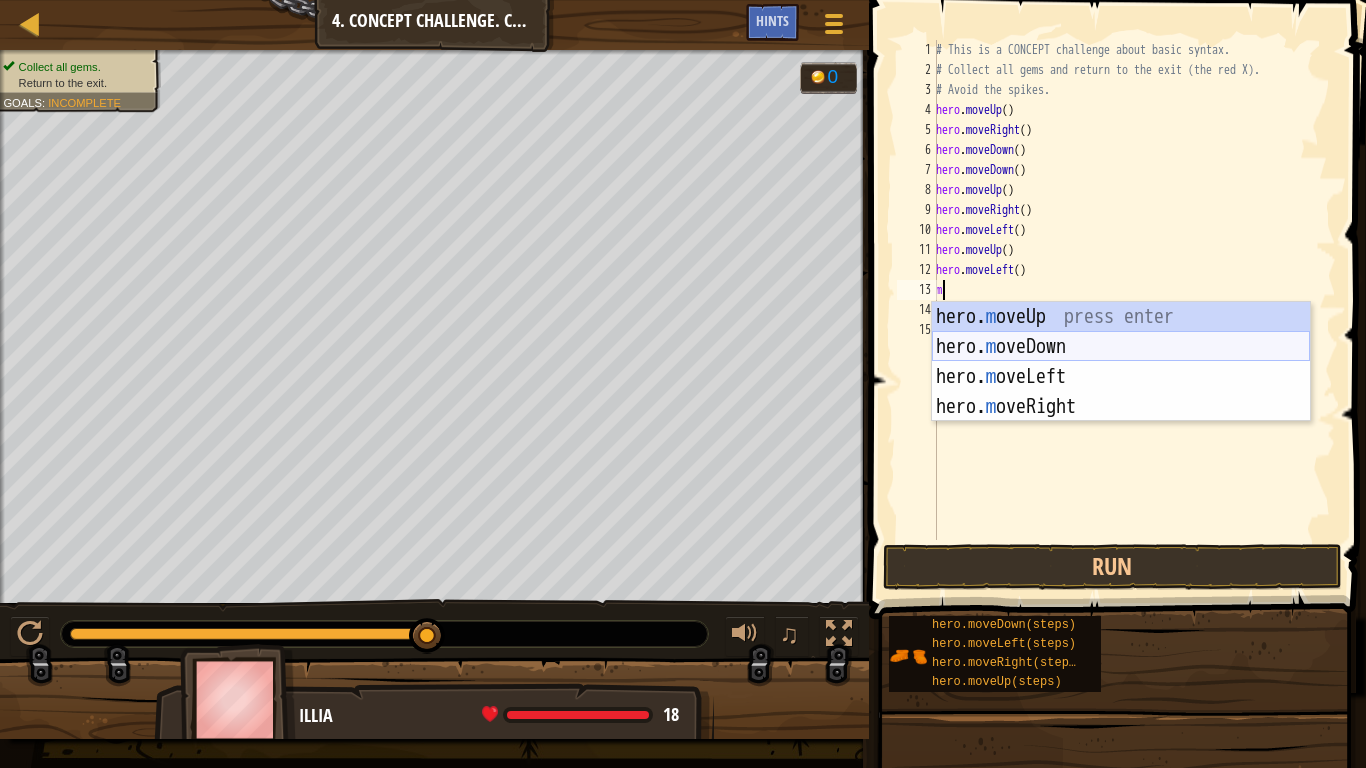 click on "hero. m oveUp press enter hero. m oveDown press enter hero. m oveLeft press enter hero. m oveRight press enter" at bounding box center (1121, 392) 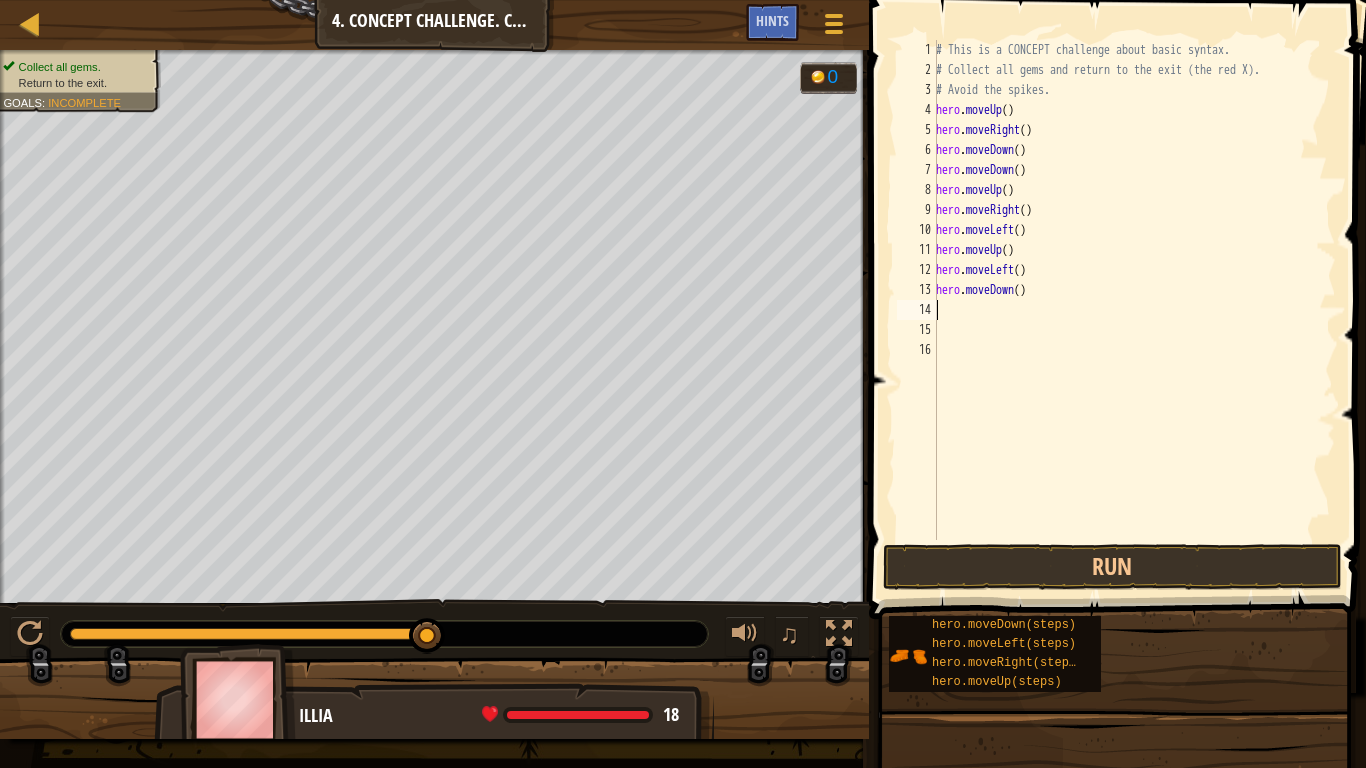 type on "m" 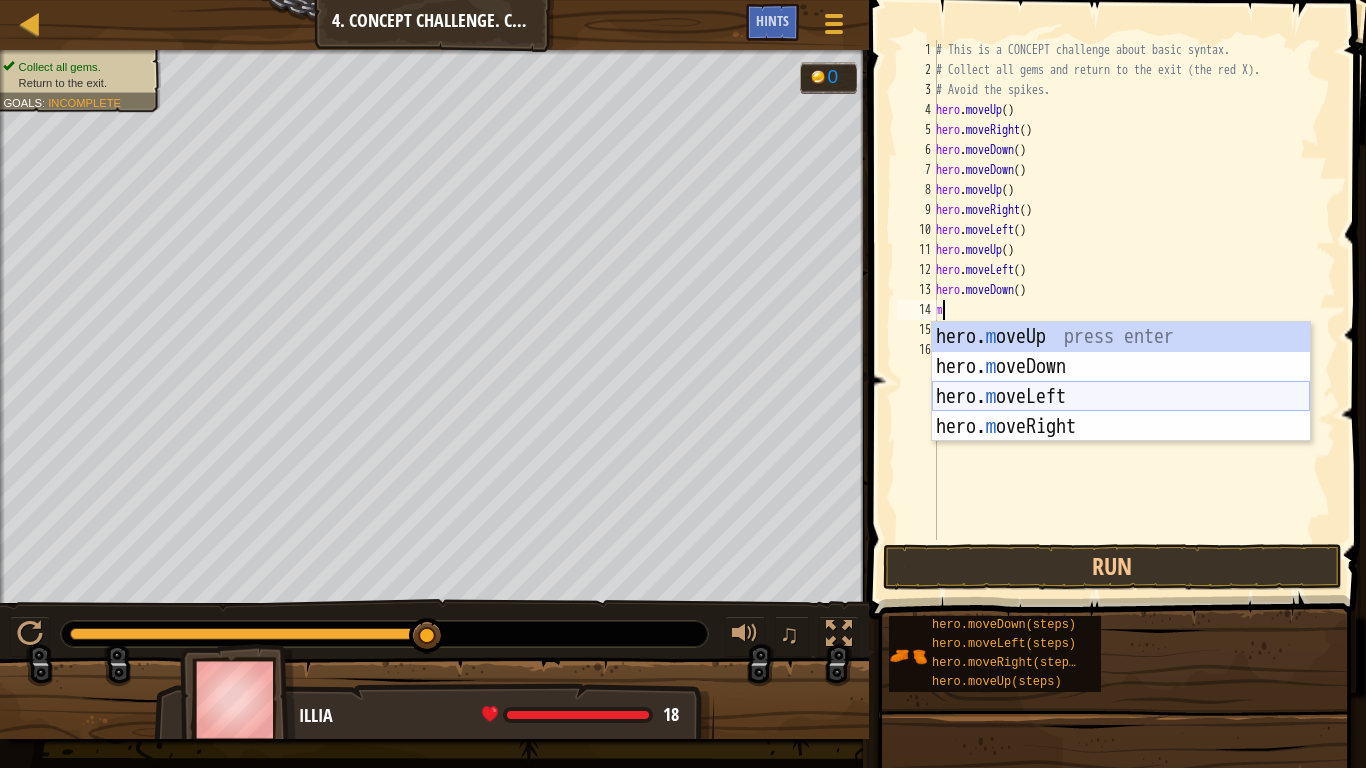 click on "hero. m oveUp press enter hero. m oveDown press enter hero. m oveLeft press enter hero. m oveRight press enter" at bounding box center [1121, 412] 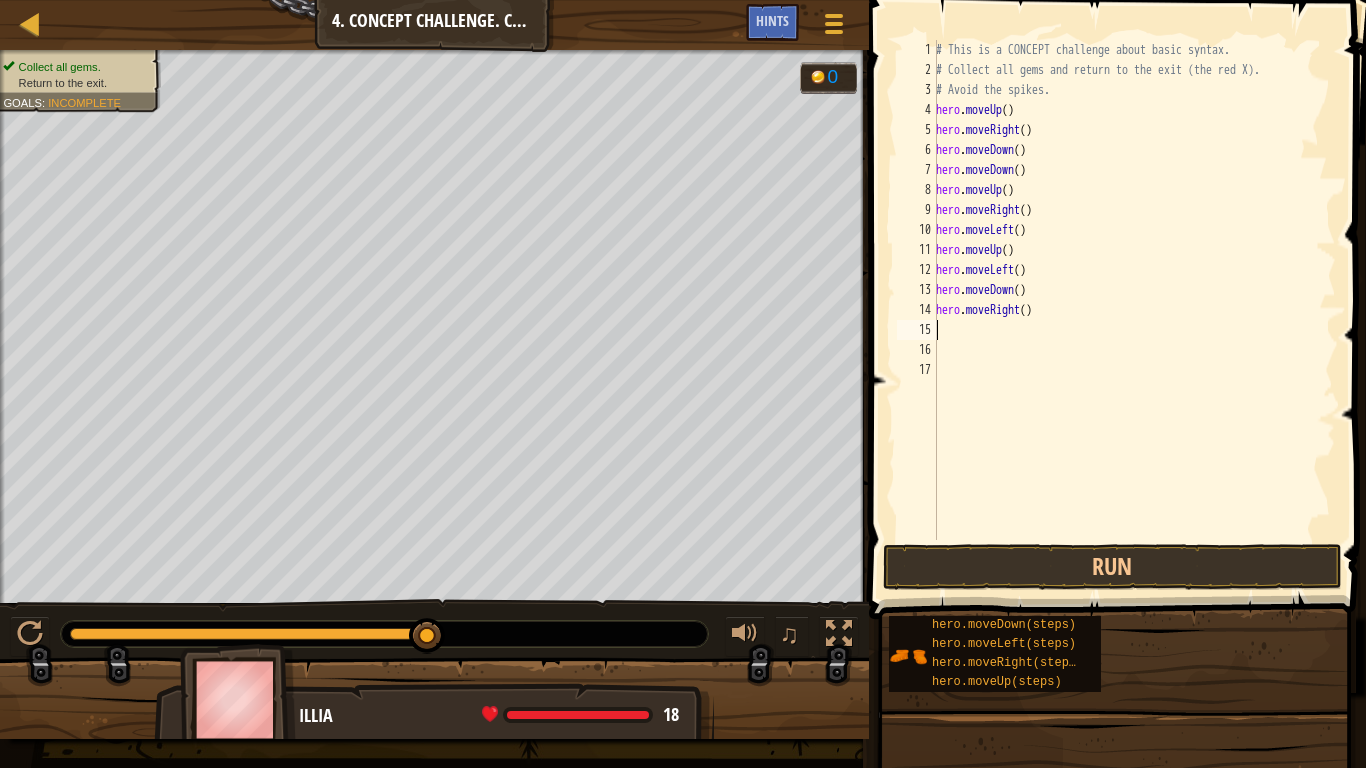 click on "# This is a CONCEPT challenge about basic syntax. # Collect all gems and return to the exit (the red X). # Avoid the spikes. hero . moveUp ( ) hero . moveRight ( ) hero . moveDown ( ) hero . moveDown ( ) hero . moveUp ( ) hero . moveRight ( ) hero . moveLeft ( ) hero . moveUp ( ) hero . moveLeft ( ) hero . moveDown ( ) hero . moveRight ( )" at bounding box center (1134, 310) 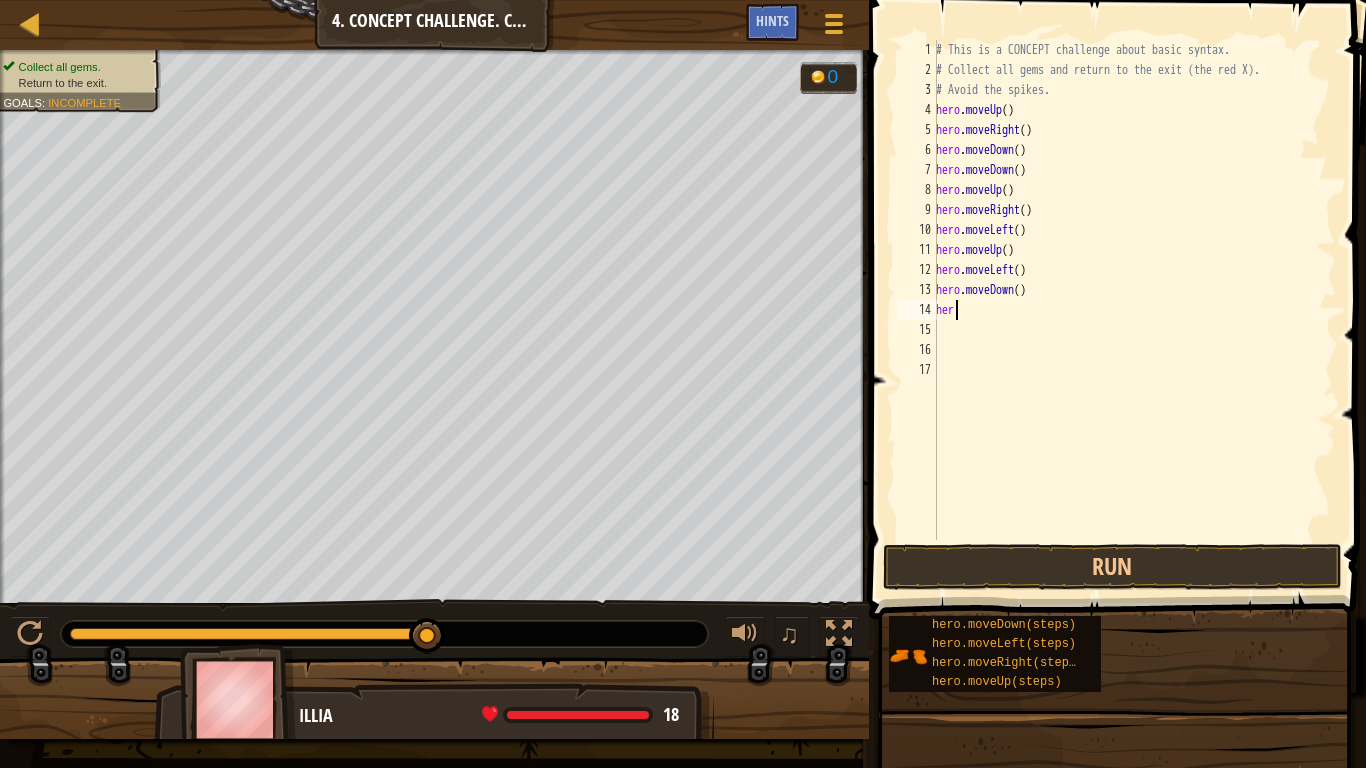type on "h" 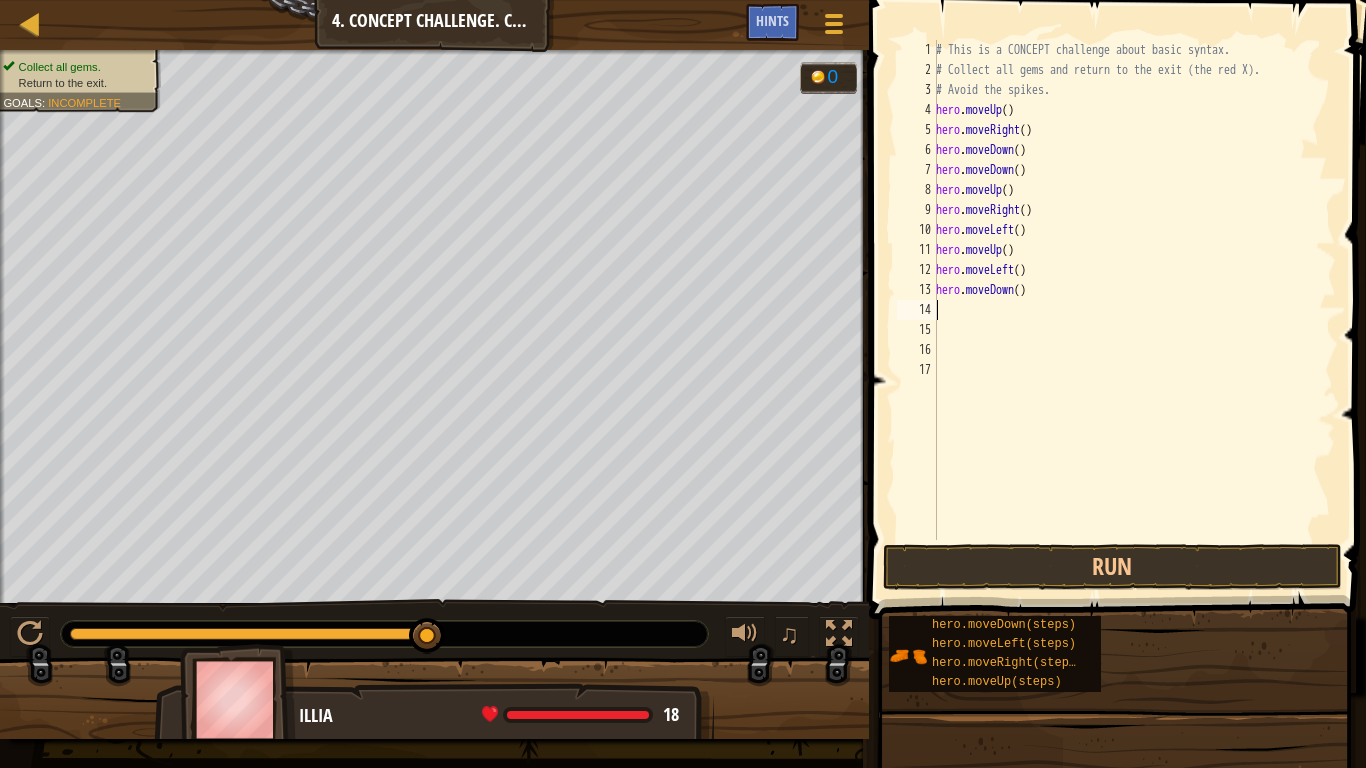 type on "m" 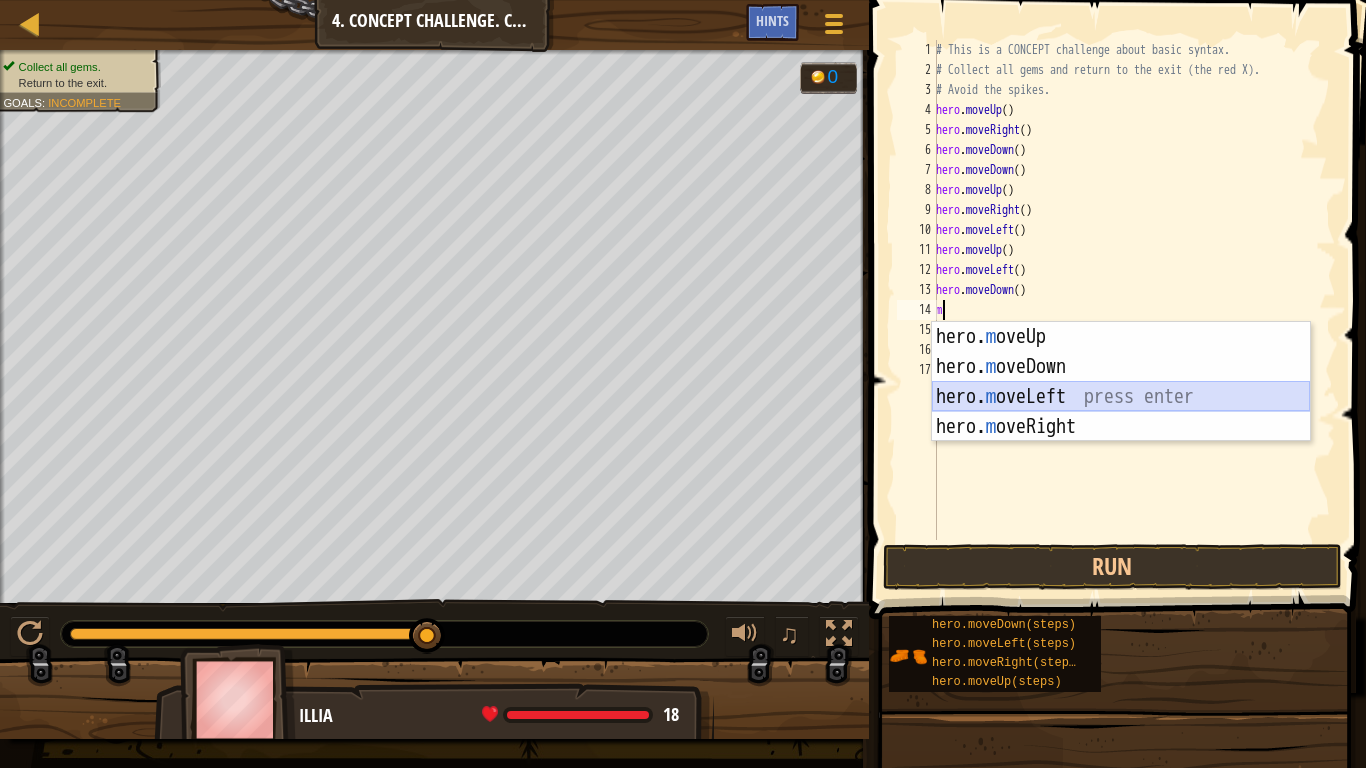 click on "hero. m oveUp press enter hero. m oveDown press enter hero. m oveLeft press enter hero. m oveRight press enter" at bounding box center (1121, 412) 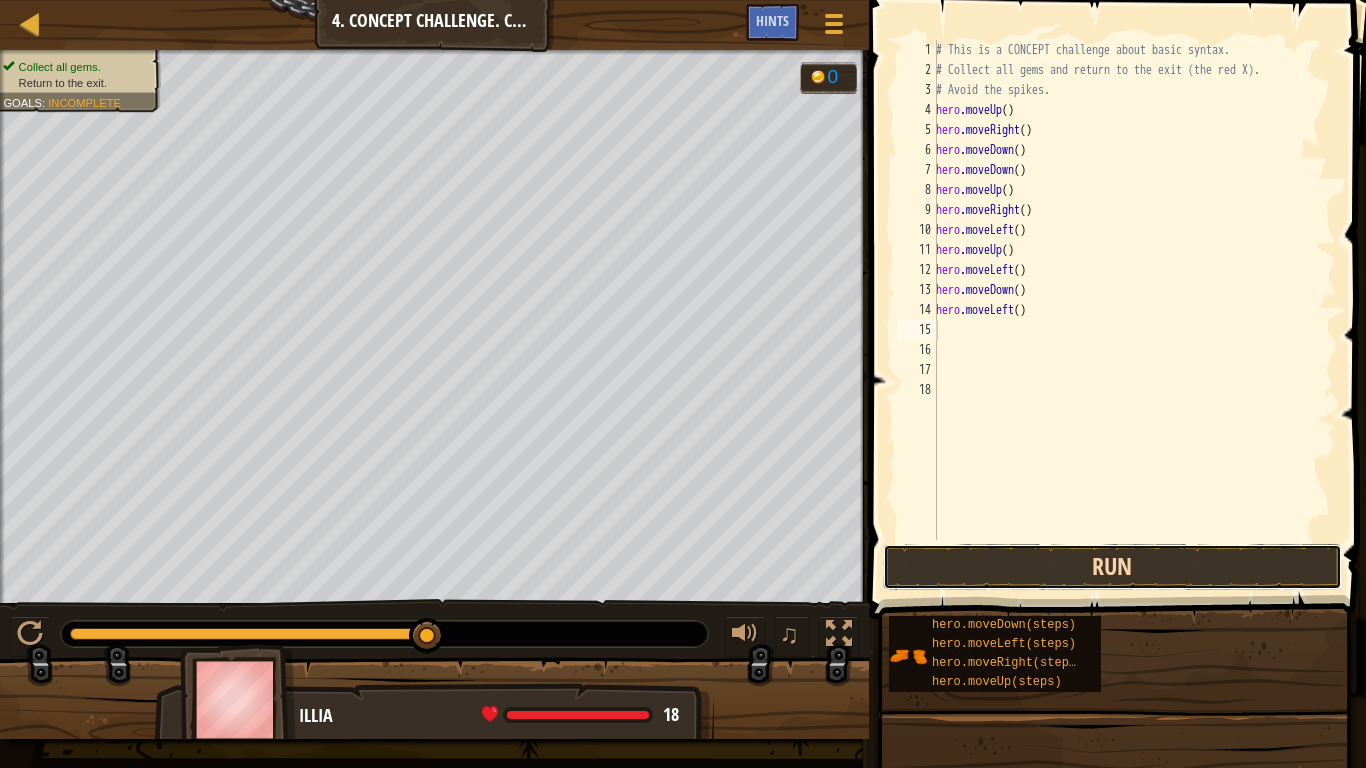 click on "Run" at bounding box center [1112, 567] 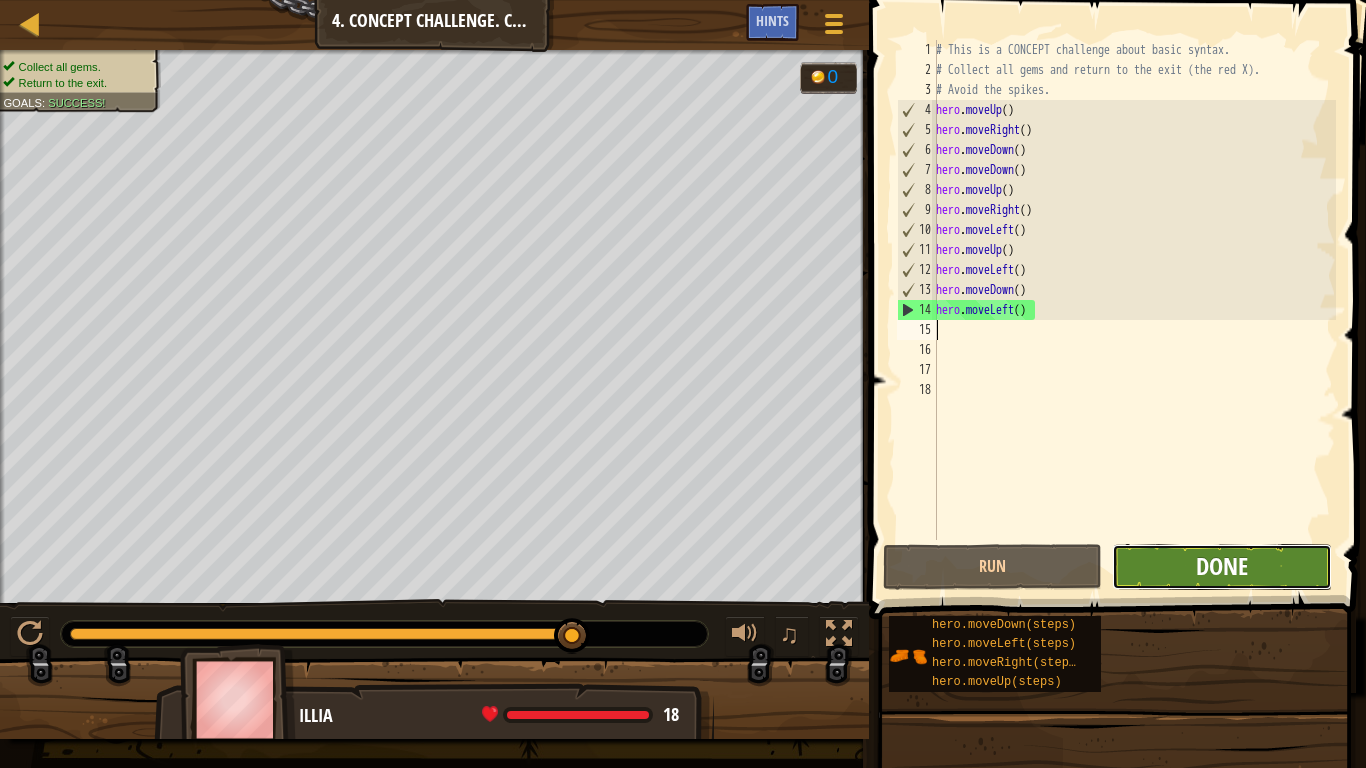 click on "Done" at bounding box center (1222, 566) 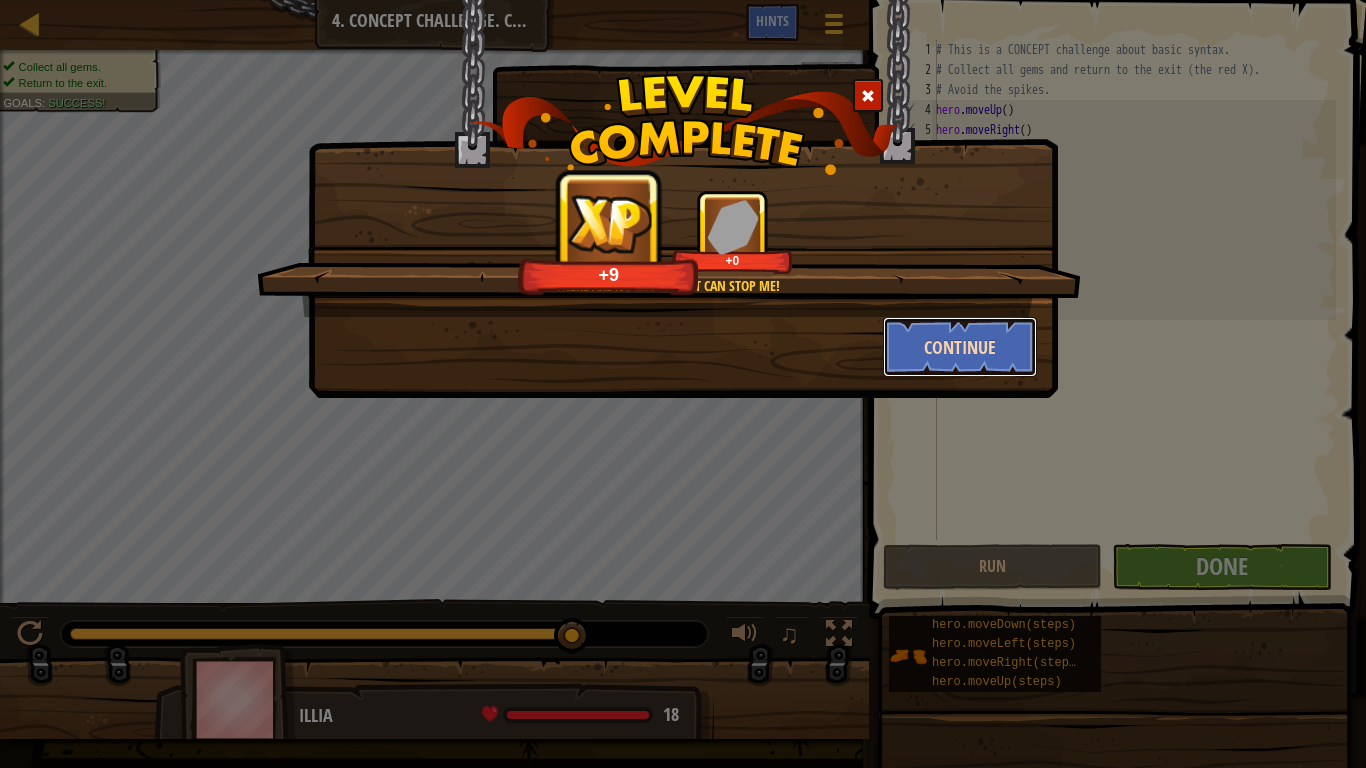 click on "Continue" at bounding box center (960, 347) 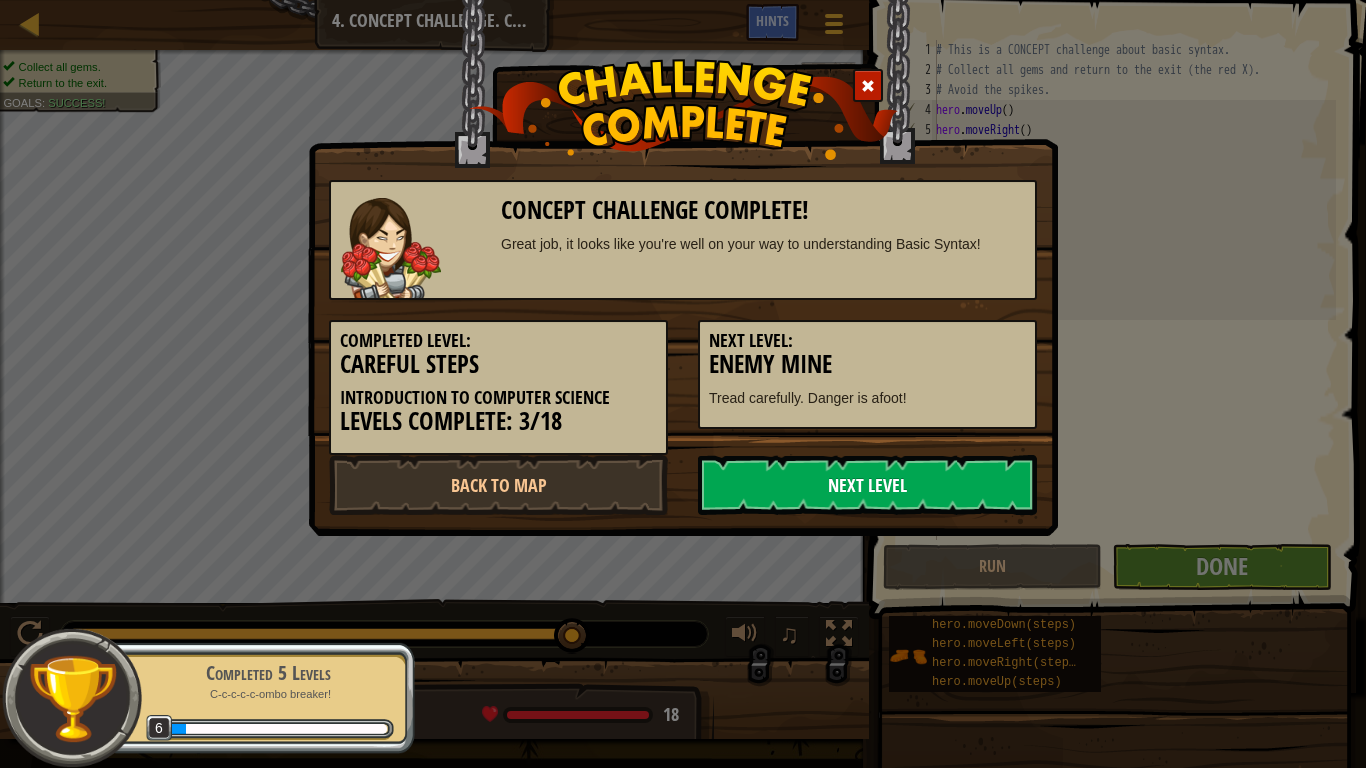 click on "Next Level" at bounding box center (867, 485) 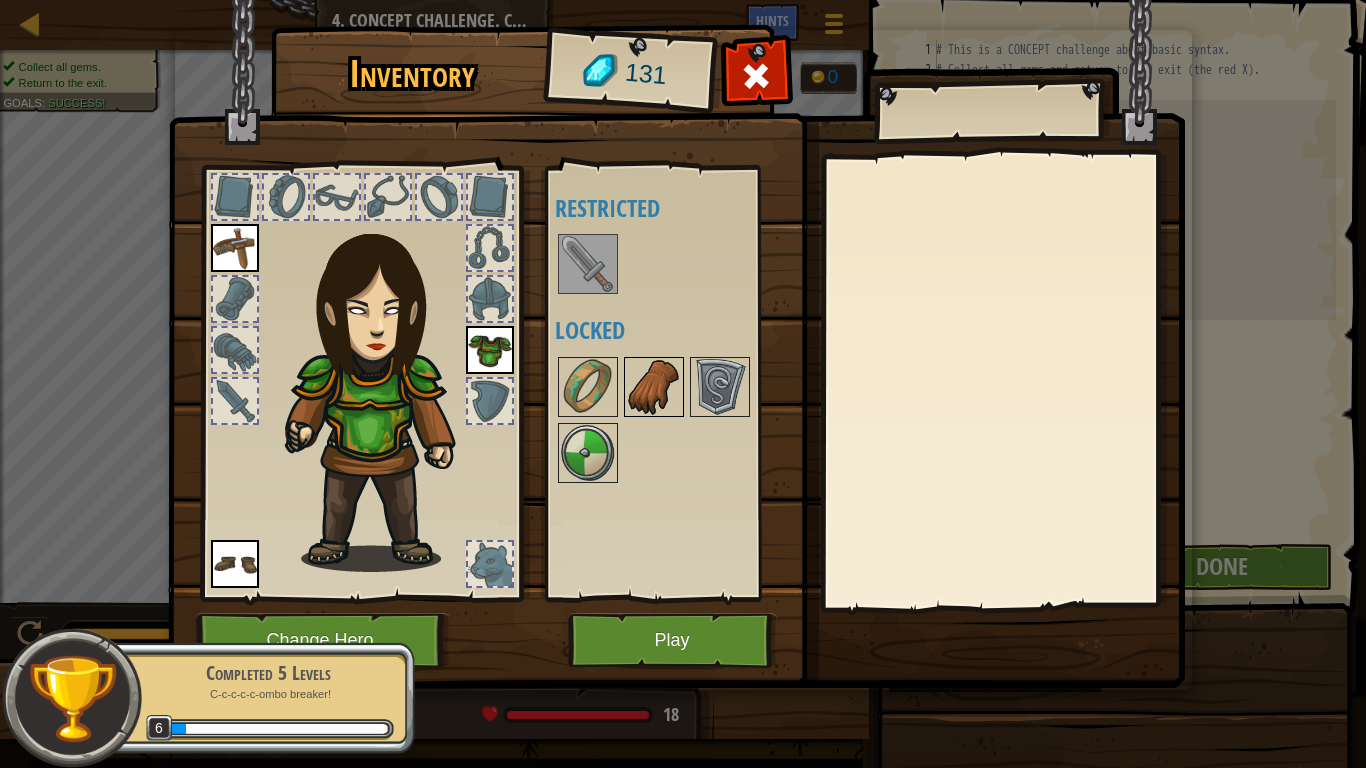 click at bounding box center (654, 387) 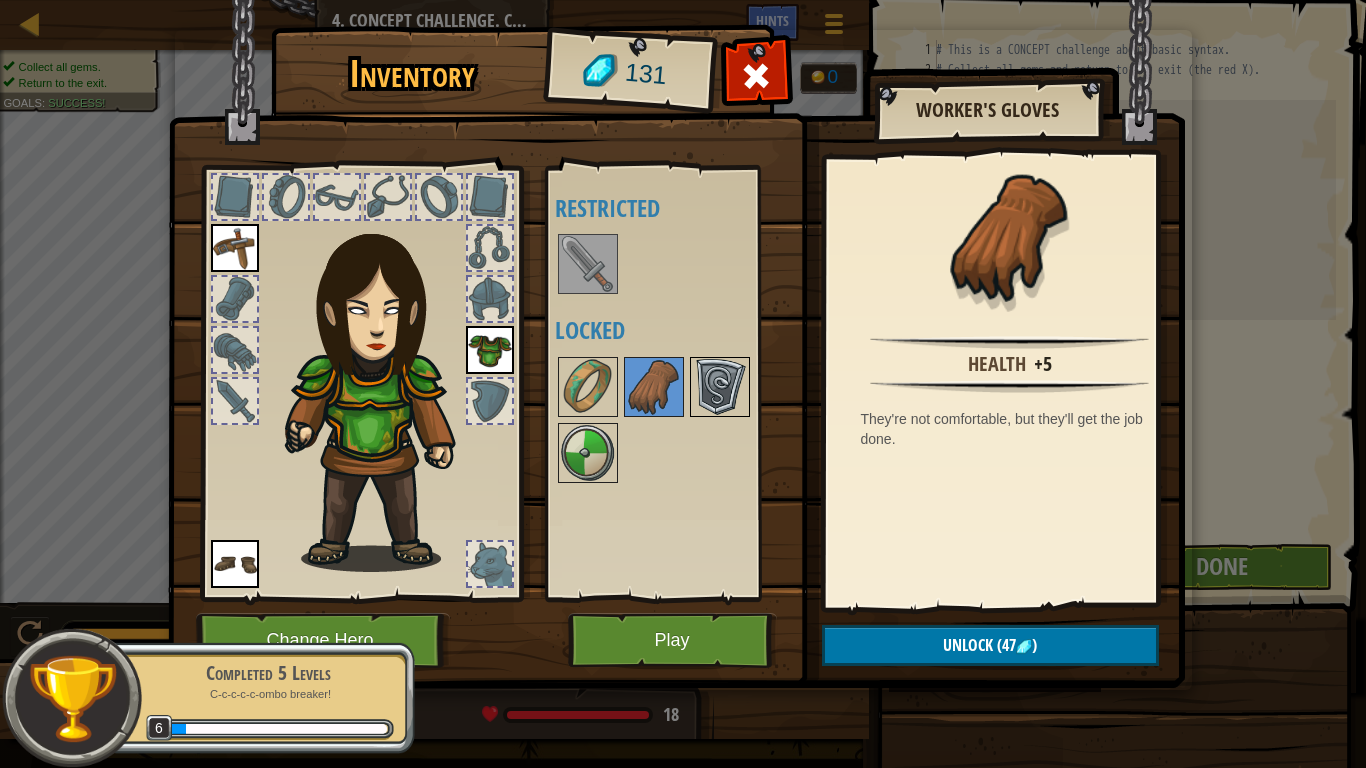 click at bounding box center [720, 387] 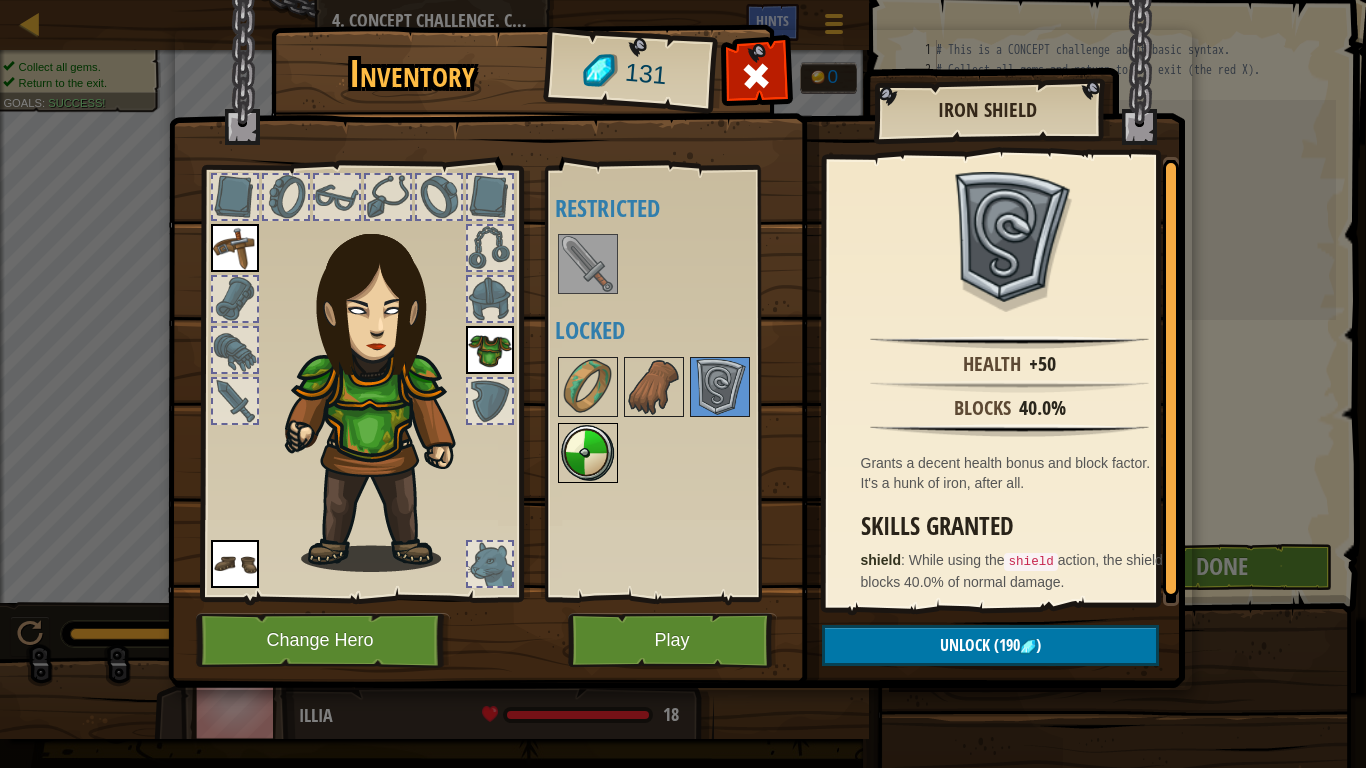 drag, startPoint x: 660, startPoint y: 381, endPoint x: 588, endPoint y: 423, distance: 83.35467 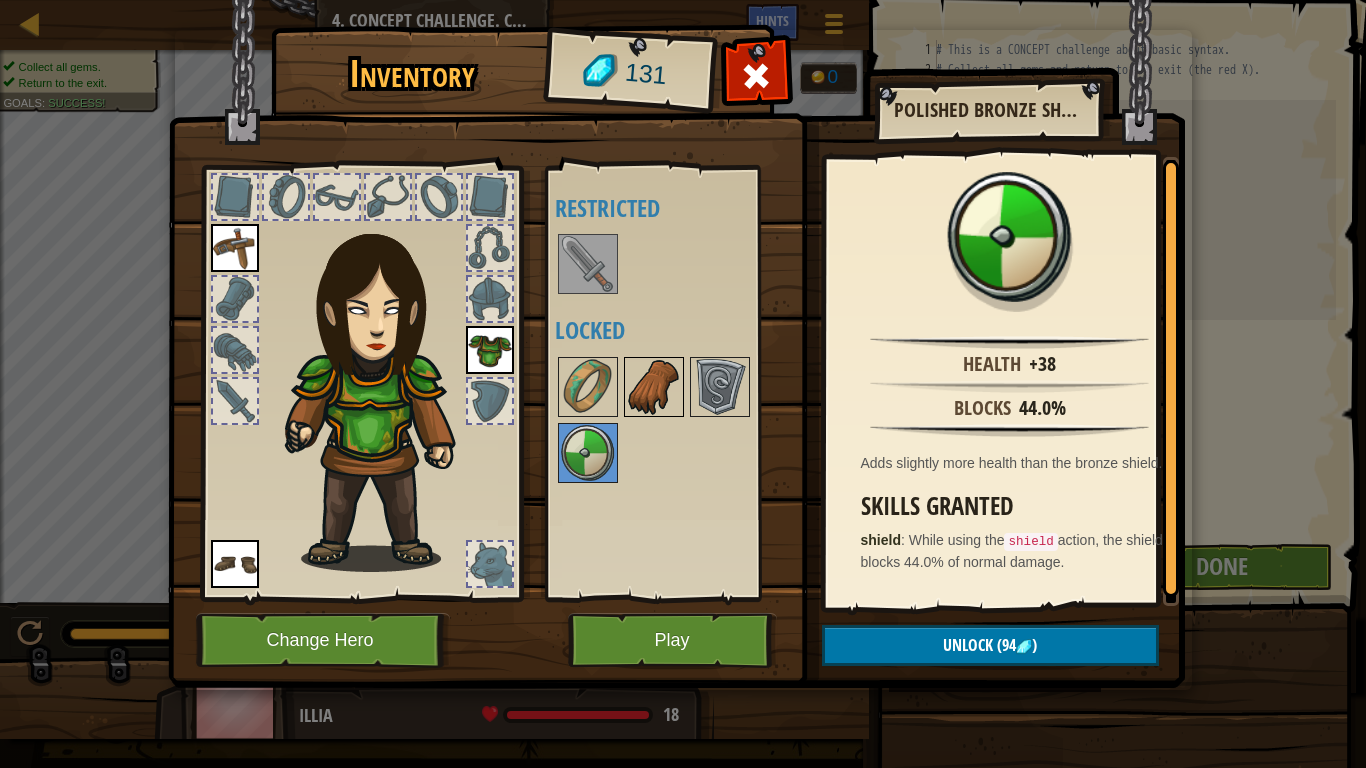 drag, startPoint x: 616, startPoint y: 377, endPoint x: 657, endPoint y: 370, distance: 41.59327 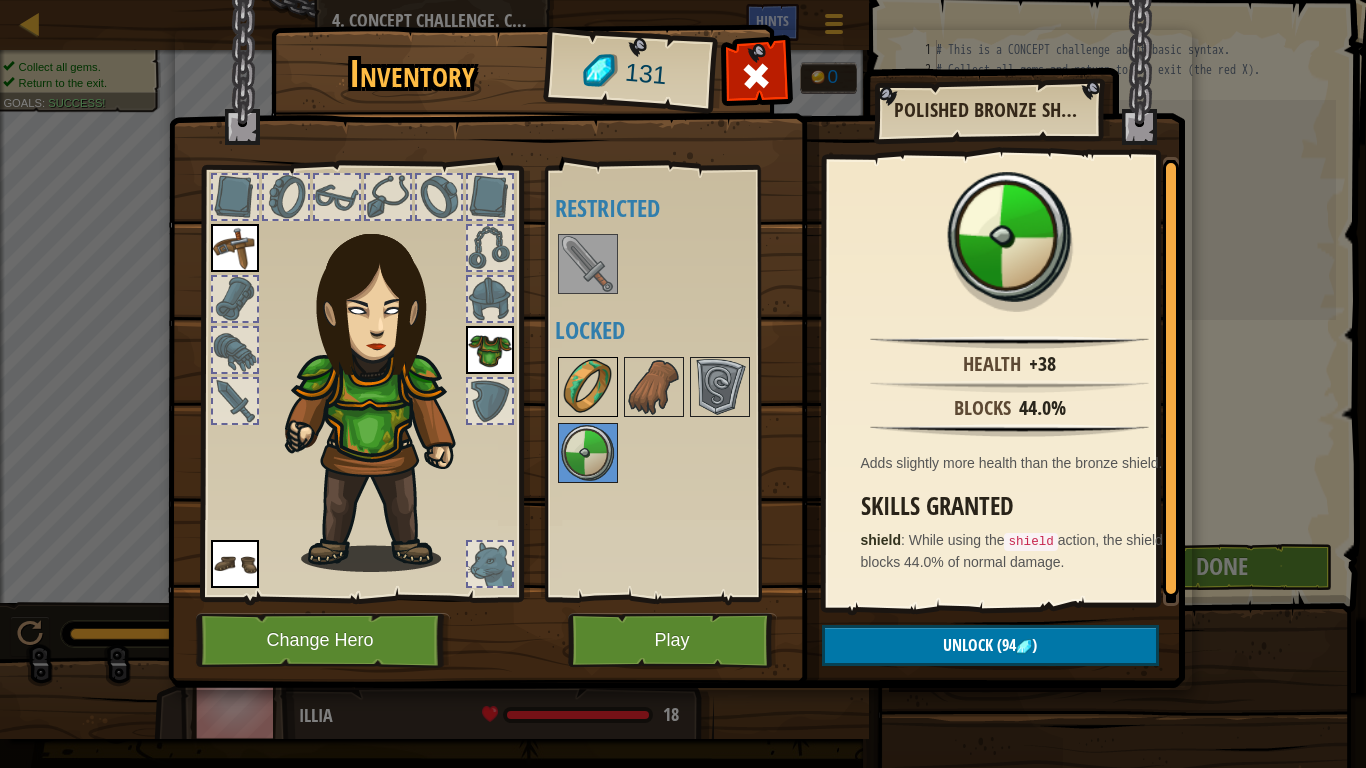 drag, startPoint x: 657, startPoint y: 370, endPoint x: 596, endPoint y: 361, distance: 61.66036 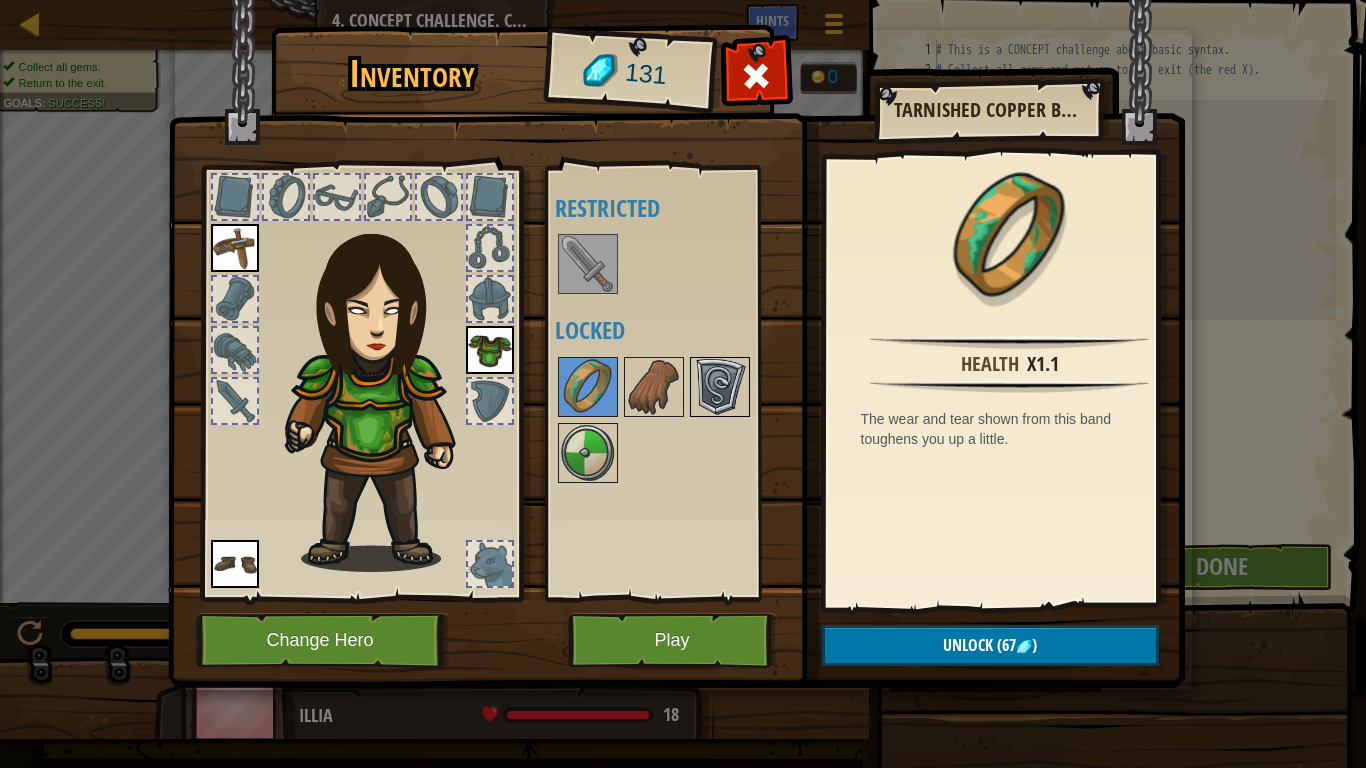 click at bounding box center (720, 387) 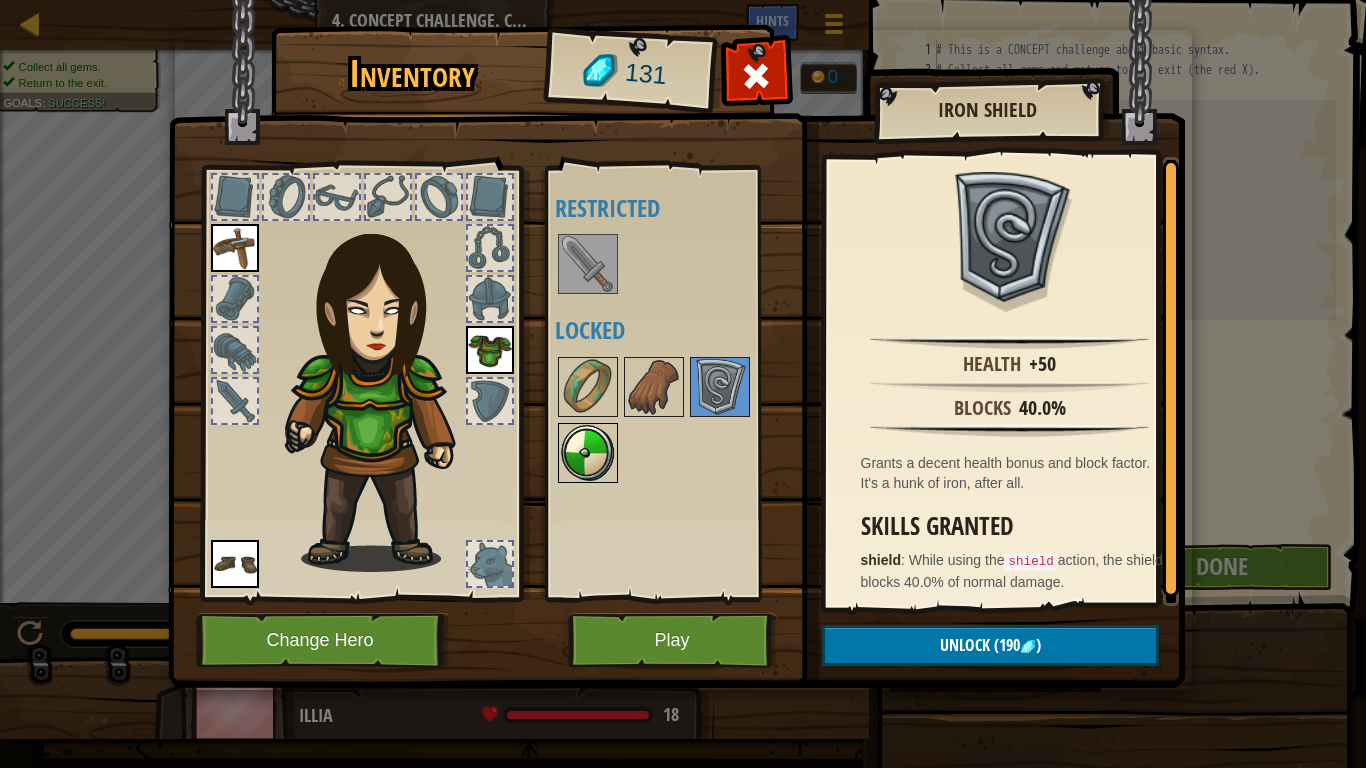 click at bounding box center (588, 453) 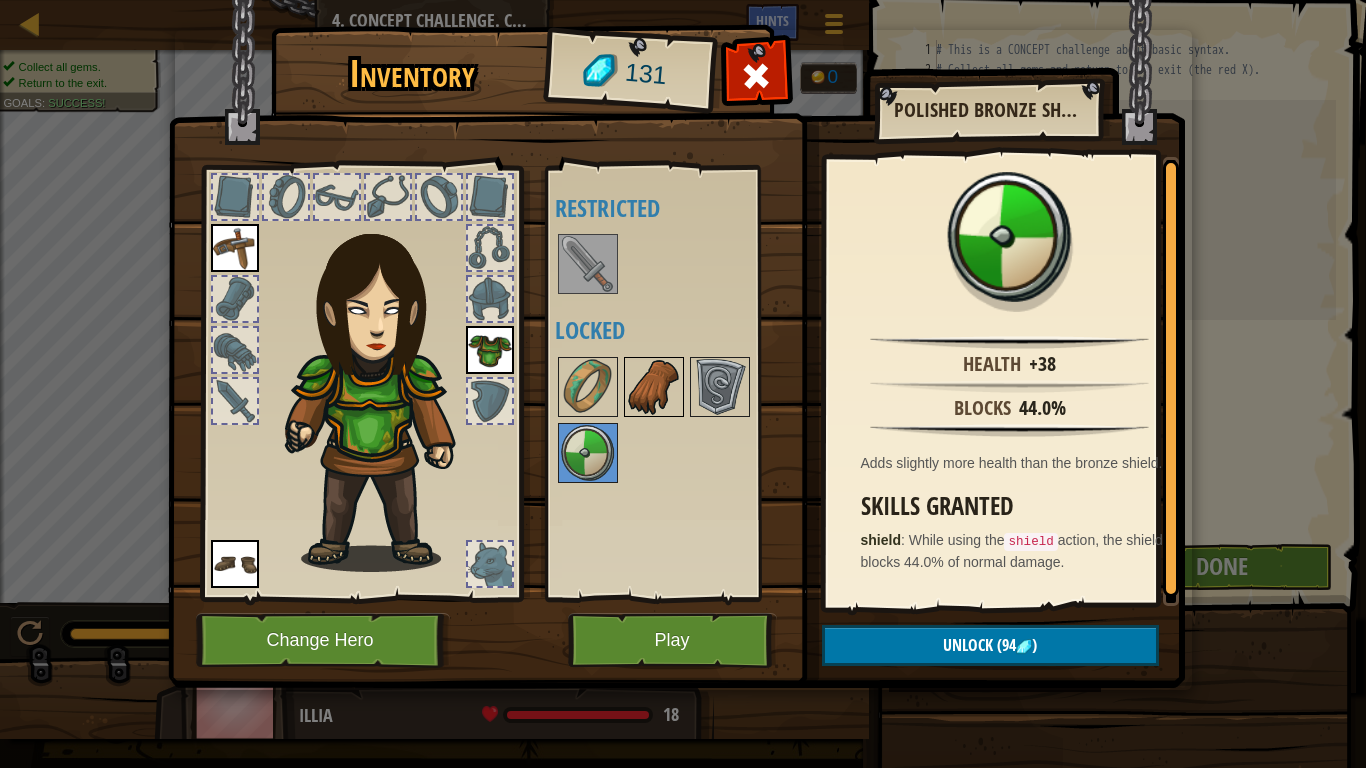 click at bounding box center [654, 387] 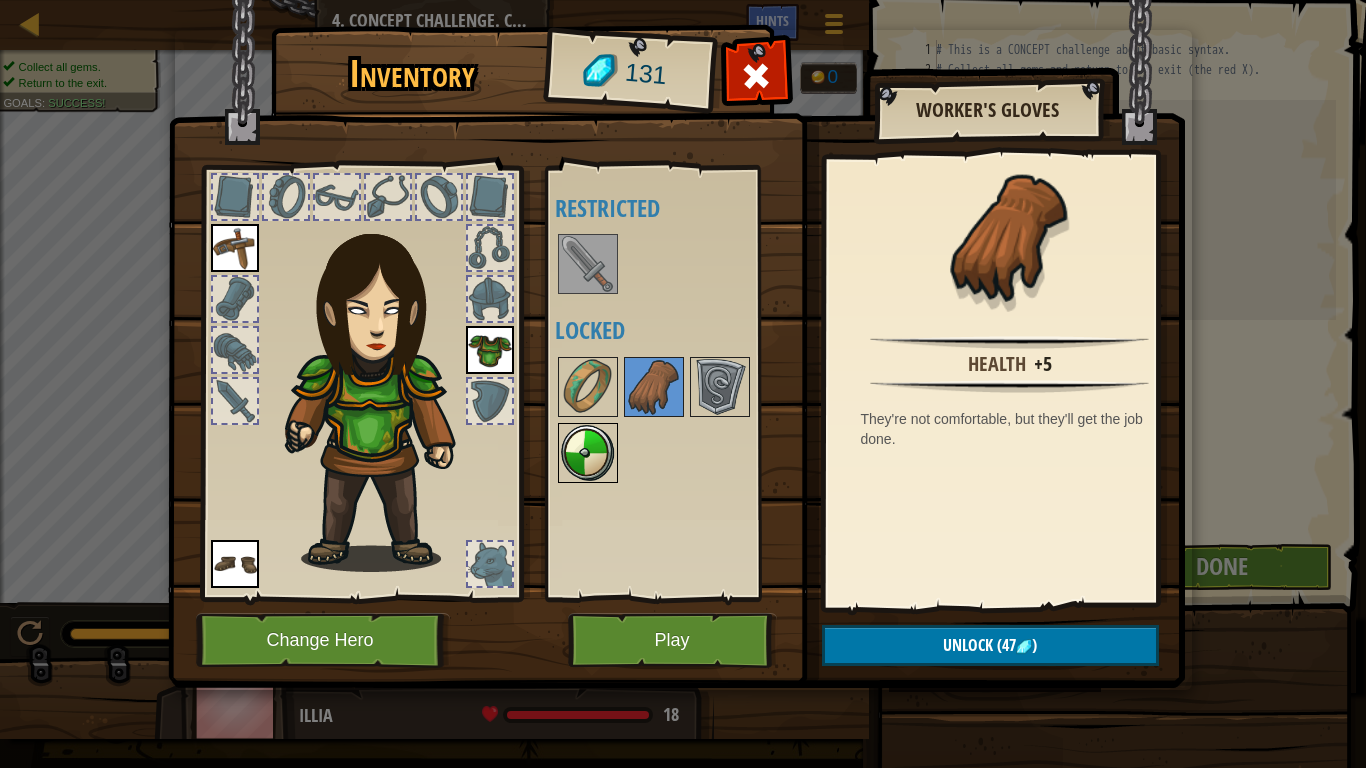 click at bounding box center [588, 453] 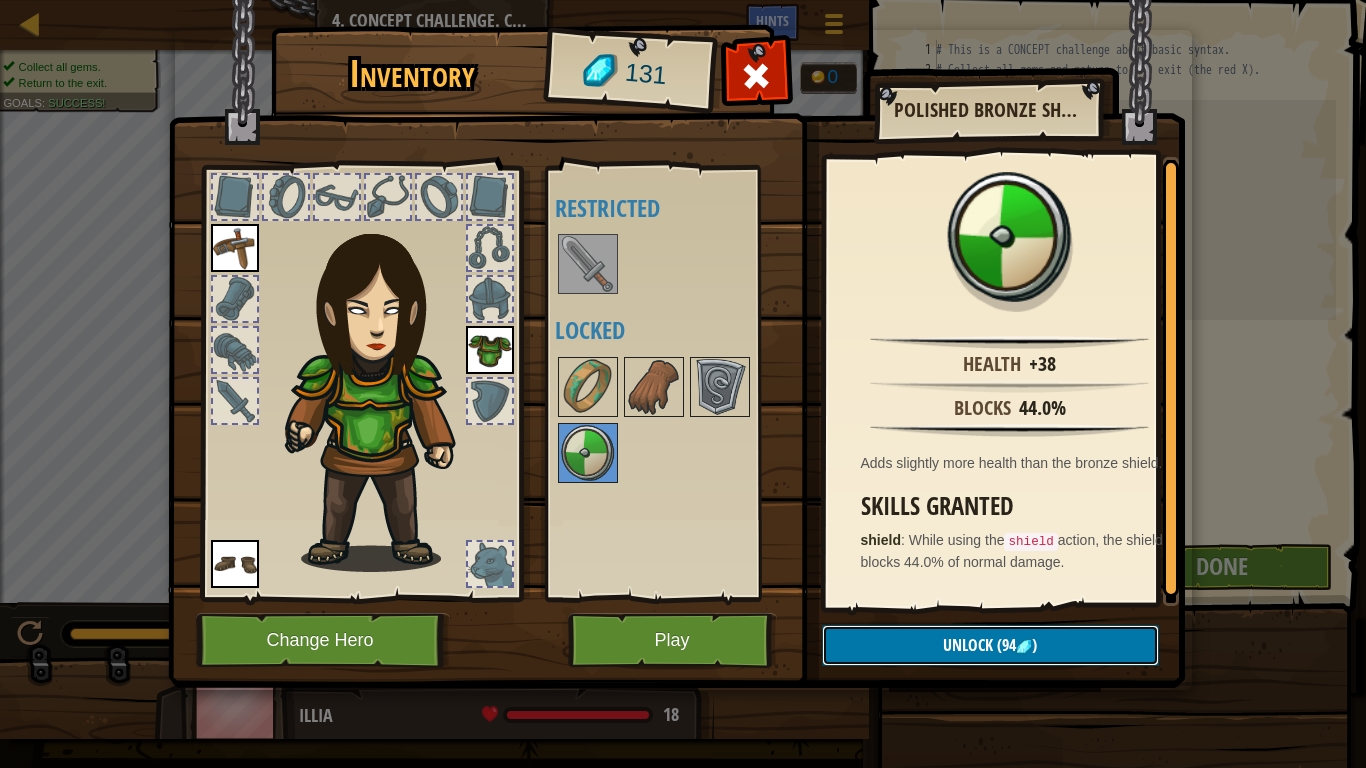 click on "Unlock" at bounding box center (968, 645) 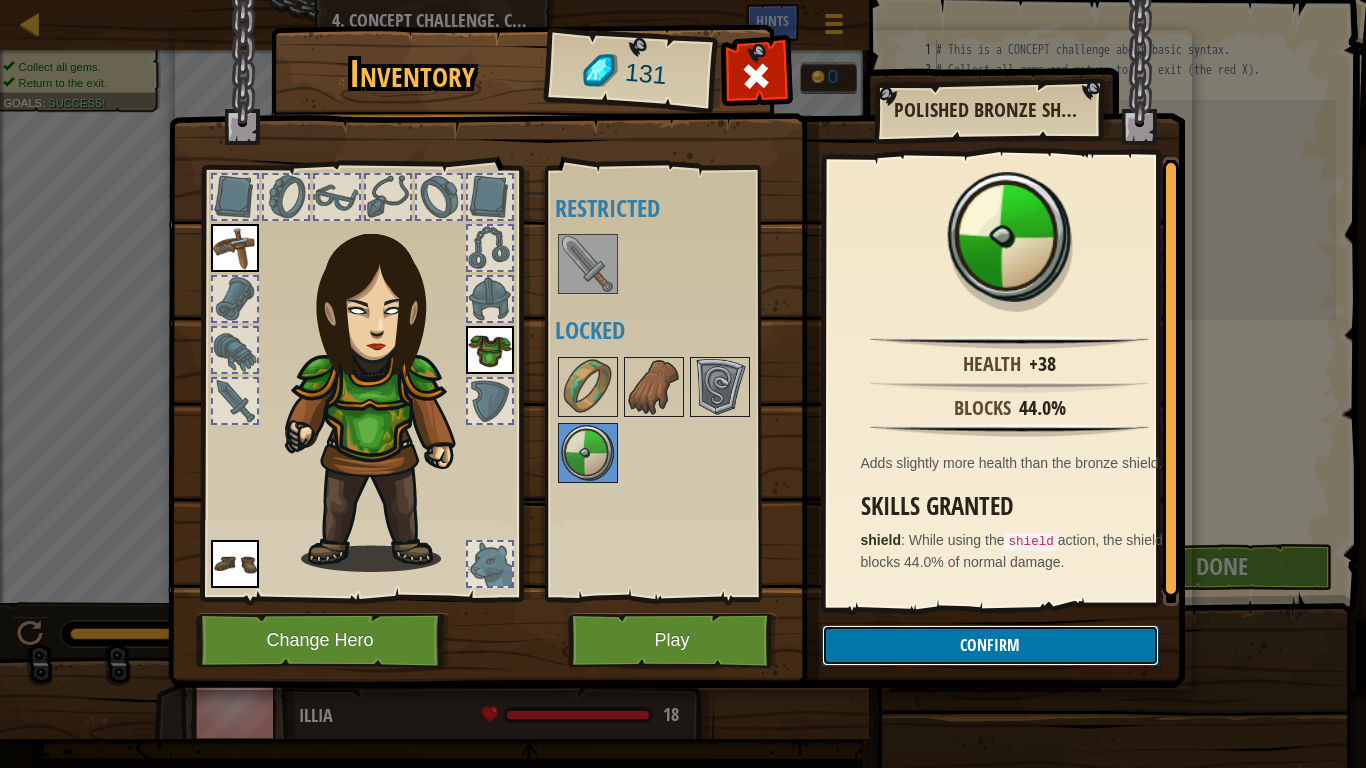 click on "Confirm" at bounding box center (990, 645) 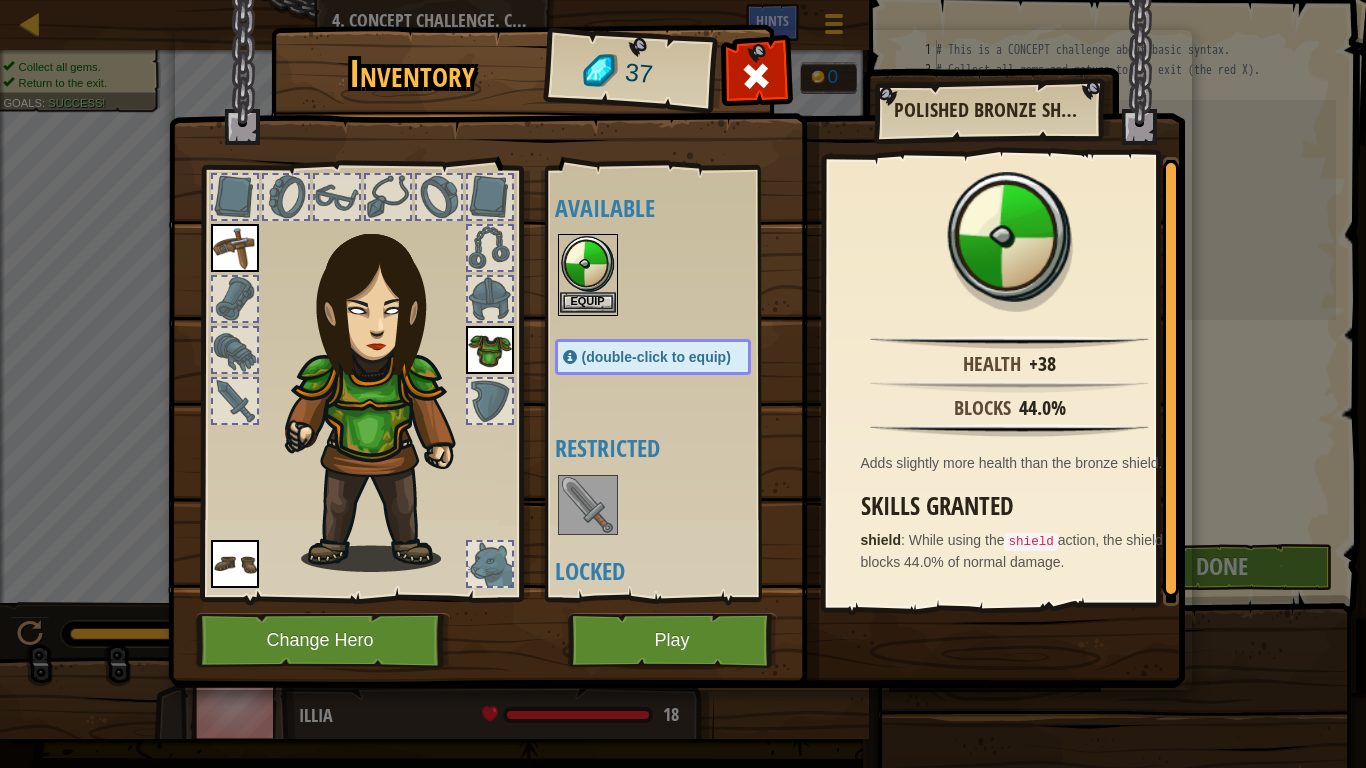 click at bounding box center (588, 264) 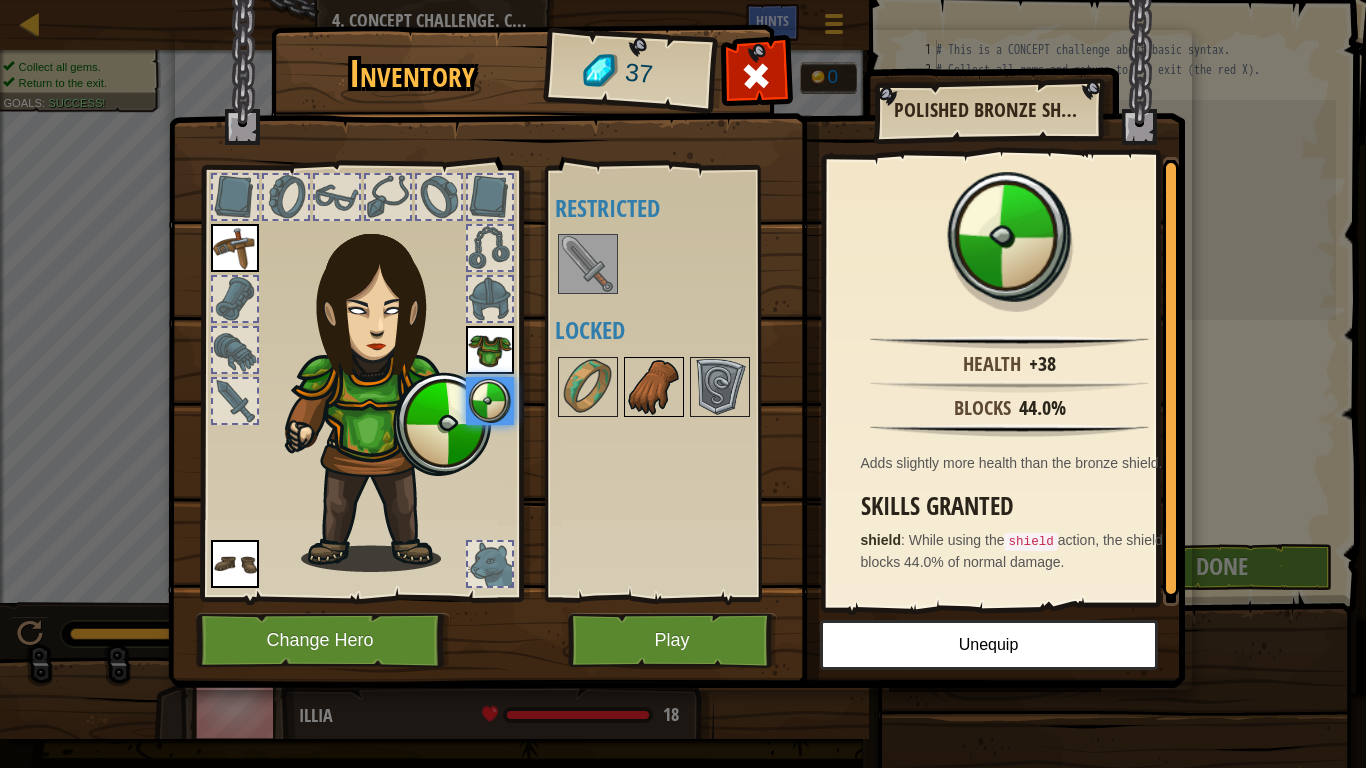 click at bounding box center (654, 387) 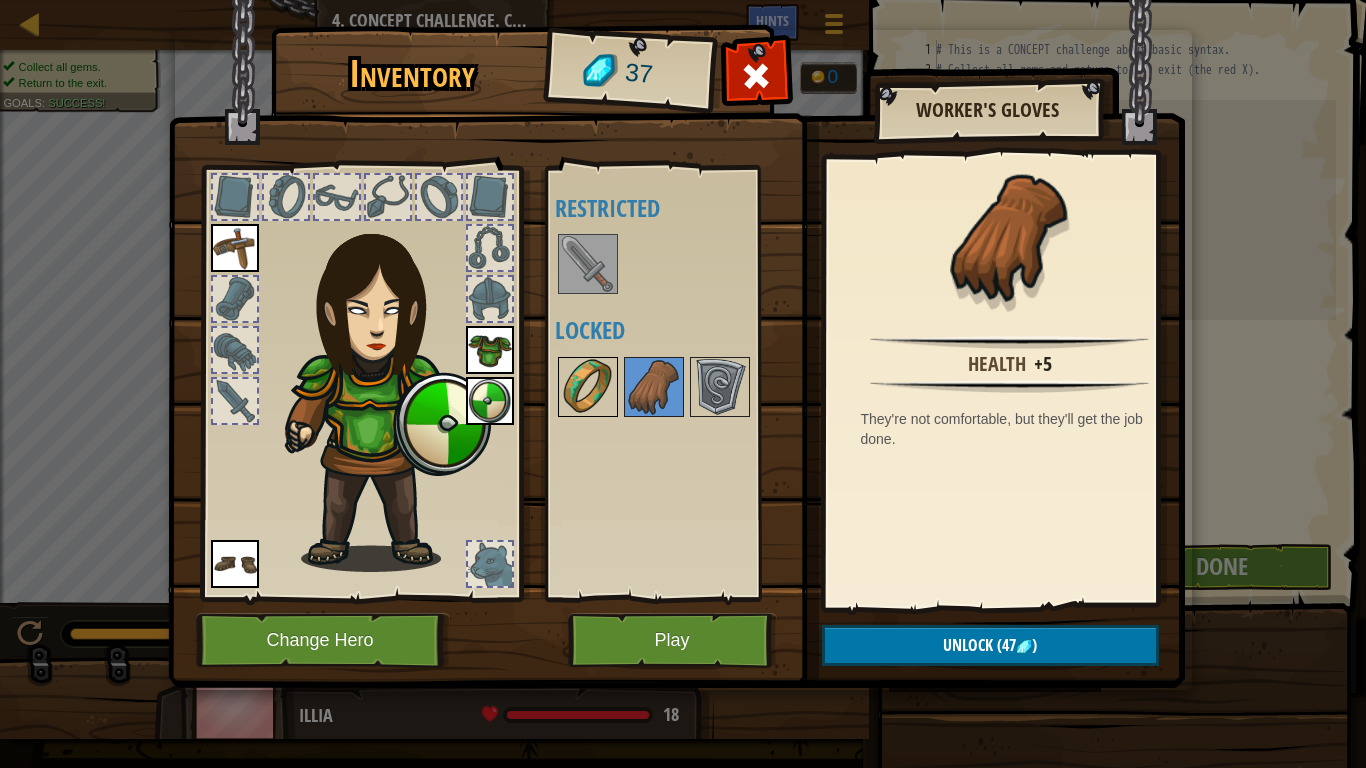 drag, startPoint x: 562, startPoint y: 363, endPoint x: 595, endPoint y: 382, distance: 38.078865 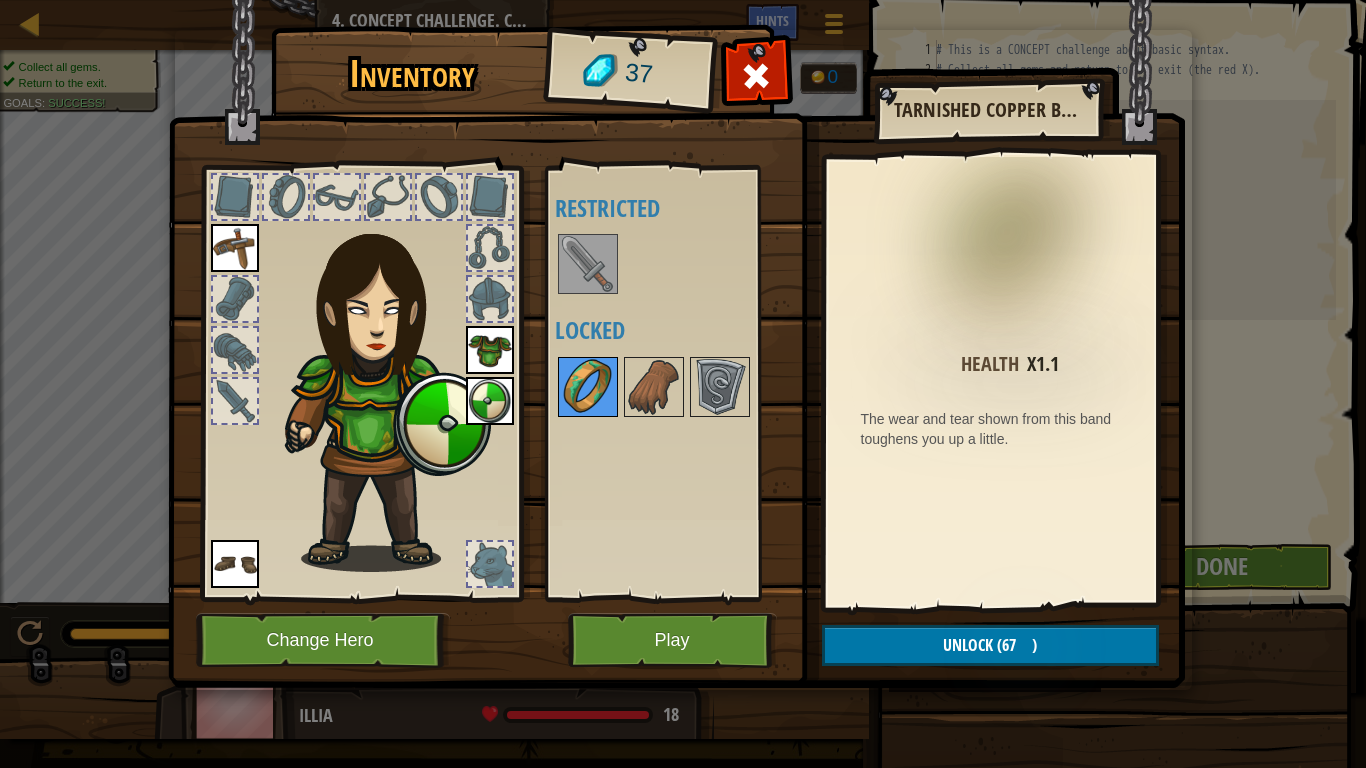 click at bounding box center (588, 387) 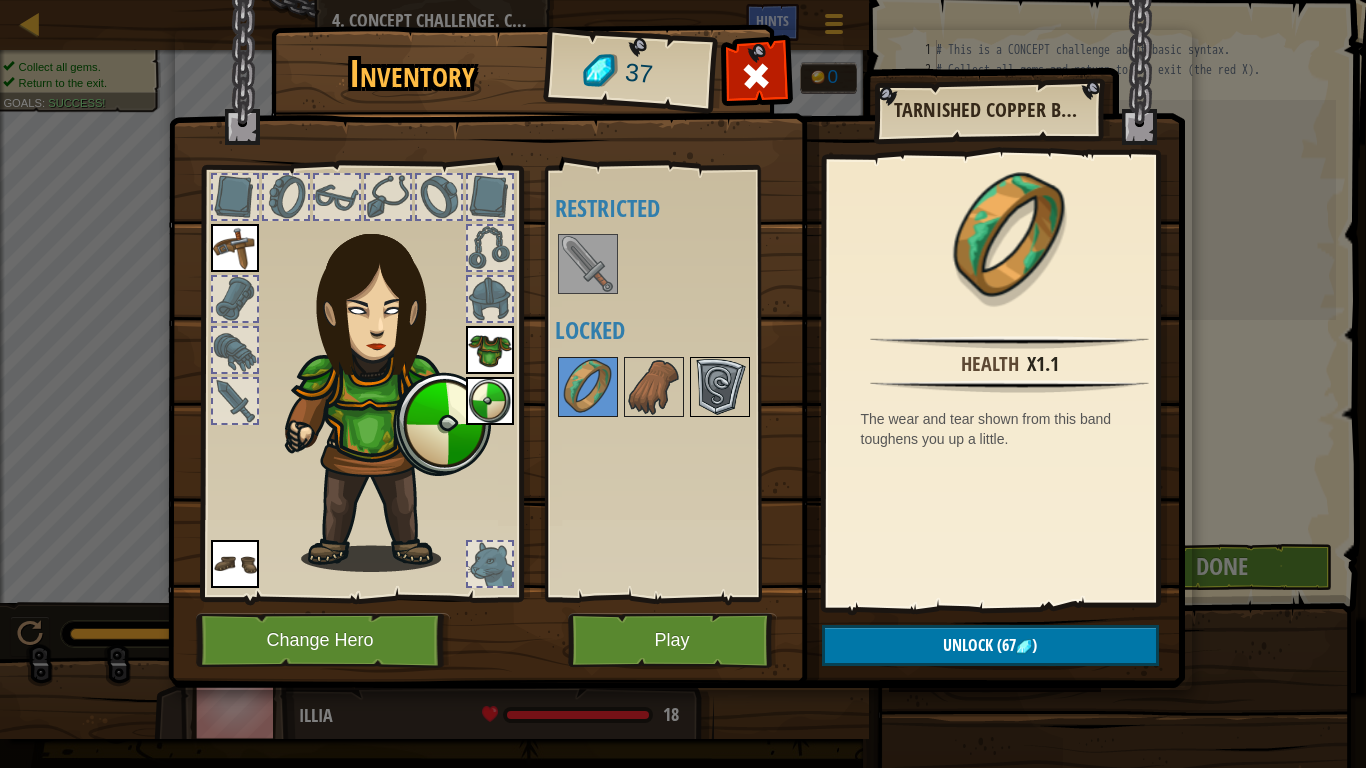drag, startPoint x: 690, startPoint y: 390, endPoint x: 715, endPoint y: 381, distance: 26.57066 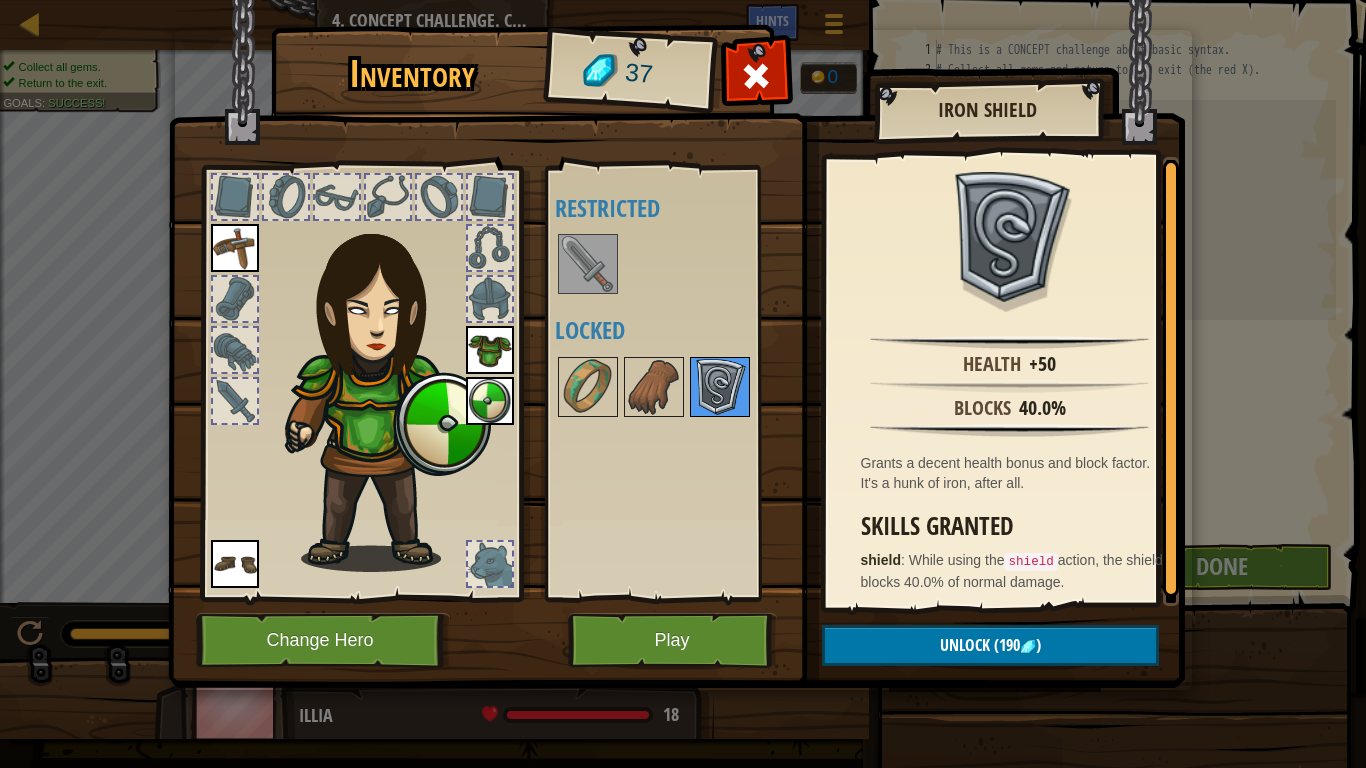 click at bounding box center (720, 387) 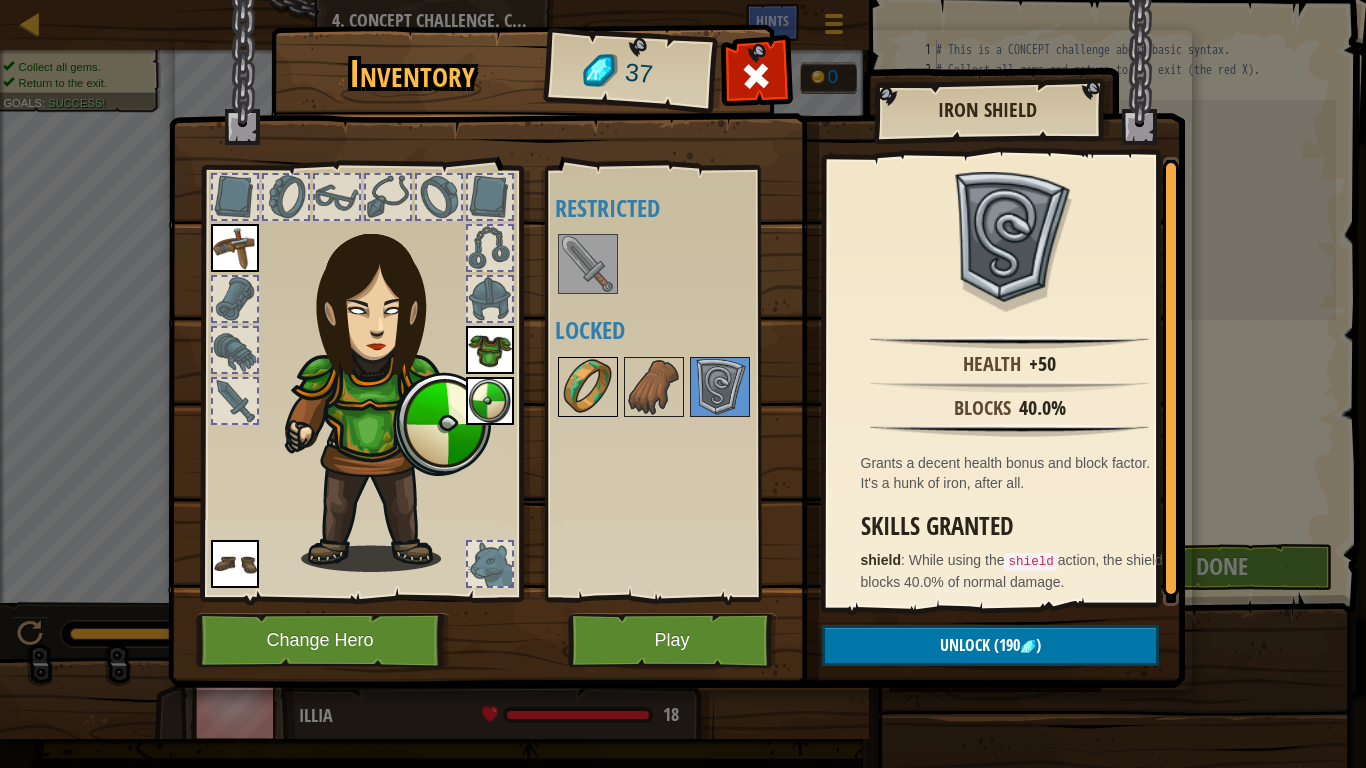 drag, startPoint x: 661, startPoint y: 356, endPoint x: 584, endPoint y: 360, distance: 77.10383 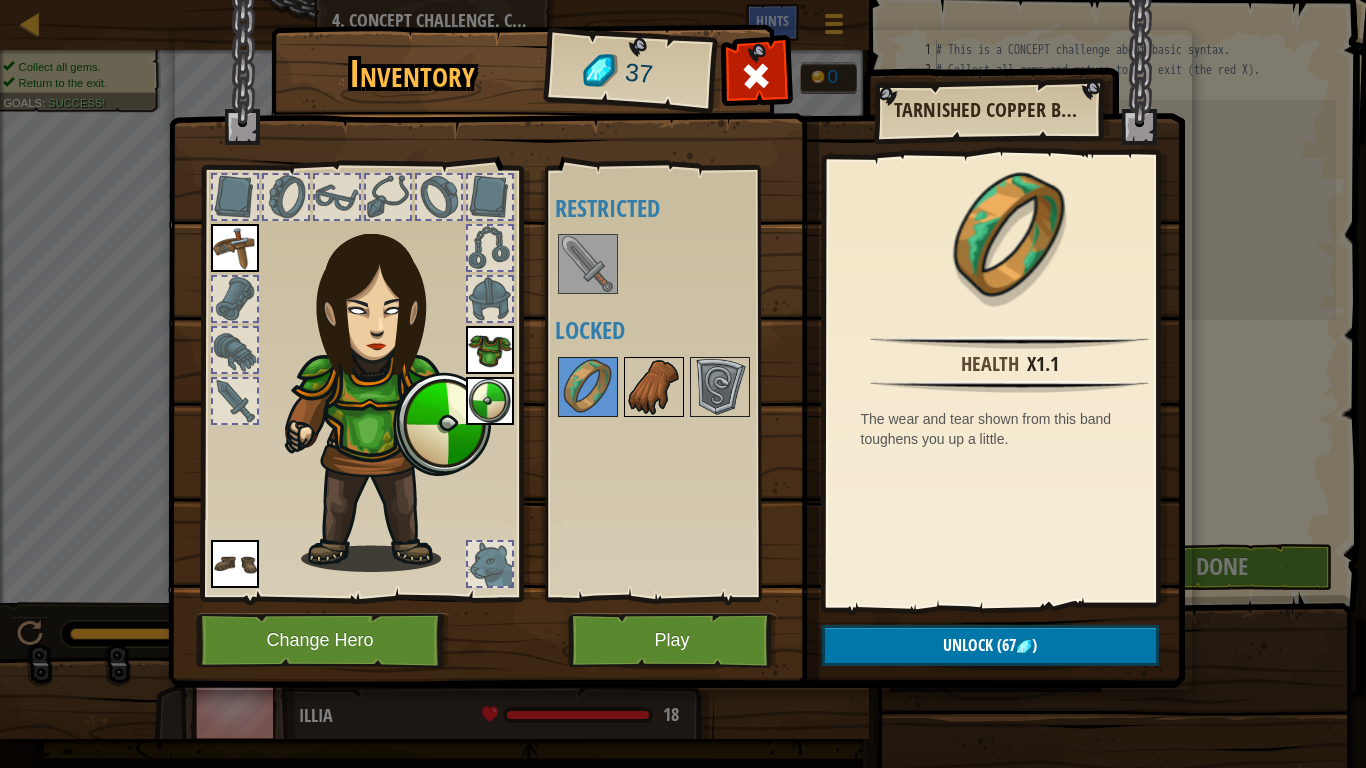 click at bounding box center (654, 387) 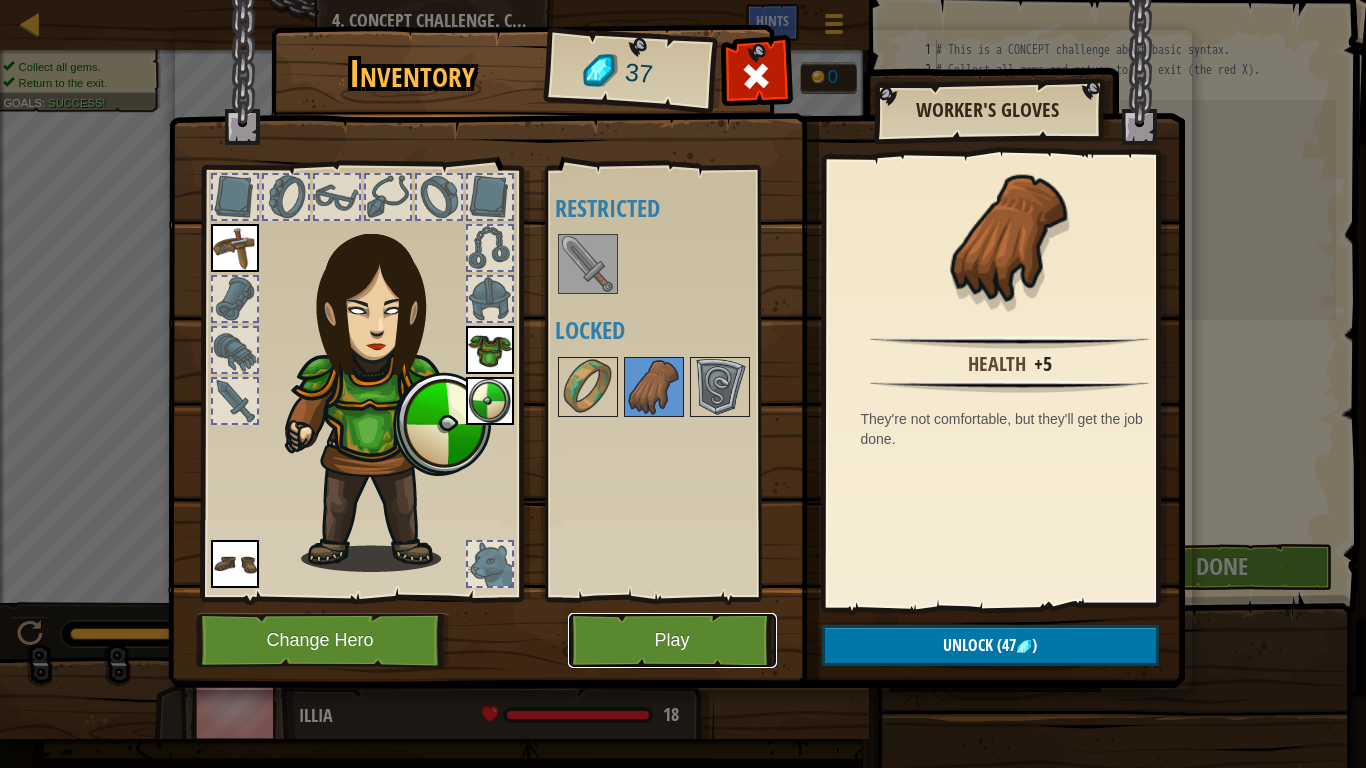 click on "Play" at bounding box center (672, 640) 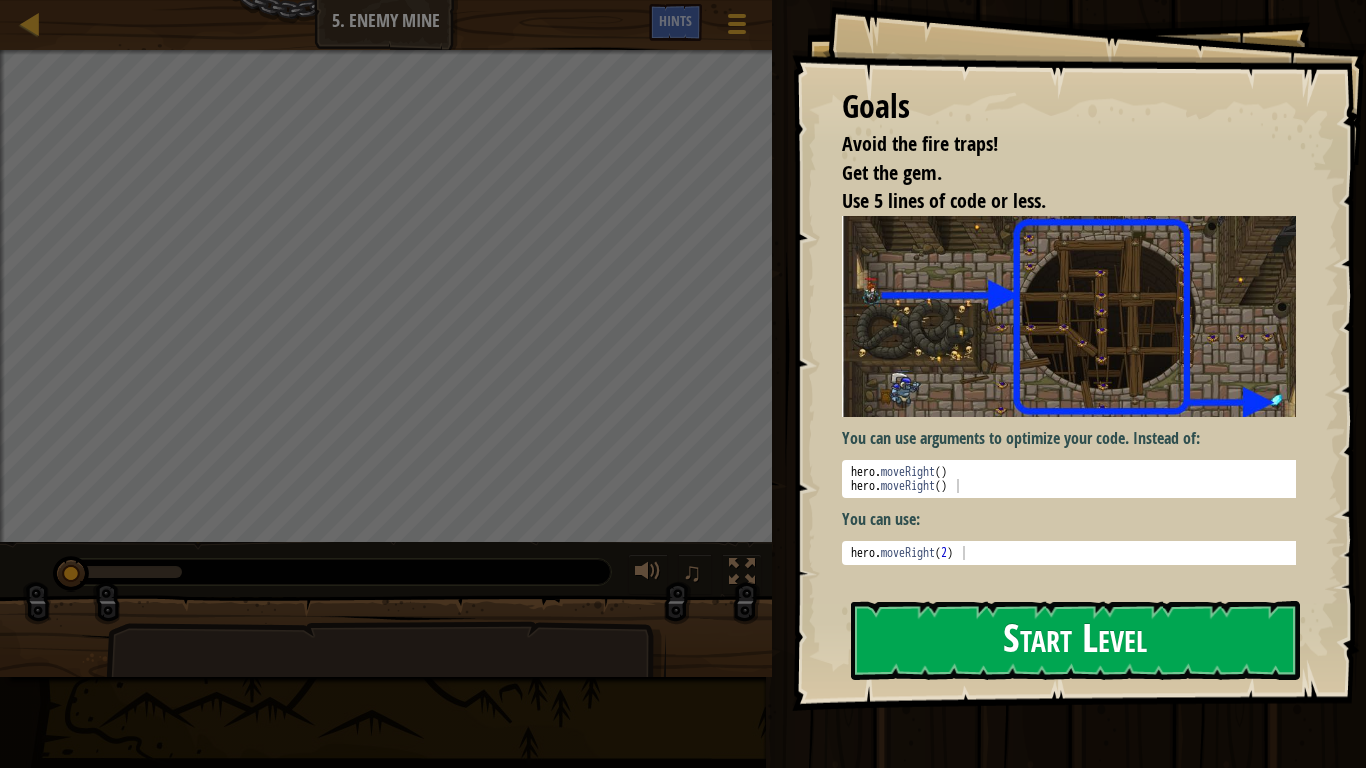 click on "Start Level" at bounding box center [1075, 640] 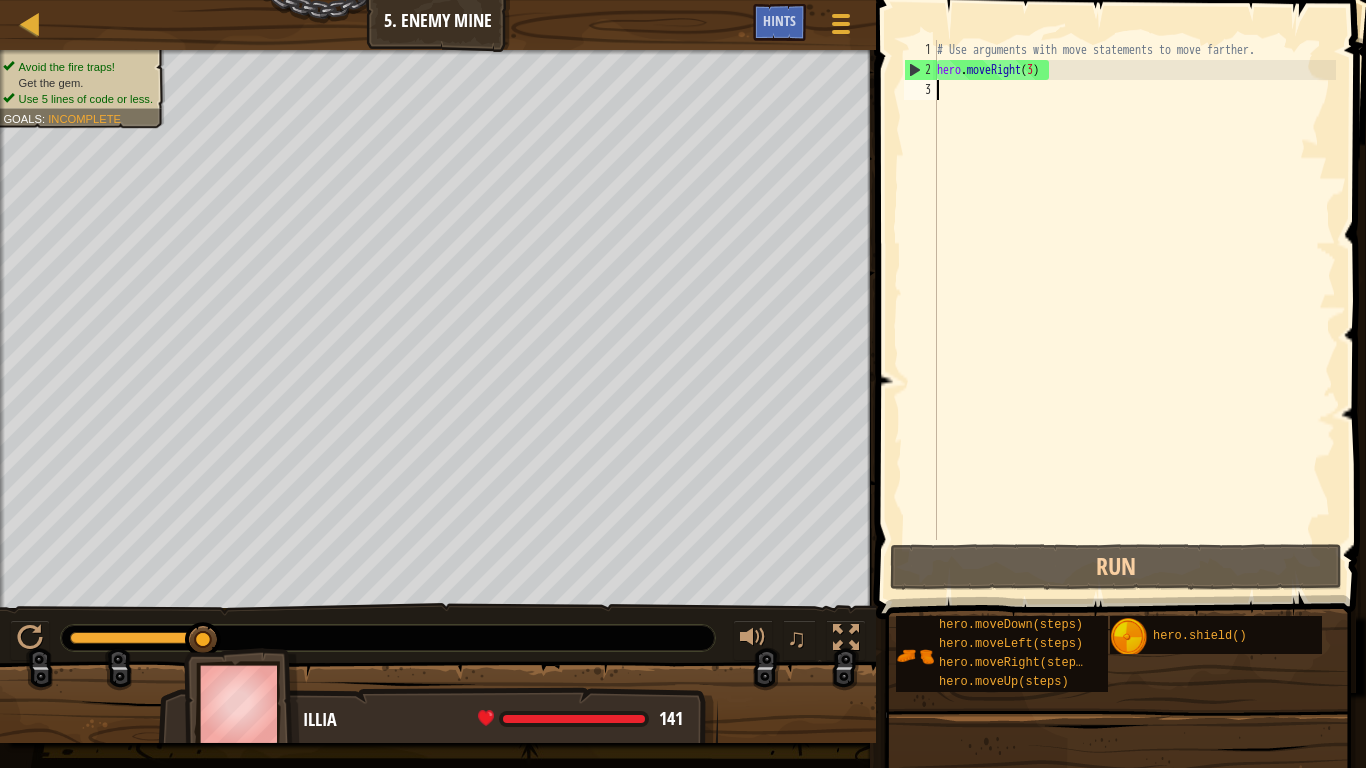 type on "m" 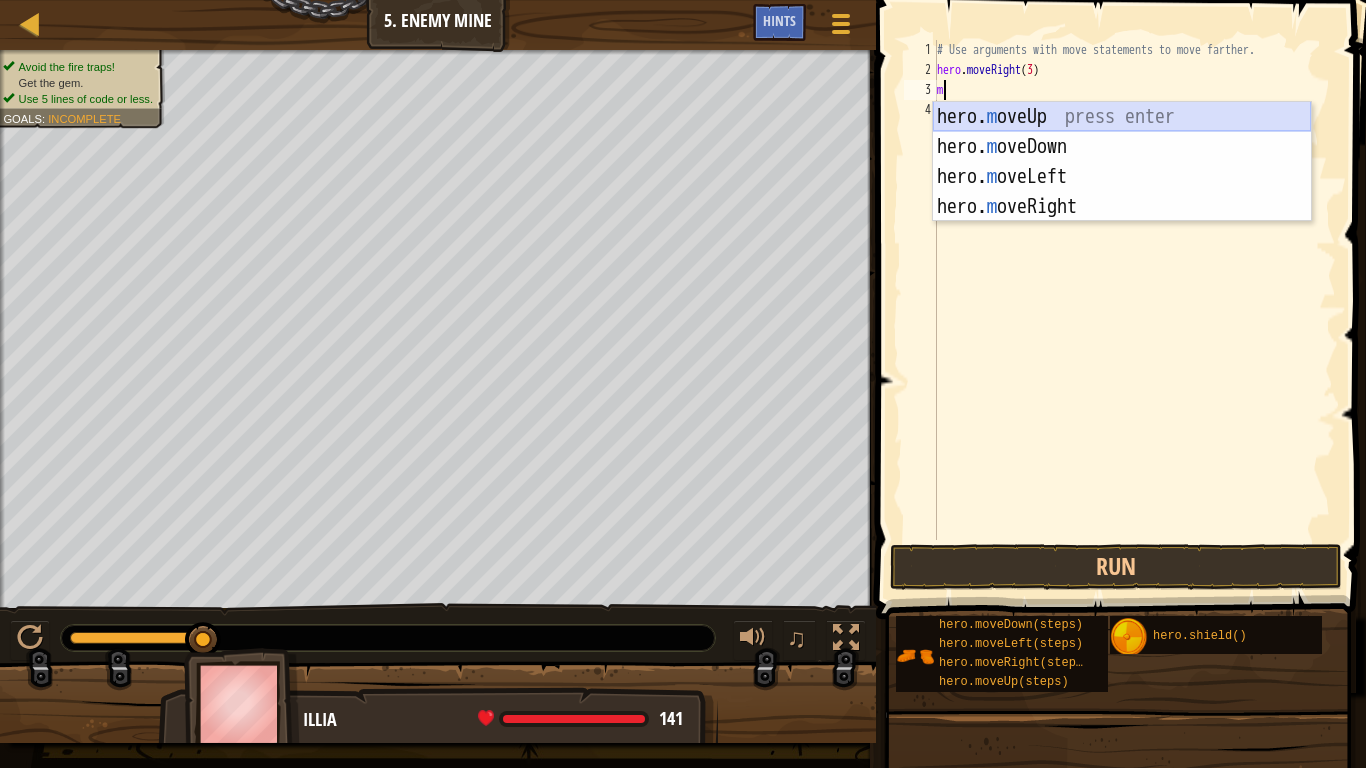 click on "hero. m oveUp press enter hero. m oveDown press enter hero. m oveLeft press enter hero. m oveRight press enter" at bounding box center (1122, 192) 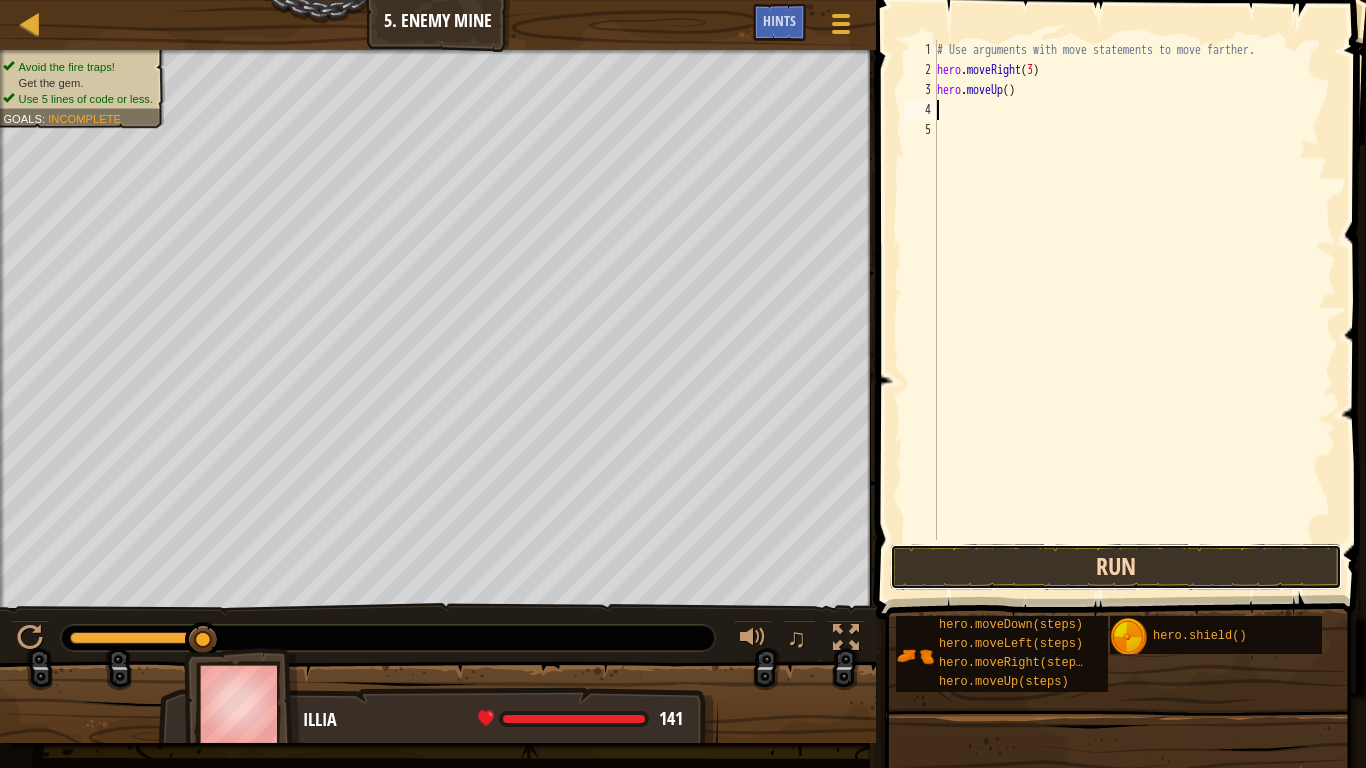 click on "Run" at bounding box center (1116, 567) 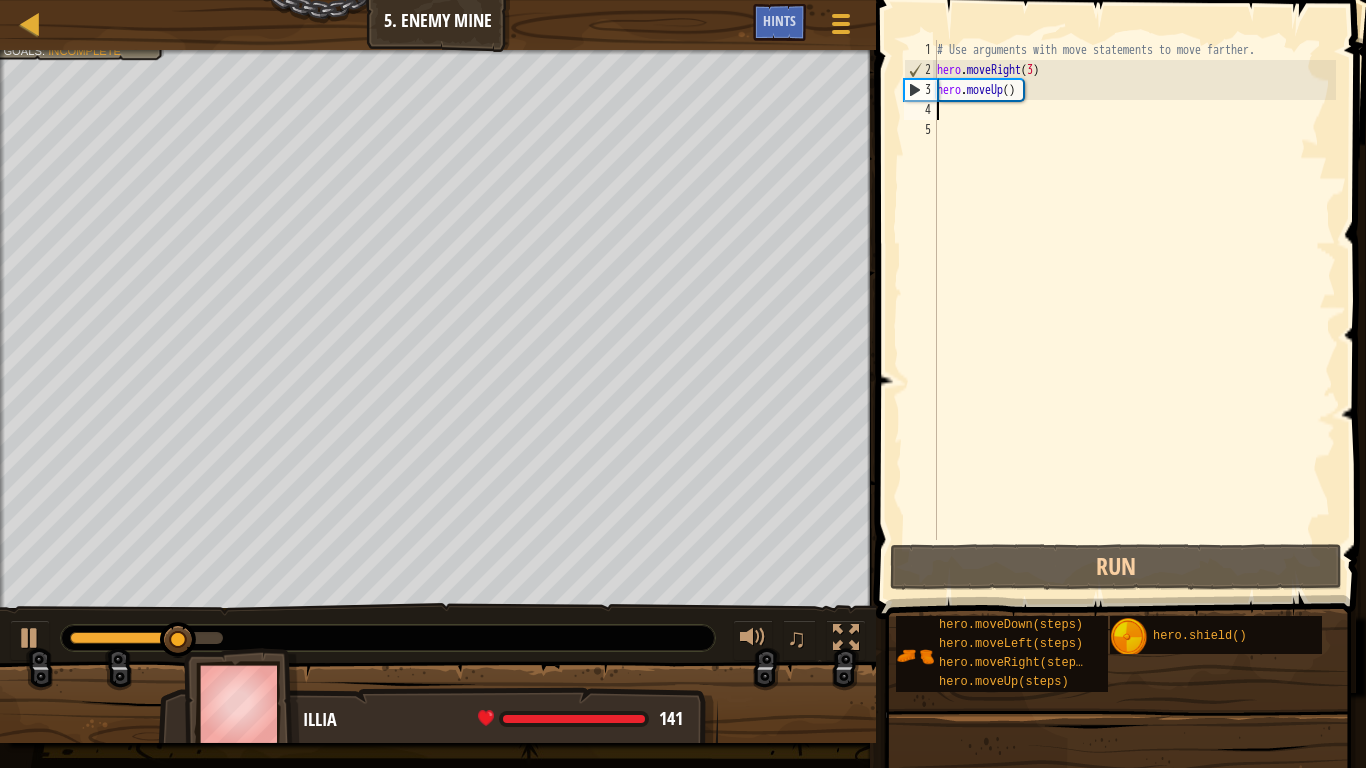 type on "m" 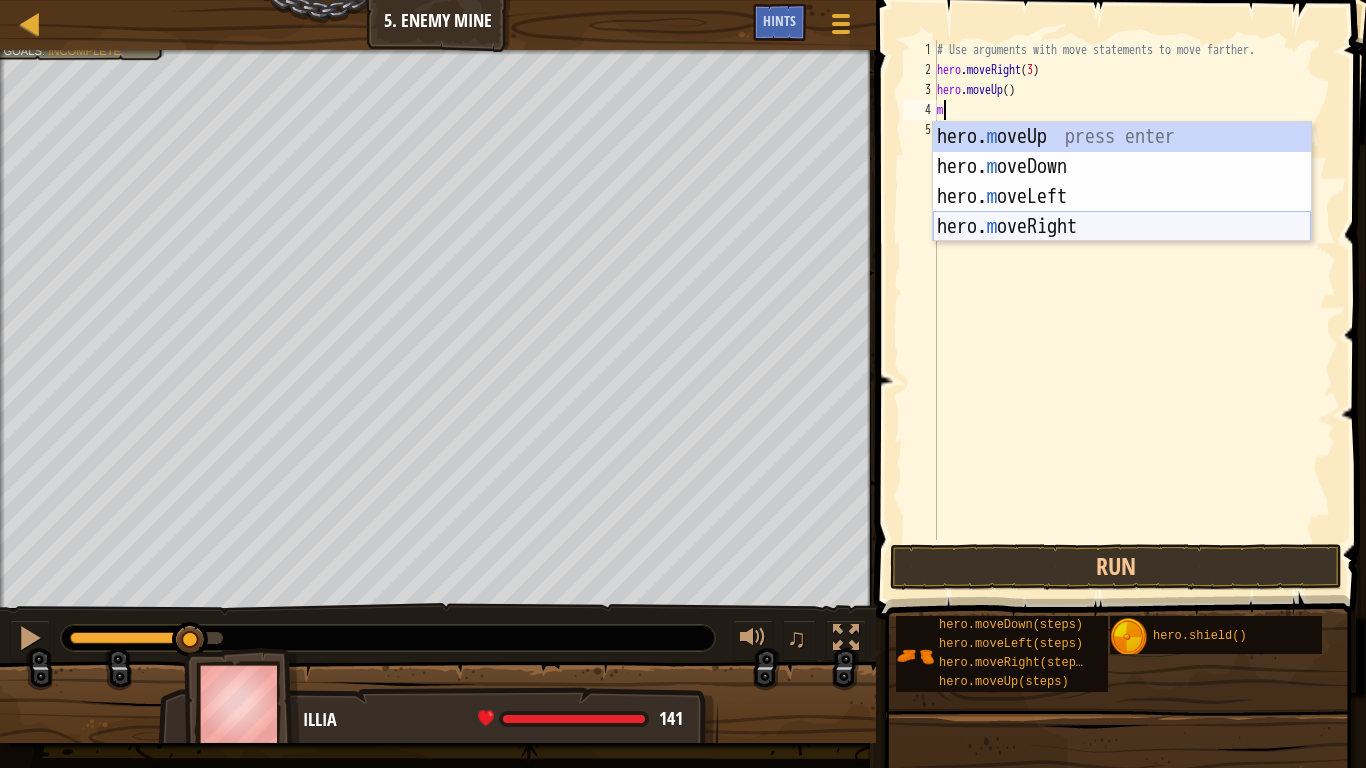 click on "hero. m oveUp press enter hero. m oveDown press enter hero. m oveLeft press enter hero. m oveRight press enter" at bounding box center (1122, 212) 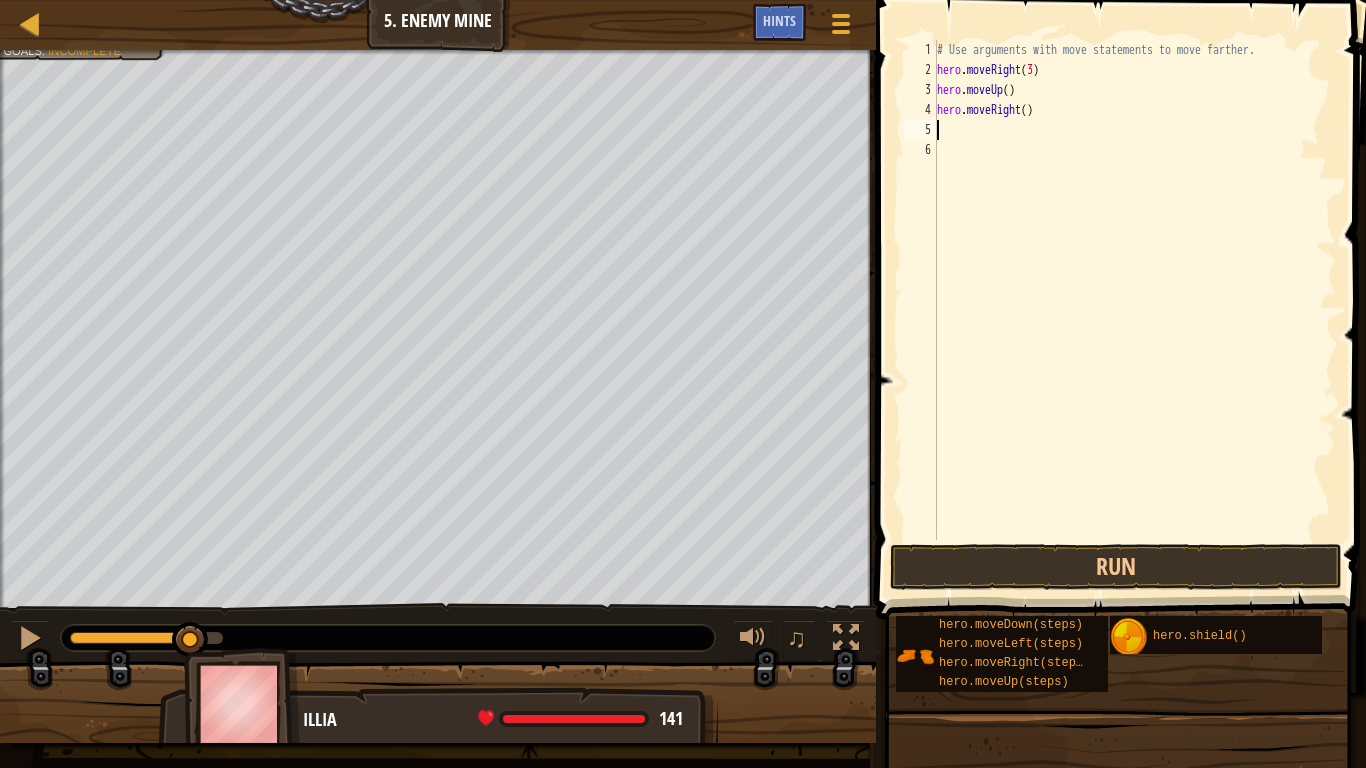 type on "m" 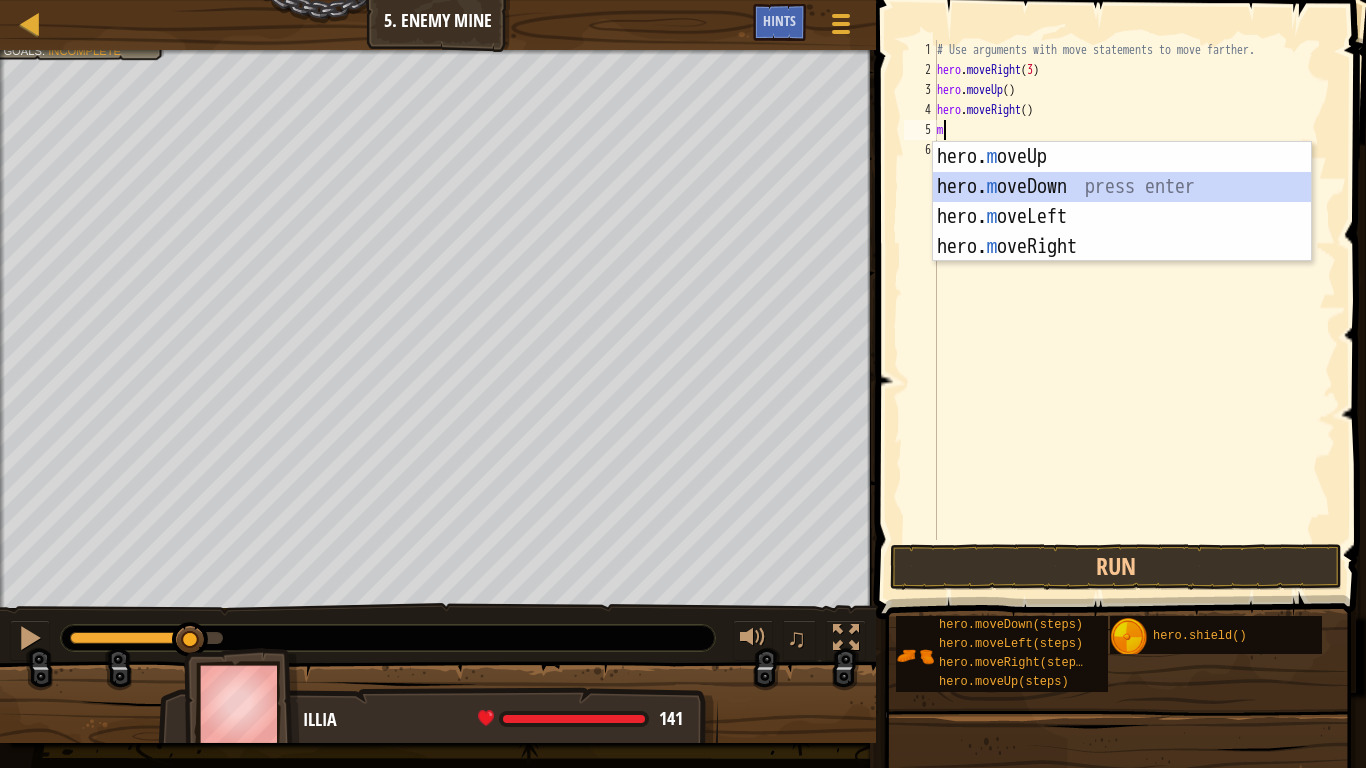 click on "hero. m oveUp press enter hero. m oveDown press enter hero. m oveLeft press enter hero. m oveRight press enter" at bounding box center [1122, 232] 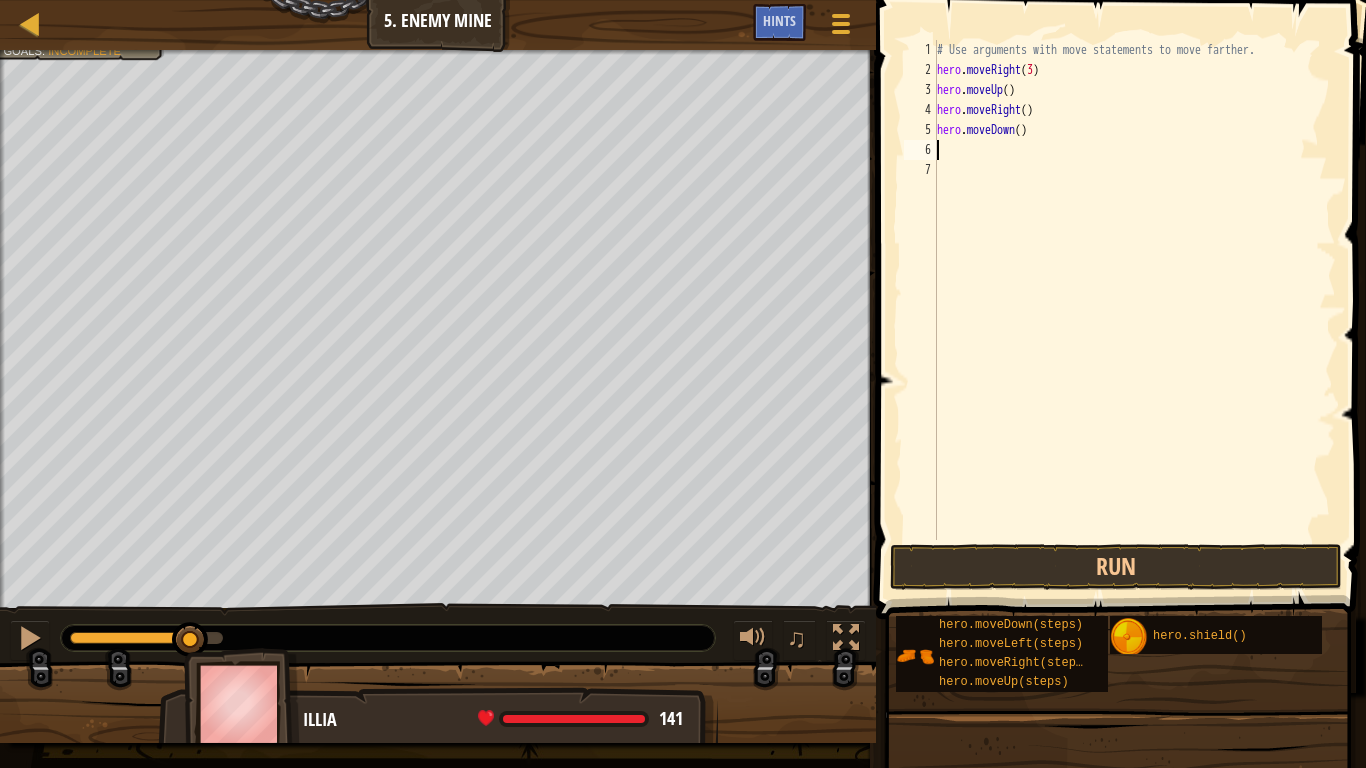 type on "m" 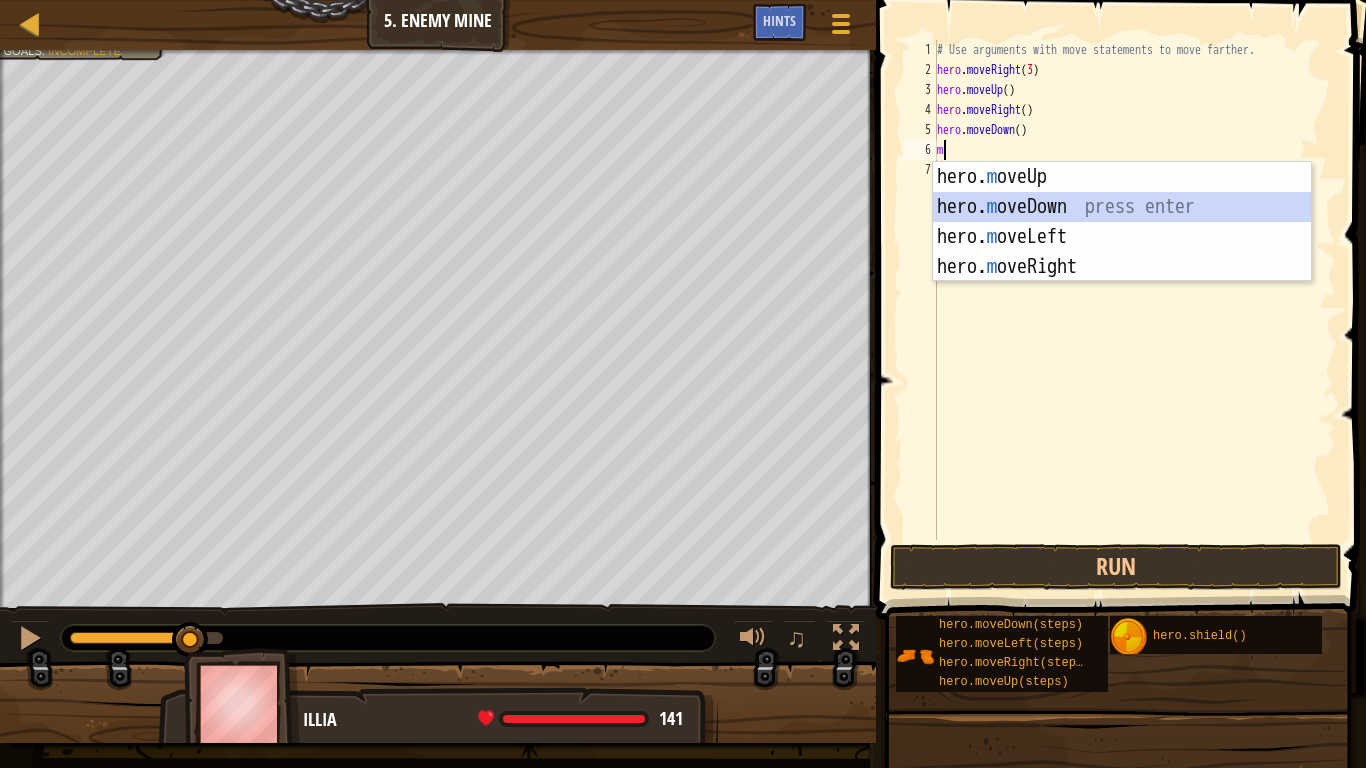 click on "hero. m oveUp press enter hero. m oveDown press enter hero. m oveLeft press enter hero. m oveRight press enter" at bounding box center [1122, 252] 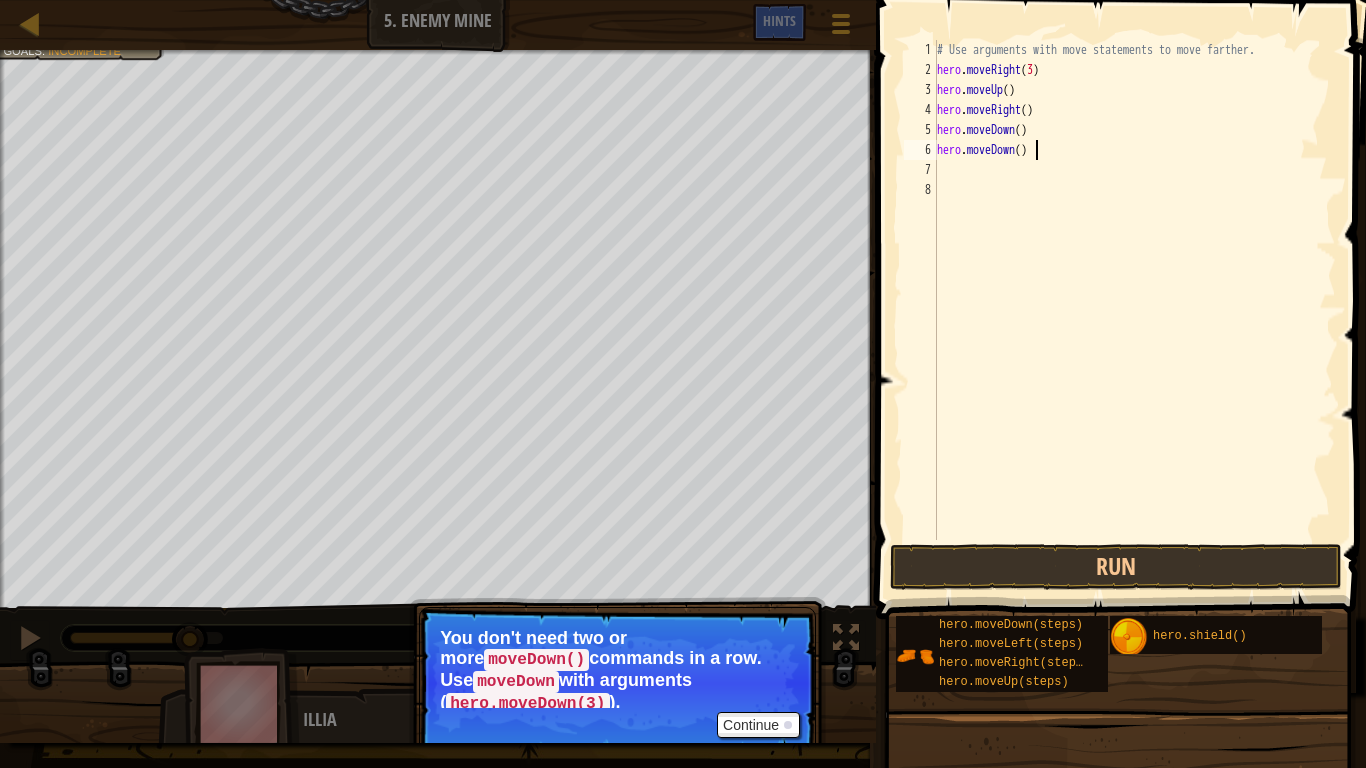 click on "# Use arguments with move statements to move farther. hero . moveRight ( 3 ) hero . moveUp ( ) hero . moveRight ( ) hero . moveDown ( ) hero . moveDown ( )" at bounding box center [1134, 310] 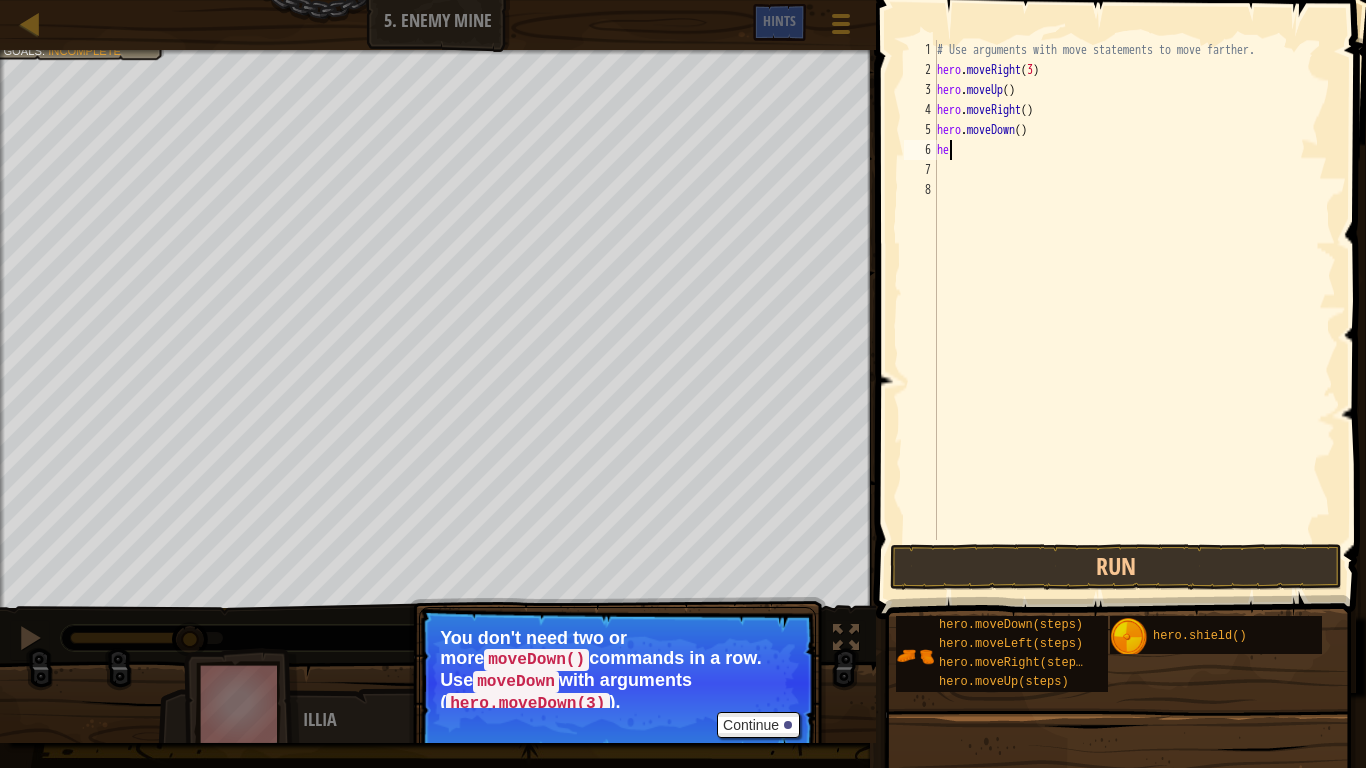 type on "h" 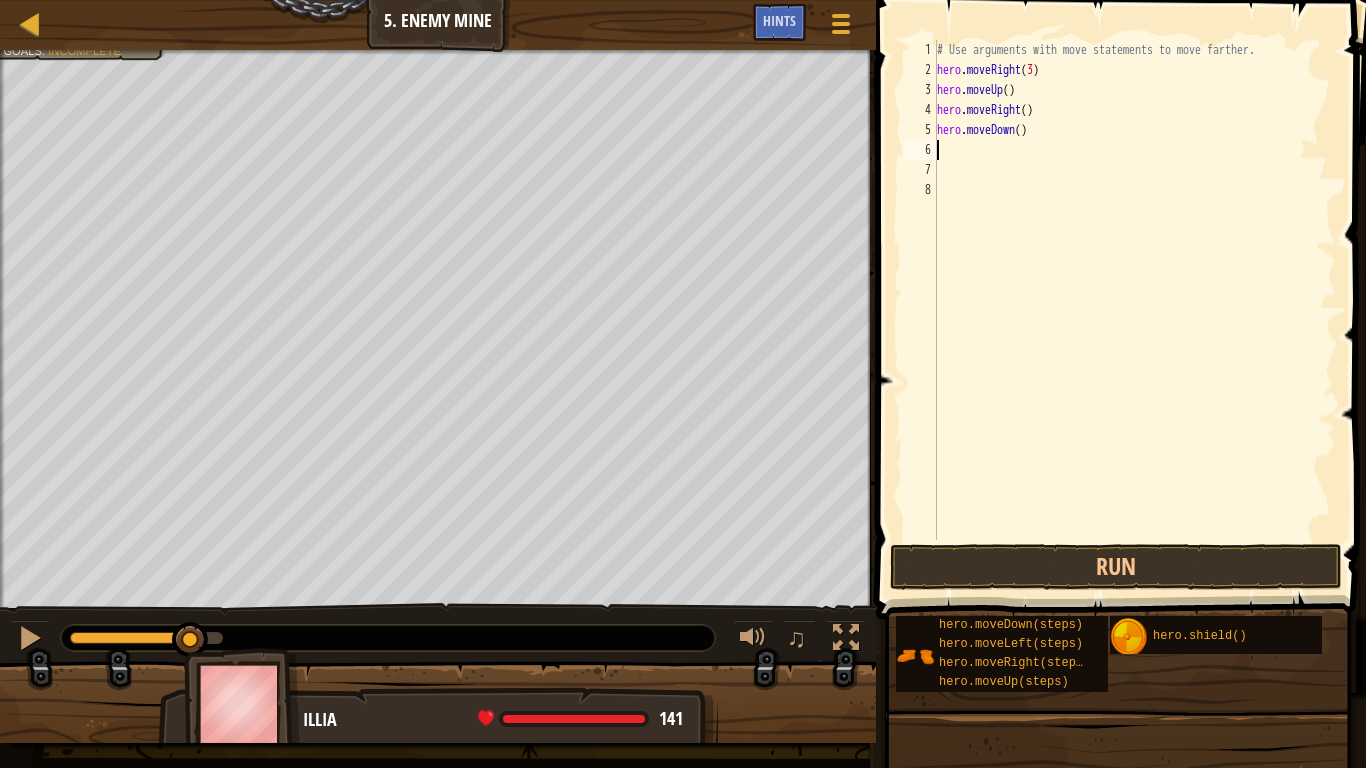 click on "# Use arguments with move statements to move farther. hero . moveRight ( 3 ) hero . moveUp ( ) hero . moveRight ( ) hero . moveDown ( )" at bounding box center [1134, 310] 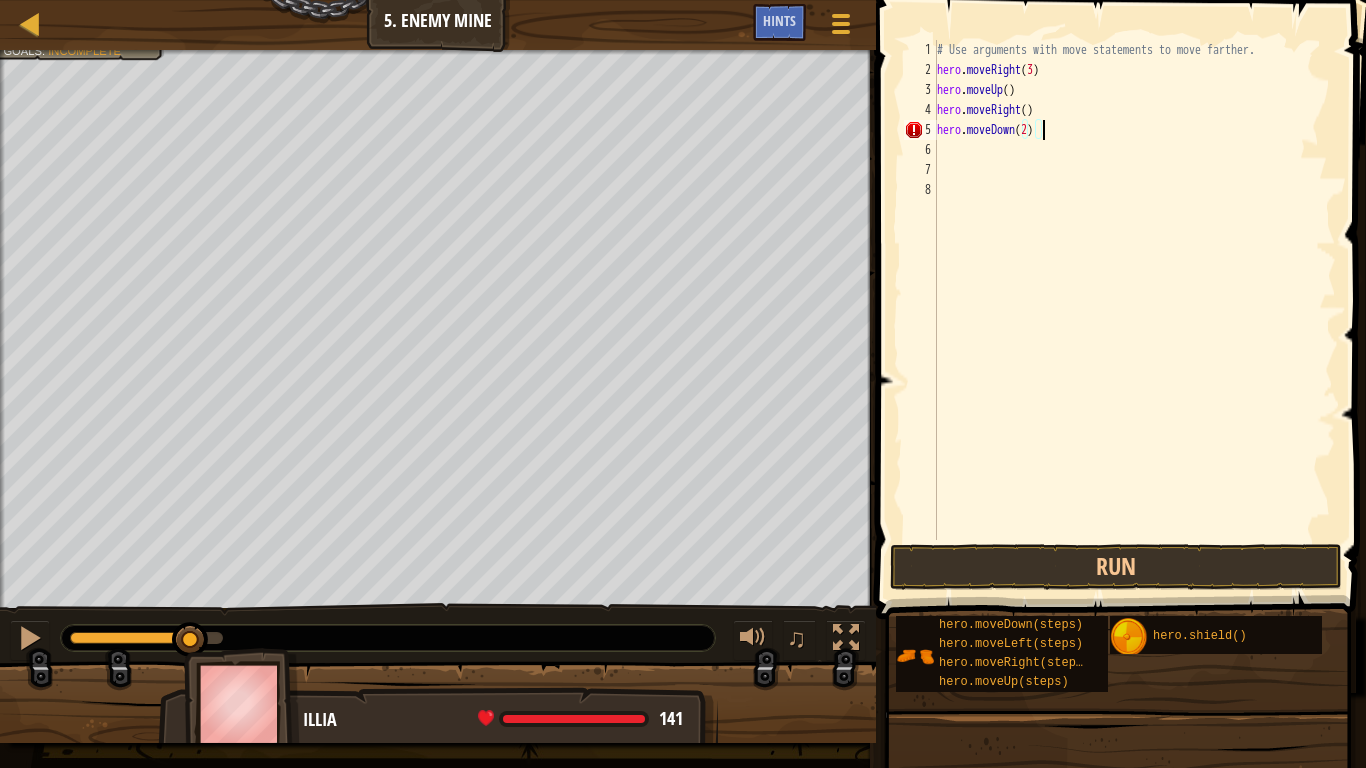 scroll, scrollTop: 9, scrollLeft: 8, axis: both 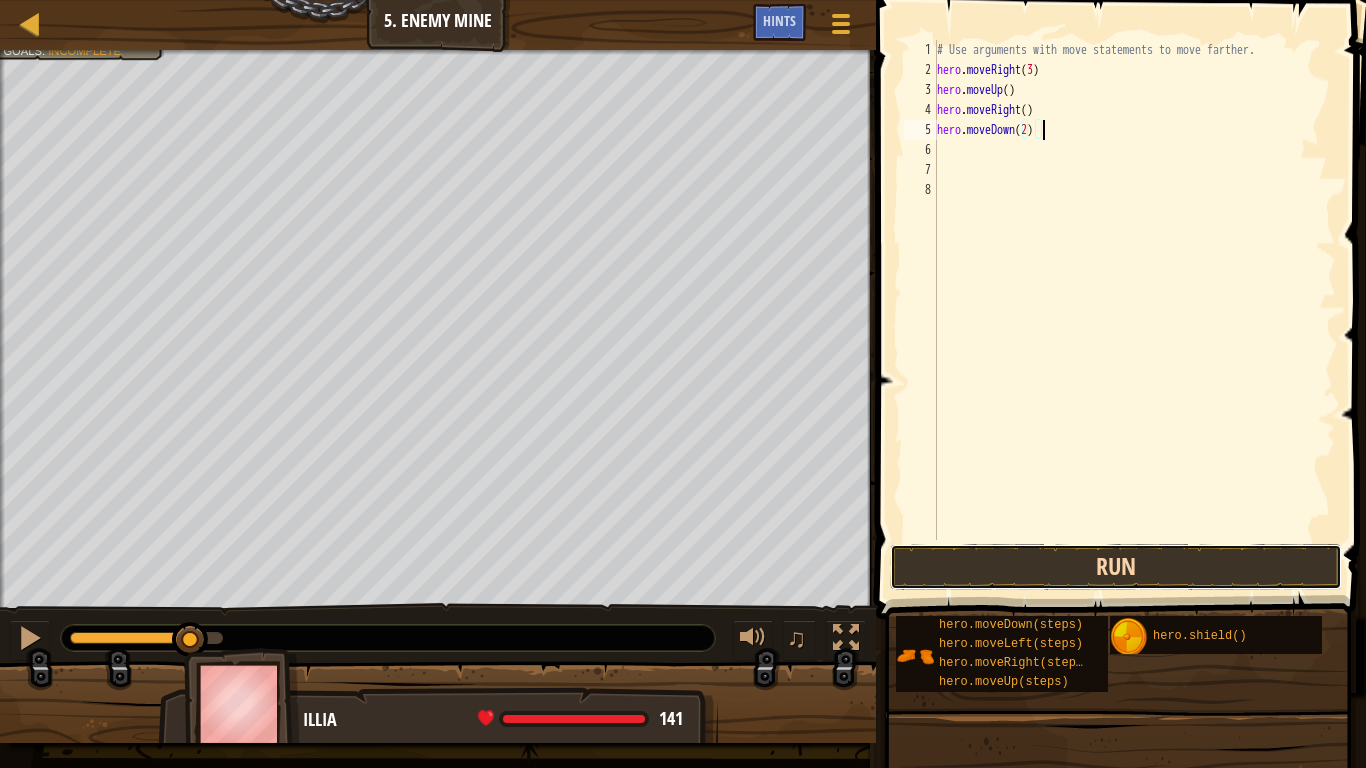 click on "Run" at bounding box center [1116, 567] 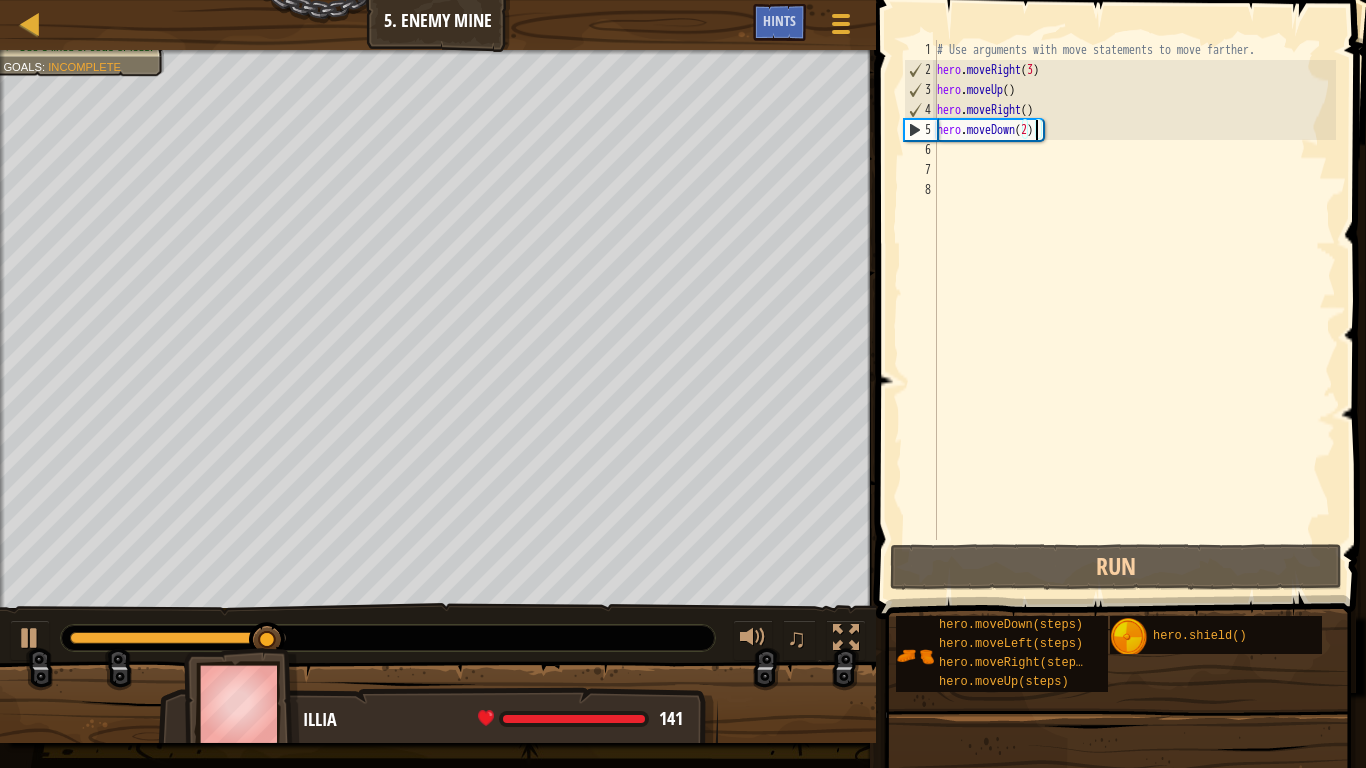 click on "# Use arguments with move statements to move farther. hero . moveRight ( 3 ) hero . moveUp ( ) hero . moveRight ( ) hero . moveDown ( 2 )" at bounding box center (1134, 310) 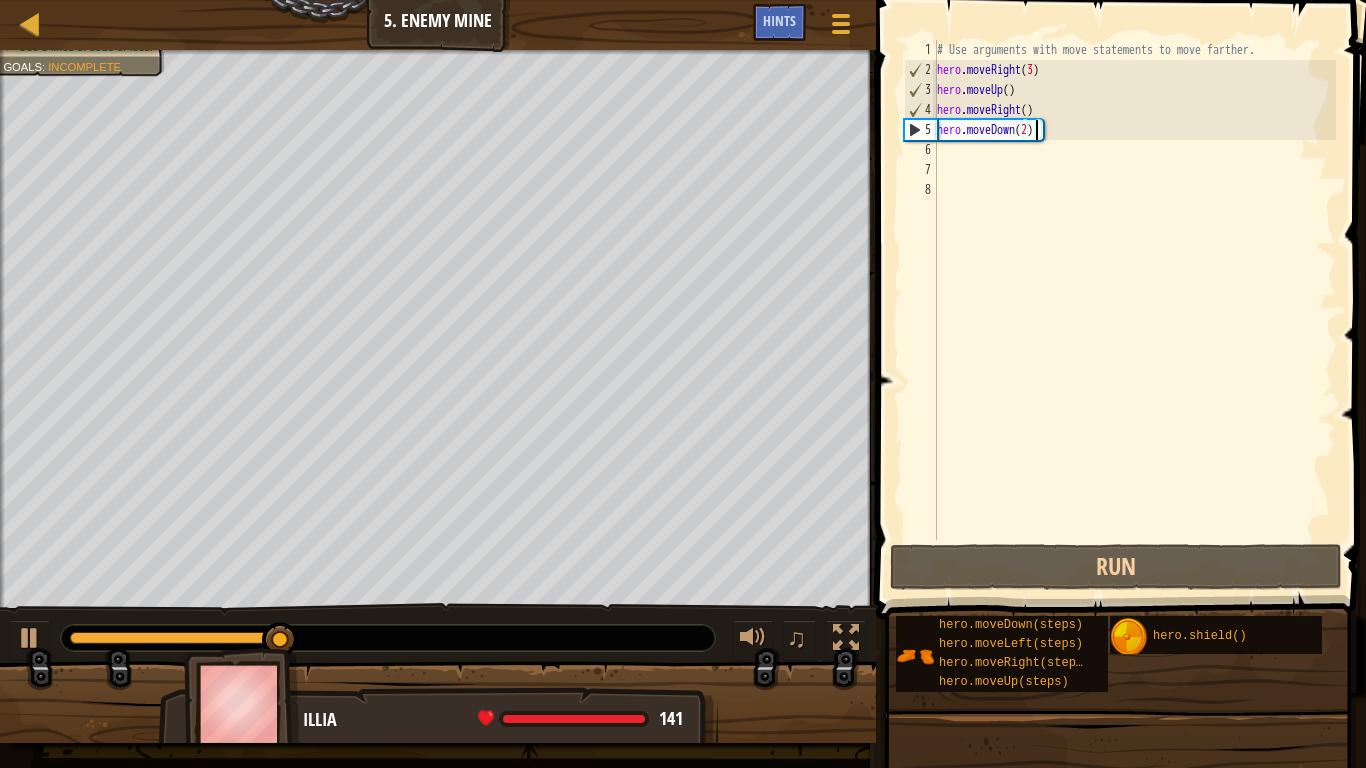 scroll, scrollTop: 9, scrollLeft: 7, axis: both 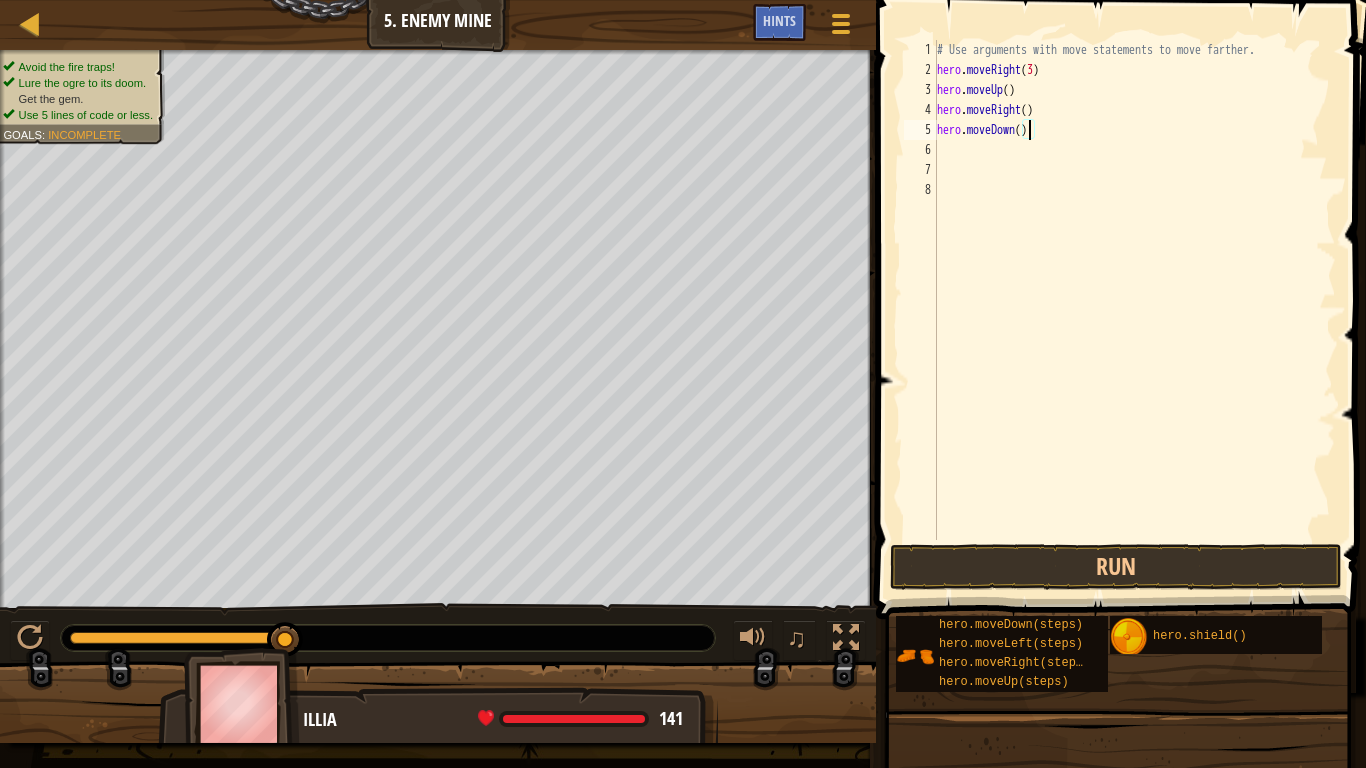 type on "hero.moveDown(3)" 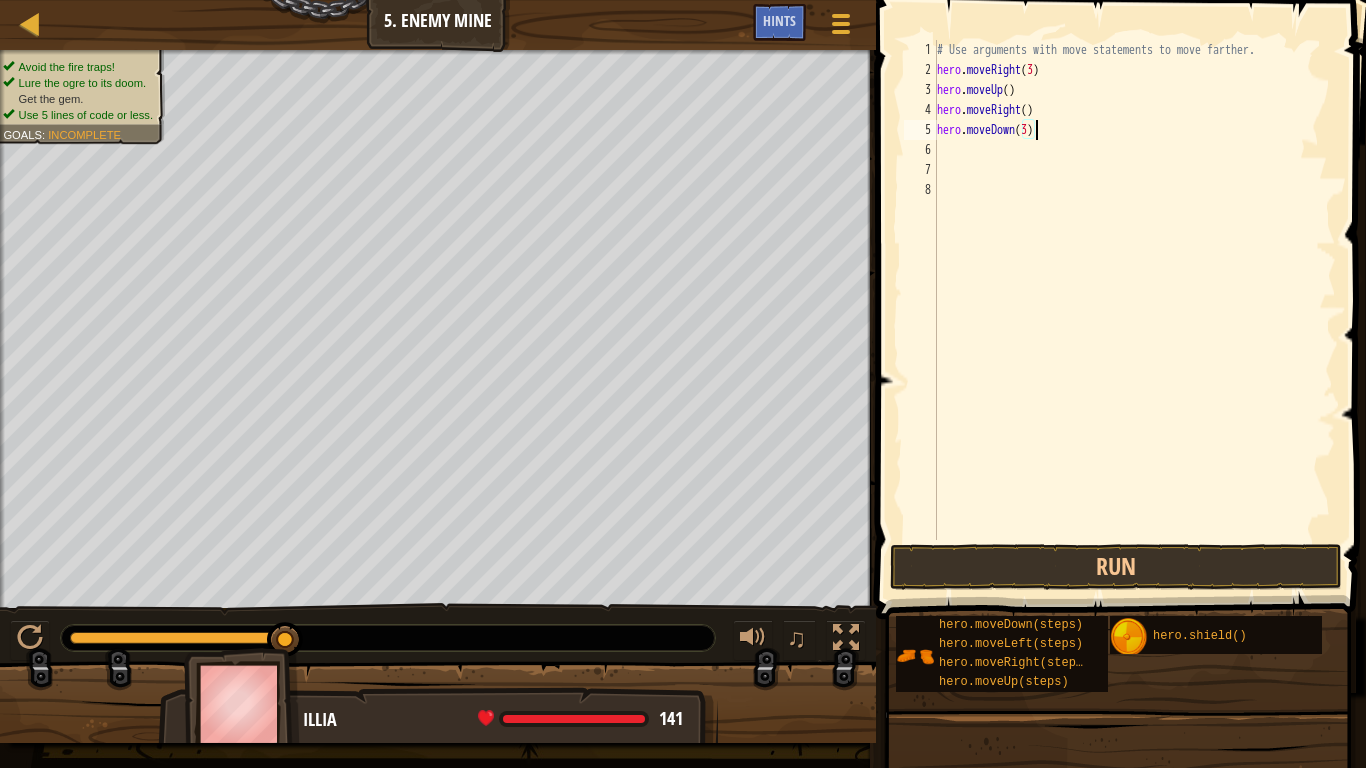 scroll, scrollTop: 9, scrollLeft: 8, axis: both 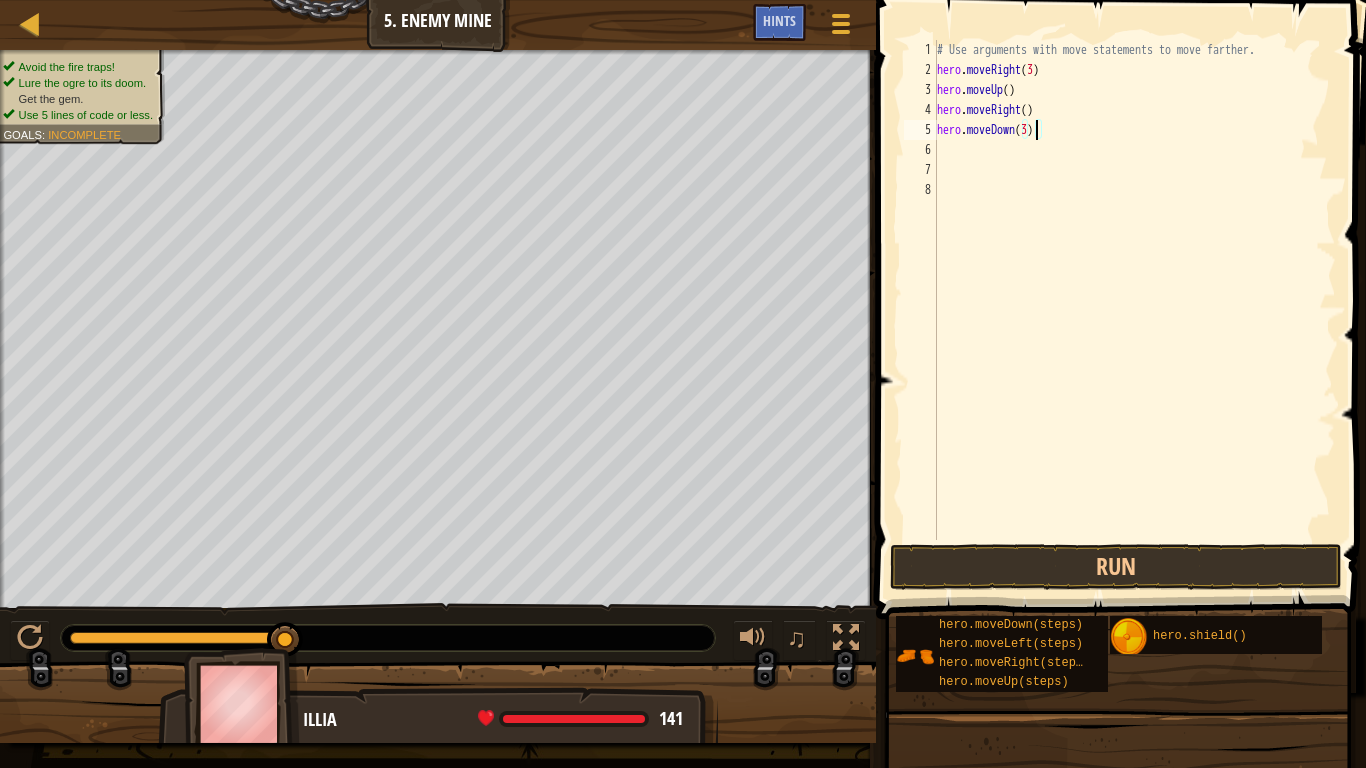 click on "# Use arguments with move statements to move farther. hero . moveRight ( 3 ) hero . moveUp ( ) hero . moveRight ( ) hero . moveDown ( 3 )" at bounding box center [1134, 310] 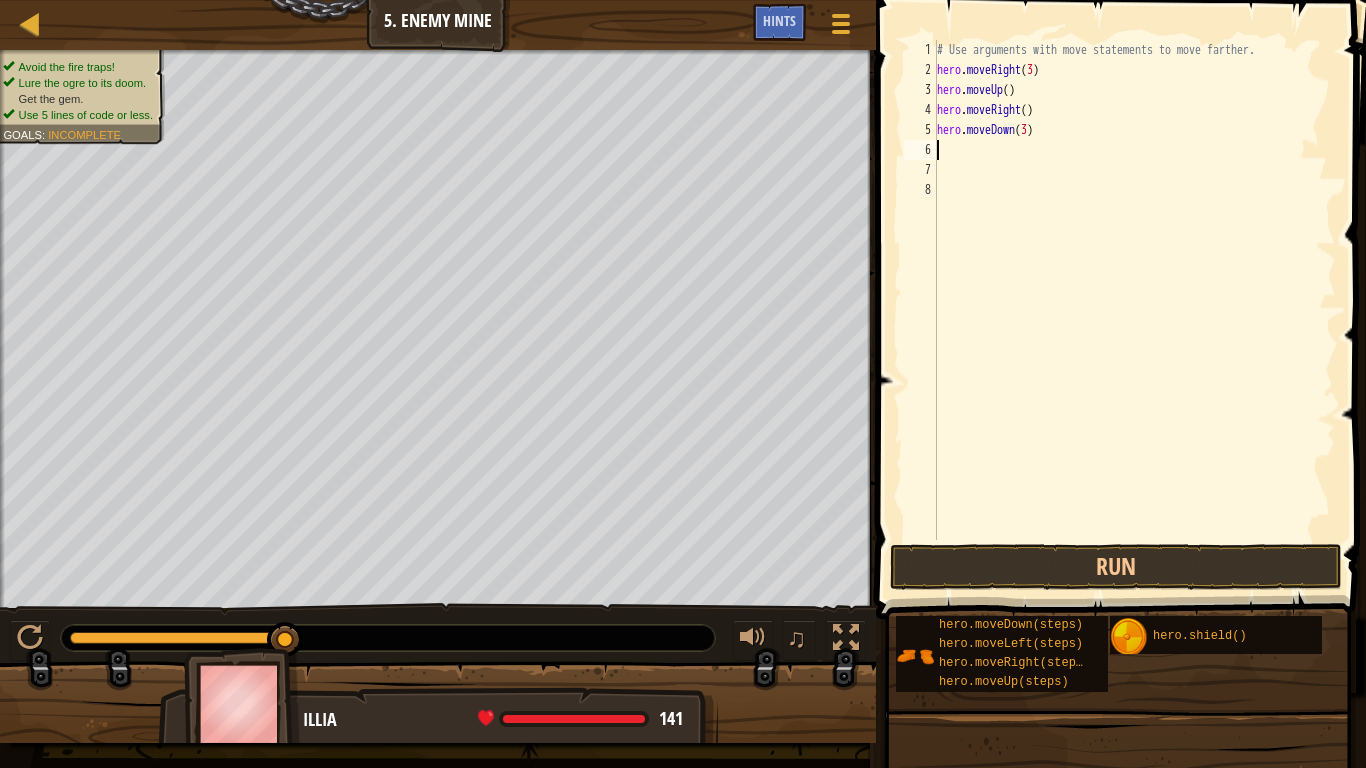 scroll, scrollTop: 9, scrollLeft: 0, axis: vertical 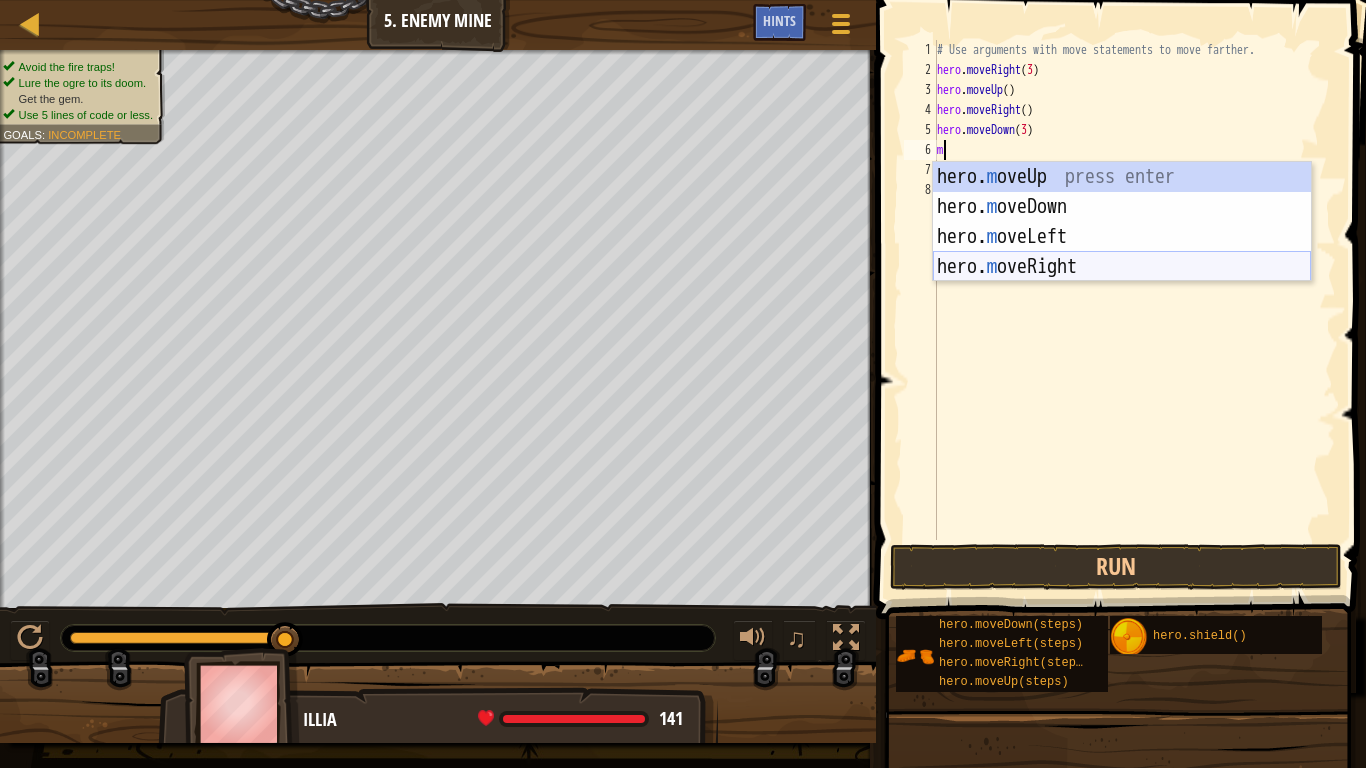 click on "hero. m oveUp press enter hero. m oveDown press enter hero. m oveLeft press enter hero. m oveRight press enter" at bounding box center [1122, 252] 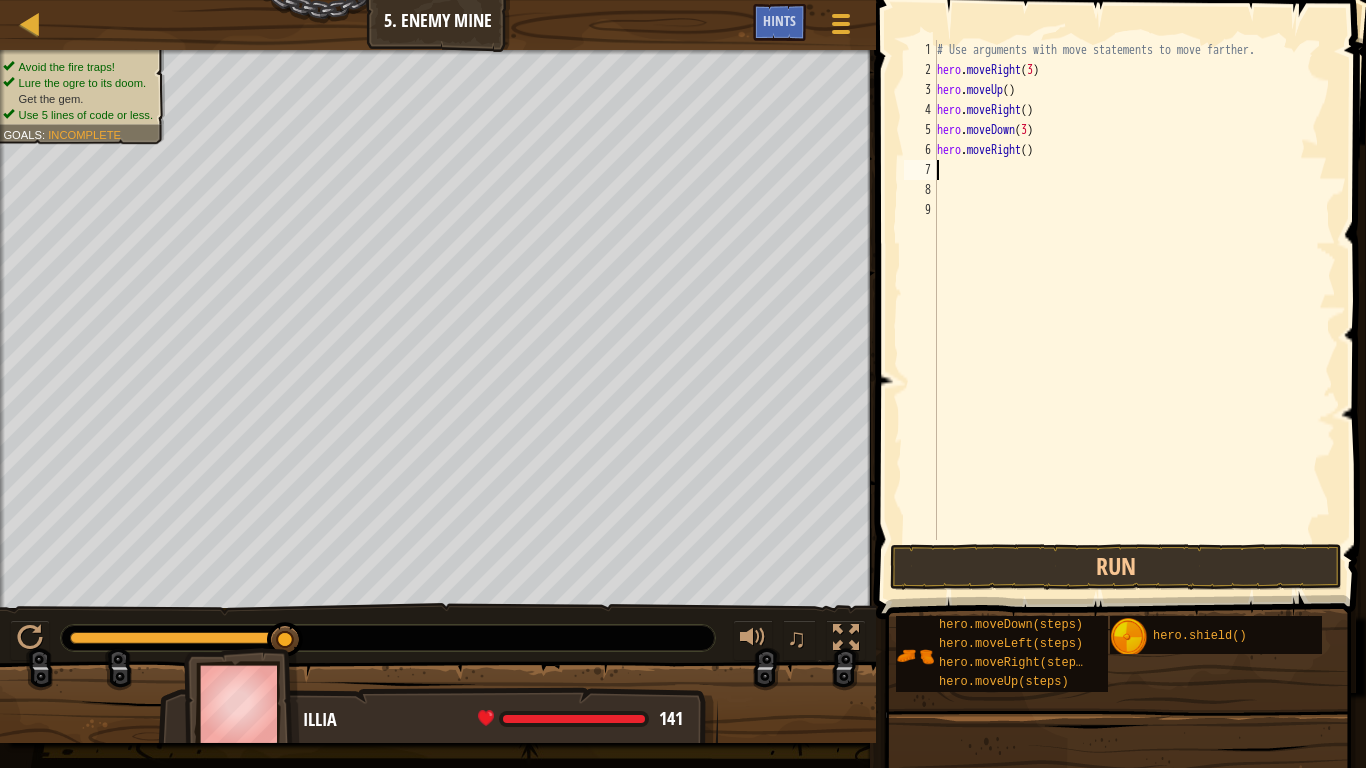 type on "m" 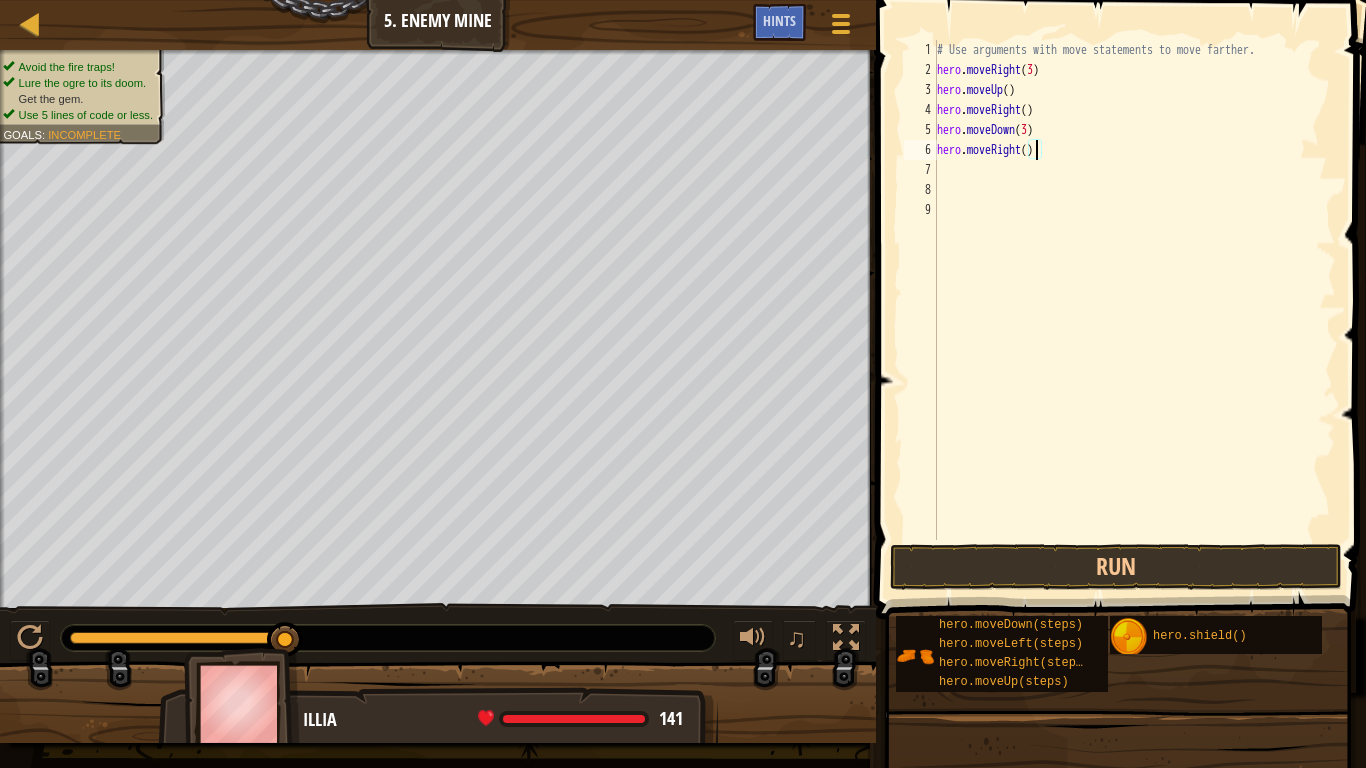 scroll, scrollTop: 9, scrollLeft: 8, axis: both 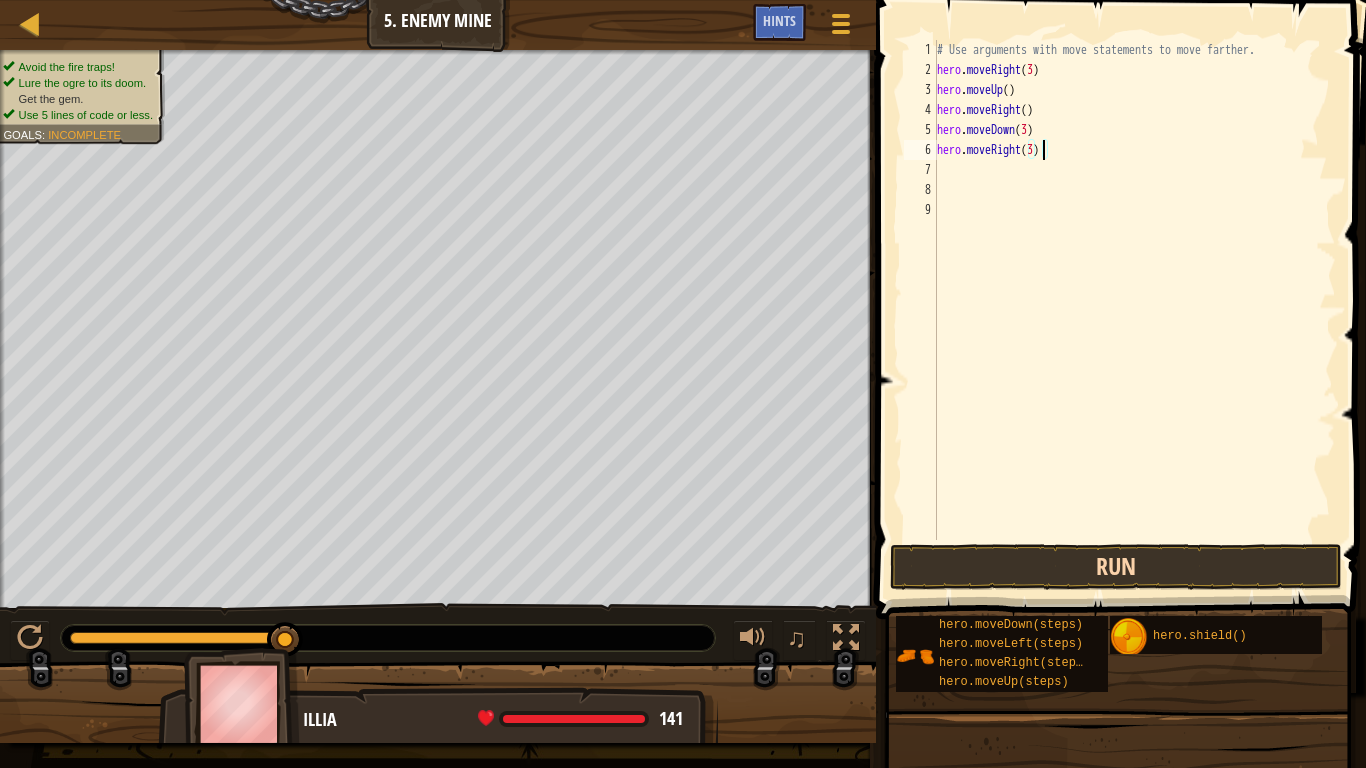 type on "hero.moveRight(3)" 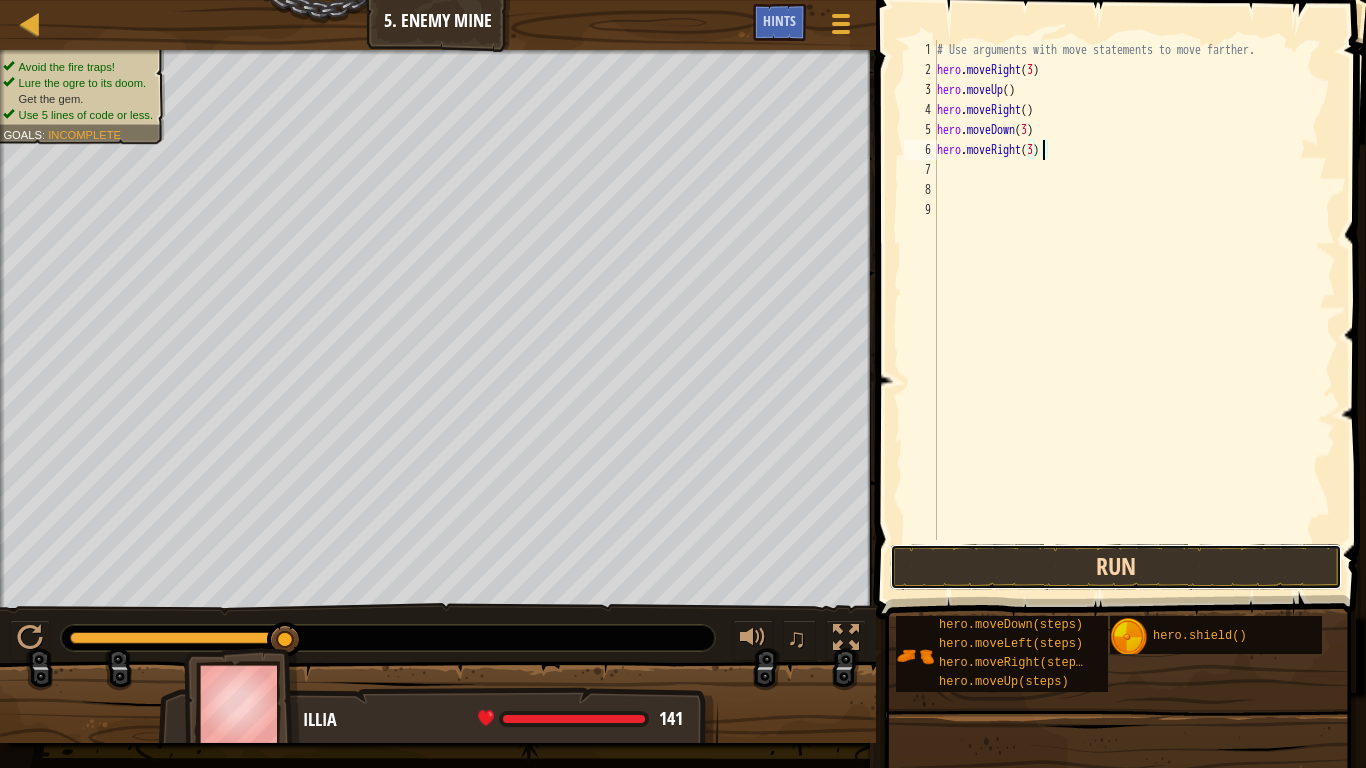 click on "Run" at bounding box center (1116, 567) 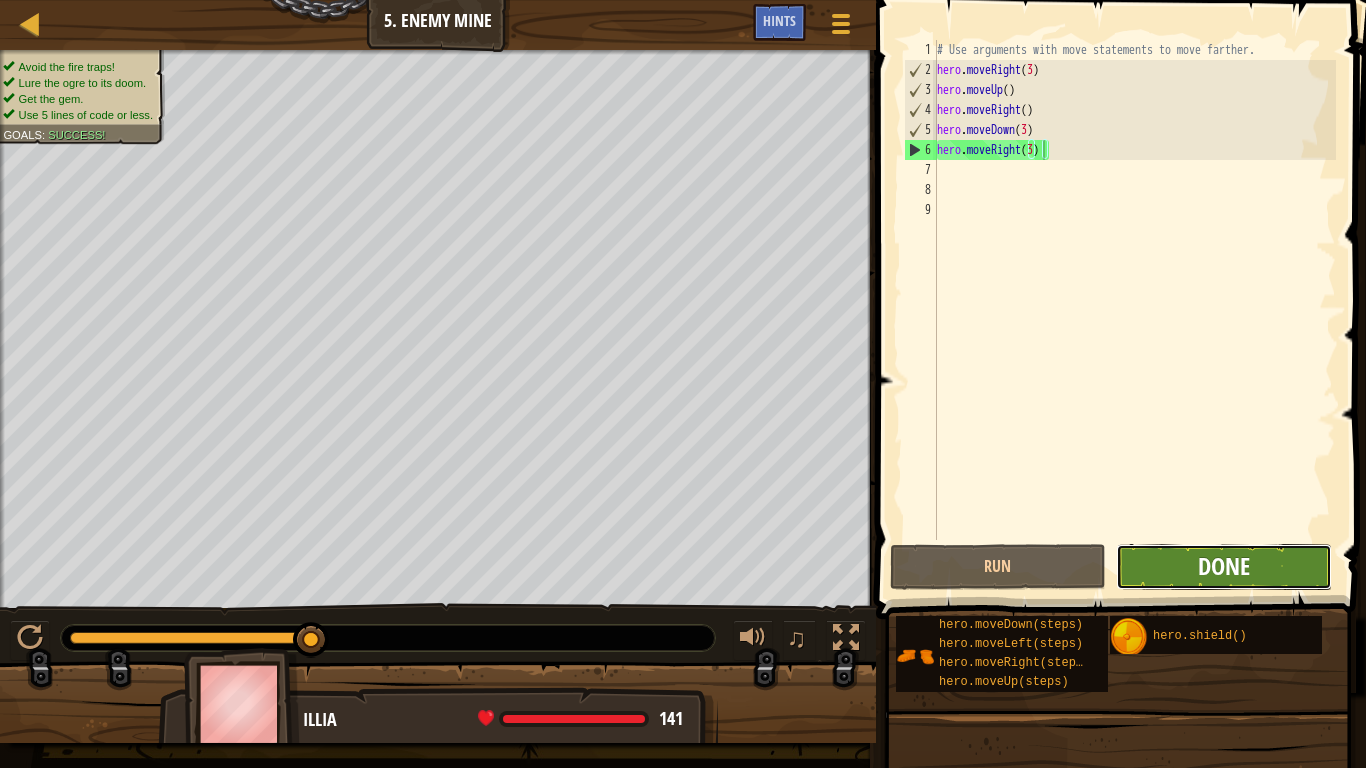 click on "Done" at bounding box center (1224, 566) 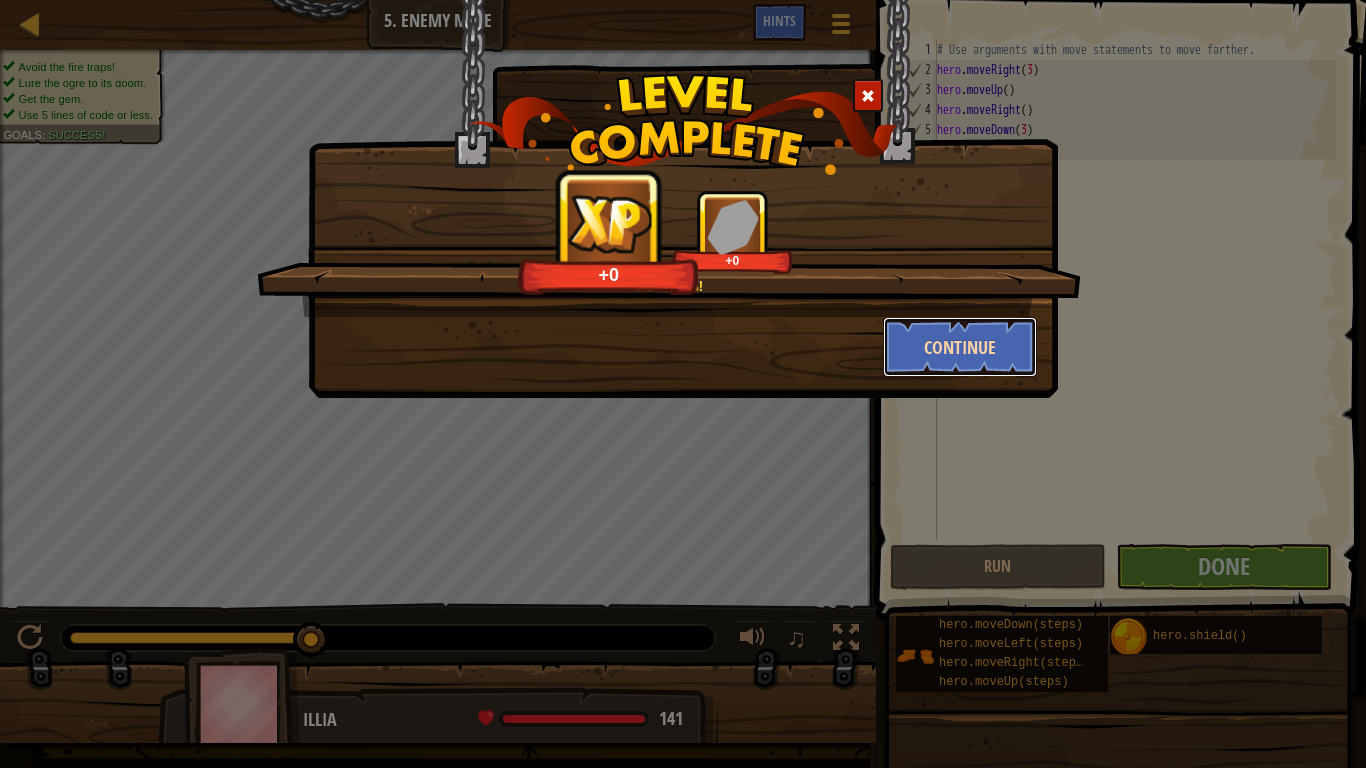 click on "Continue" at bounding box center (960, 347) 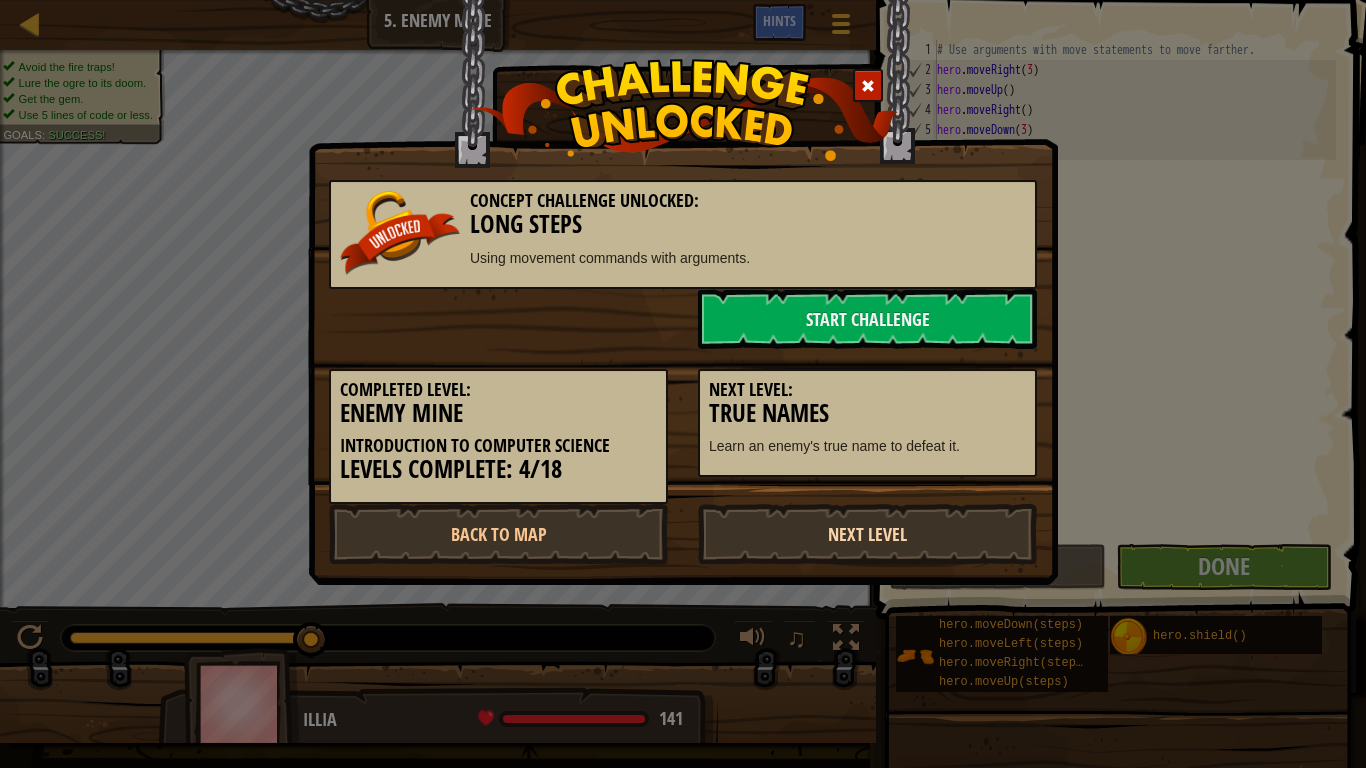 click on "Next Level" at bounding box center [867, 534] 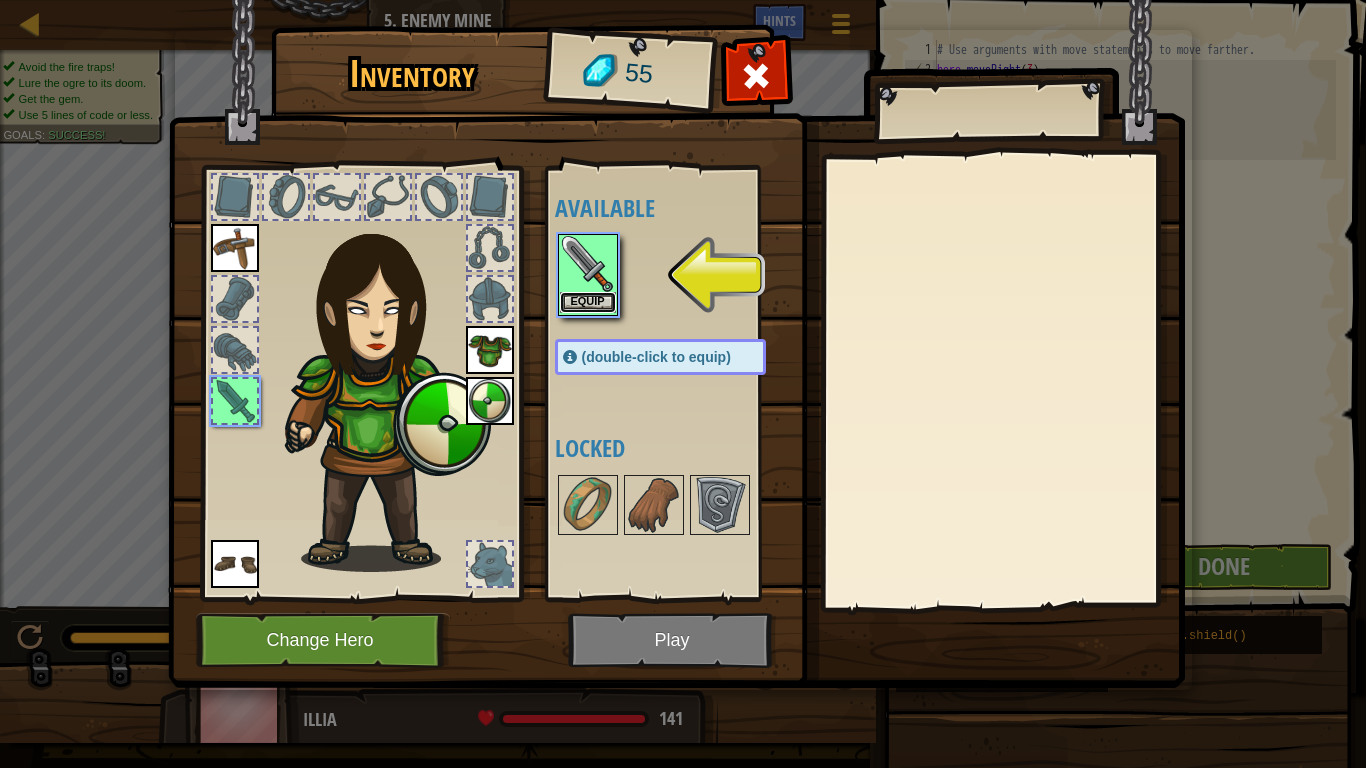 click on "Equip" at bounding box center [588, 302] 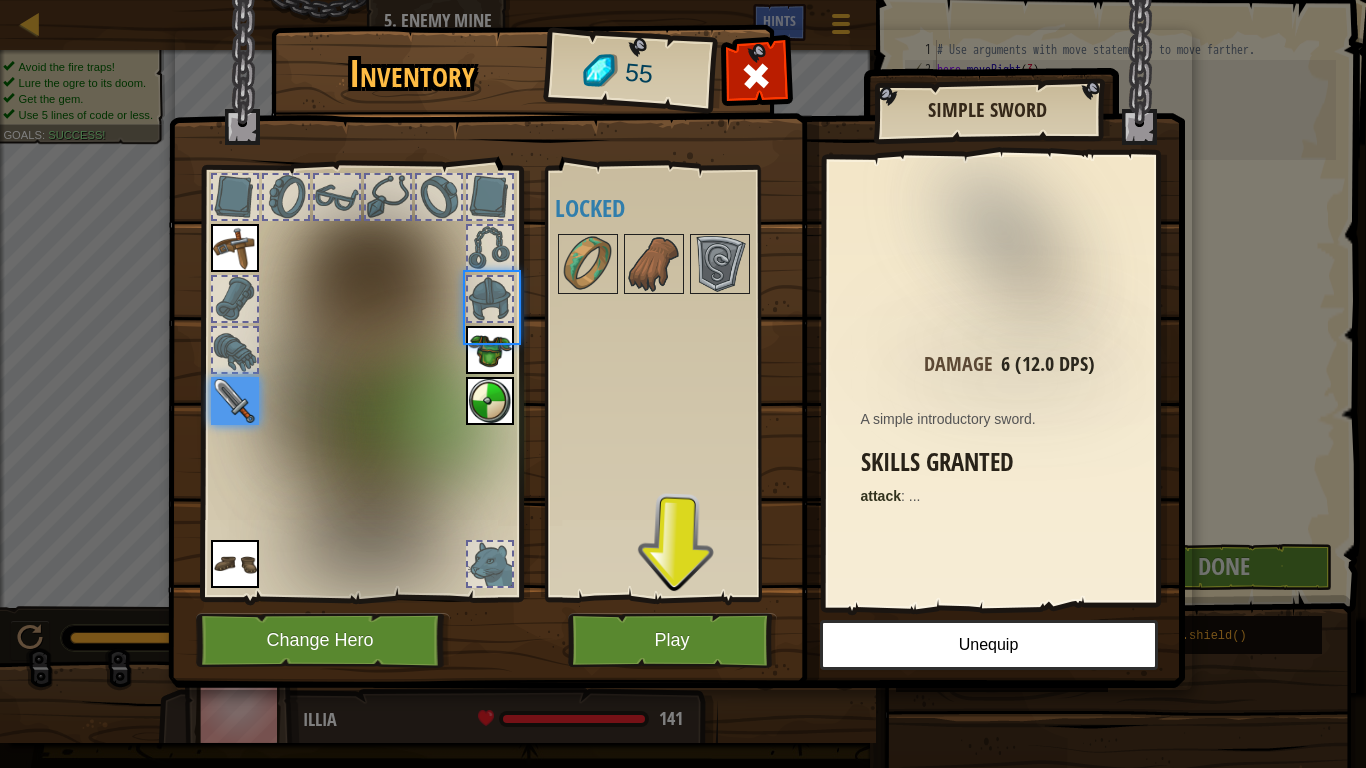 click at bounding box center (680, 264) 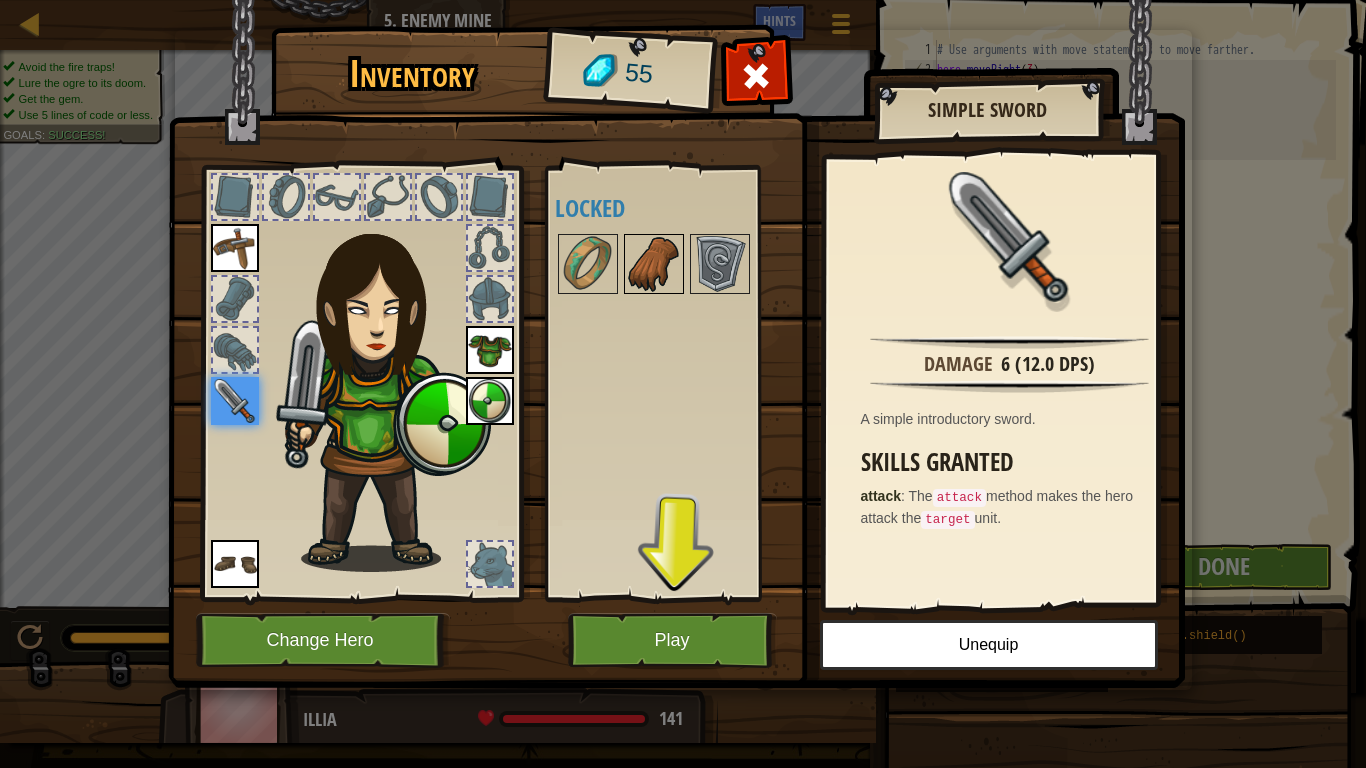 click at bounding box center [654, 264] 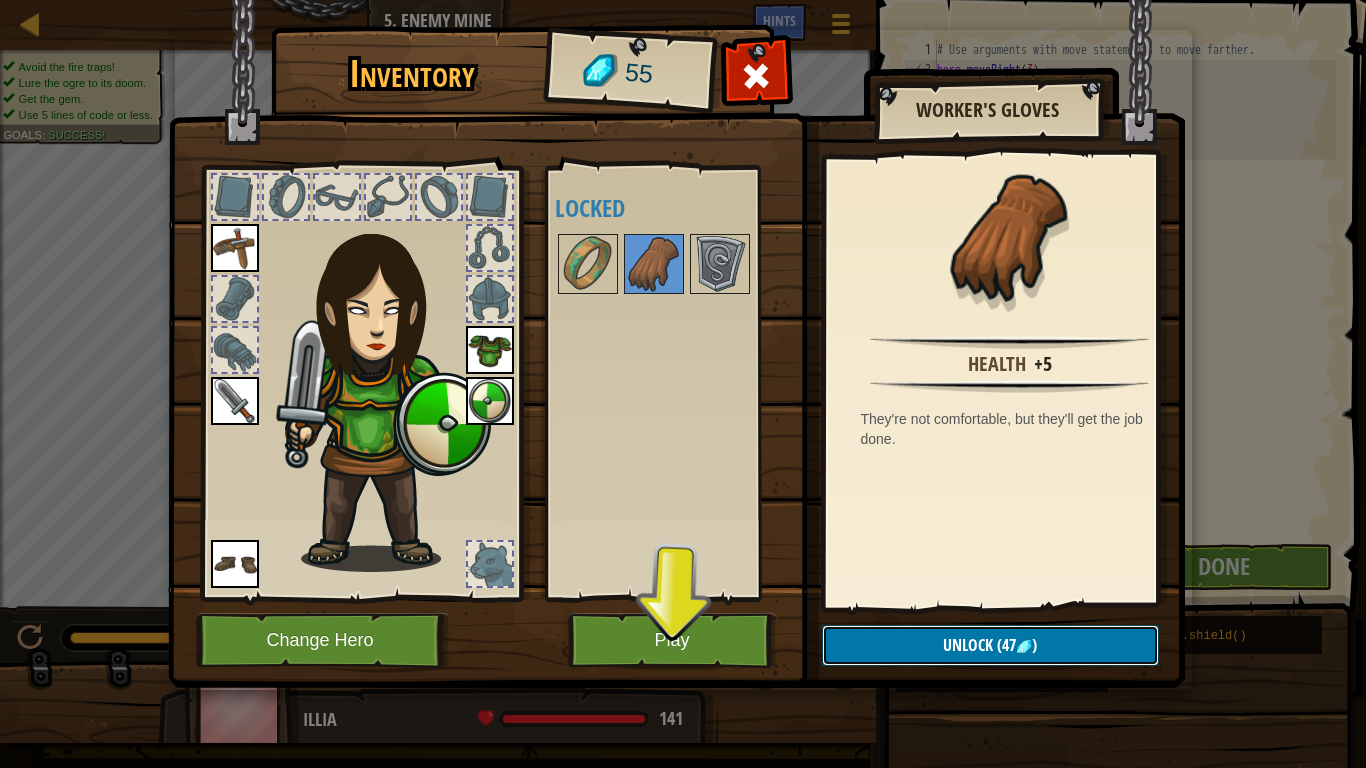 click on "Unlock ([NUMBER] )" at bounding box center [990, 645] 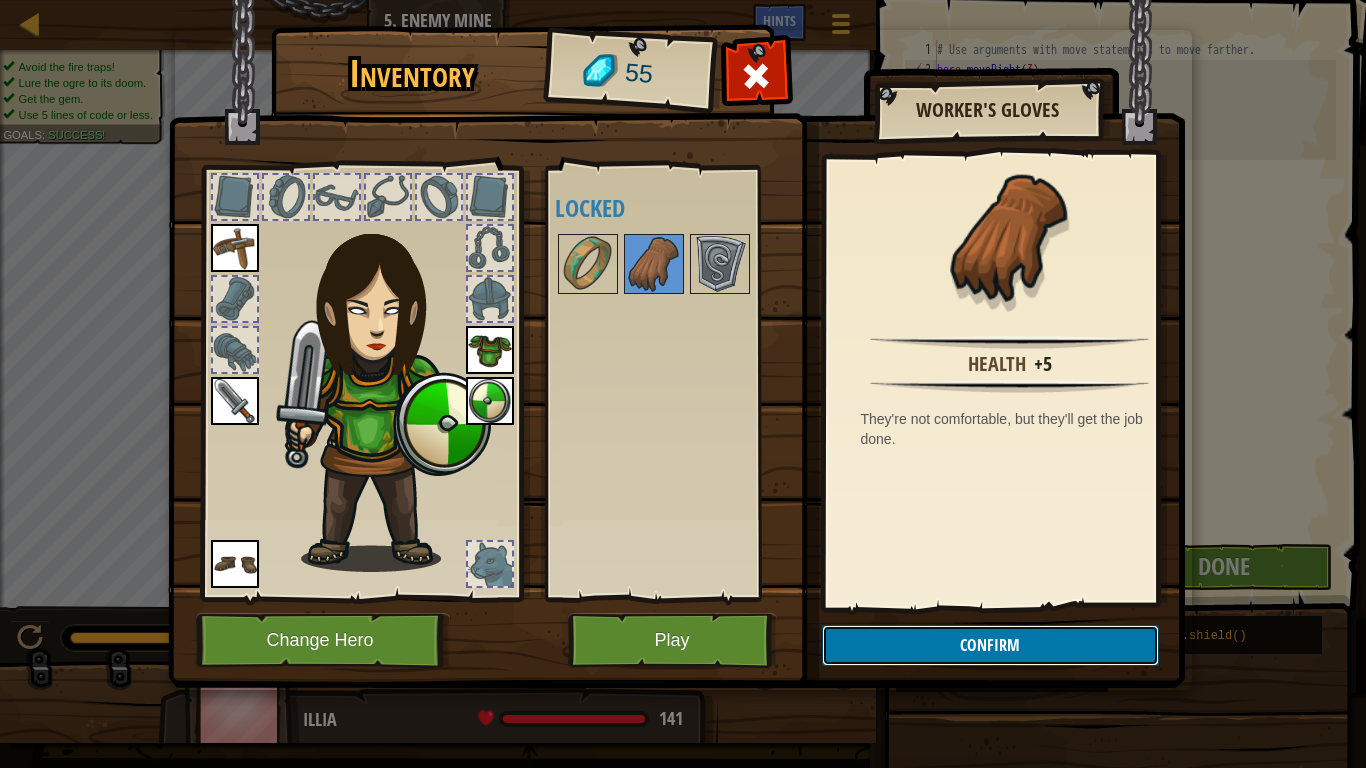 click on "Confirm" at bounding box center (990, 645) 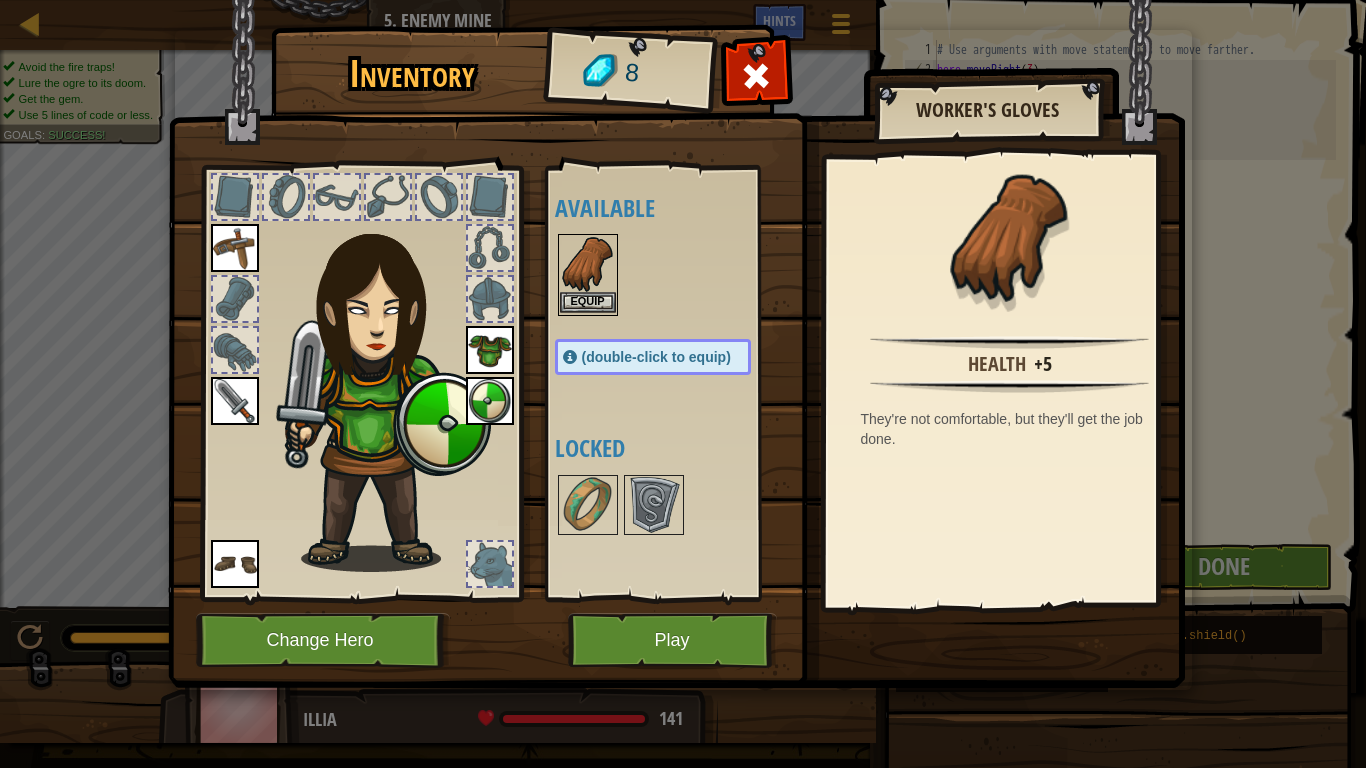 click at bounding box center (588, 264) 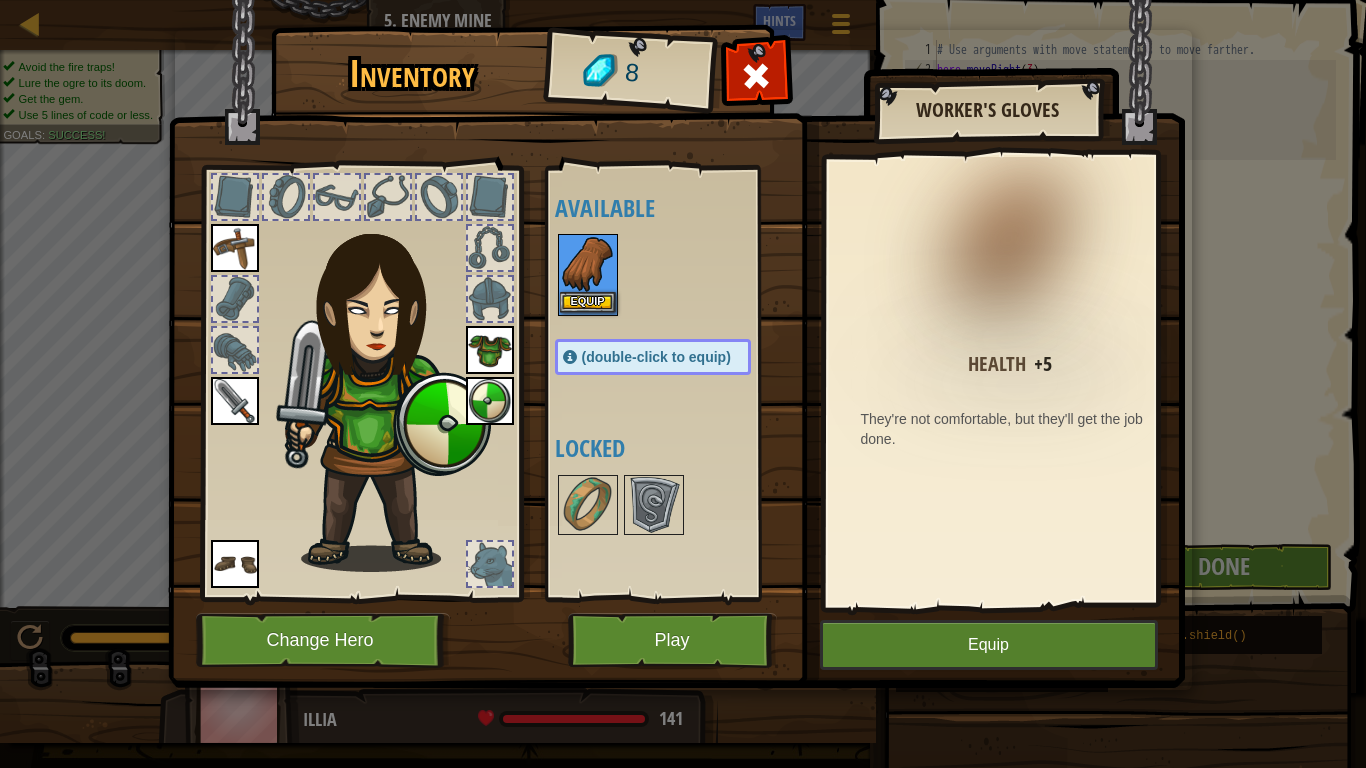 click at bounding box center (588, 264) 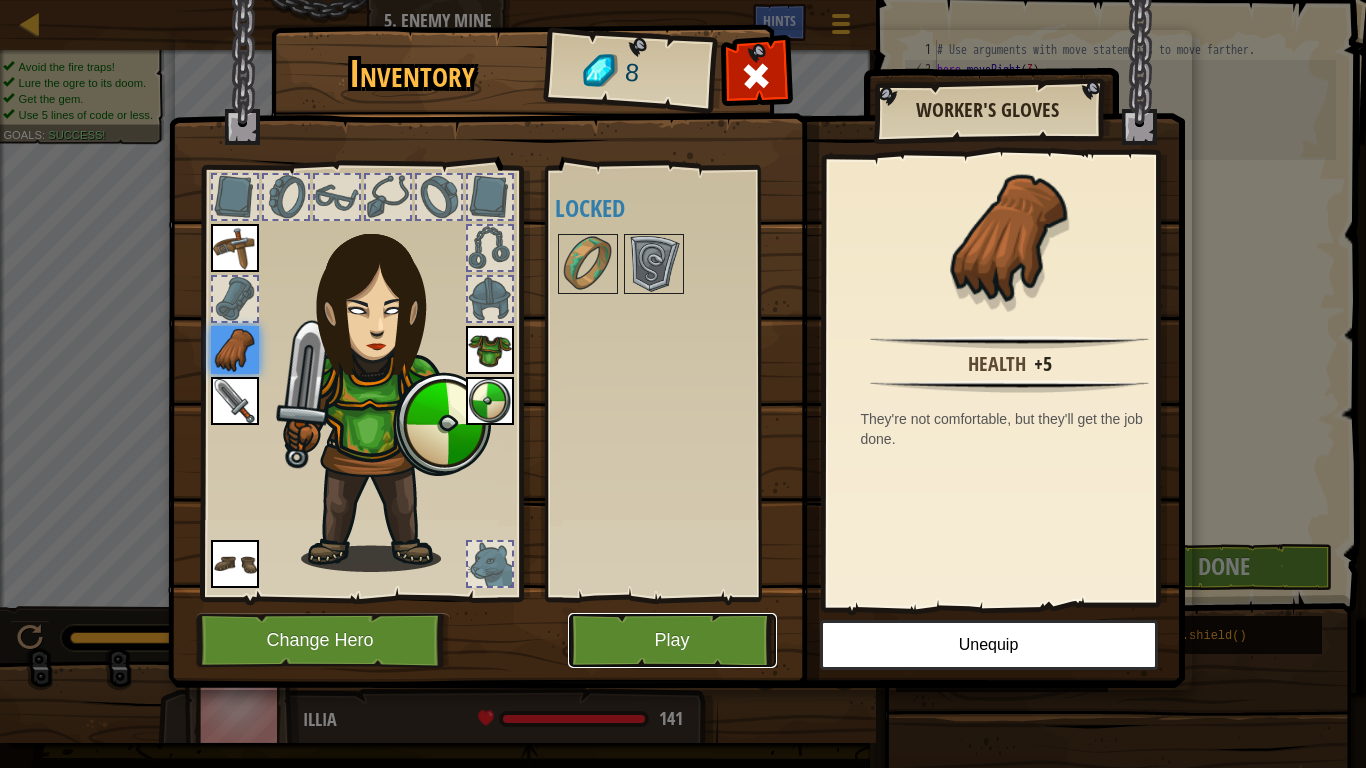 click on "Play" at bounding box center (672, 640) 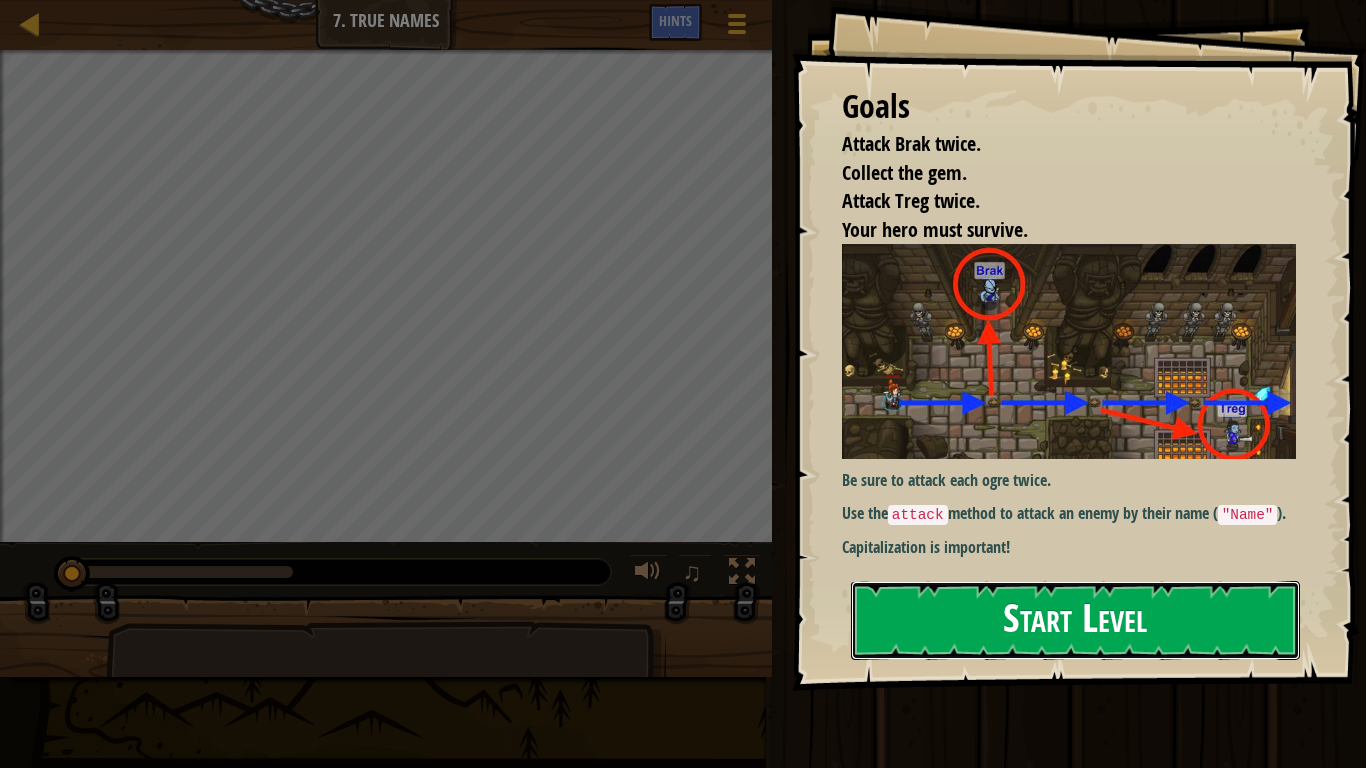 click on "Start Level" at bounding box center [1075, 620] 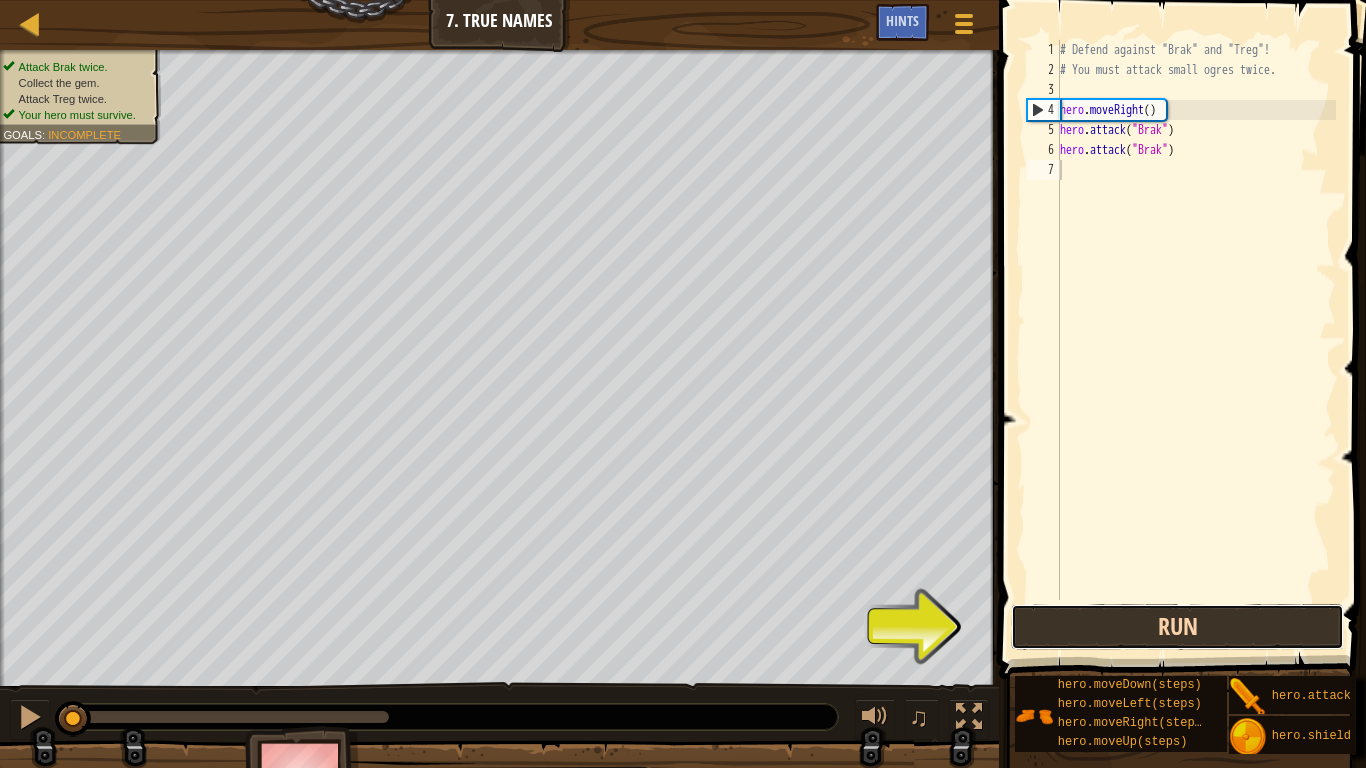 click on "Run" at bounding box center [1177, 627] 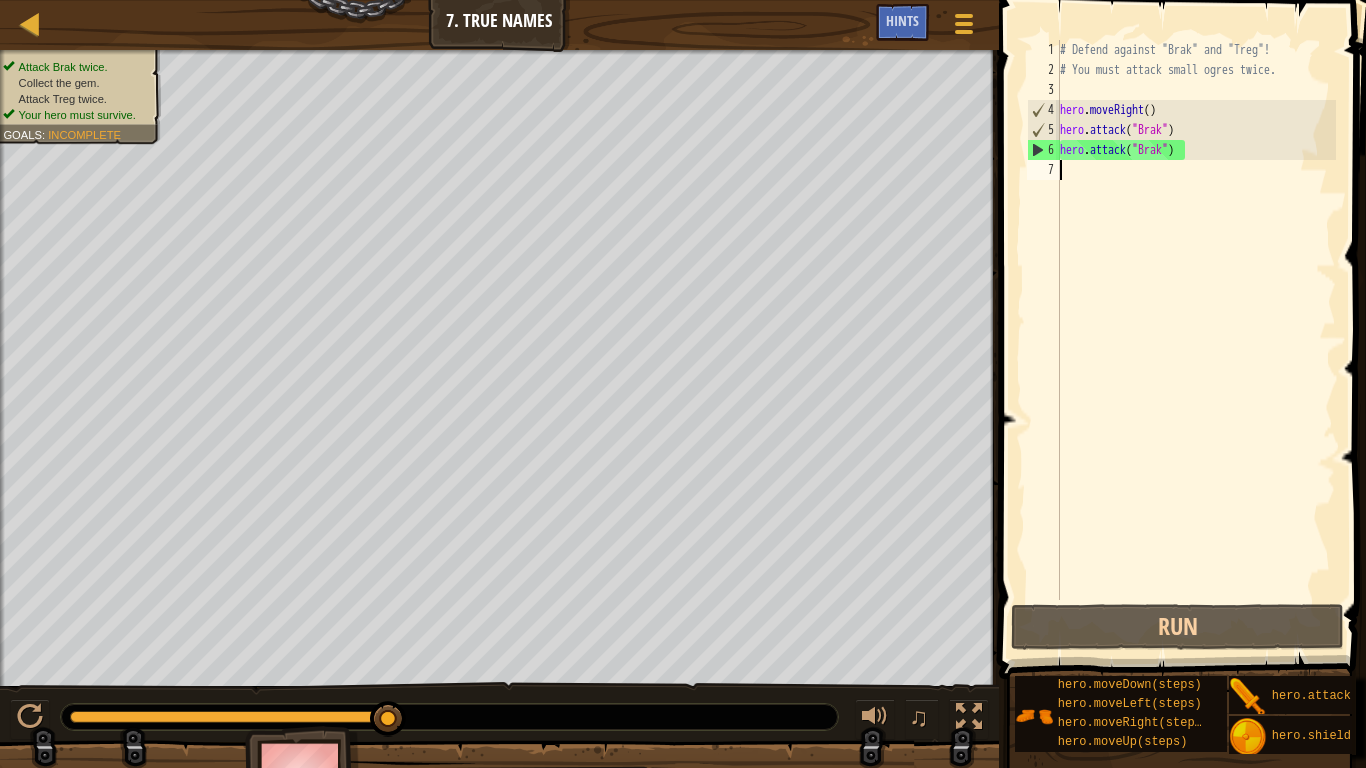 scroll, scrollTop: 9, scrollLeft: 0, axis: vertical 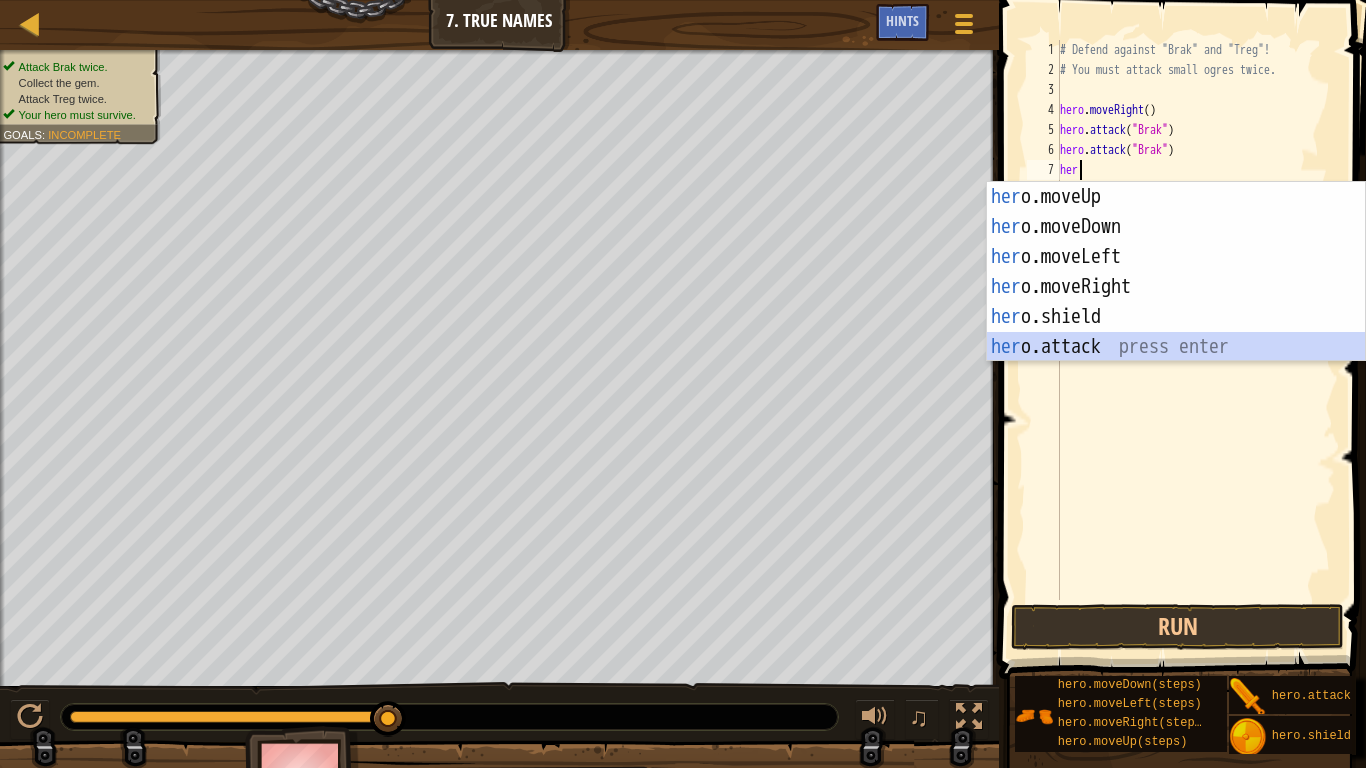 click on "her o.moveUp press enter her o.moveDown press enter her o.moveLeft press enter her o.moveRight press enter her o.shield press enter her o.attack press enter" at bounding box center (1176, 302) 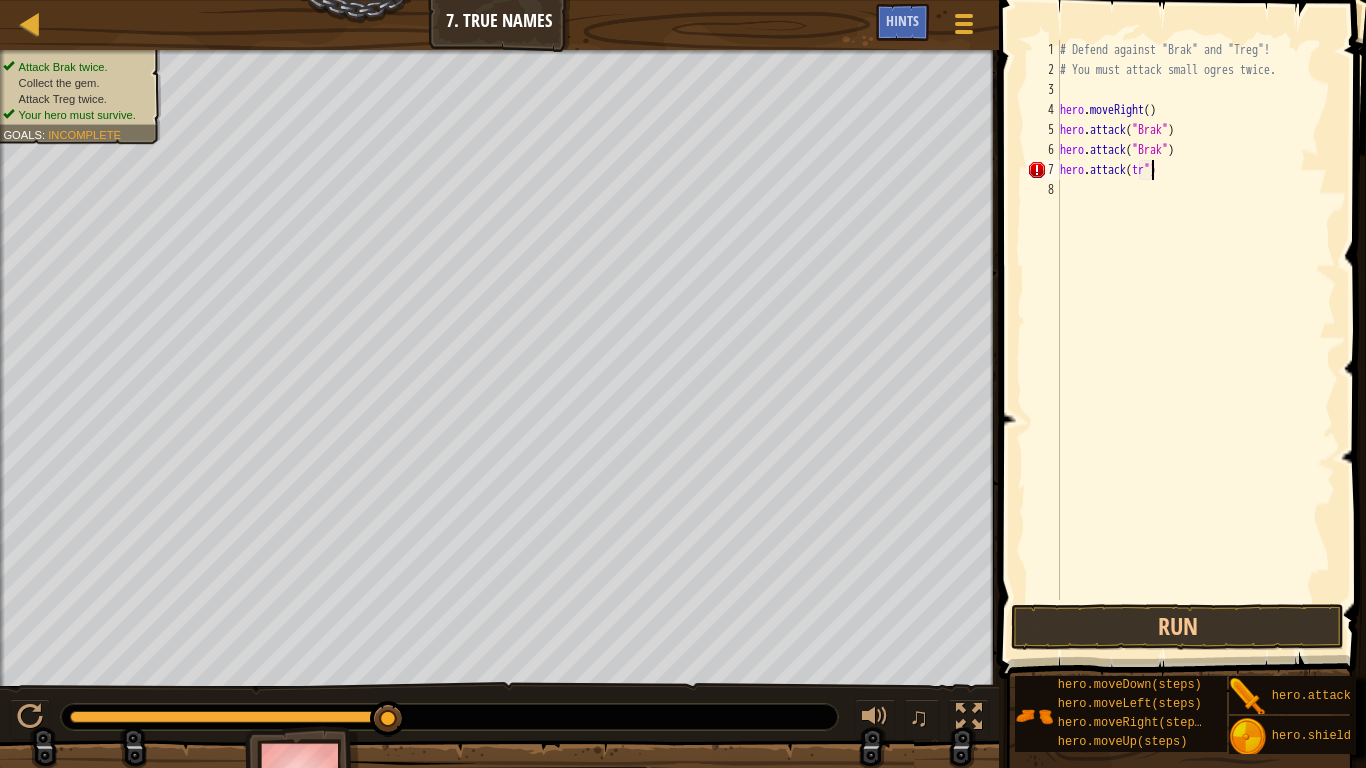 scroll, scrollTop: 9, scrollLeft: 7, axis: both 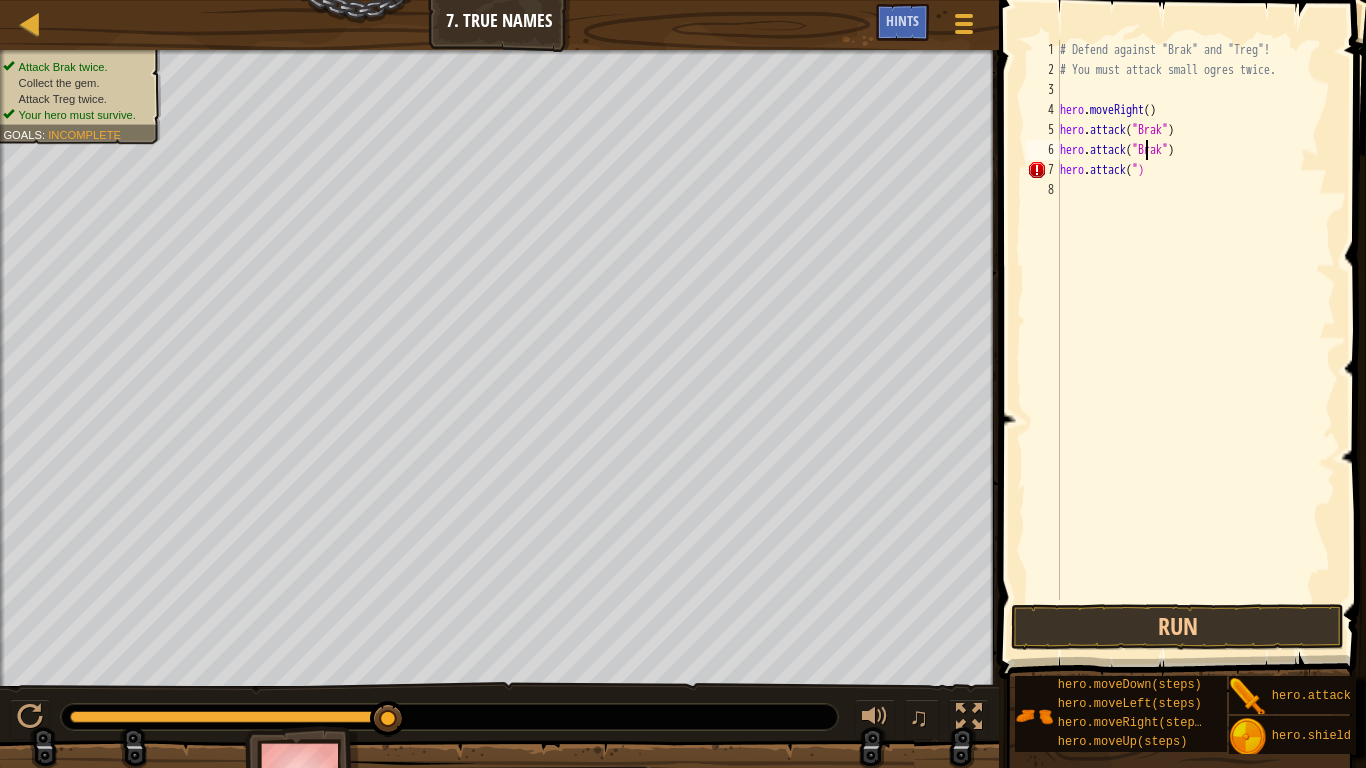click on "# Defend against "Brak" and "Treg"! # You must attack small ogres twice. hero . moveRight ( ) hero . attack ( "Brak" ) hero . attack ( "Brak" ) hero . attack ( ")" at bounding box center (1196, 340) 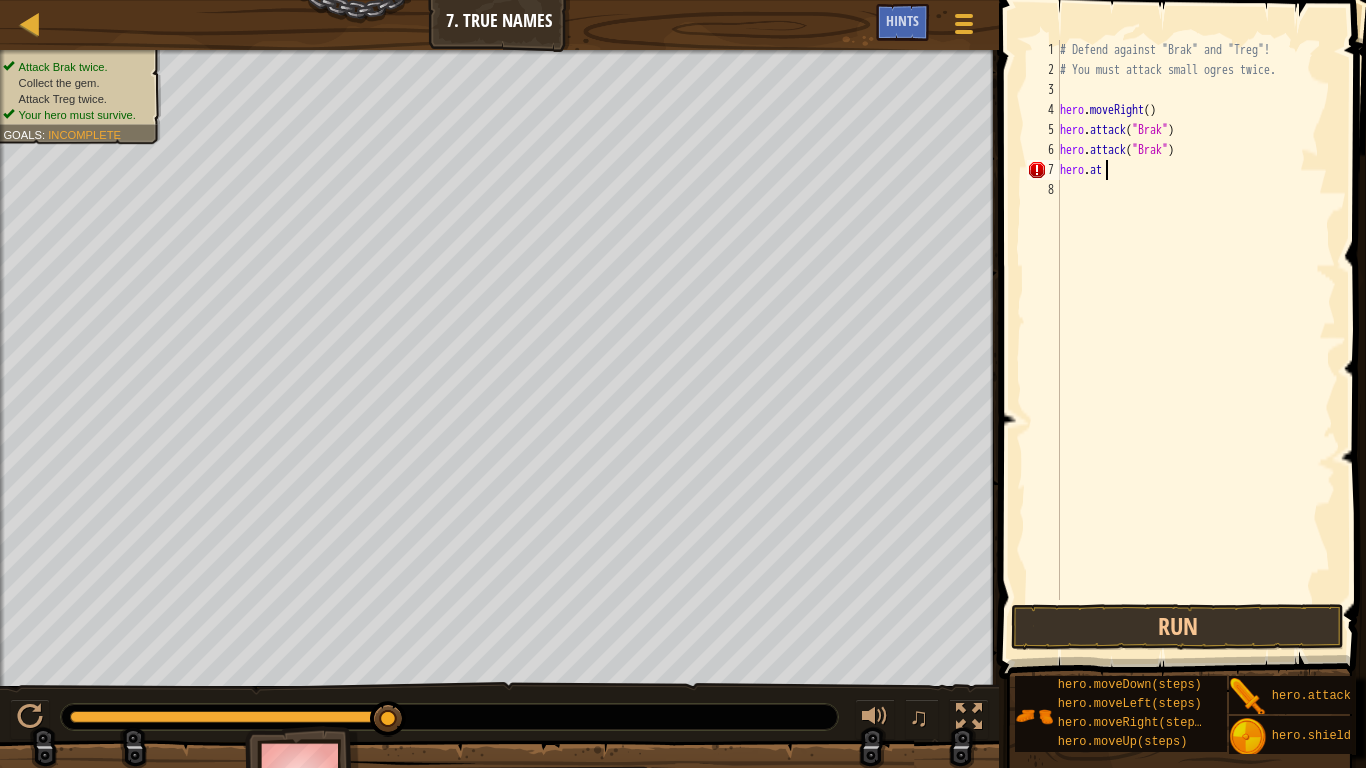 scroll, scrollTop: 9, scrollLeft: 0, axis: vertical 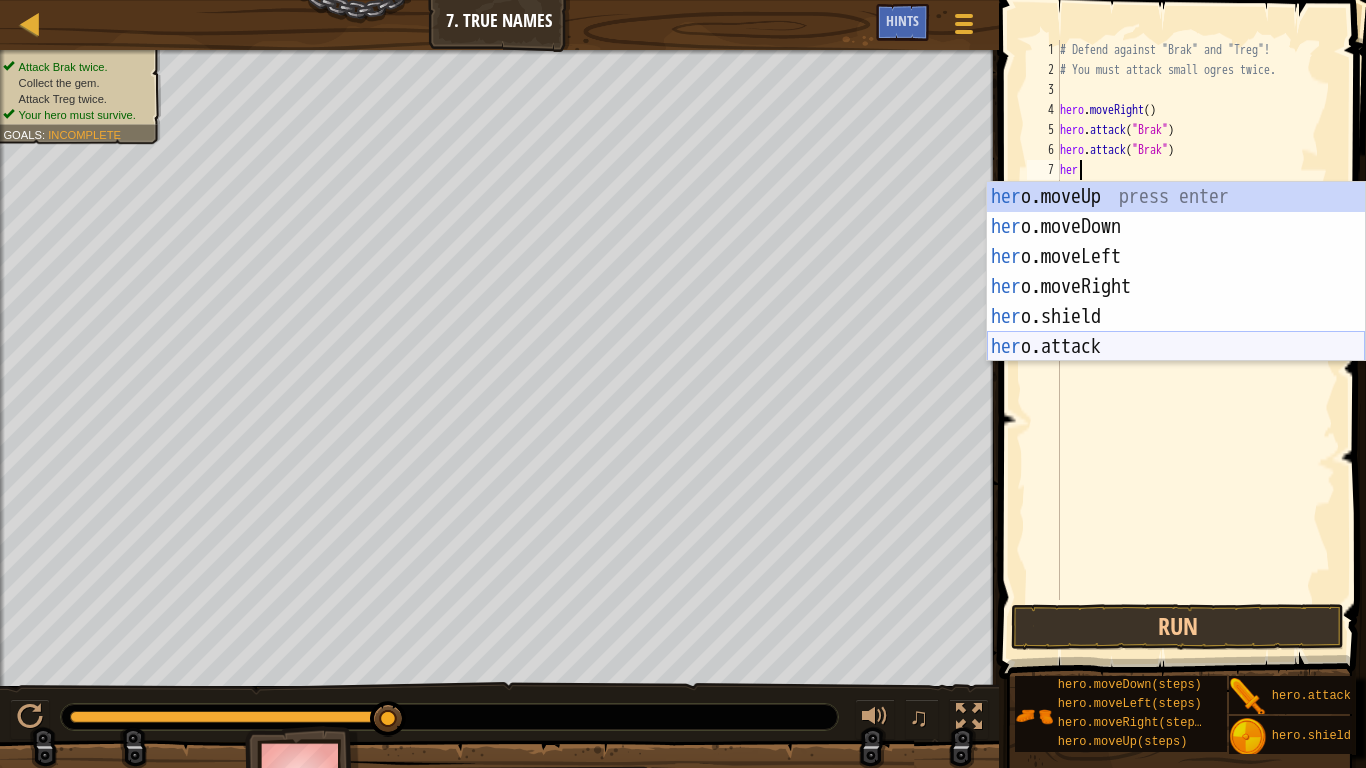 click on "her o.moveUp press enter her o.moveDown press enter her o.moveLeft press enter her o.moveRight press enter her o.shield press enter her o.attack press enter" at bounding box center (1176, 302) 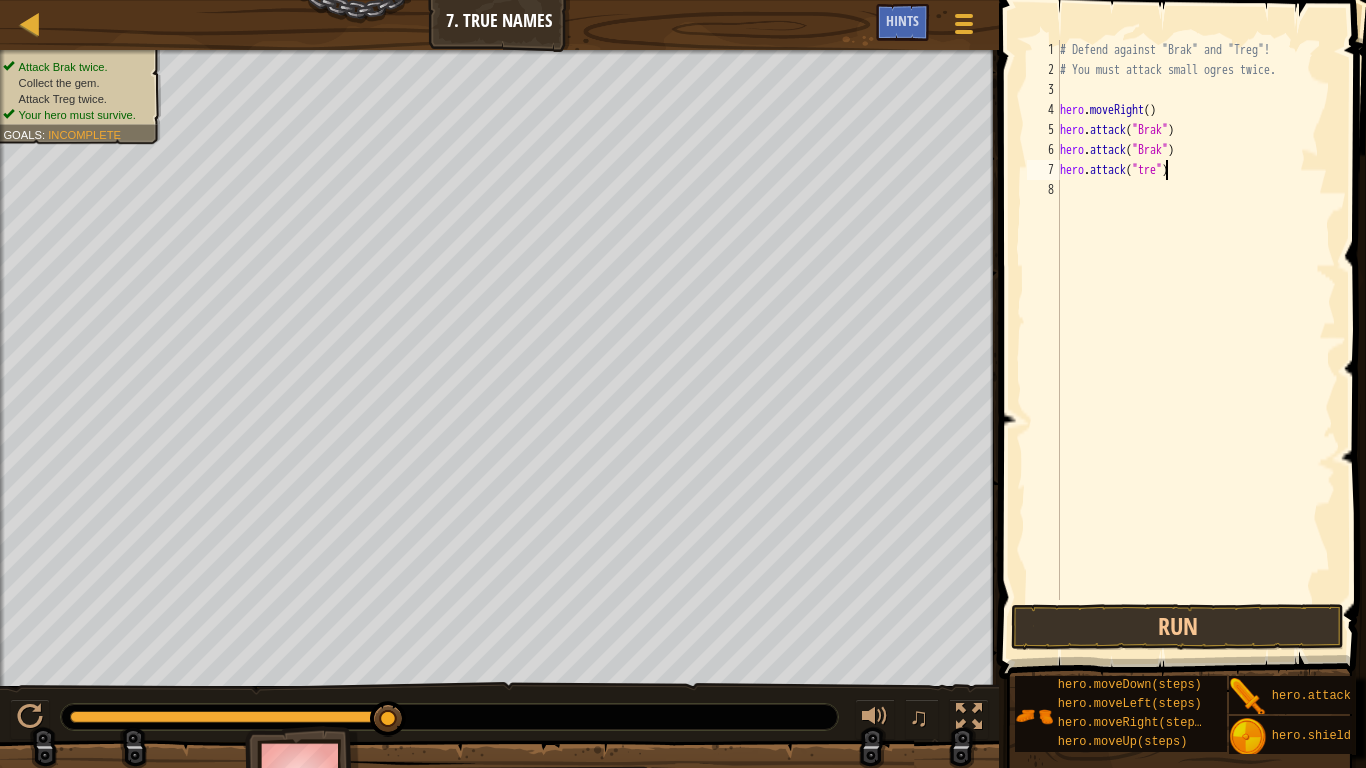 scroll, scrollTop: 9, scrollLeft: 9, axis: both 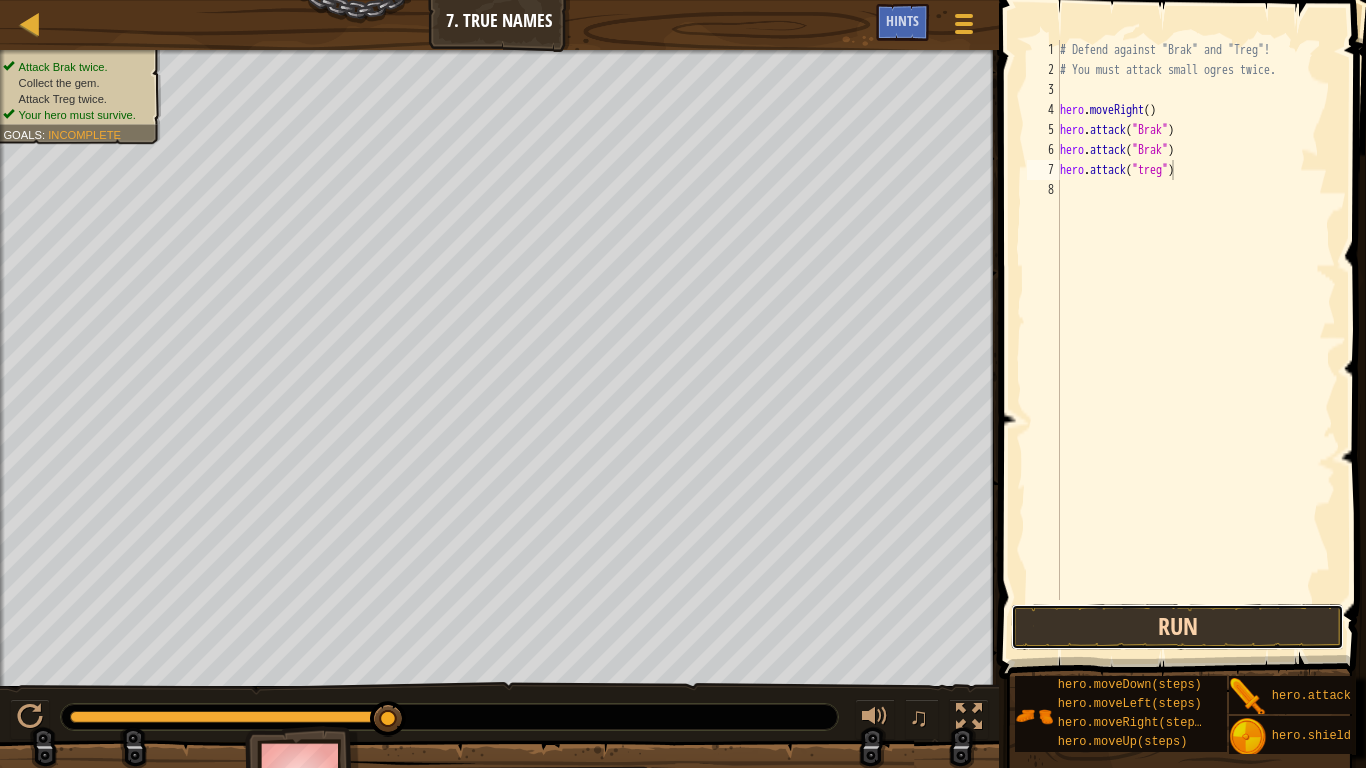 click on "Run" at bounding box center (1177, 627) 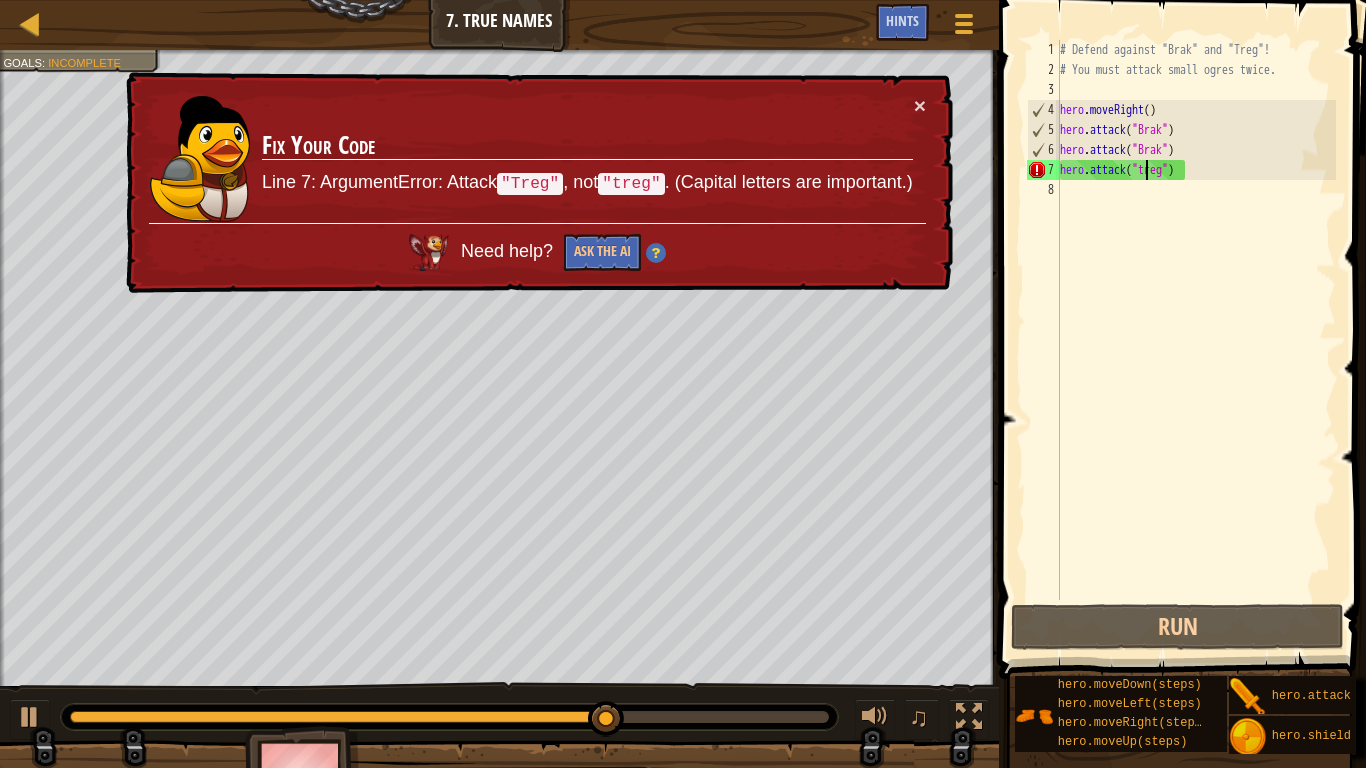 click on "# Defend against "Brak" and "Treg"! # You must attack small ogres twice. hero . moveRight ( ) hero . attack ( "Brak" ) hero . attack ( "Brak" ) hero . attack ( "treg" )" at bounding box center (1196, 340) 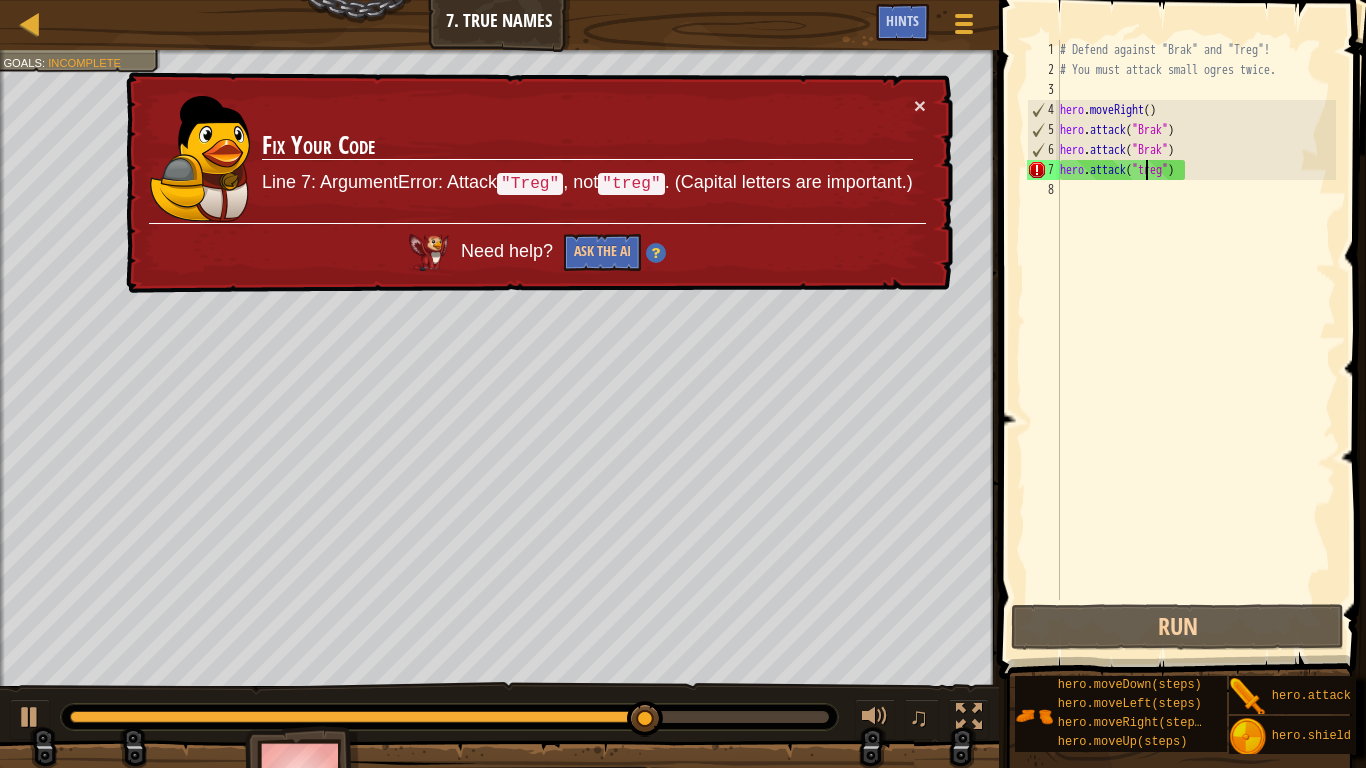 click on "# Defend against "Brak" and "Treg"! # You must attack small ogres twice. hero . moveRight ( ) hero . attack ( "Brak" ) hero . attack ( "Brak" ) hero . attack ( "treg" )" at bounding box center [1196, 340] 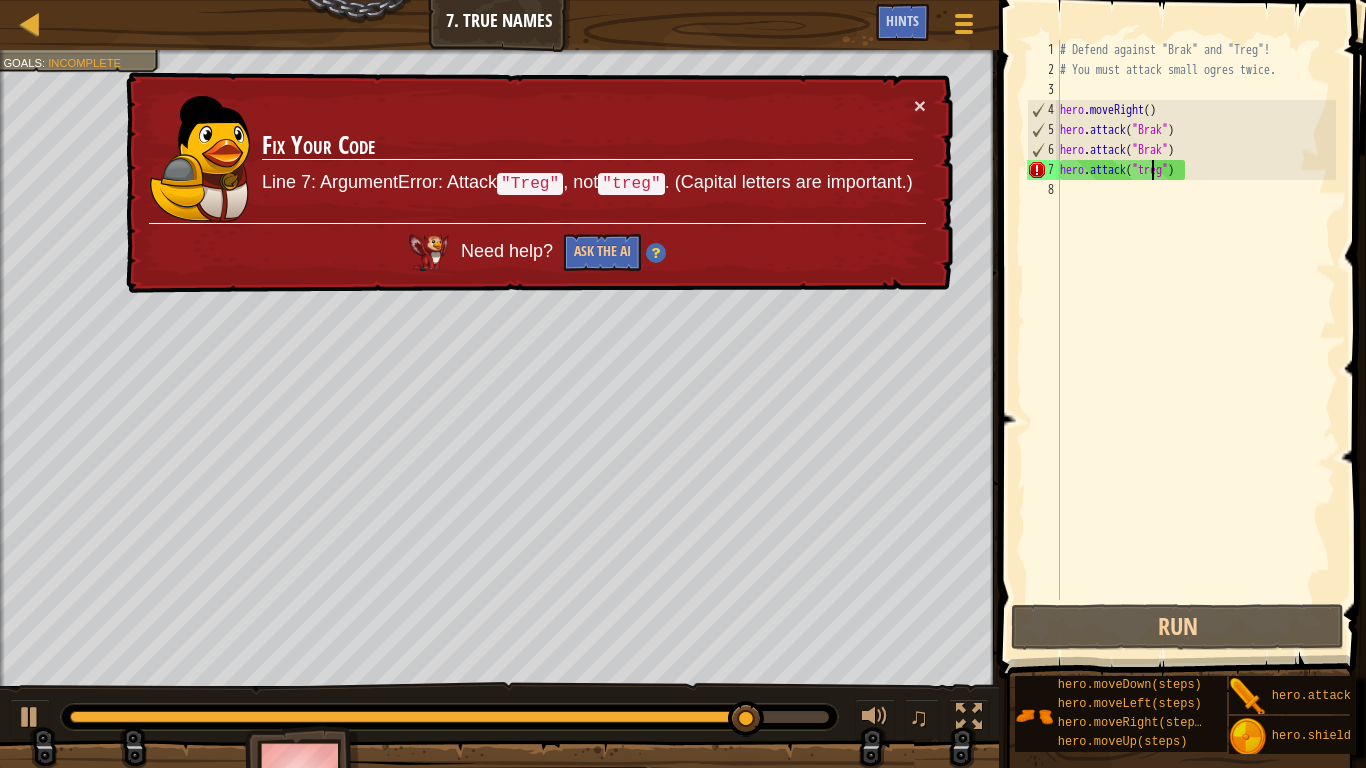 click on "# Defend against "Brak" and "Treg"! # You must attack small ogres twice. hero . moveRight ( ) hero . attack ( "Brak" ) hero . attack ( "Brak" ) hero . attack ( "treg" )" at bounding box center (1196, 340) 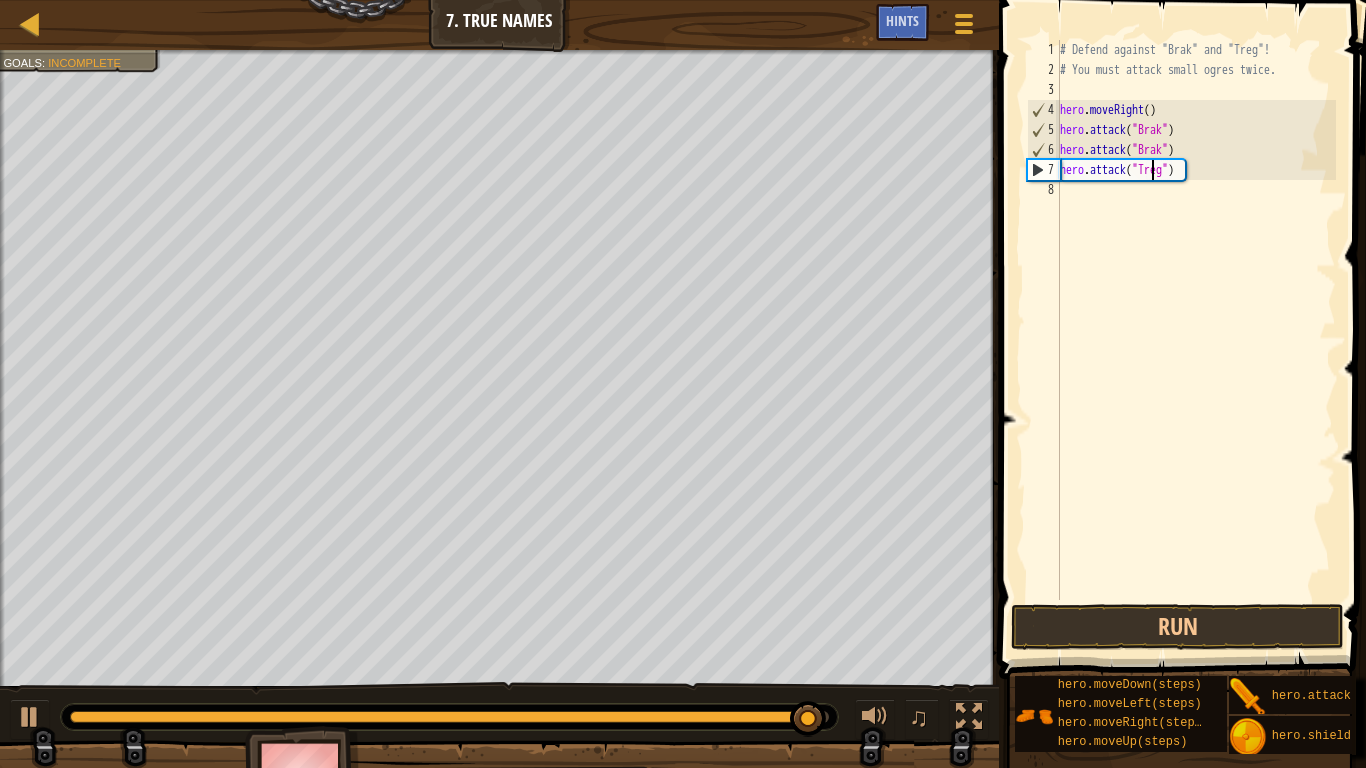 scroll, scrollTop: 9, scrollLeft: 7, axis: both 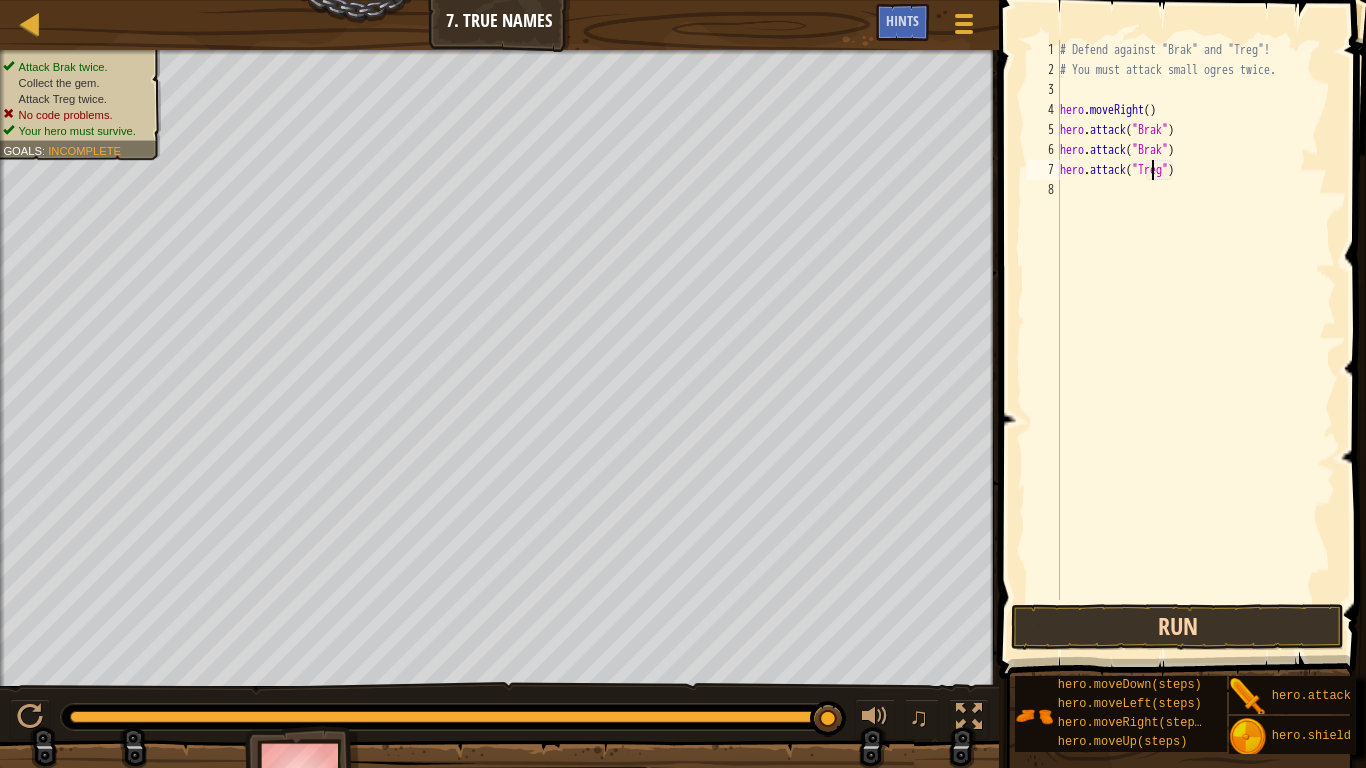 type on "hero.attack("Treg")" 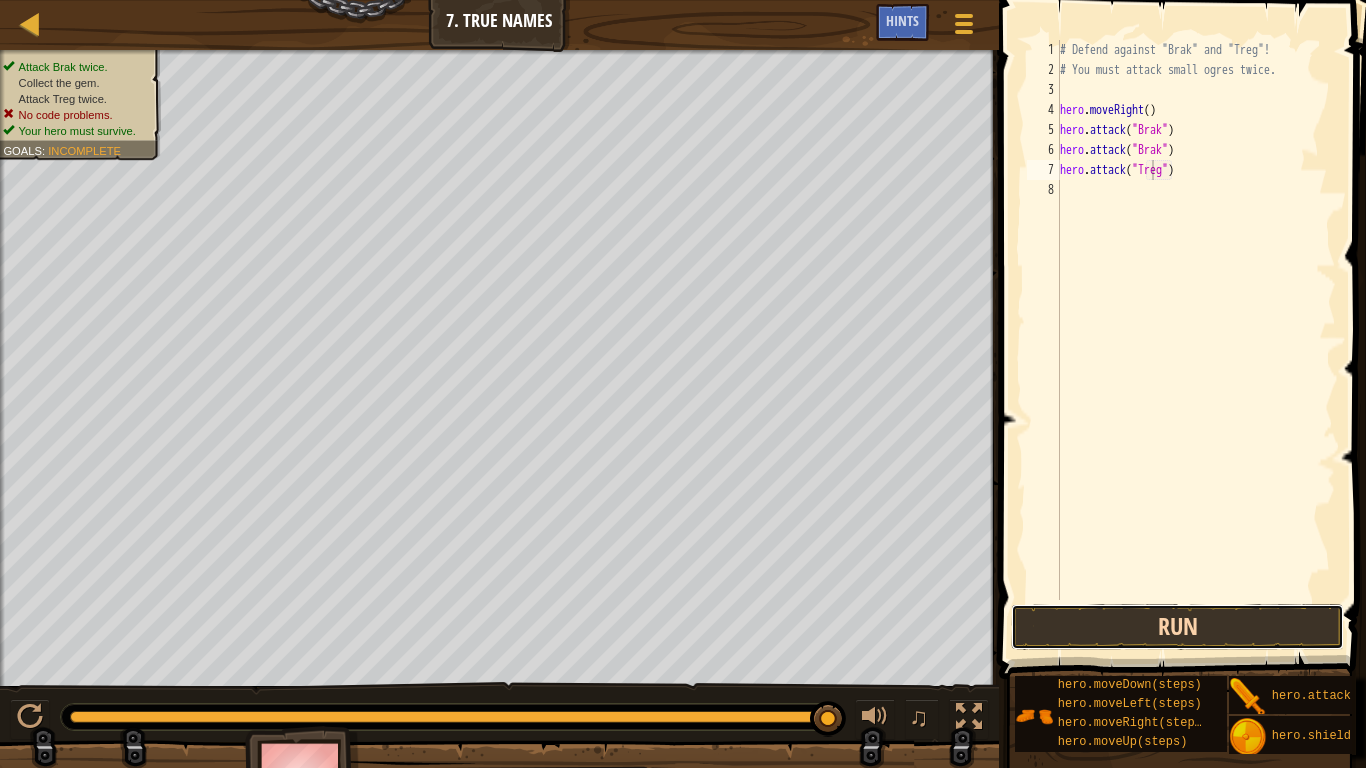 click on "Run" at bounding box center [1177, 627] 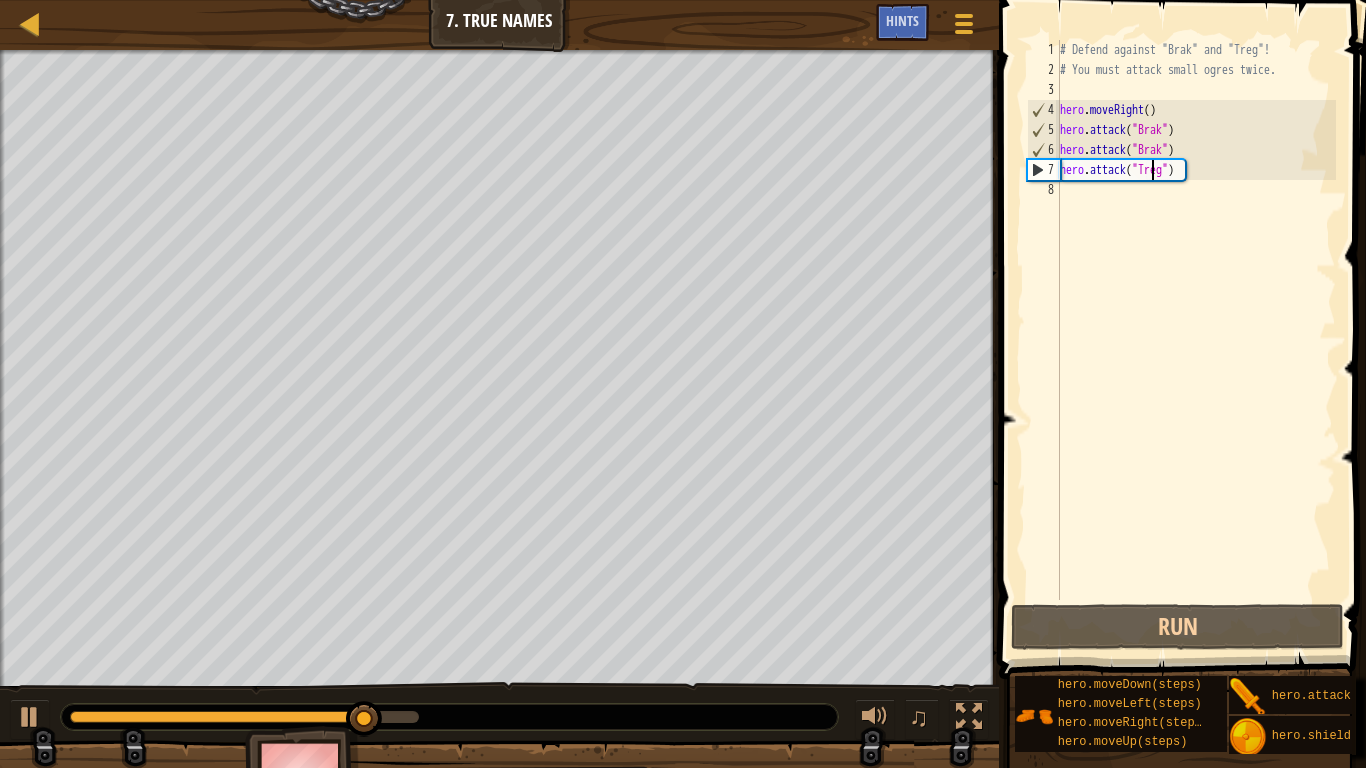 click on "# Defend against "Brak" and "Treg"! # You must attack small ogres twice. hero . moveRight ( ) hero . attack ( "Brak" ) hero . attack ( "Brak" ) hero . attack ( "Treg" )" at bounding box center (1196, 340) 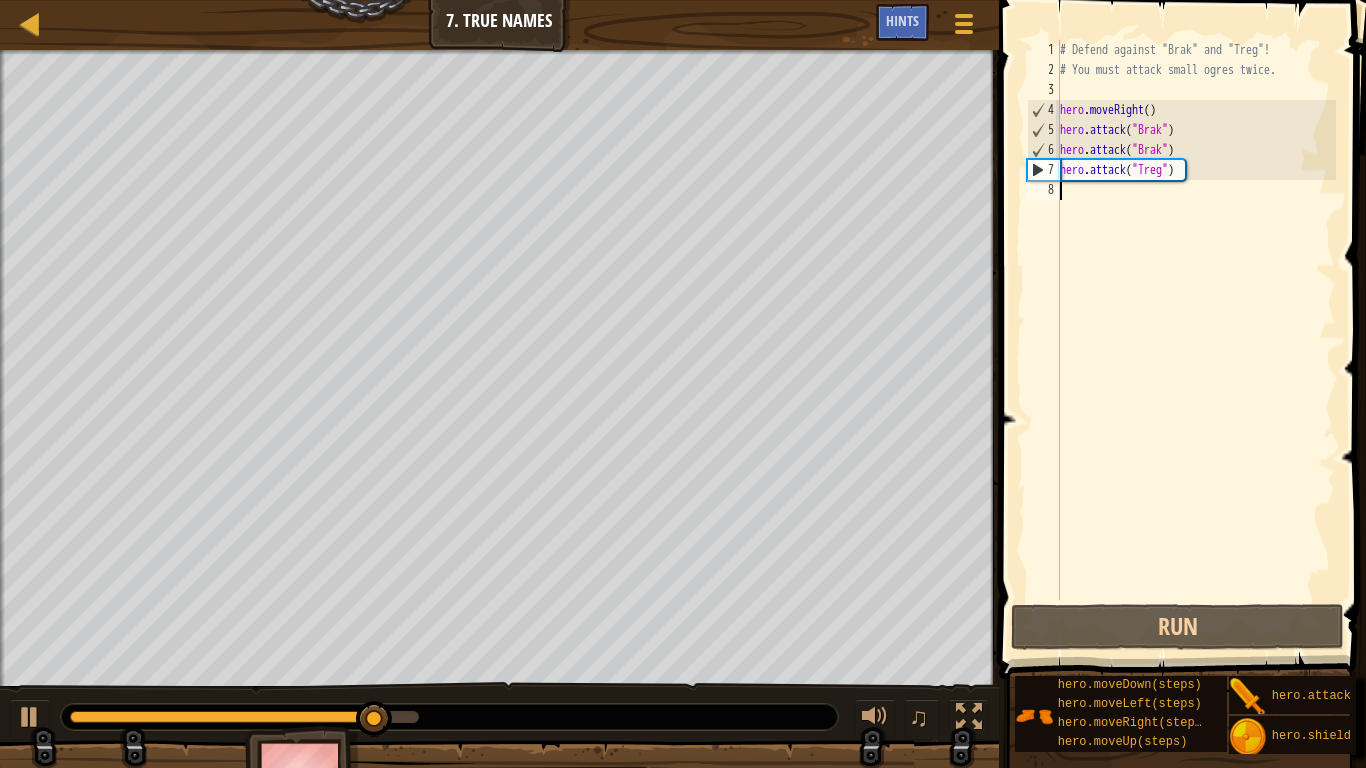 scroll, scrollTop: 9, scrollLeft: 0, axis: vertical 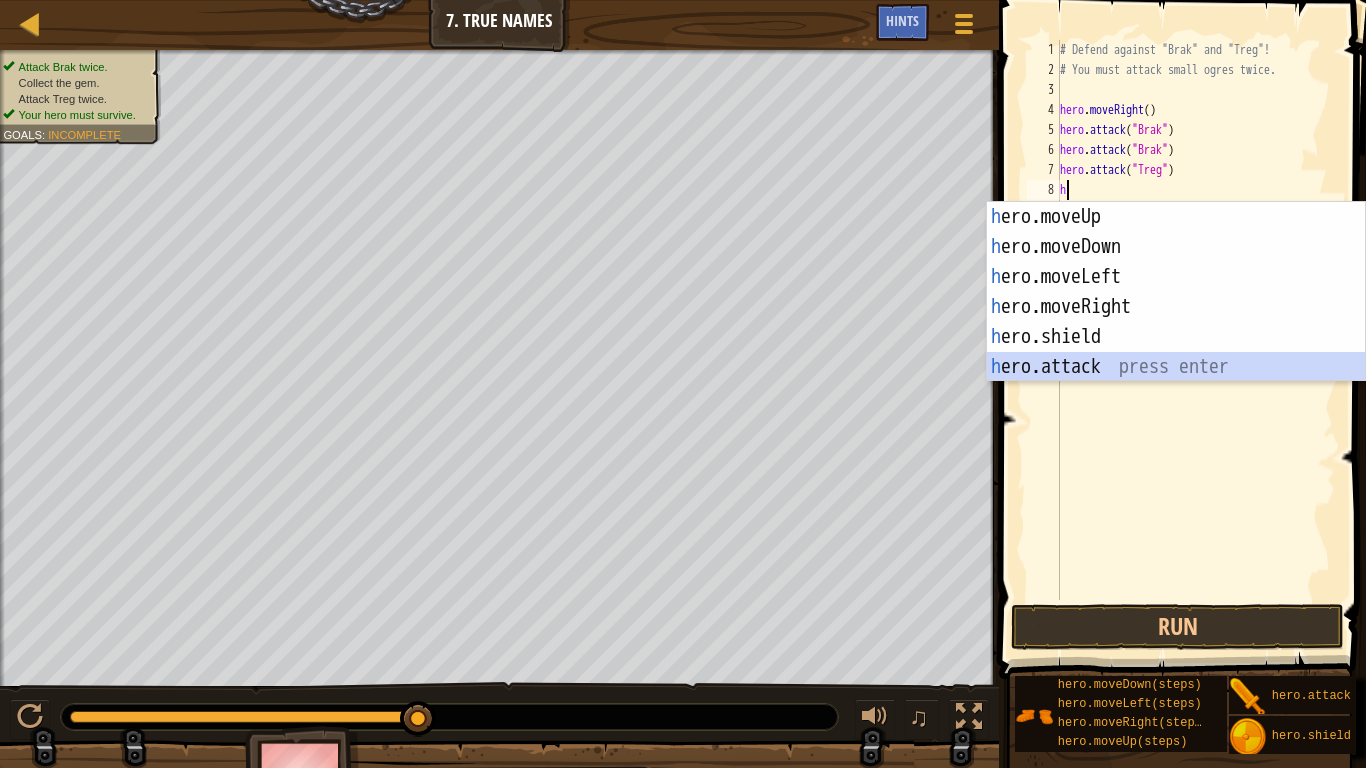 drag, startPoint x: 1116, startPoint y: 353, endPoint x: 1161, endPoint y: 185, distance: 173.9224 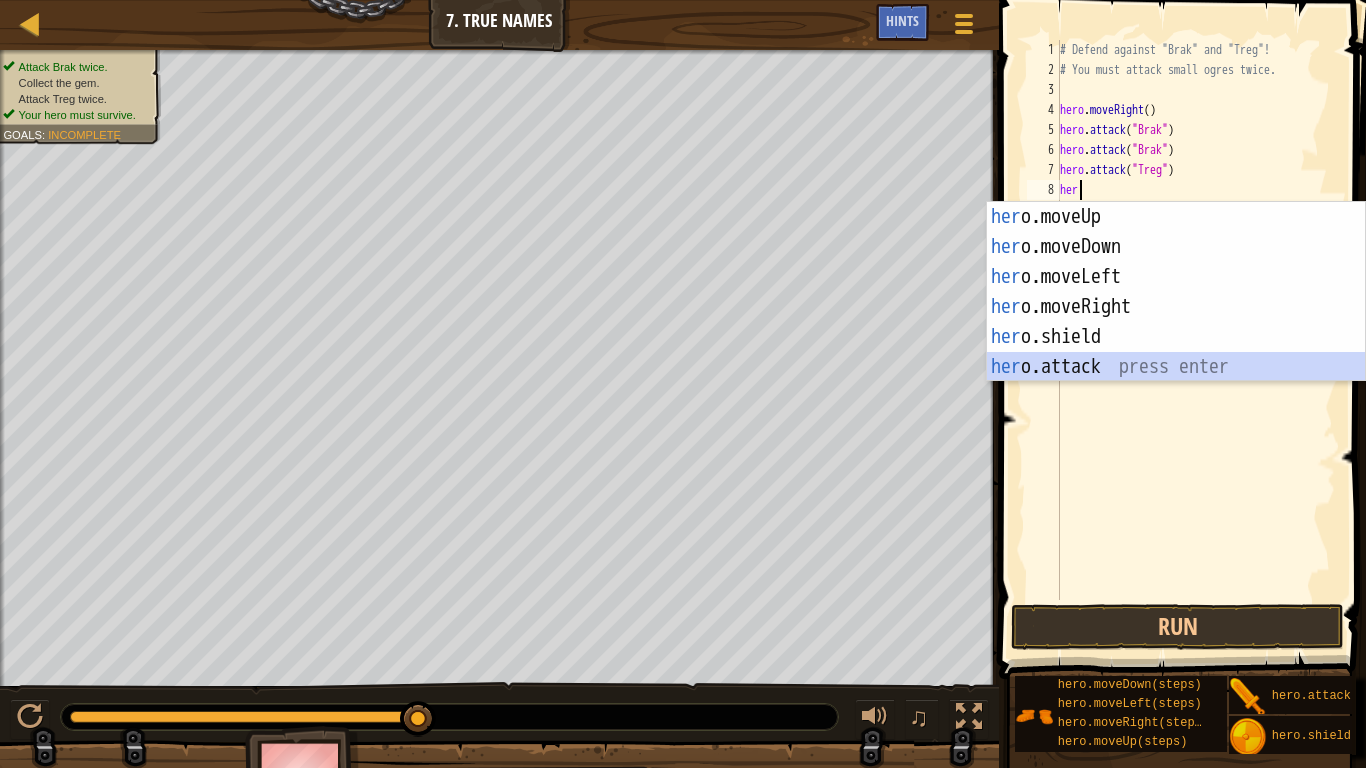 click on "her o.moveUp press enter her o.moveDown press enter her o.moveLeft press enter her o.moveRight press enter her o.shield press enter her o.attack press enter" at bounding box center [1176, 322] 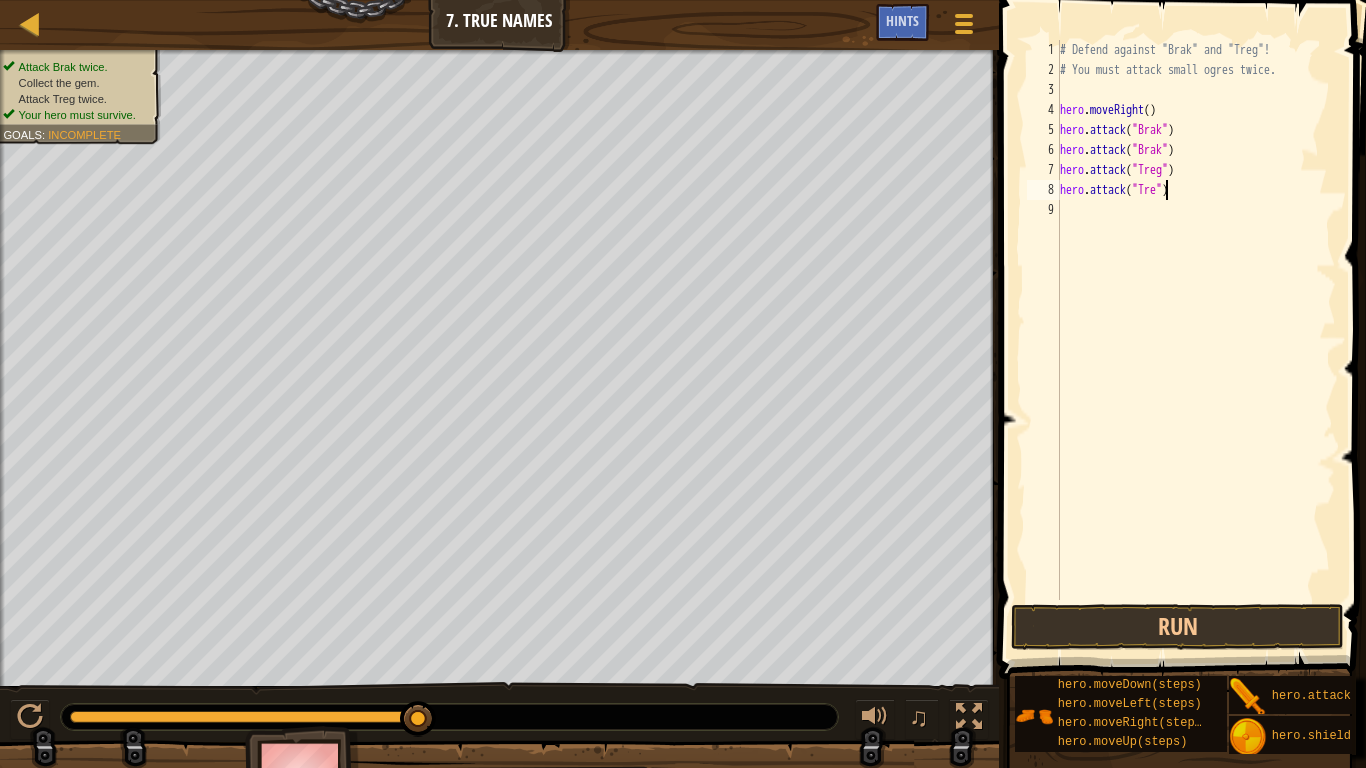 type on "hero.attack("Treg")" 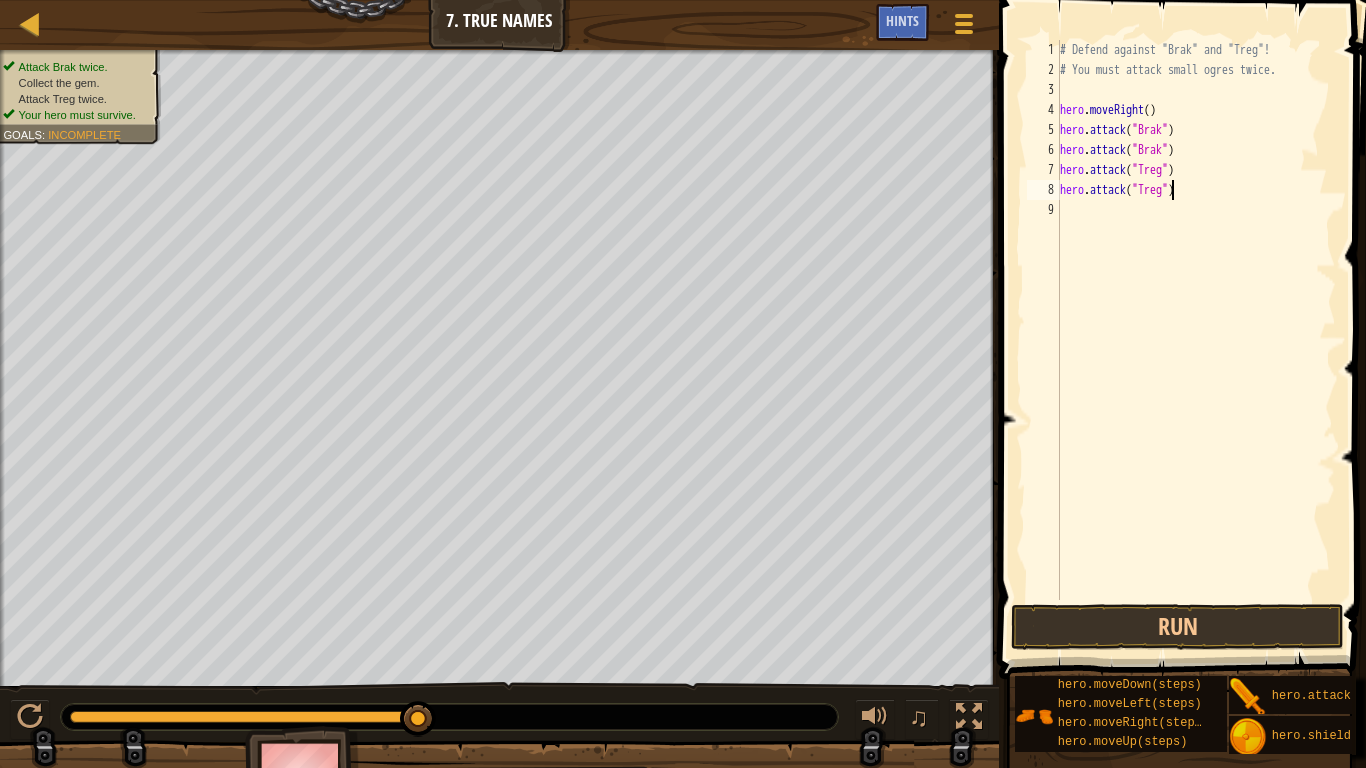 click on "# Defend against "Brak" and "Treg"! # You must attack small ogres twice. hero . moveRight ( ) hero . attack ( "Brak" ) hero . attack ( "Brak" ) hero . attack ( "Treg" ) hero . attack ( "Treg" )" at bounding box center [1196, 340] 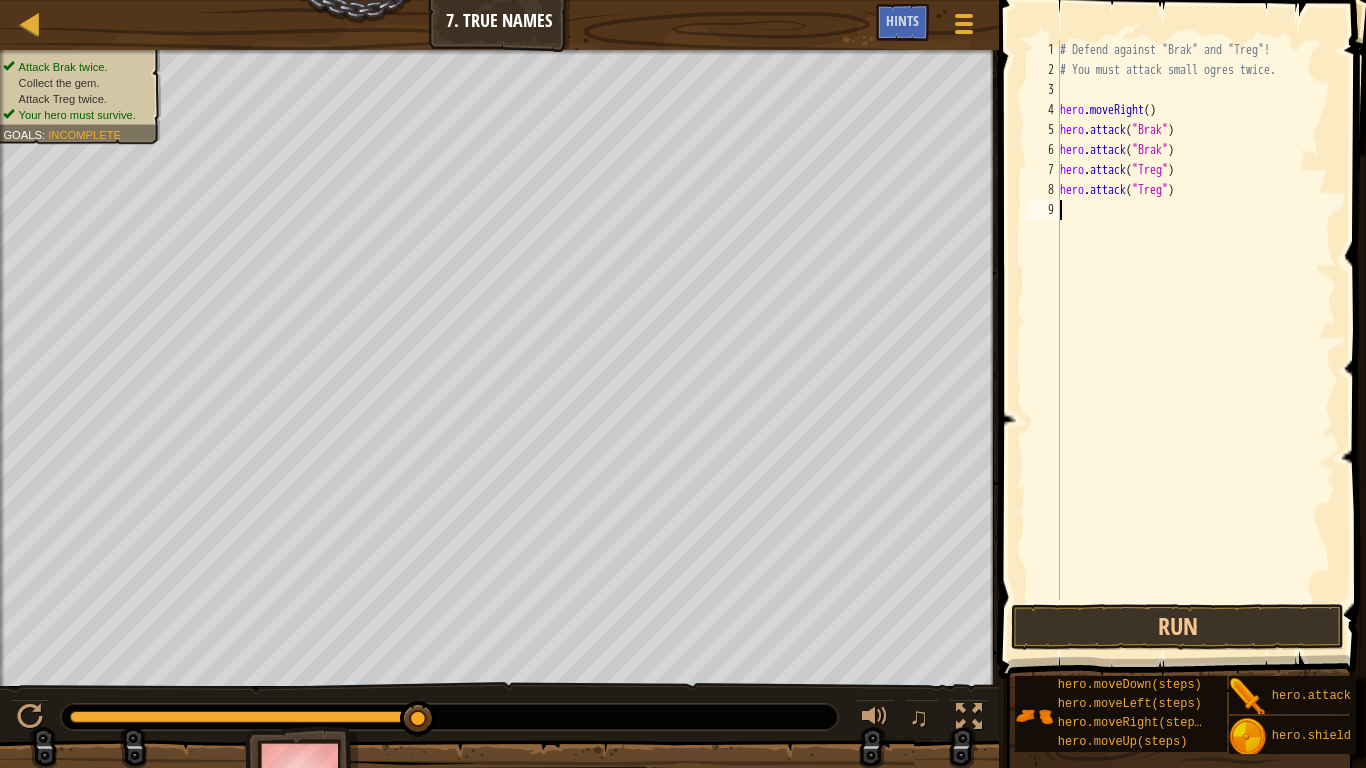 scroll, scrollTop: 9, scrollLeft: 0, axis: vertical 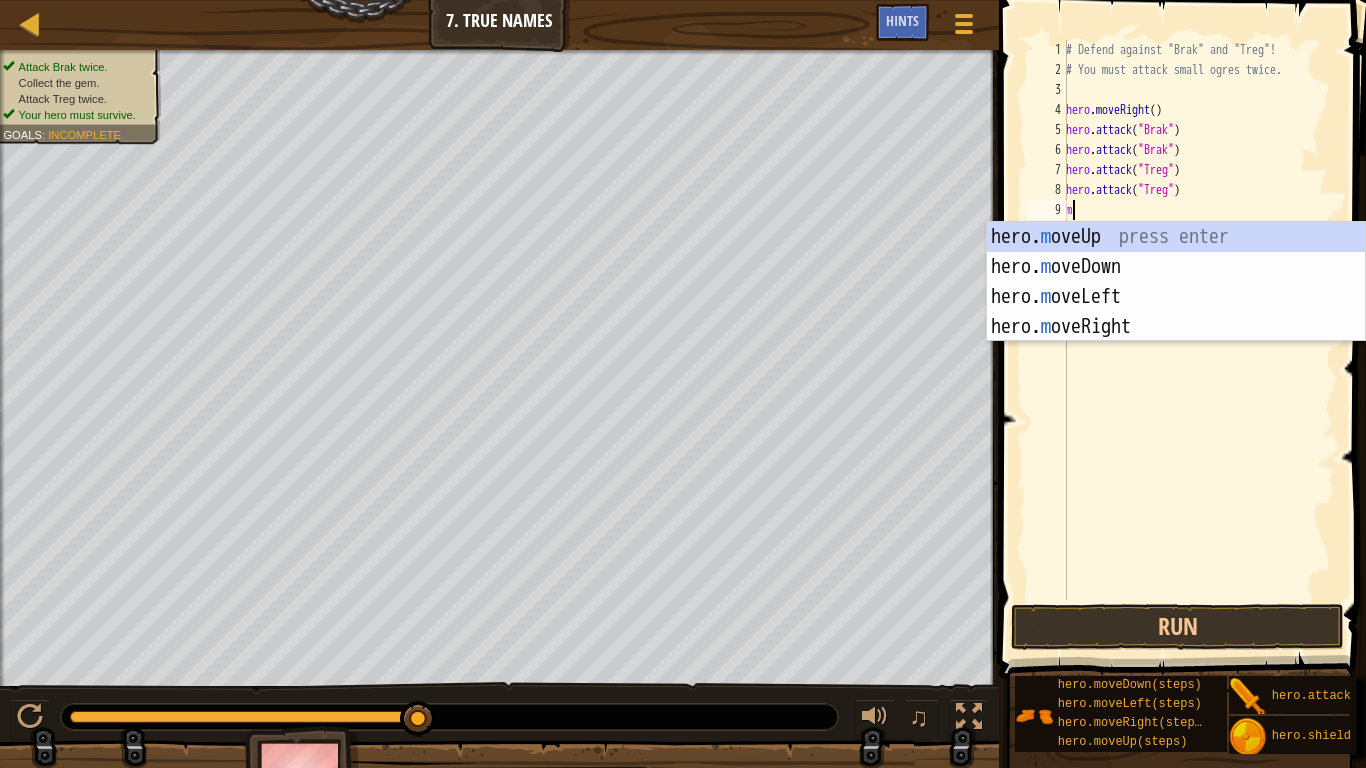 type on "mo" 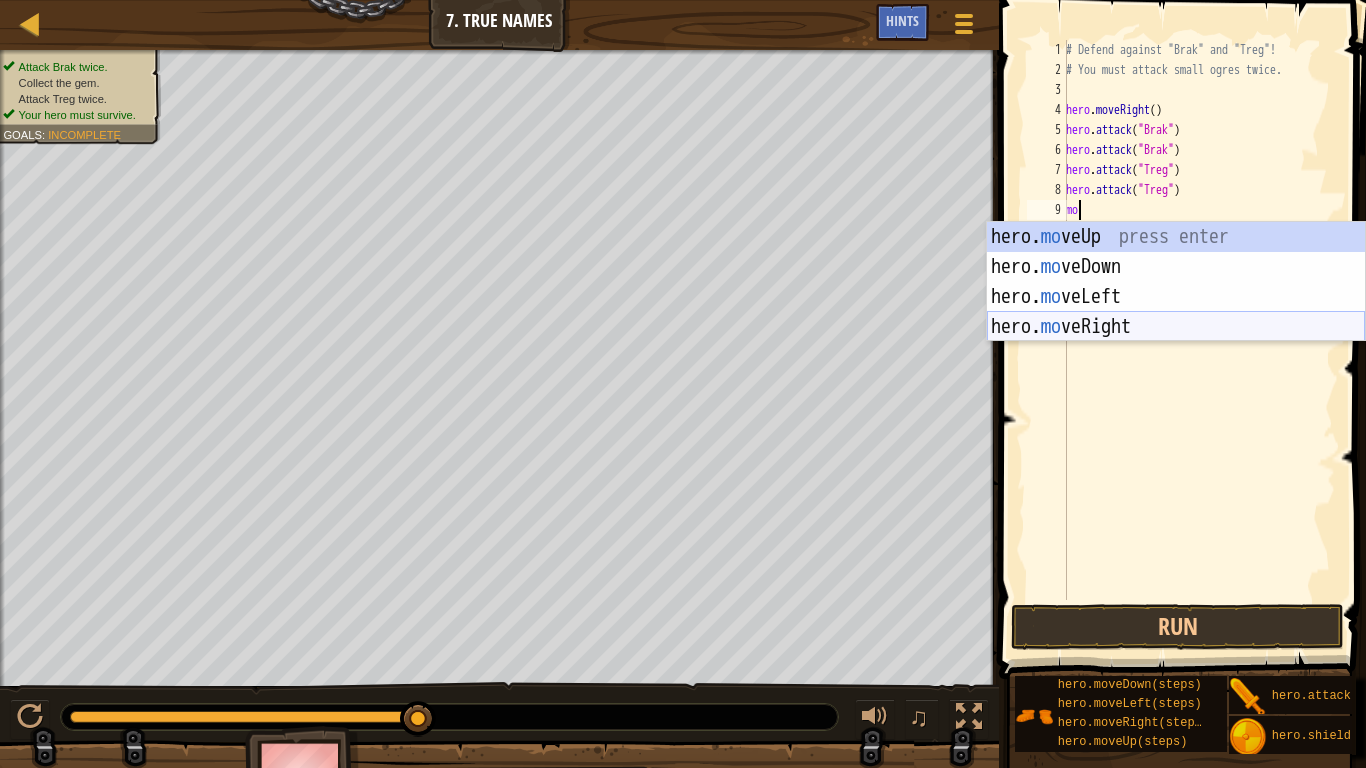 click on "hero. mo veUp press enter hero. mo veDown press enter hero. mo veLeft press enter hero. mo veRight press enter" at bounding box center (1176, 312) 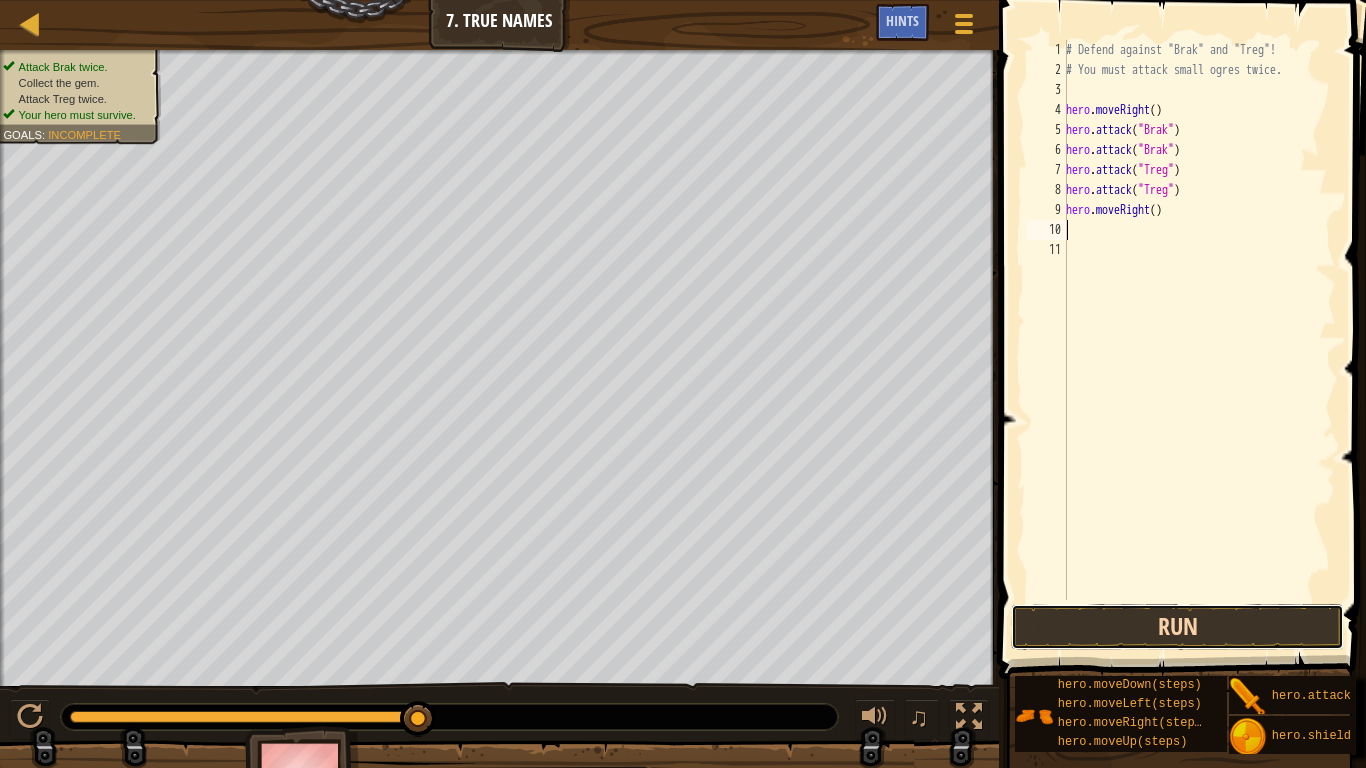 click on "Run" at bounding box center (1177, 627) 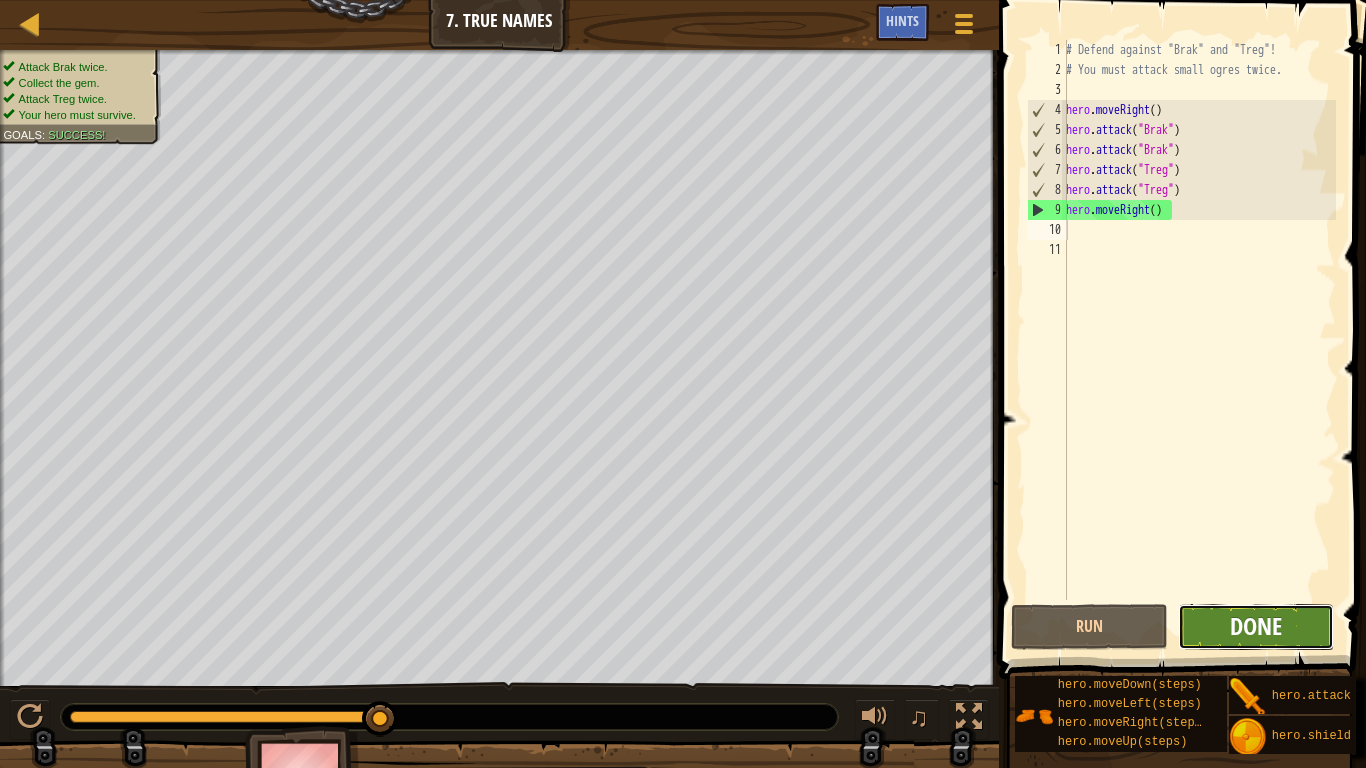 click on "Done" at bounding box center [1256, 626] 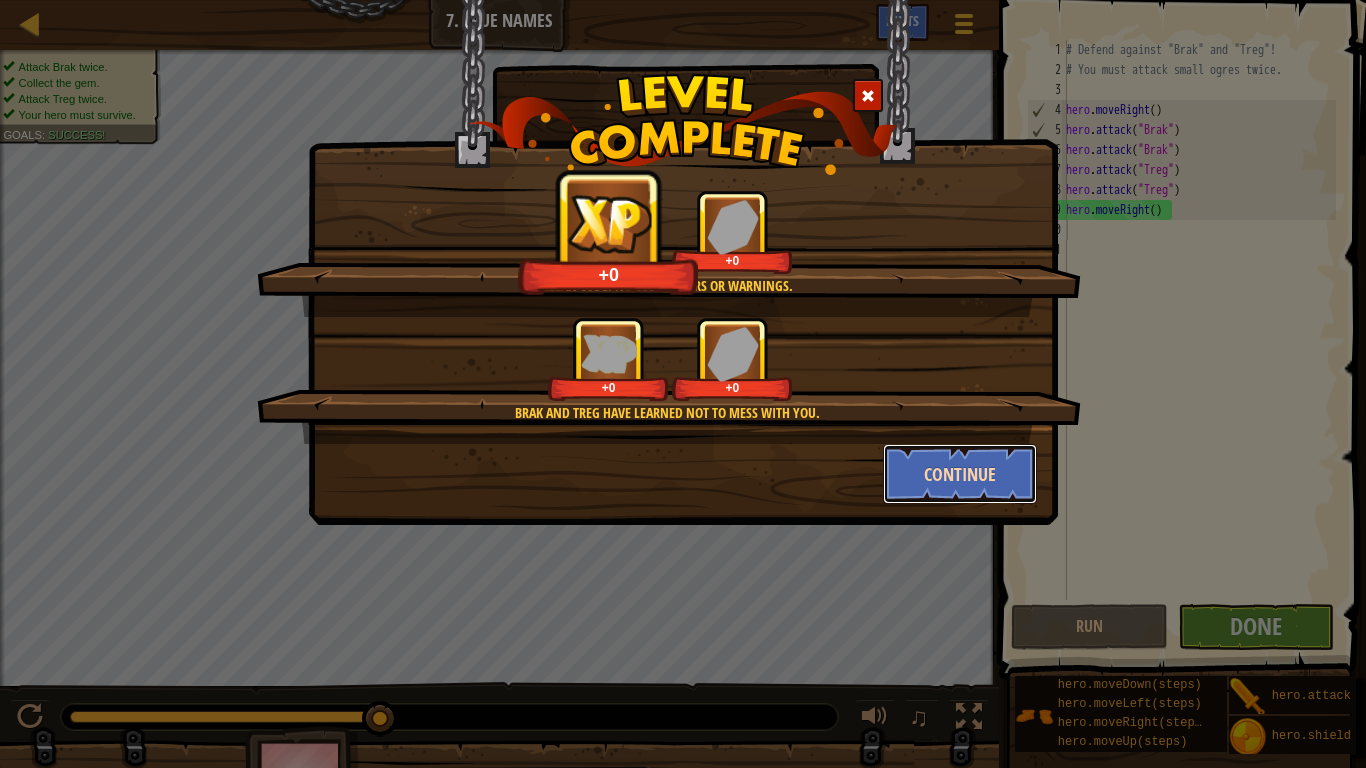 click on "Continue" at bounding box center (960, 474) 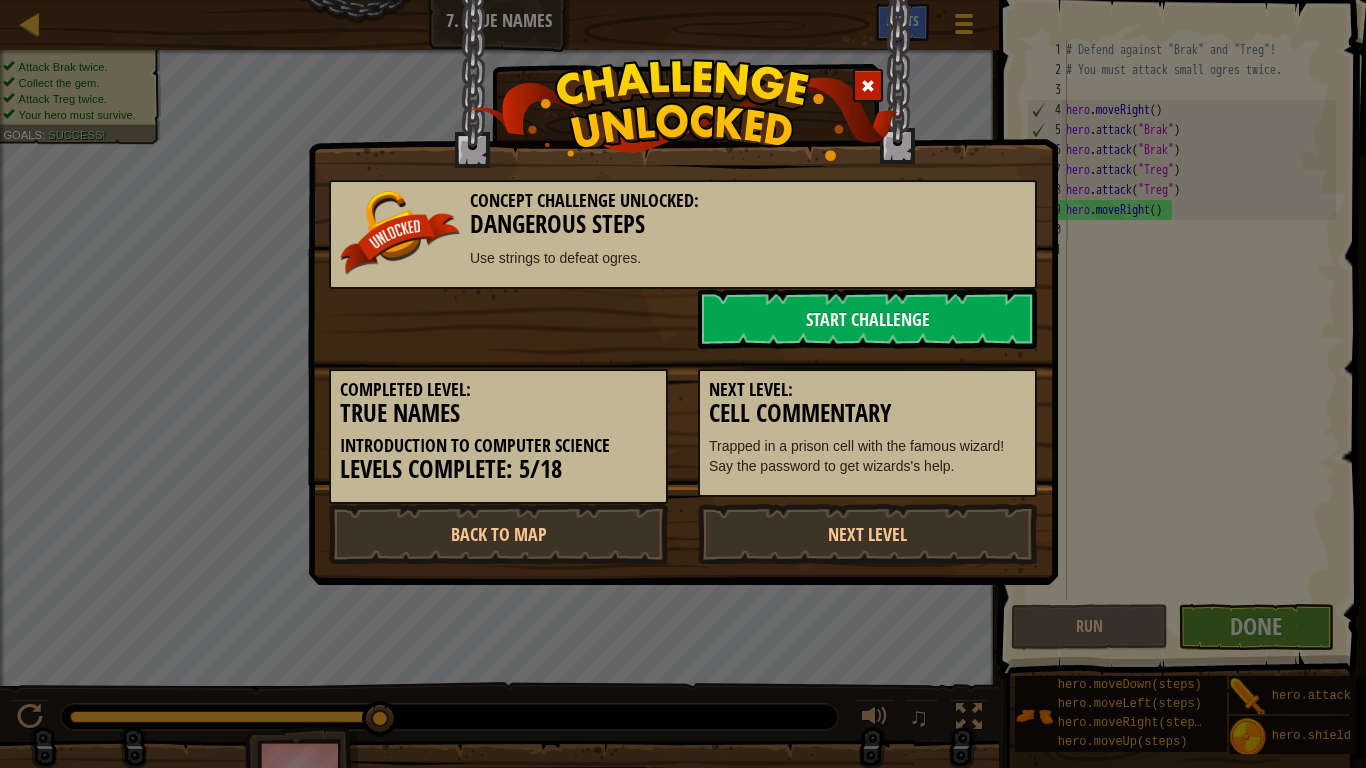 click on "Trapped in a prison cell with the famous wizard! Say the password to get wizards's help." at bounding box center [867, 456] 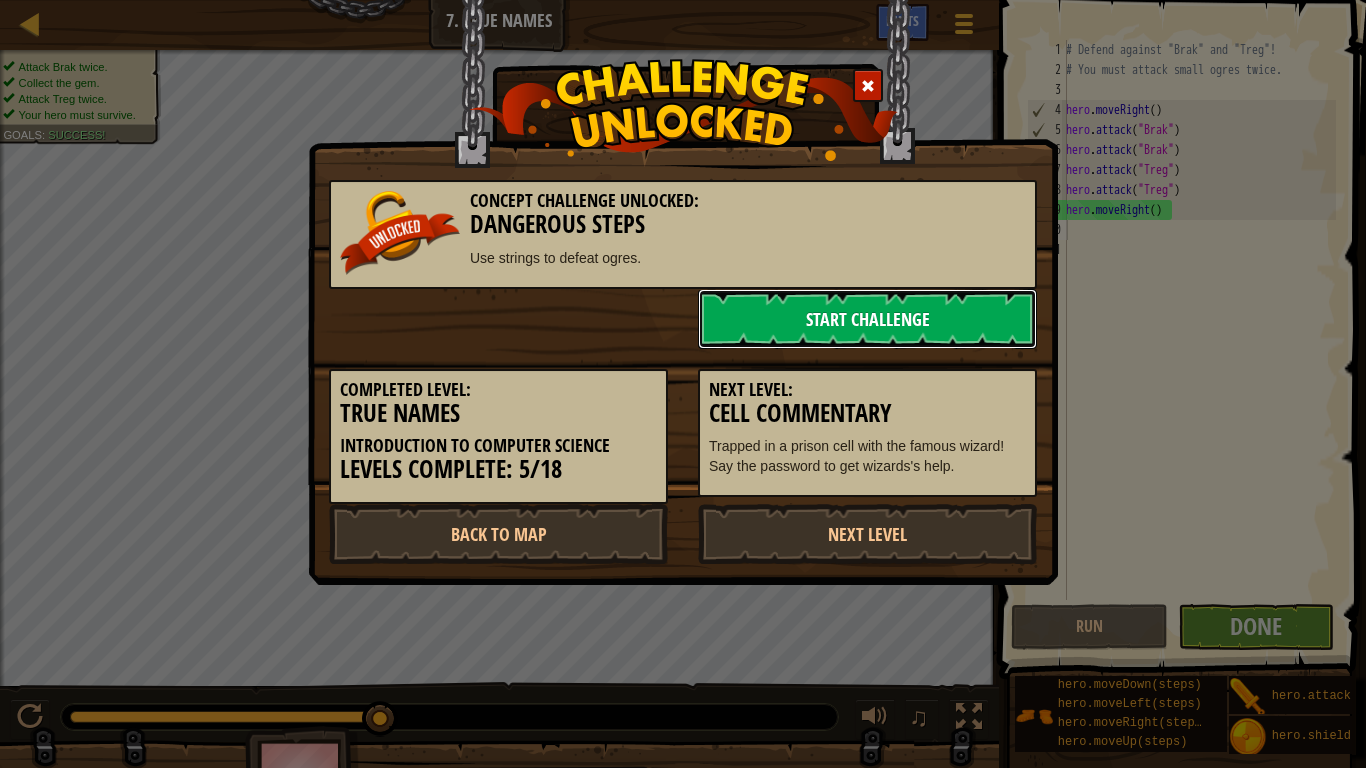 click on "Start Challenge" at bounding box center [867, 319] 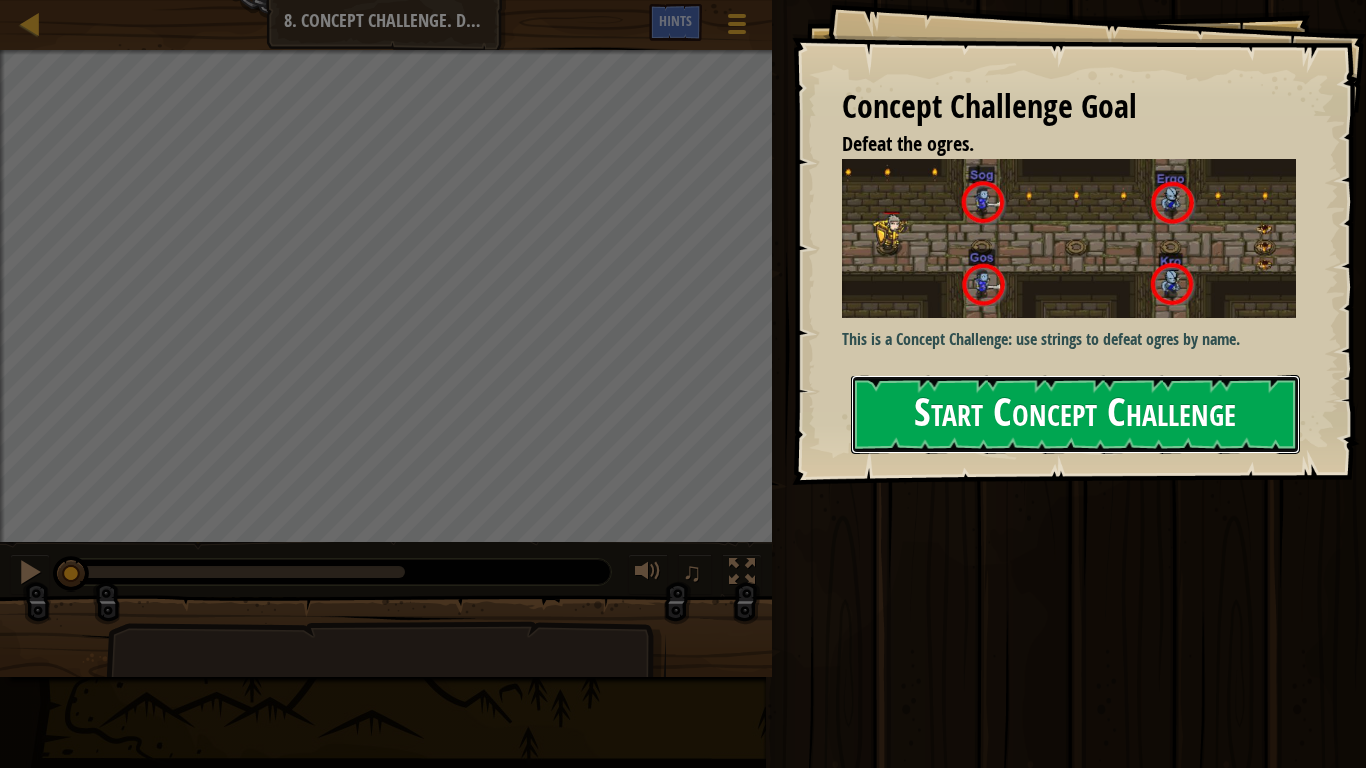 click on "Start Concept Challenge" at bounding box center (1075, 414) 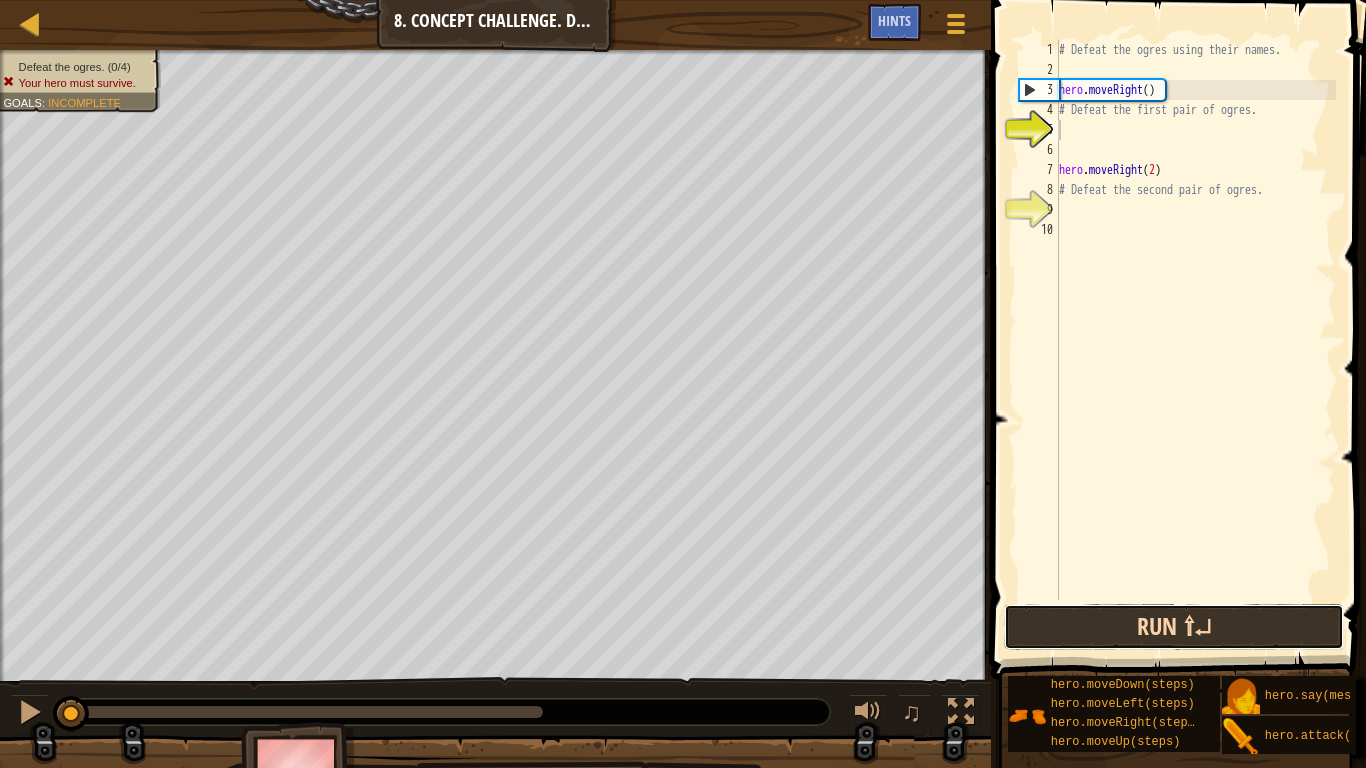 click on "Run ⇧↵" at bounding box center [1174, 627] 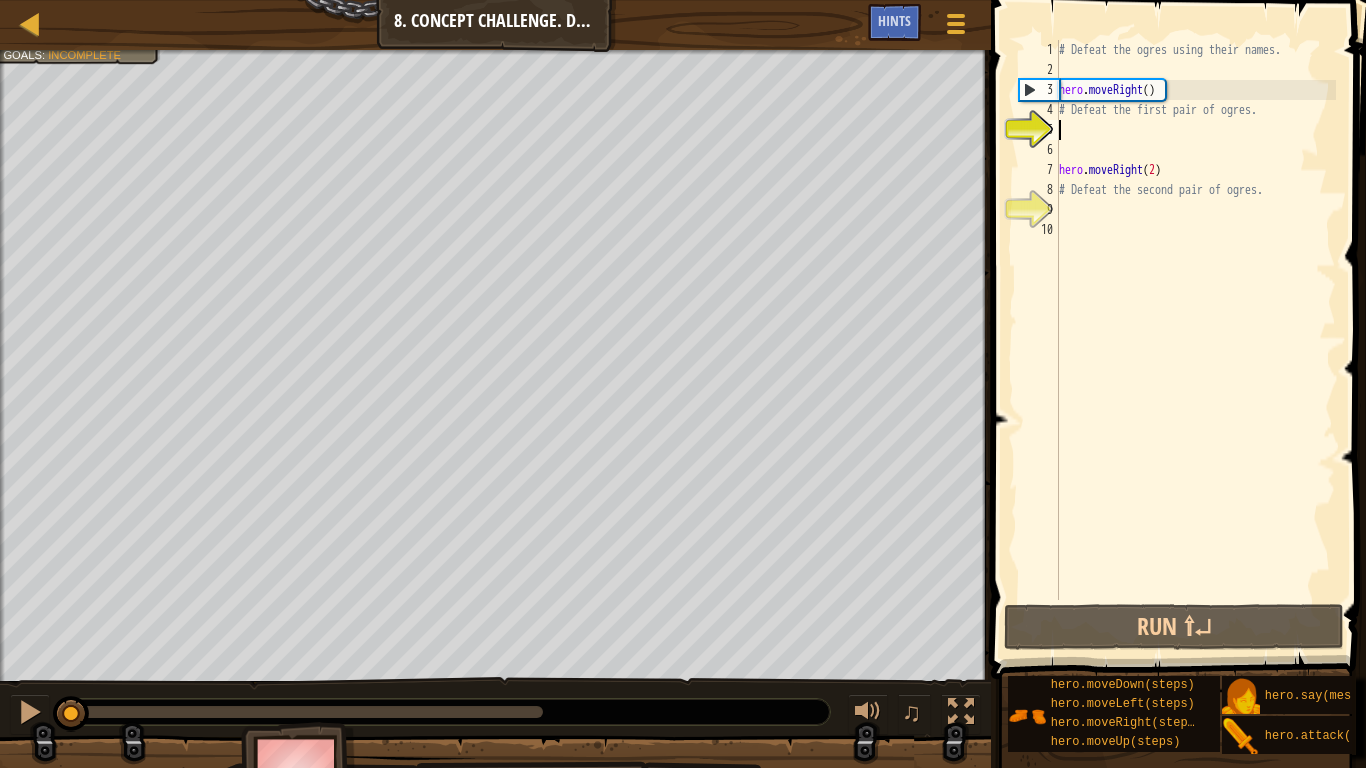 drag, startPoint x: 450, startPoint y: 704, endPoint x: 2, endPoint y: 650, distance: 451.24274 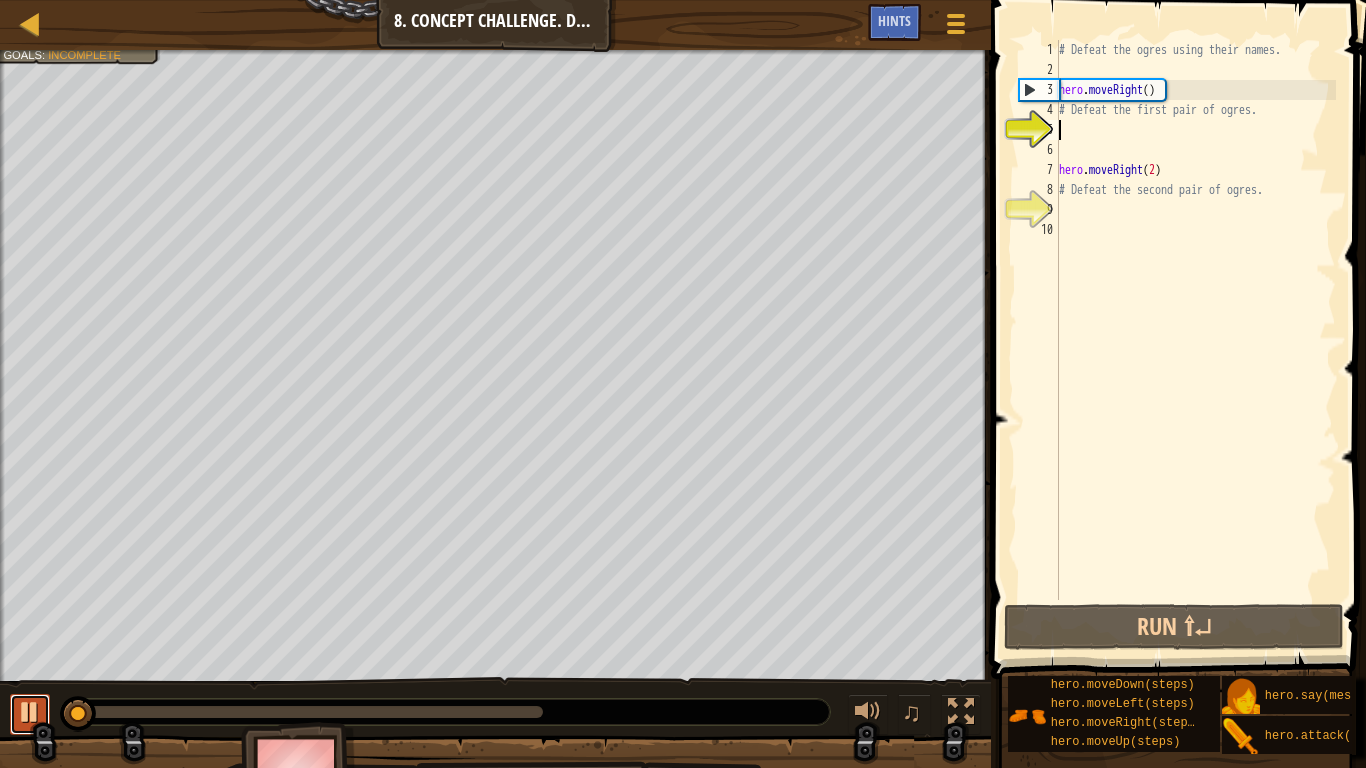 click at bounding box center (30, 712) 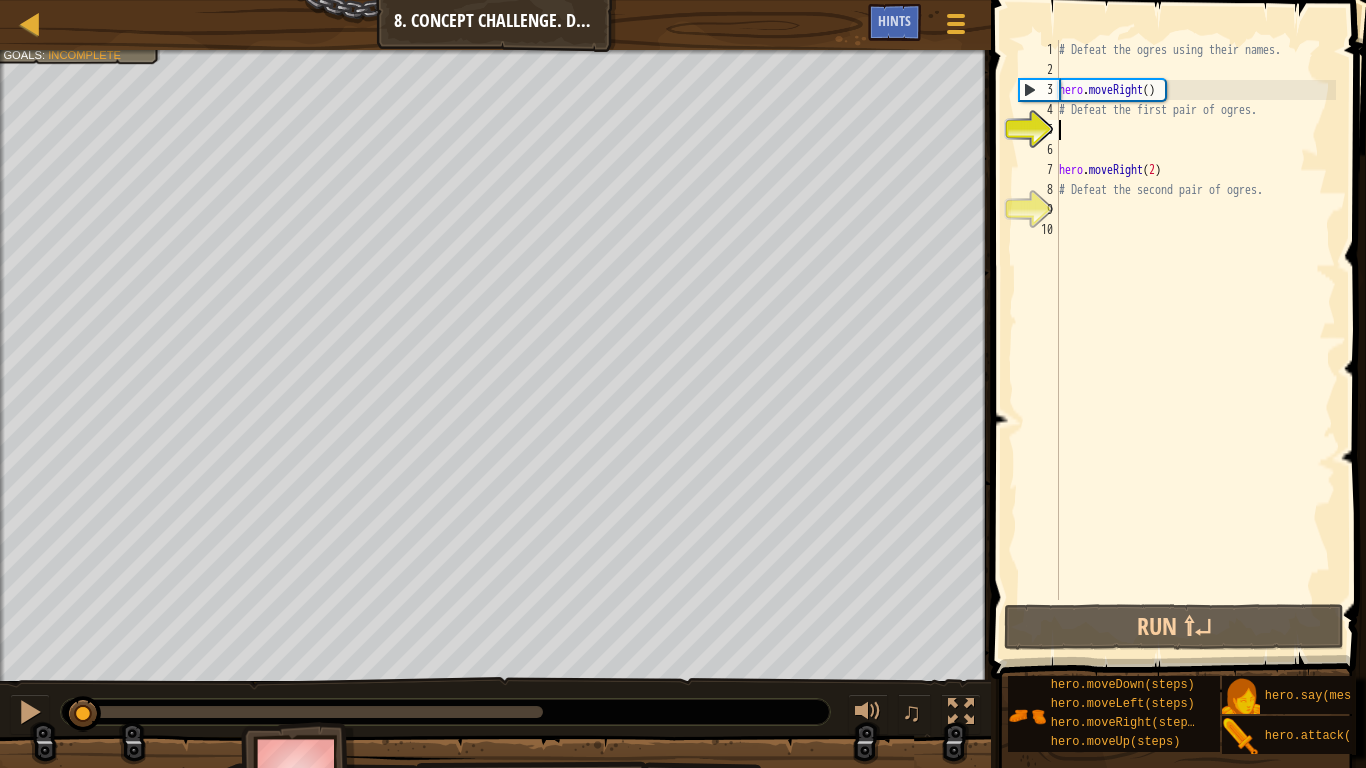scroll, scrollTop: 9, scrollLeft: 0, axis: vertical 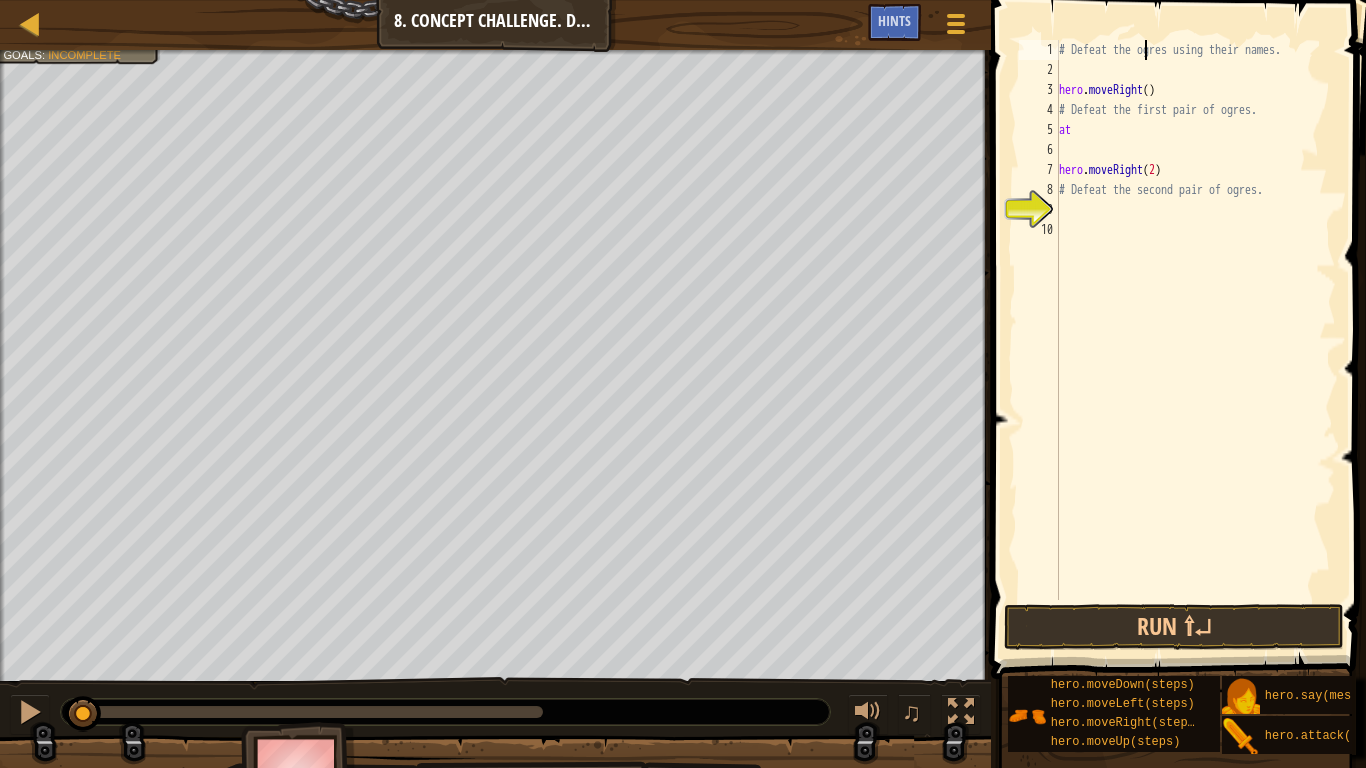 click on "# Defeat the ogres using their names. hero . moveRight ( ) # Defeat the first pair of ogres. at hero . moveRight ( 2 ) # Defeat the second pair of ogres." at bounding box center (1195, 340) 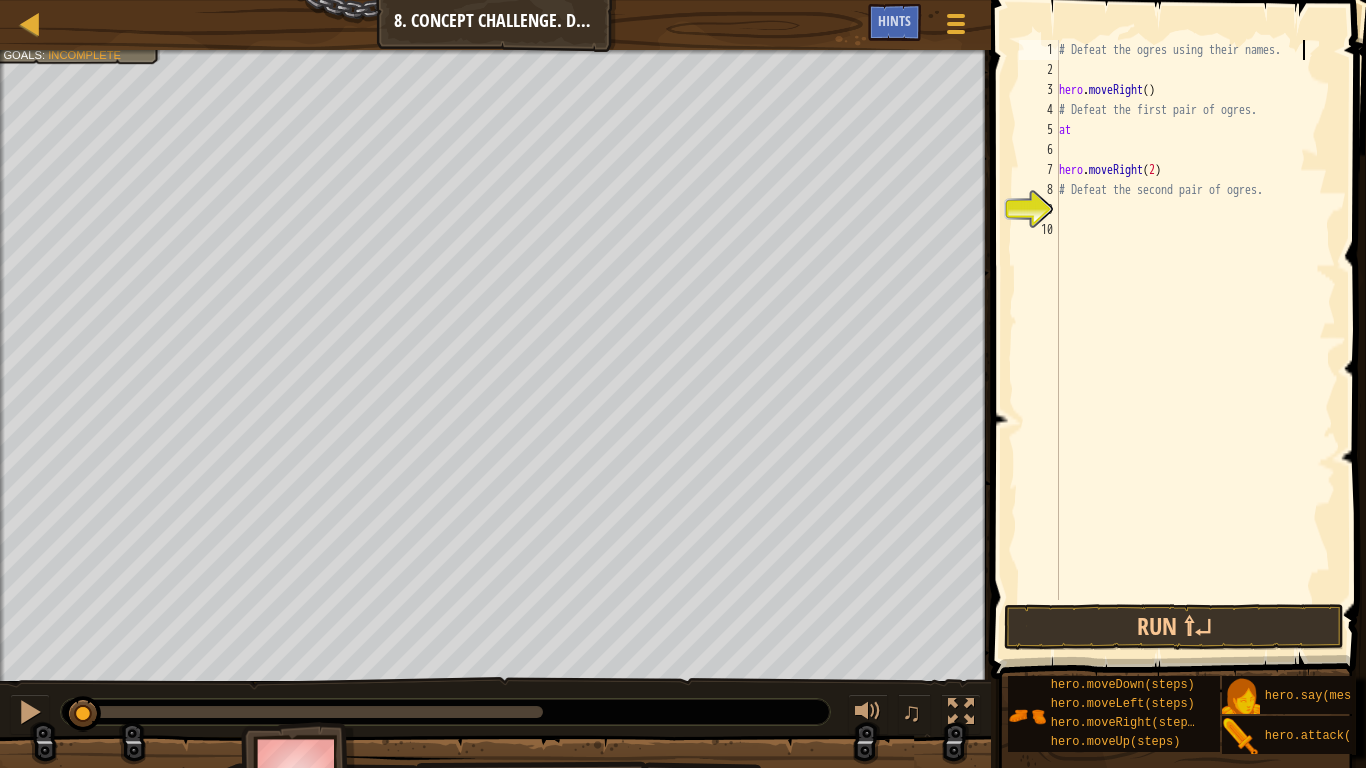 click on "# Defeat the ogres using their names. hero . moveRight ( ) # Defeat the first pair of ogres. at hero . moveRight ( 2 ) # Defeat the second pair of ogres." at bounding box center (1195, 340) 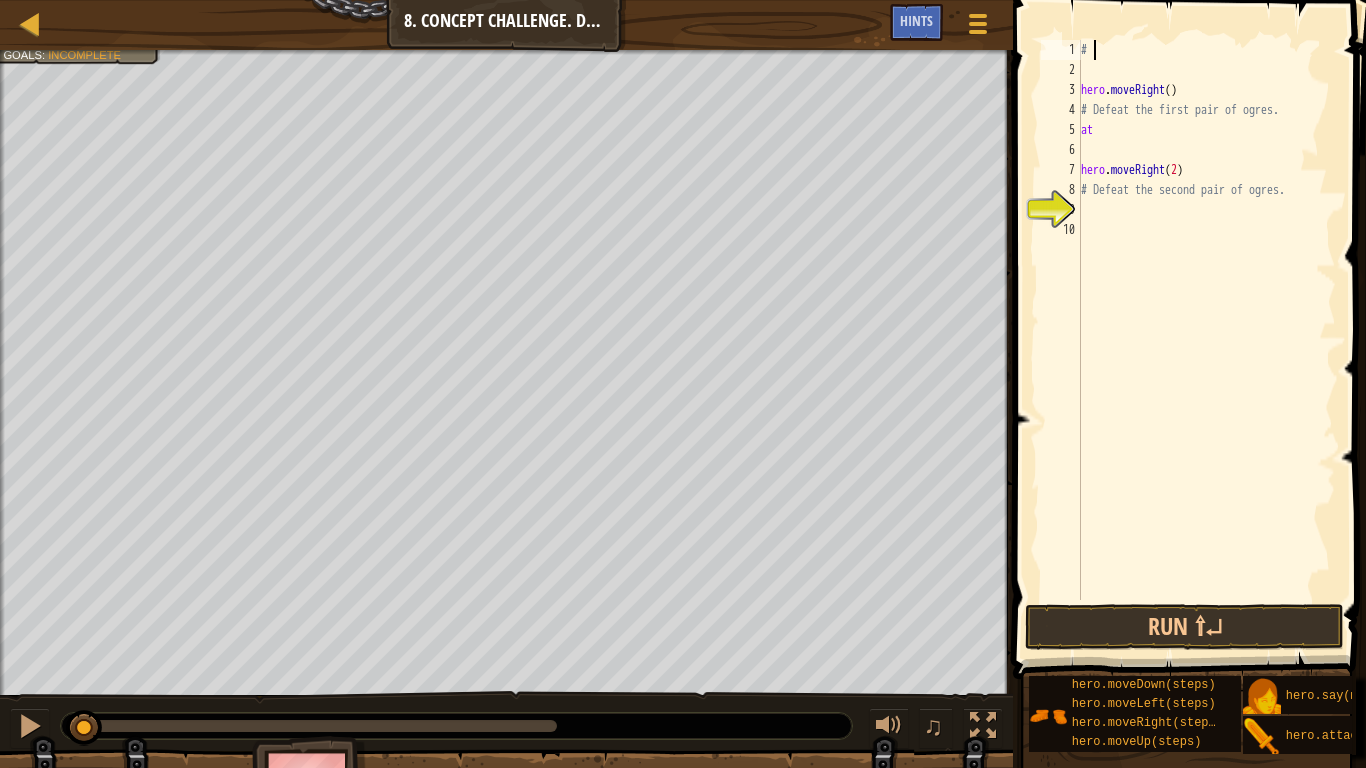 type on "#" 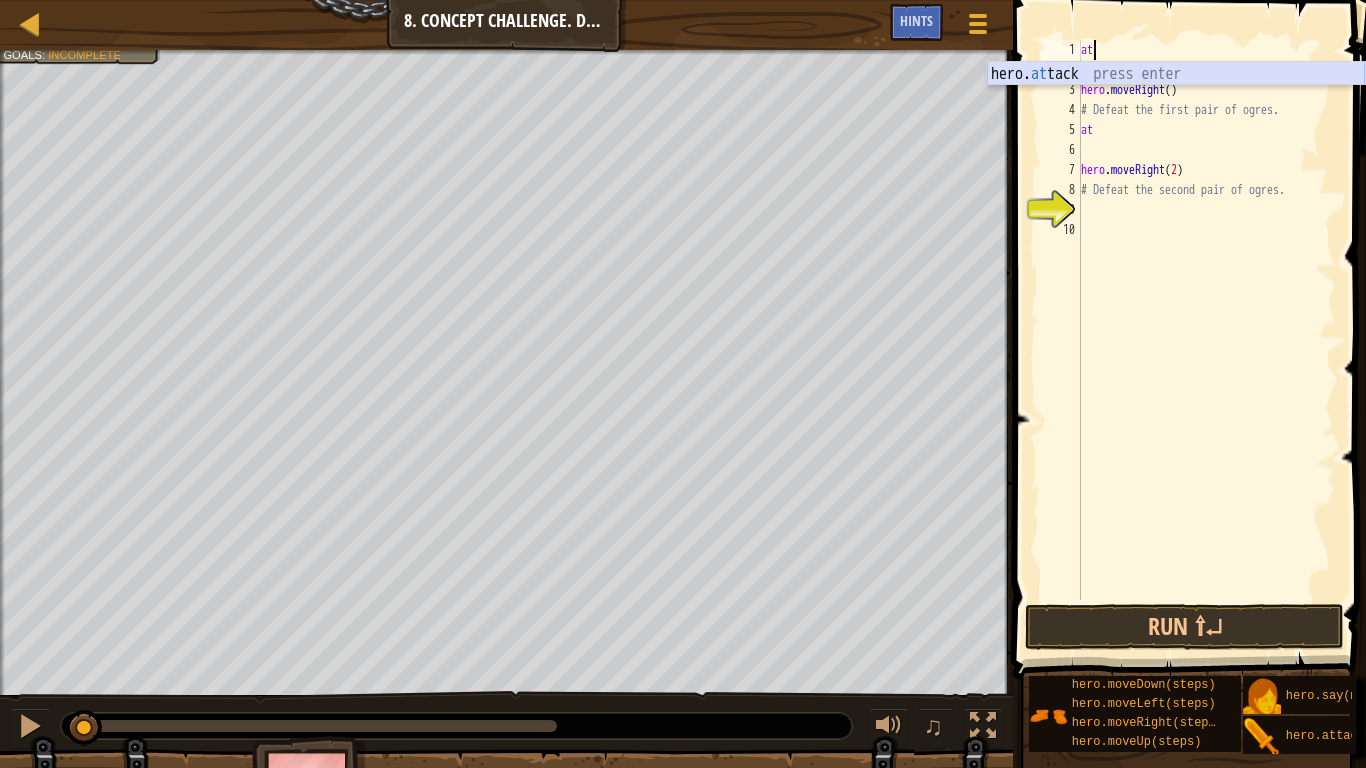 click on "hero. at tack press enter" at bounding box center [1176, 98] 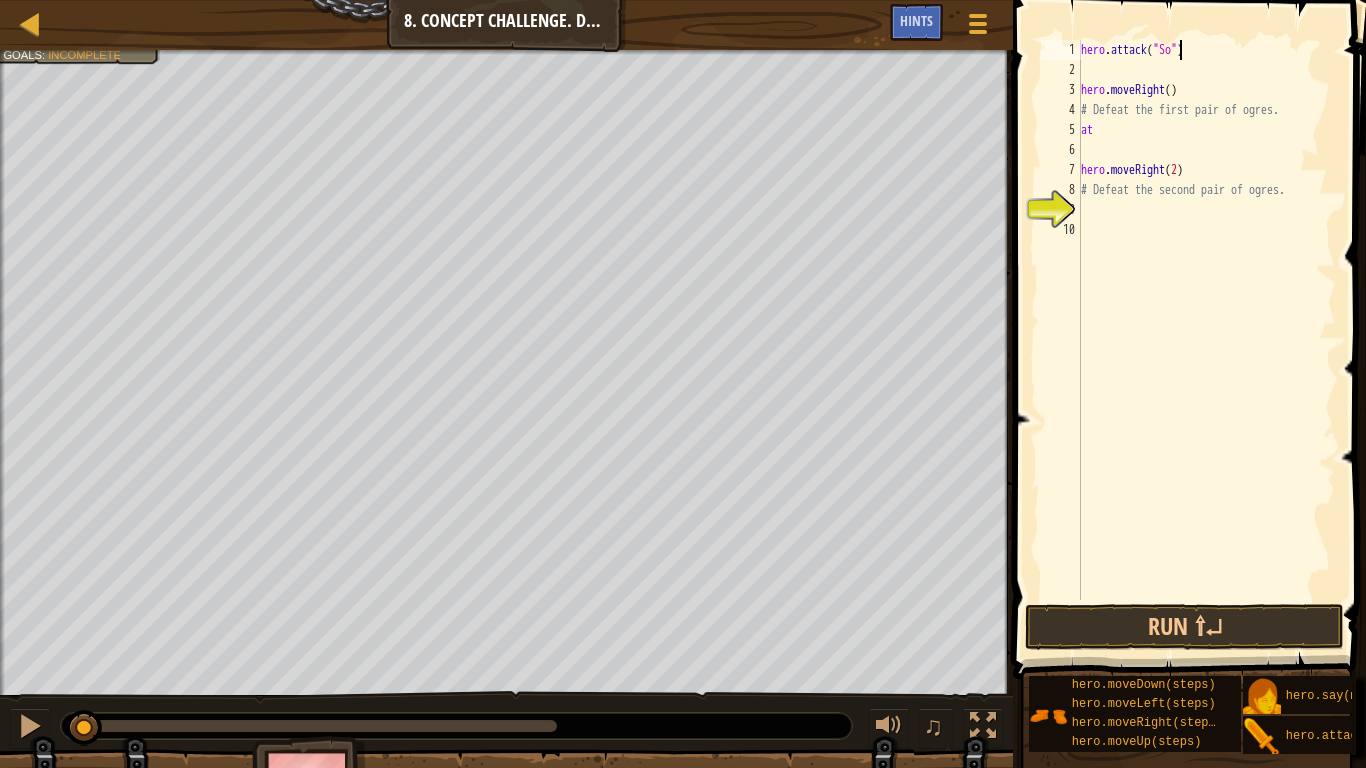 scroll, scrollTop: 9, scrollLeft: 8, axis: both 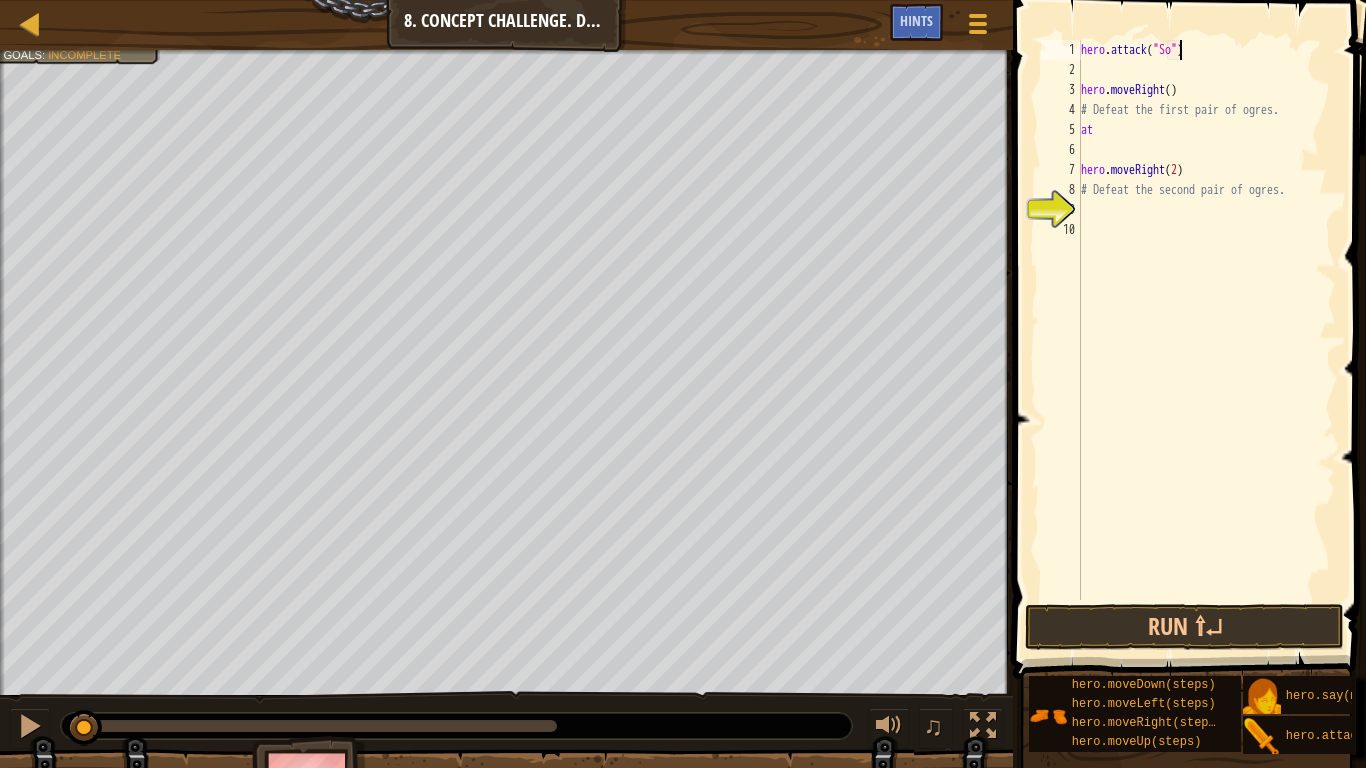 type on "hero.attack("Sog")" 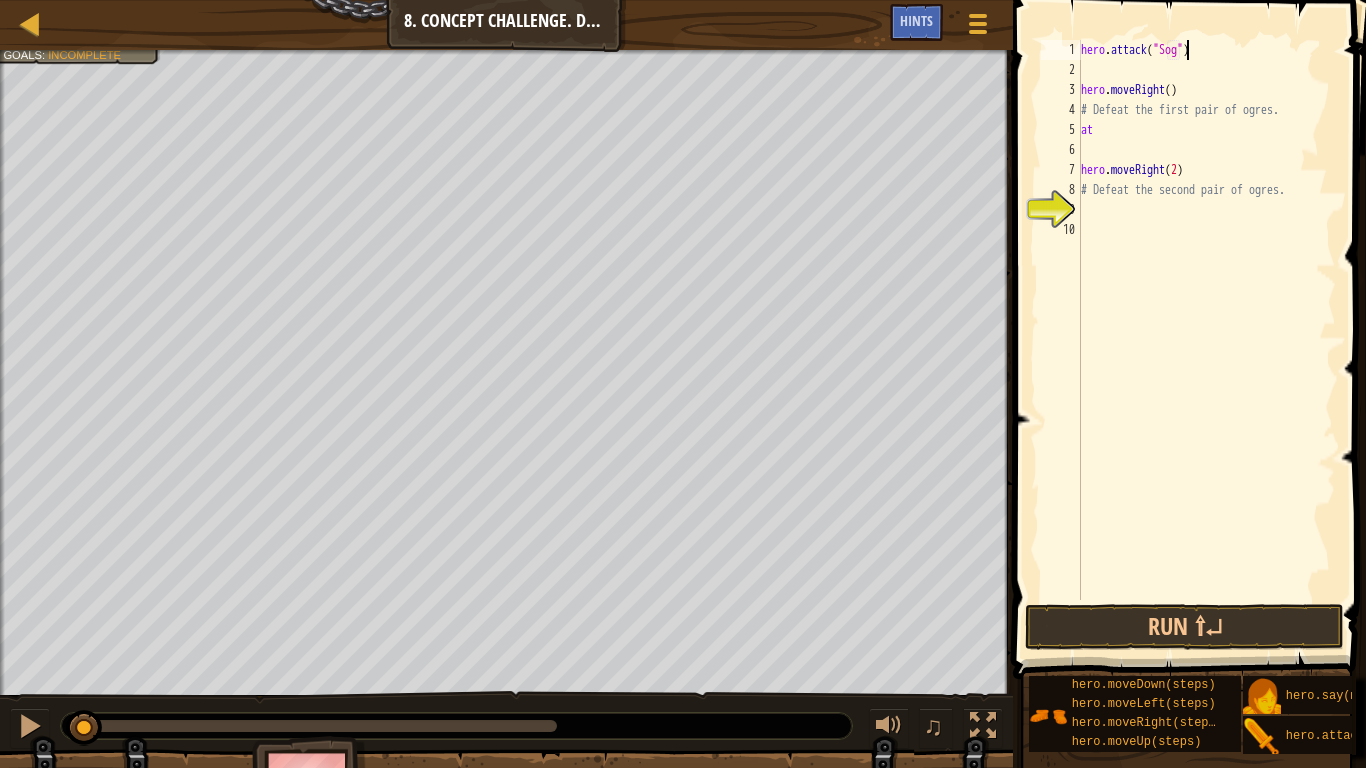 click on "hero . attack ( "Sog" ) hero . moveRight ( ) # Defeat the first pair of ogres. at hero . moveRight ( 2 ) # Defeat the second pair of ogres." at bounding box center (1206, 340) 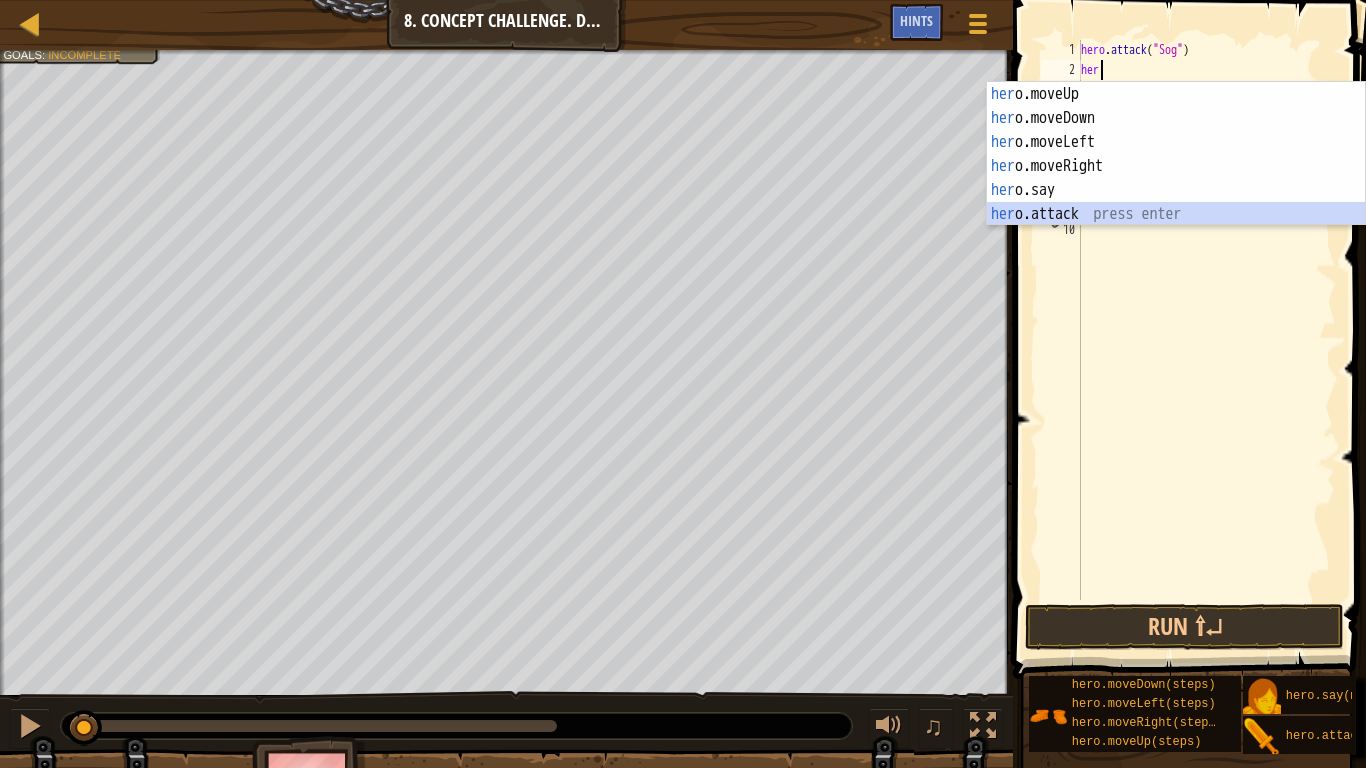 click on "her o.moveUp press enter her o.moveDown press enter her o.moveLeft press enter her o.moveRight press enter her o.say press enter her o.attack press enter" at bounding box center (1176, 178) 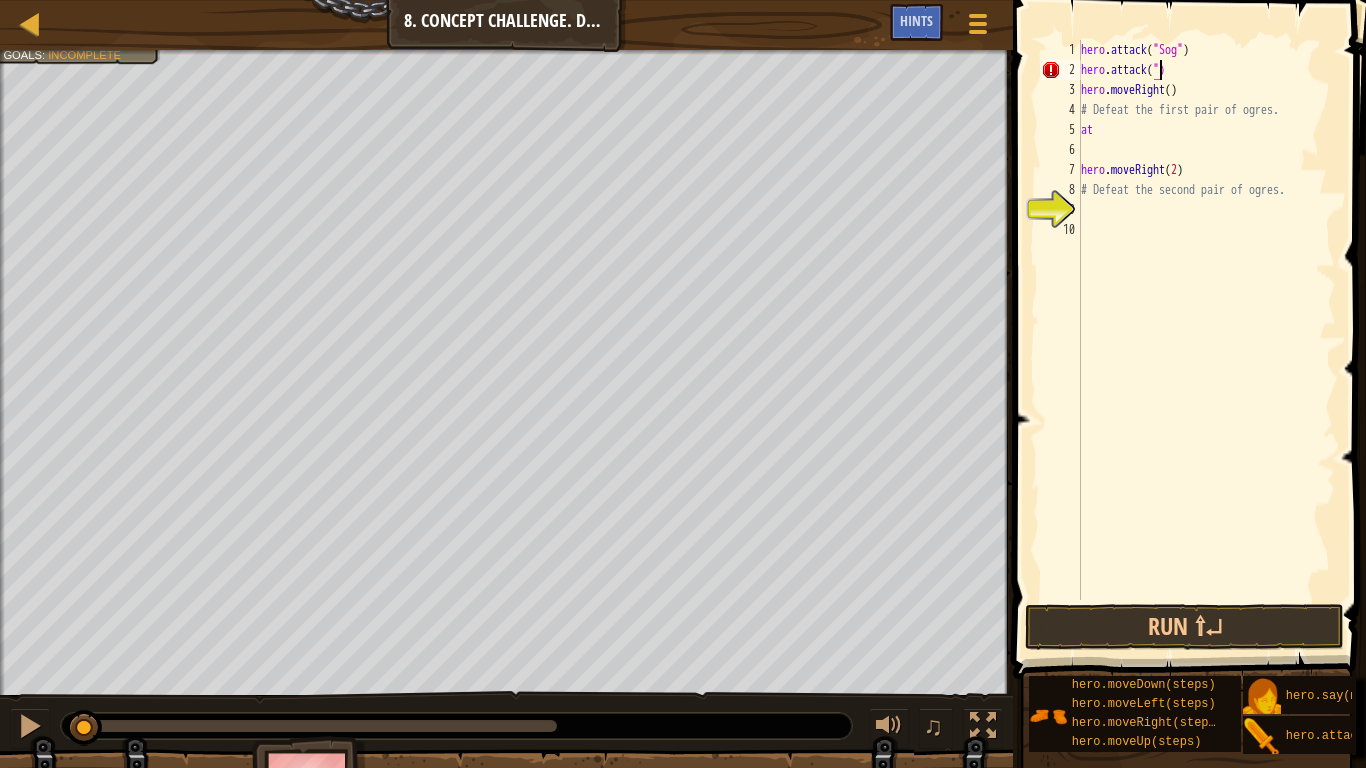 drag, startPoint x: 1226, startPoint y: 76, endPoint x: 1246, endPoint y: 56, distance: 28.284271 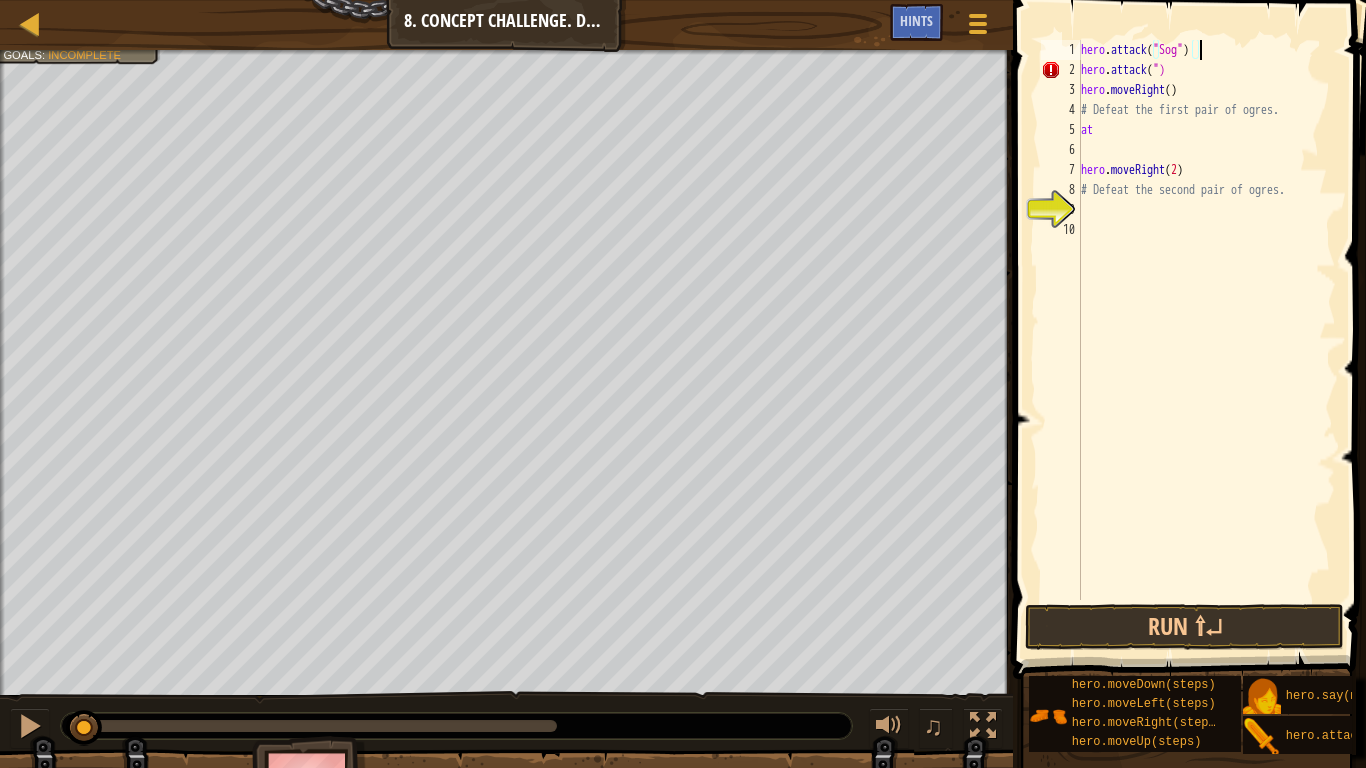 click on "hero . attack ( "Sog" ) hero . attack ( ") hero . moveRight ( ) # Defeat the first pair of ogres. at hero . moveRight ( 2 ) # Defeat the second pair of ogres." at bounding box center [1206, 340] 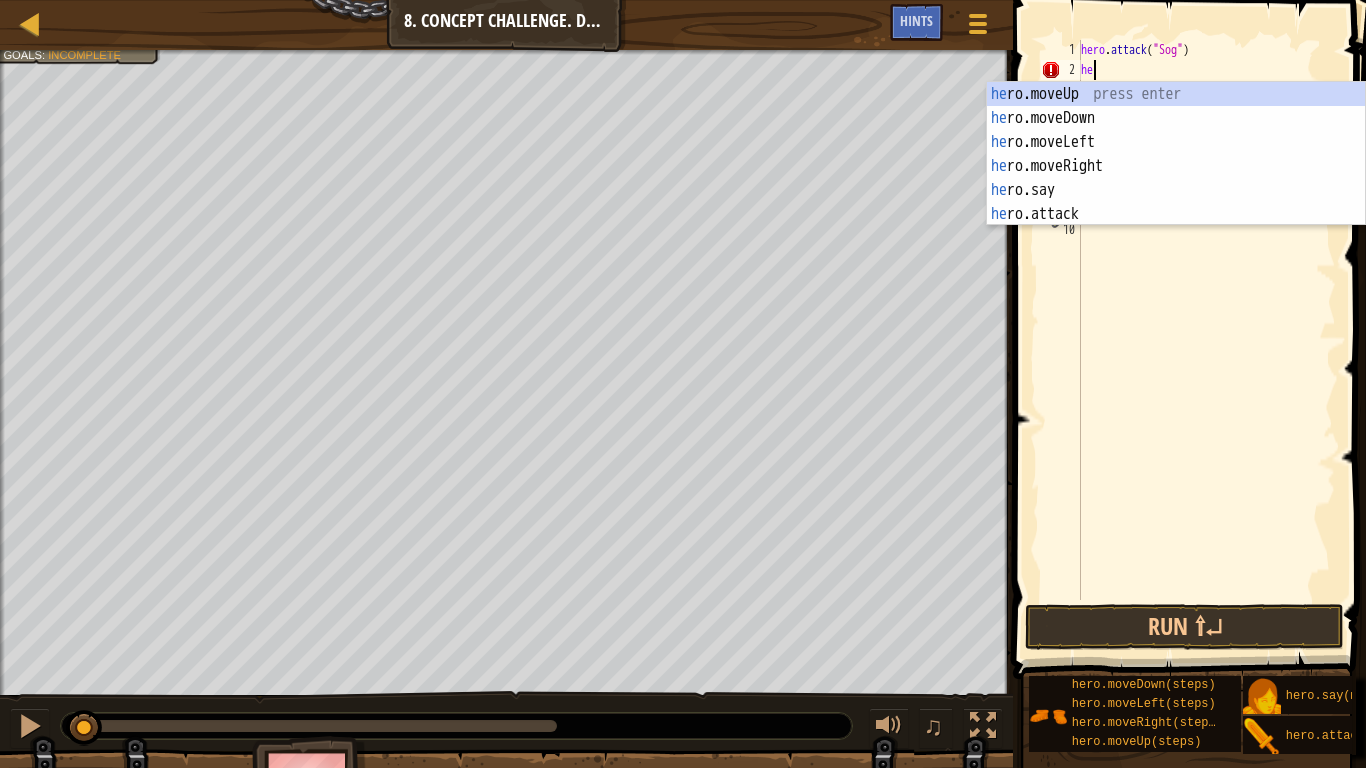 type on "h" 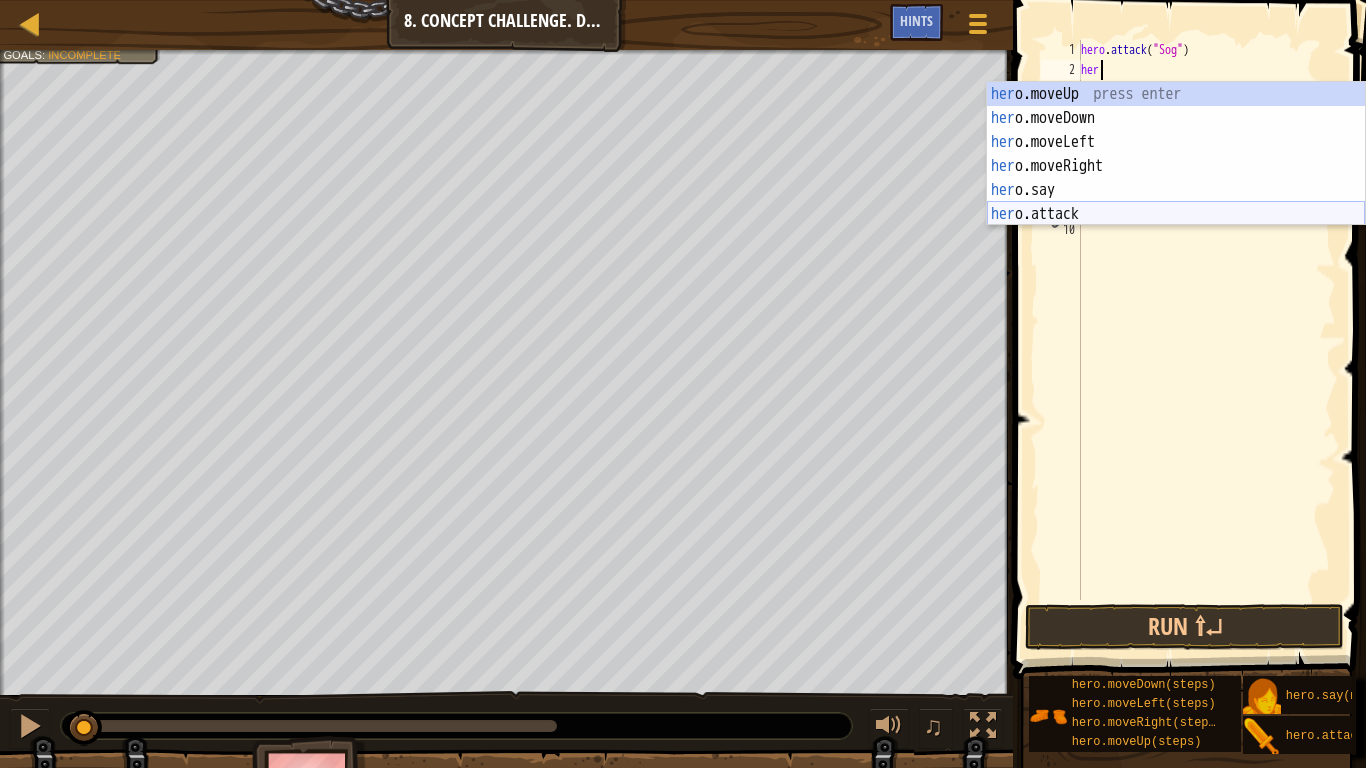 click on "her o.moveUp press enter her o.moveDown press enter her o.moveLeft press enter her o.moveRight press enter her o.say press enter her o.attack press enter" at bounding box center (1176, 178) 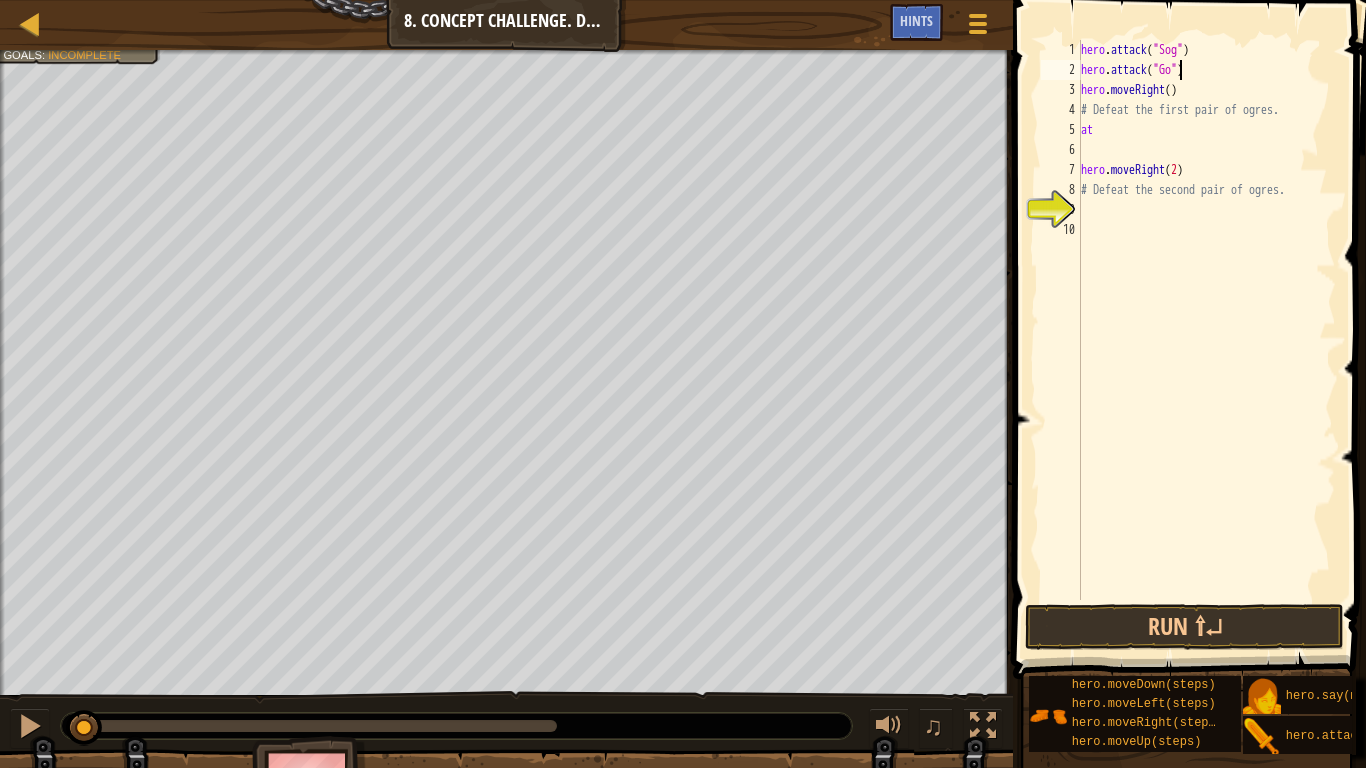 scroll, scrollTop: 9, scrollLeft: 8, axis: both 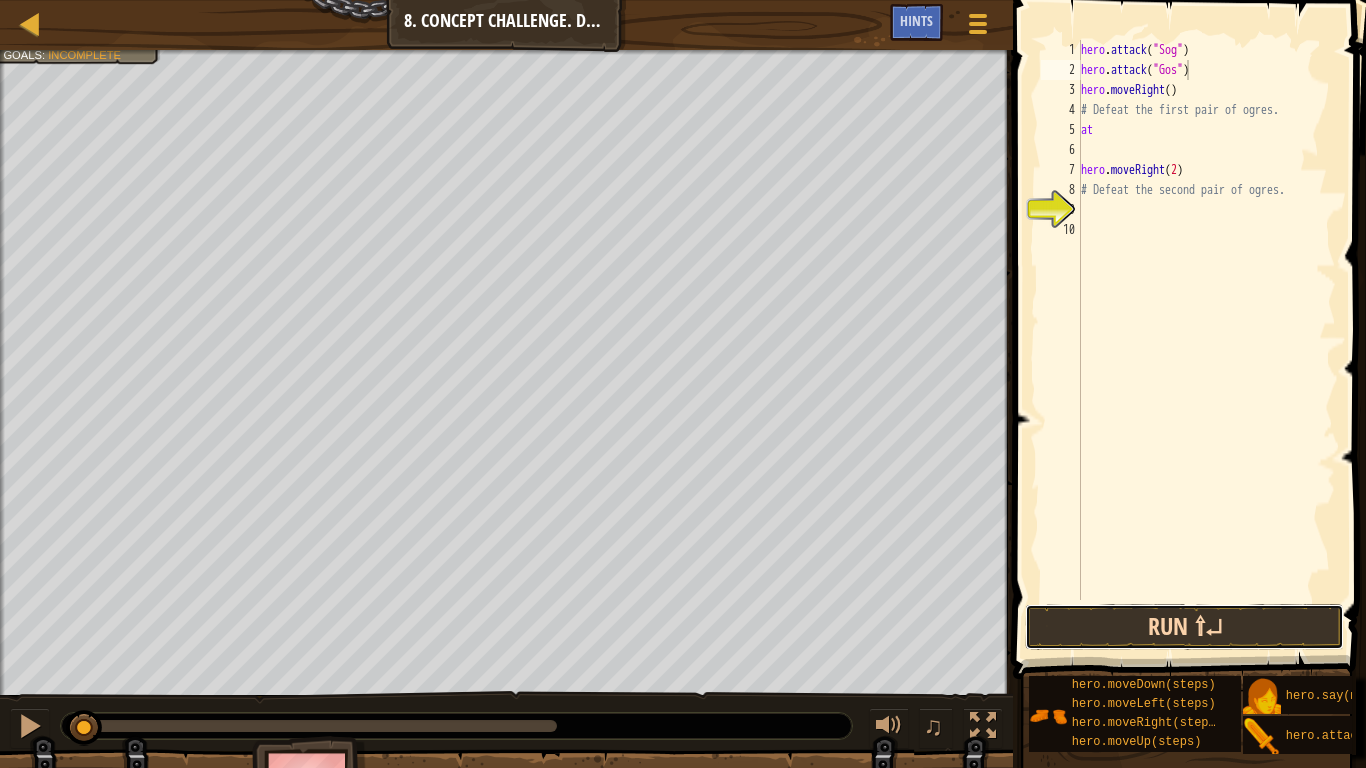 click on "Run ⇧↵" at bounding box center (1184, 627) 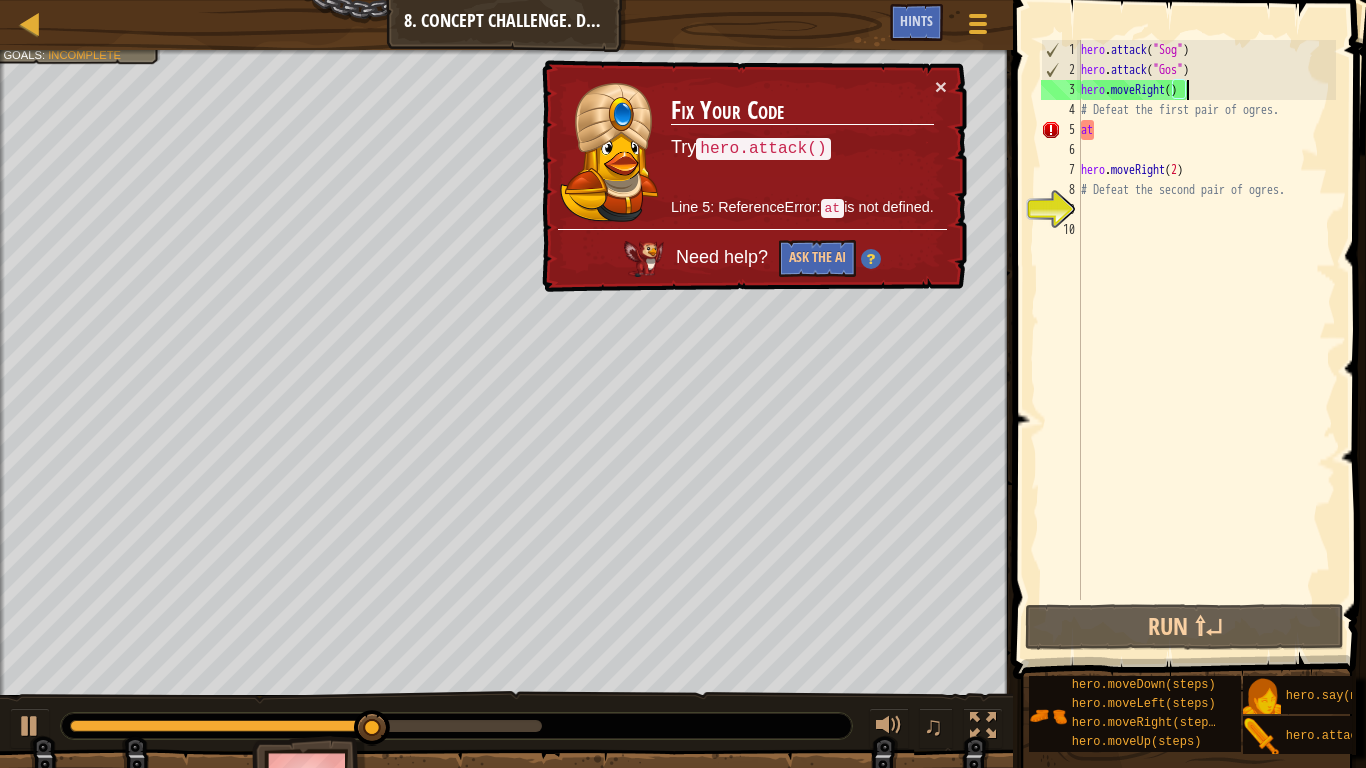 click on "hero . attack ( "Sog" ) hero . attack ( "Gos" ) hero . moveRight ( ) # Defeat the first pair of ogres. at hero . moveRight ( 2 ) # Defeat the second pair of ogres." at bounding box center (1206, 340) 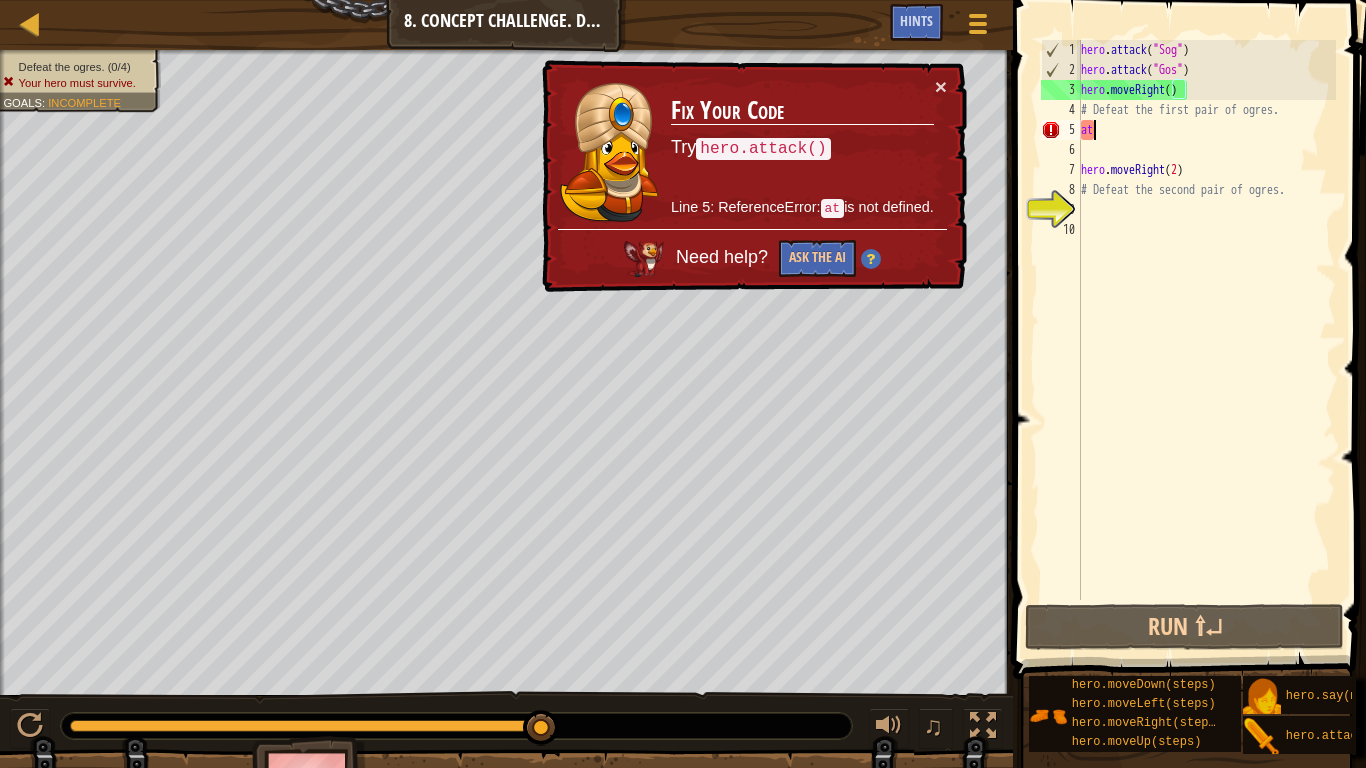click on "hero . attack ( "Sog" ) hero . attack ( "Gos" ) hero . moveRight ( ) # Defeat the first pair of ogres. at hero . moveRight ( 2 ) # Defeat the second pair of ogres." at bounding box center [1206, 340] 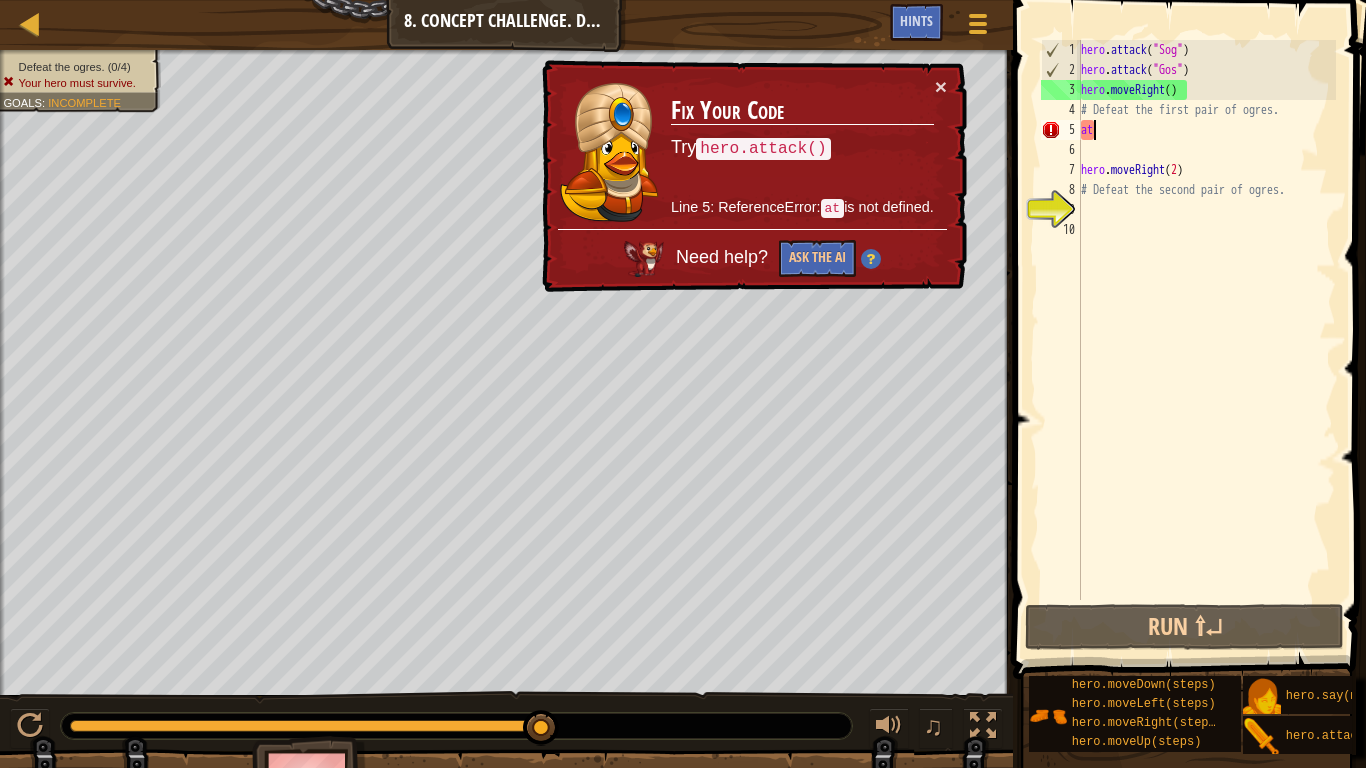 scroll, scrollTop: 9, scrollLeft: 0, axis: vertical 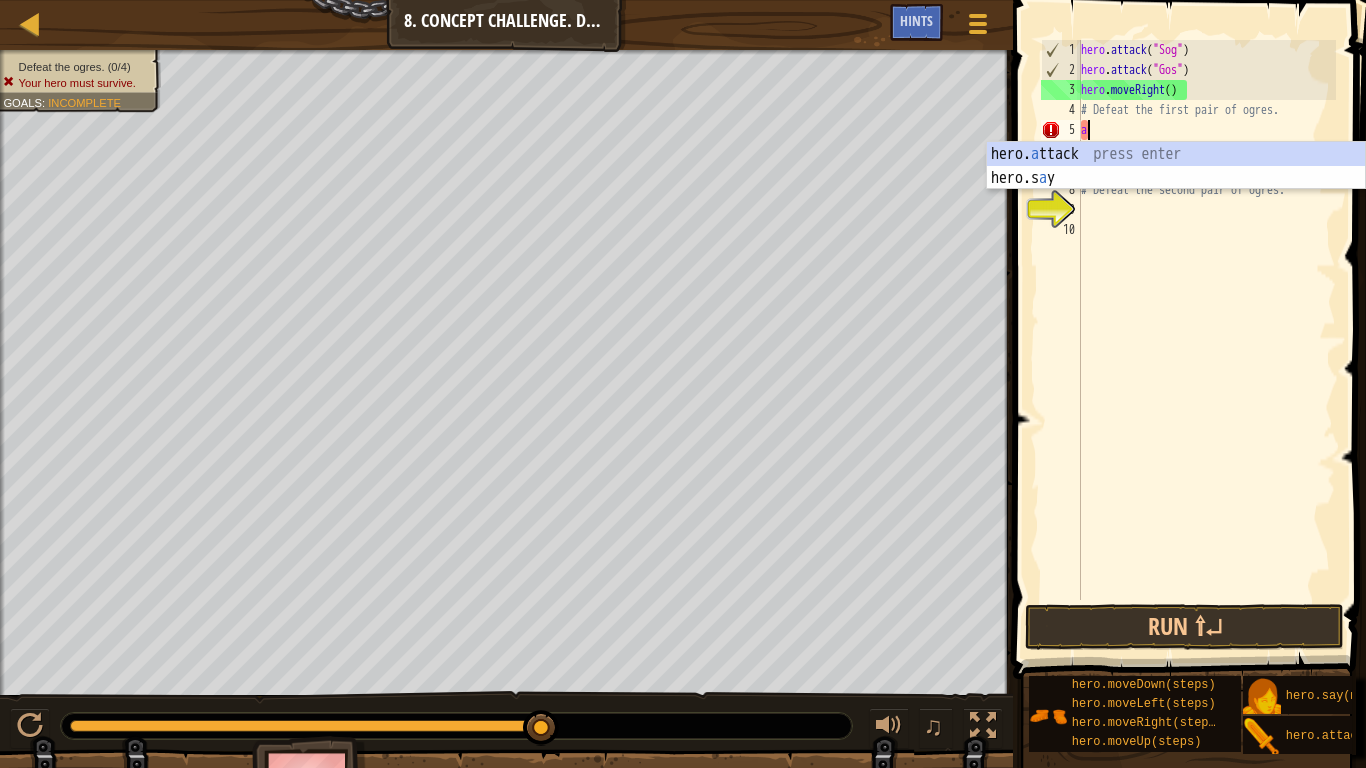 type 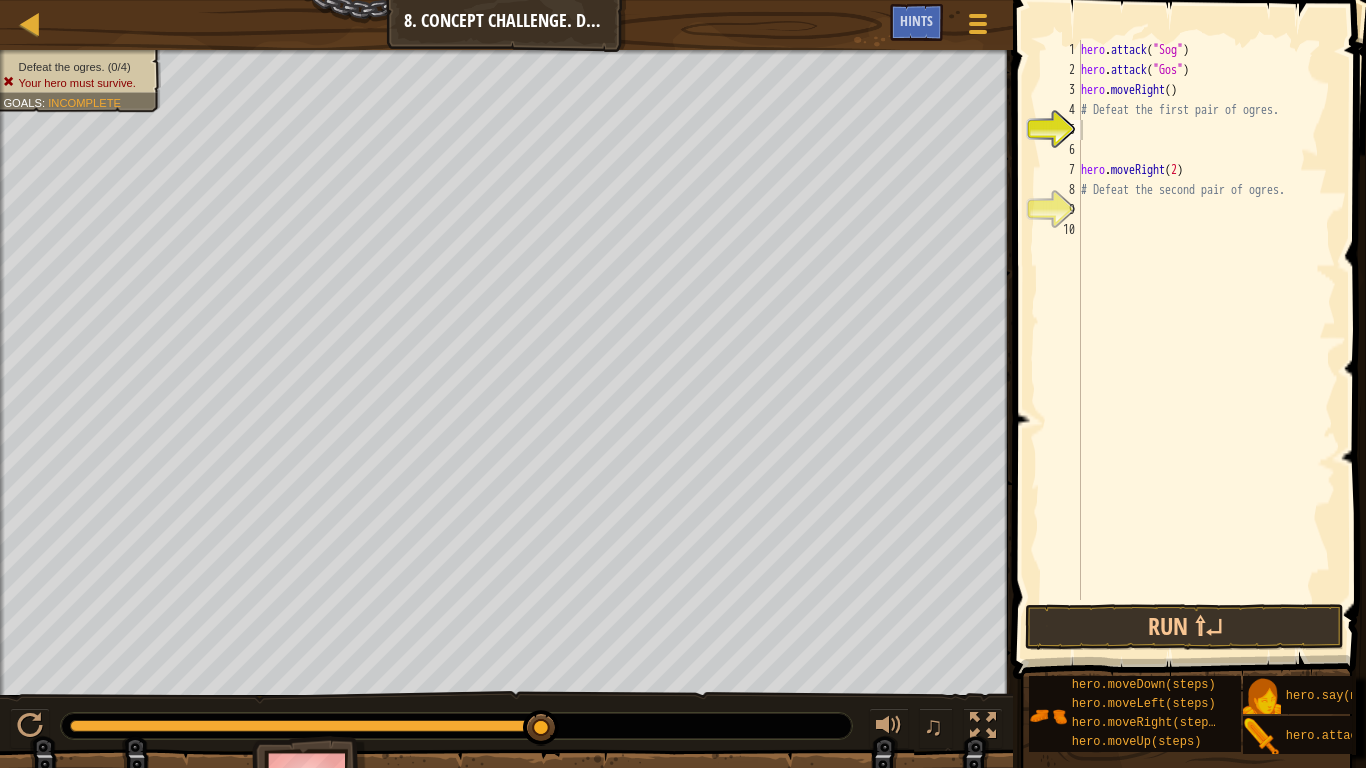 drag, startPoint x: 47, startPoint y: 15, endPoint x: 58, endPoint y: 13, distance: 11.18034 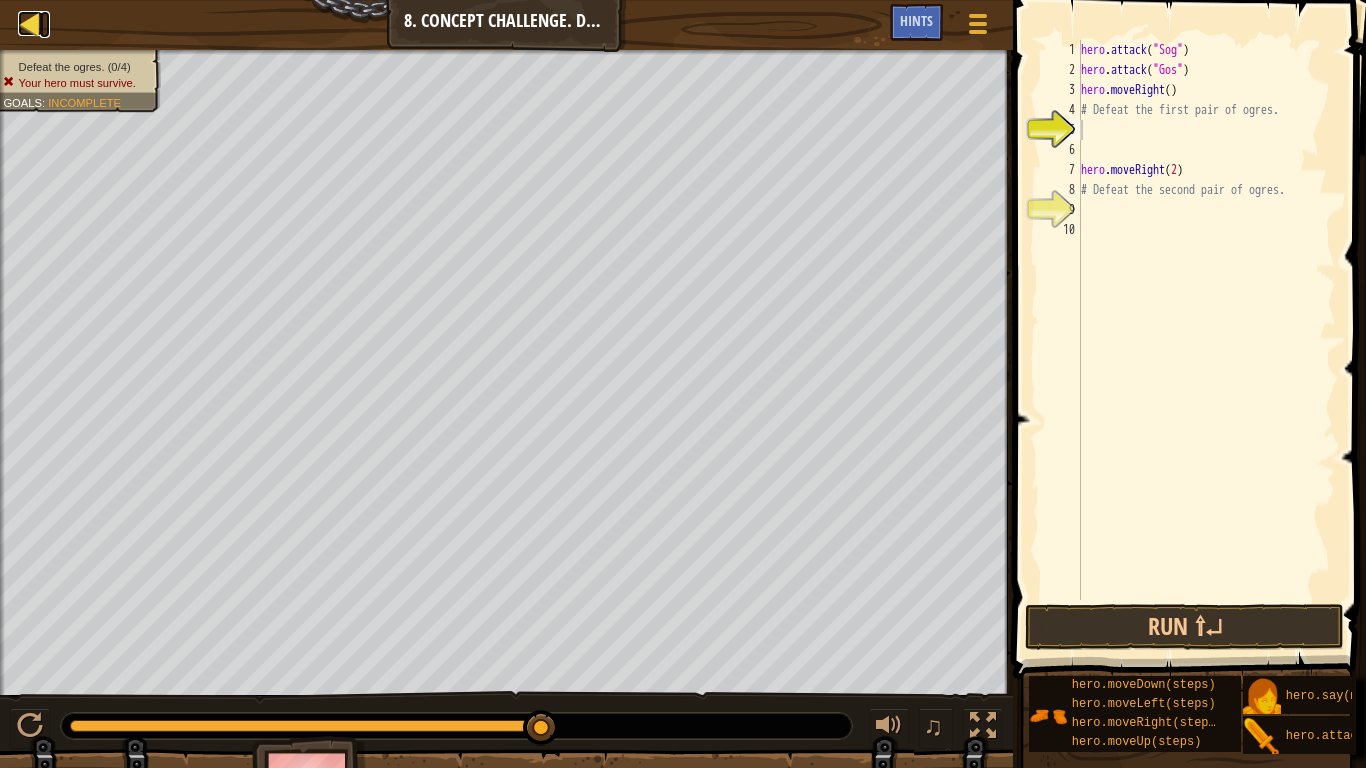click at bounding box center (30, 23) 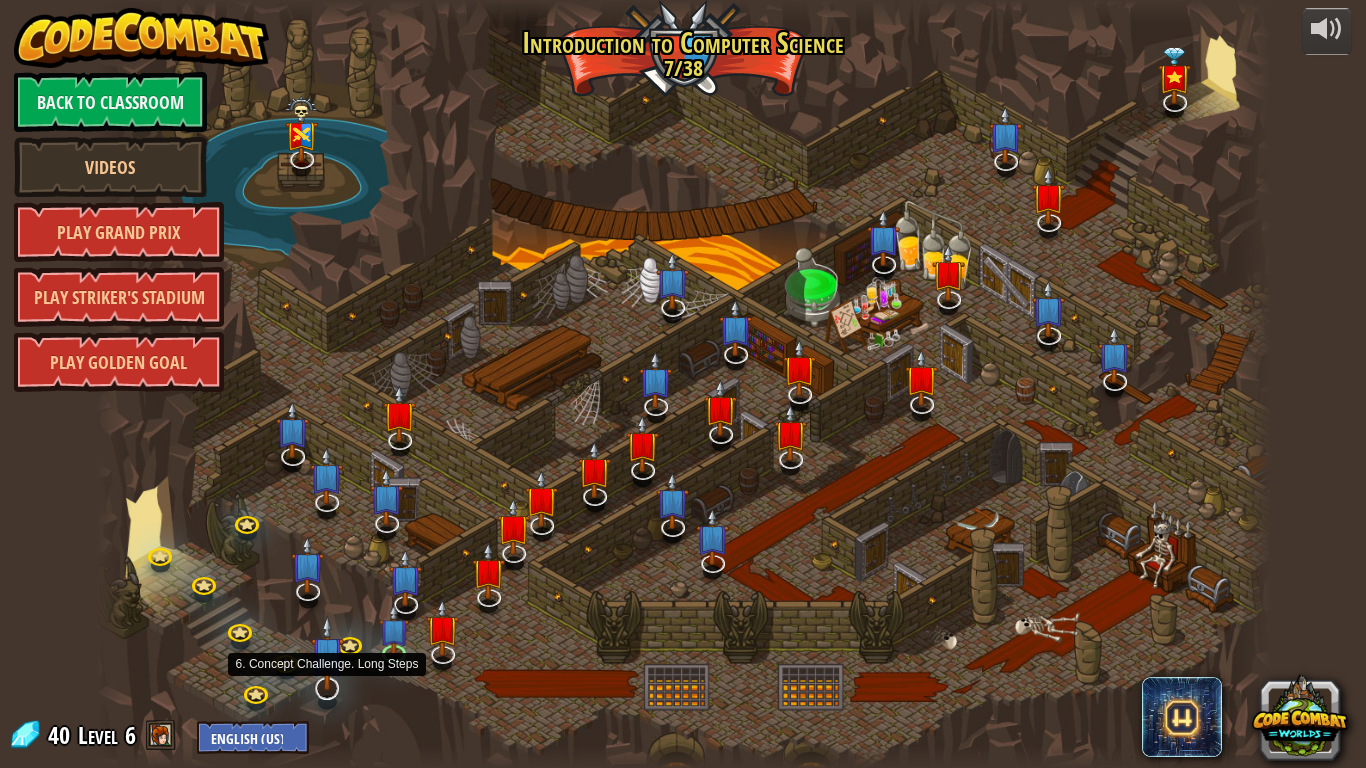 click at bounding box center [327, 653] 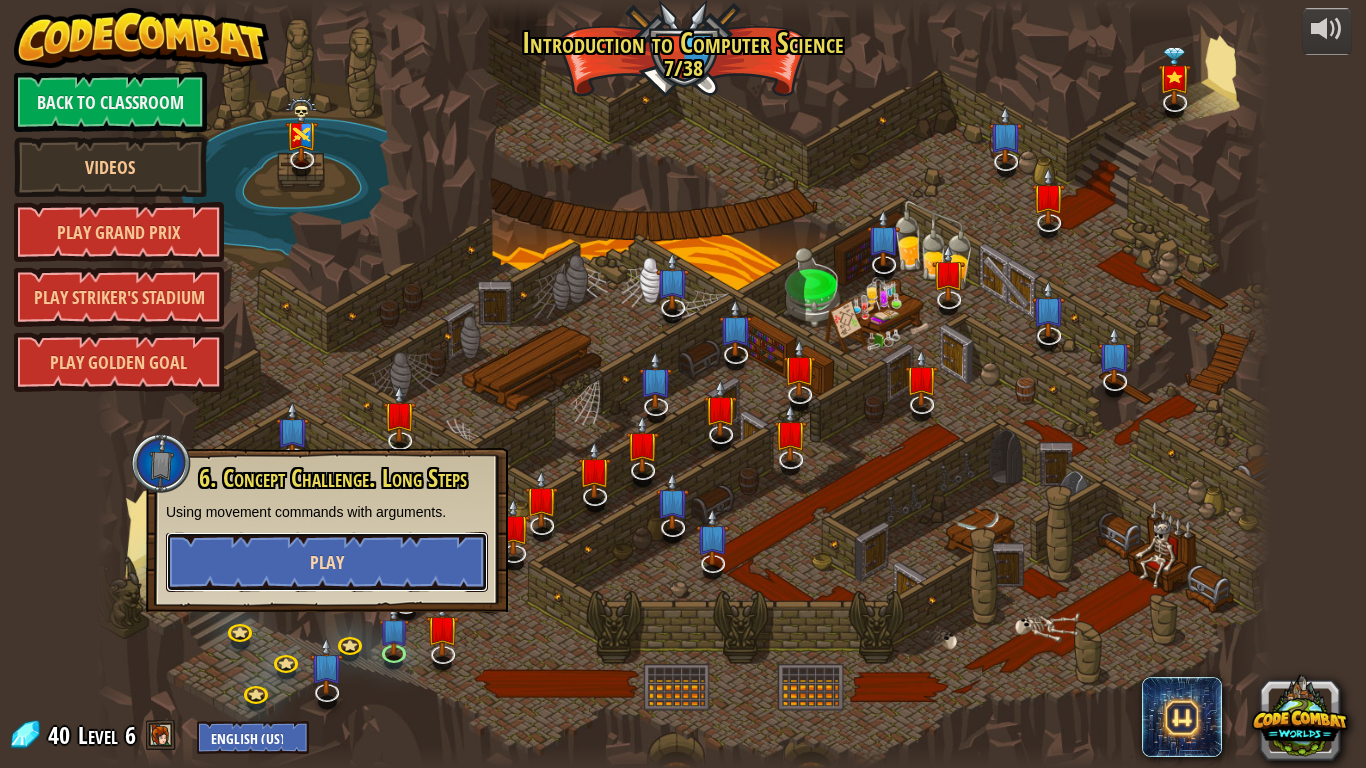 click on "Play" at bounding box center (327, 562) 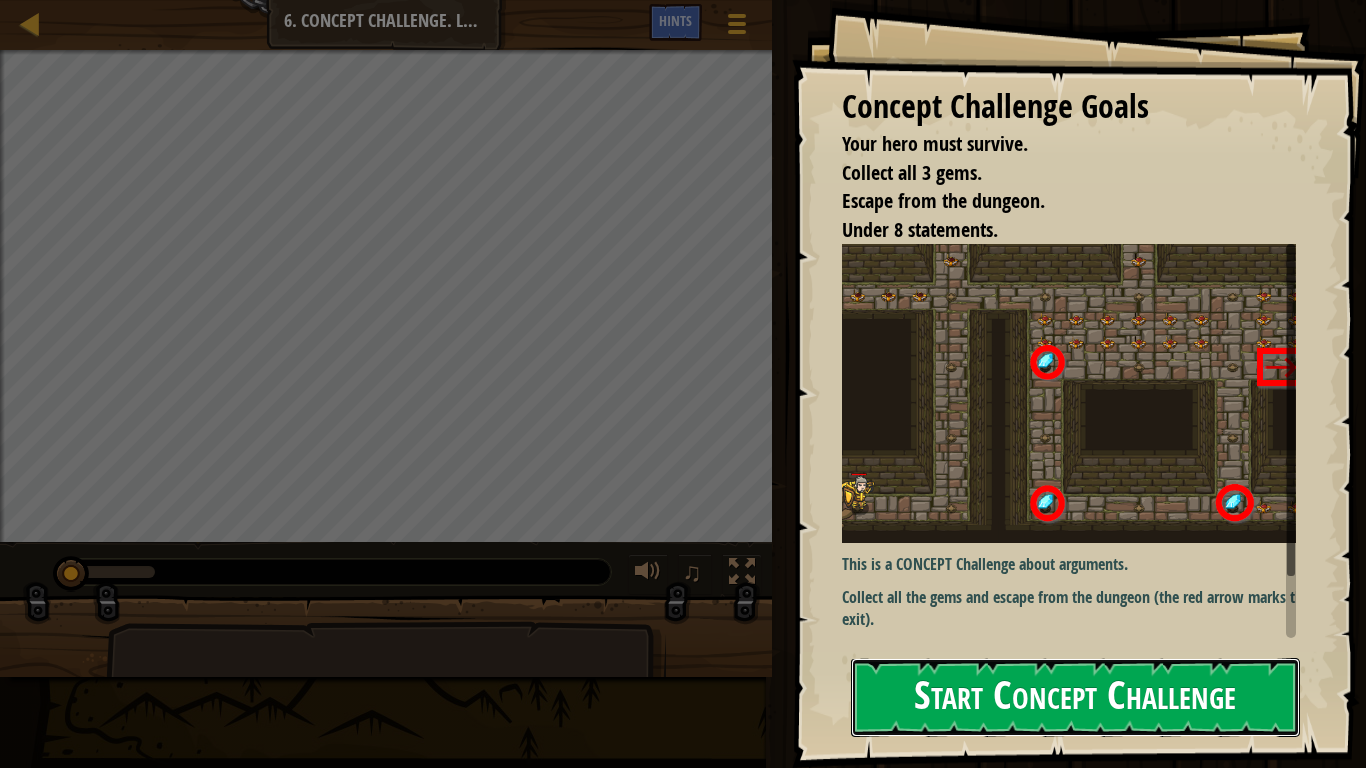 click on "Start Concept Challenge" at bounding box center [1075, 697] 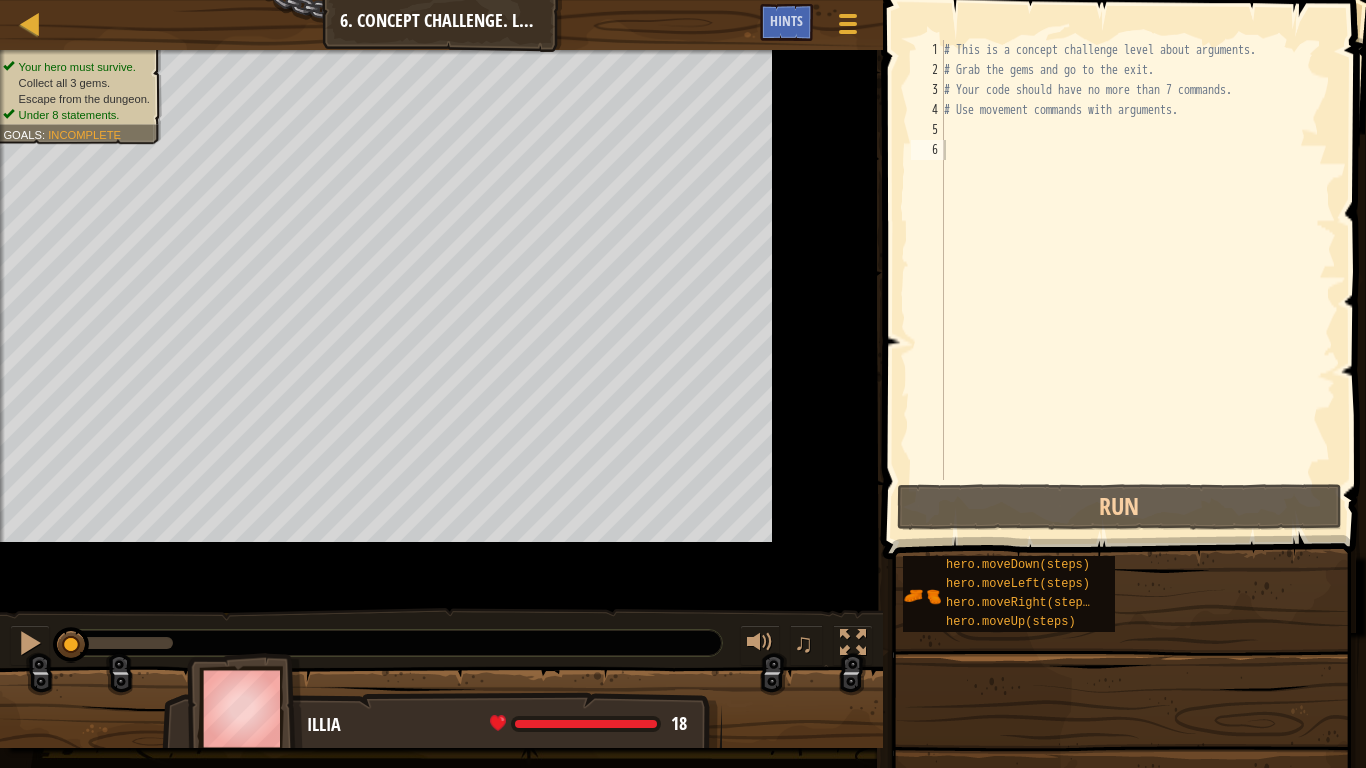 click at bounding box center [1121, 831] 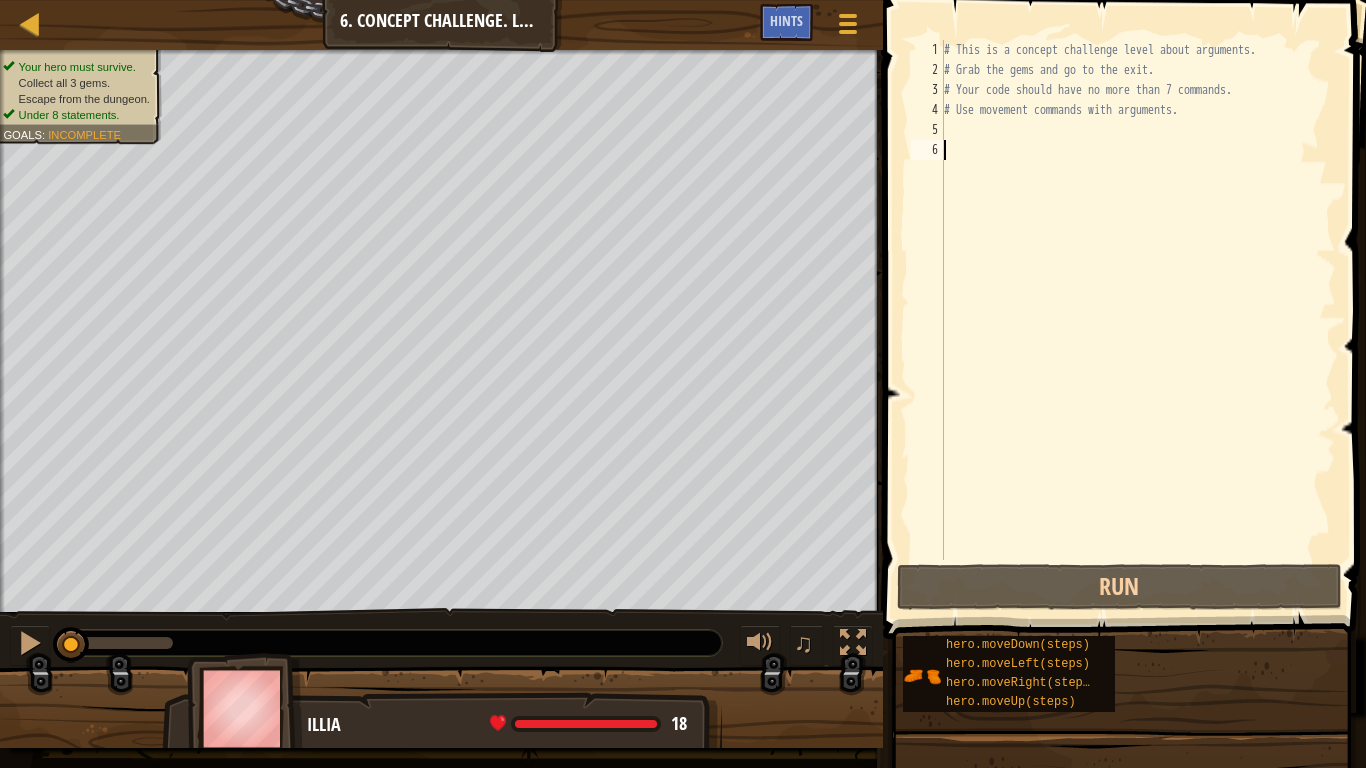 click on "# This is a concept challenge level about arguments. # Grab the gems and go to the exit. # Your code should have no more than 7 commands. # Use movement commands with arguments." at bounding box center (1138, 320) 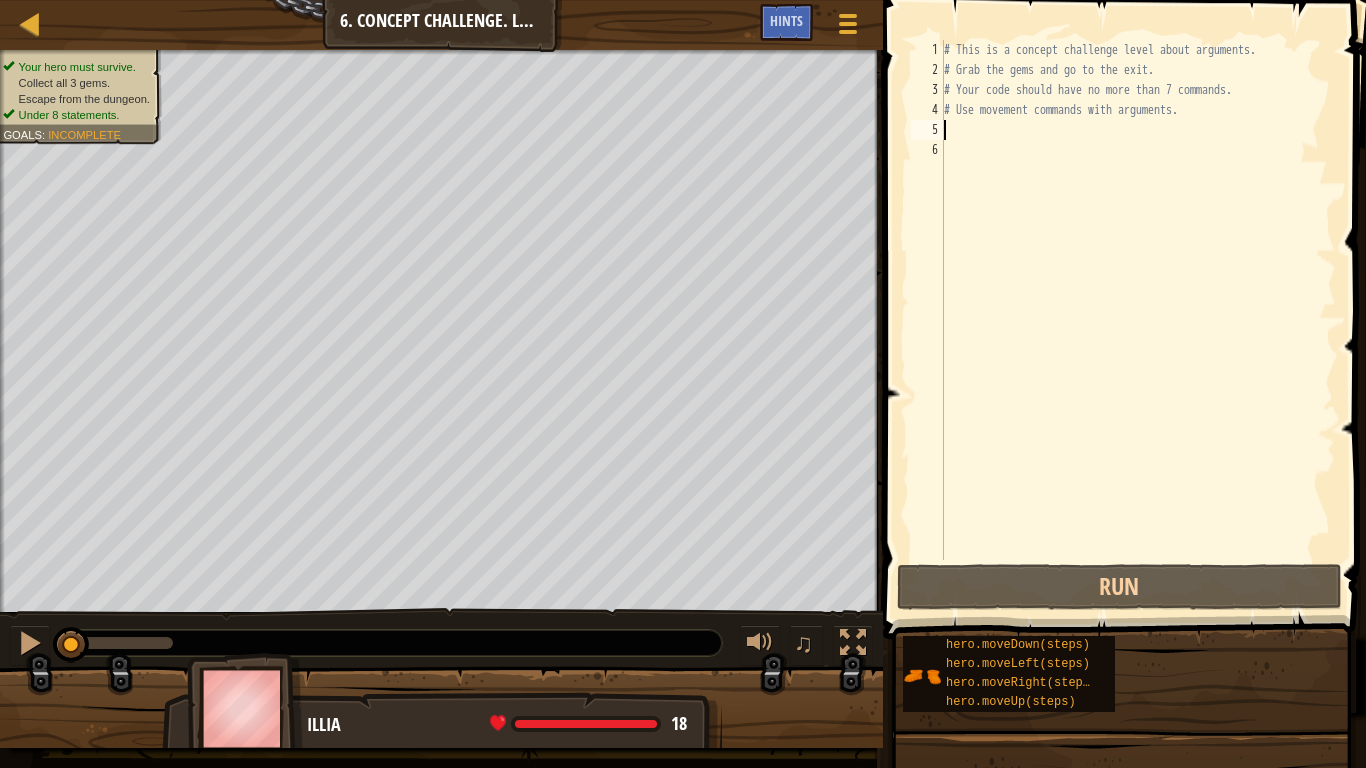 type on "m" 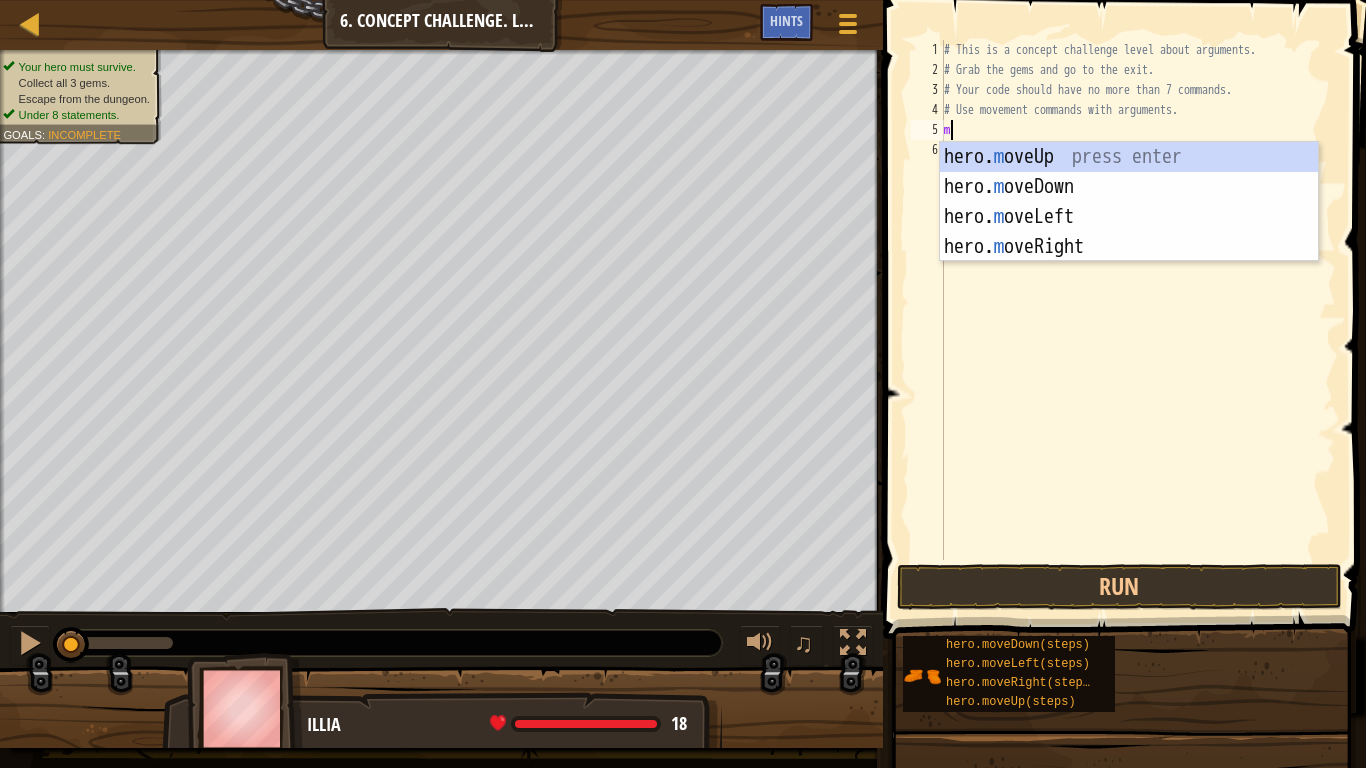 scroll, scrollTop: 9, scrollLeft: 0, axis: vertical 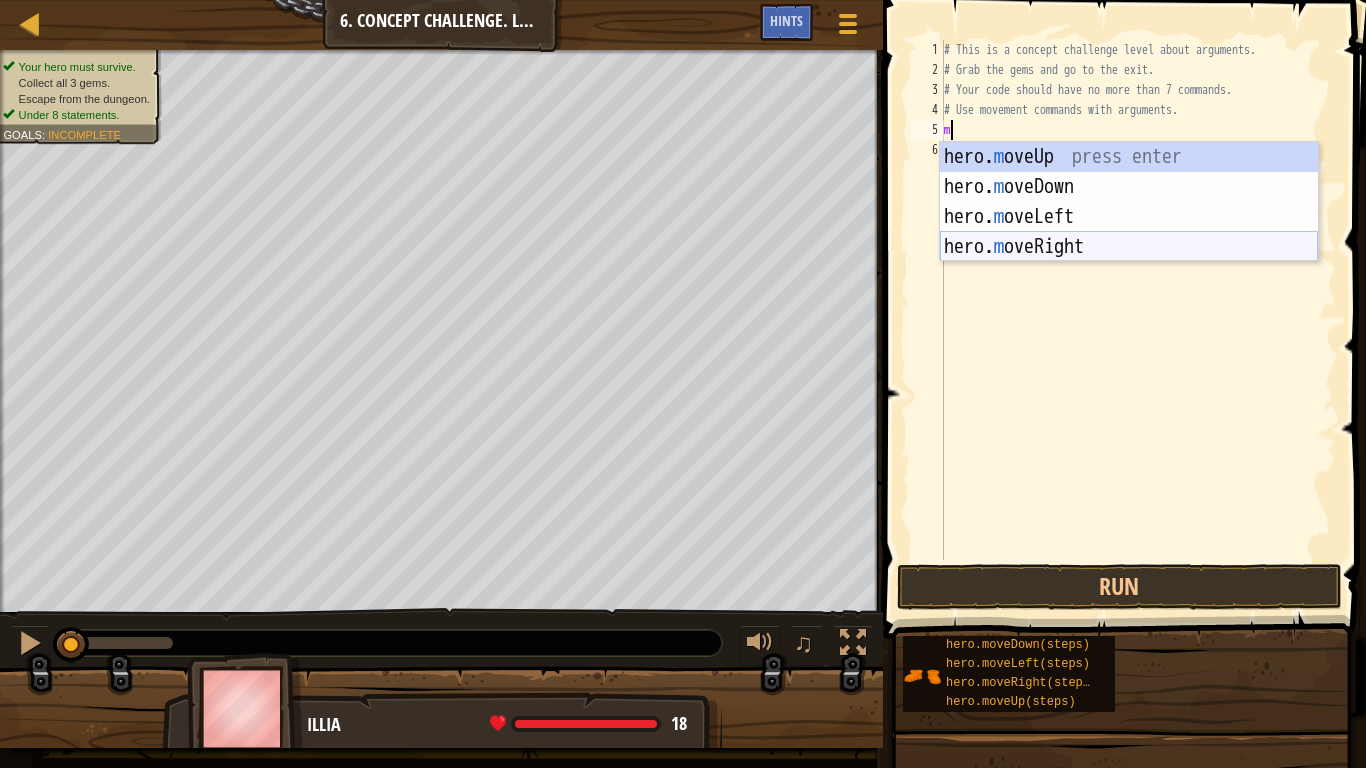 click on "hero. m oveUp press enter hero. m oveDown press enter hero. m oveLeft press enter hero. m oveRight press enter" at bounding box center [1129, 232] 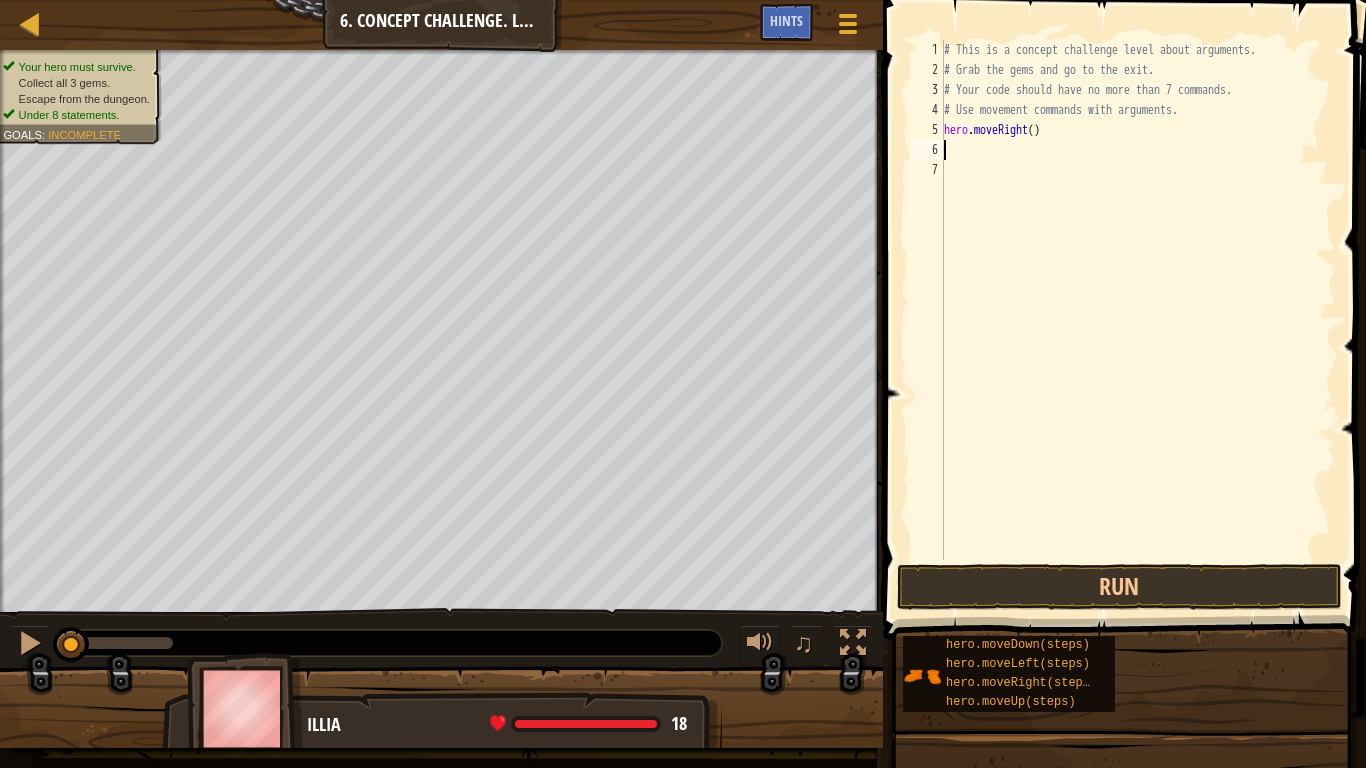 type on "m" 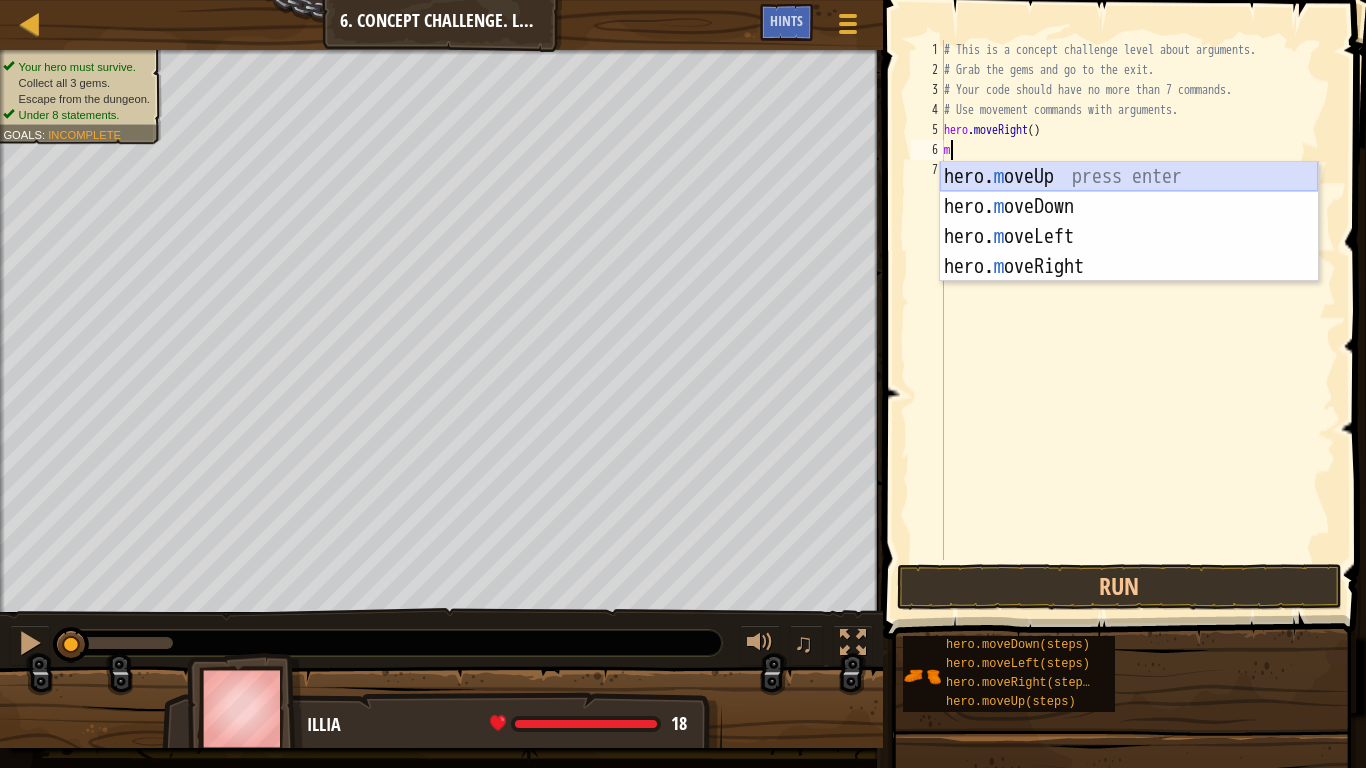 click on "hero. m oveUp press enter hero. m oveDown press enter hero. m oveLeft press enter hero. m oveRight press enter" at bounding box center (1129, 252) 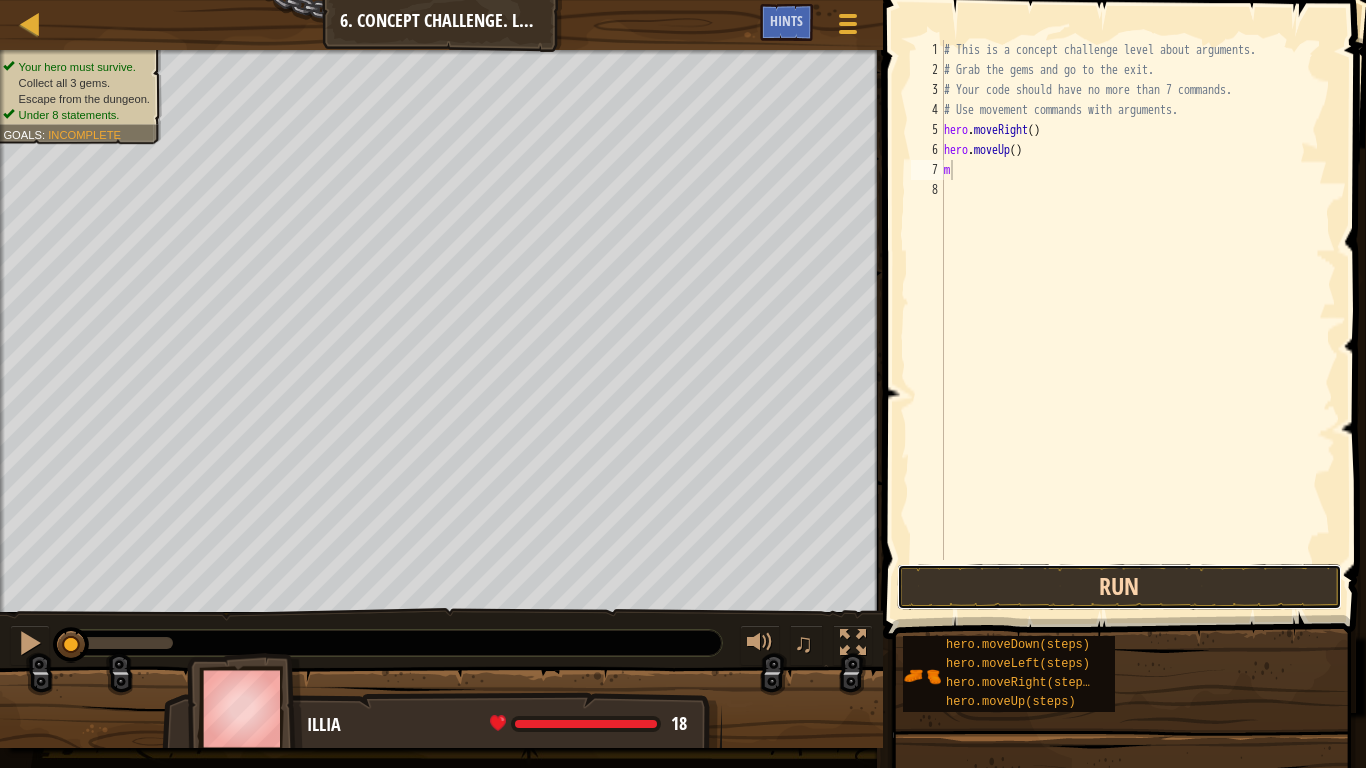 click on "Run" at bounding box center [1119, 587] 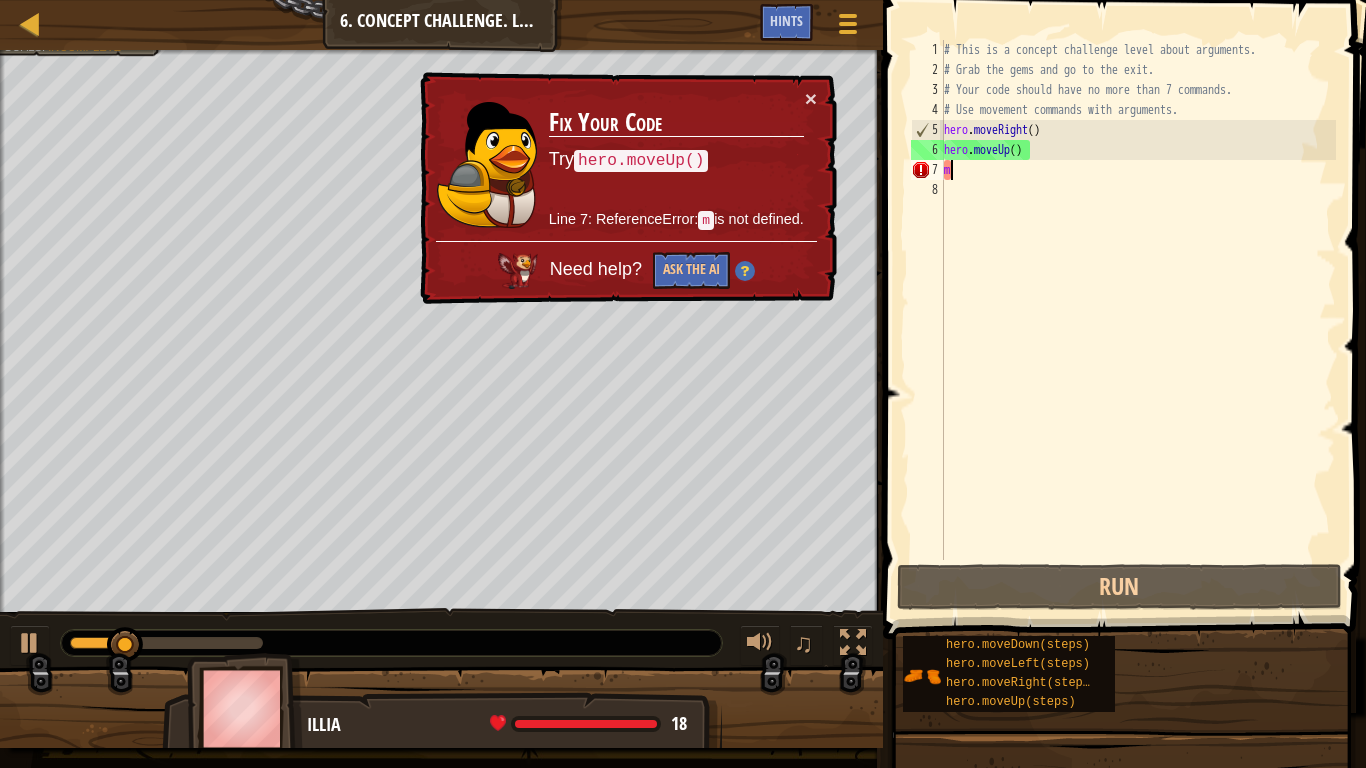 type on "mo" 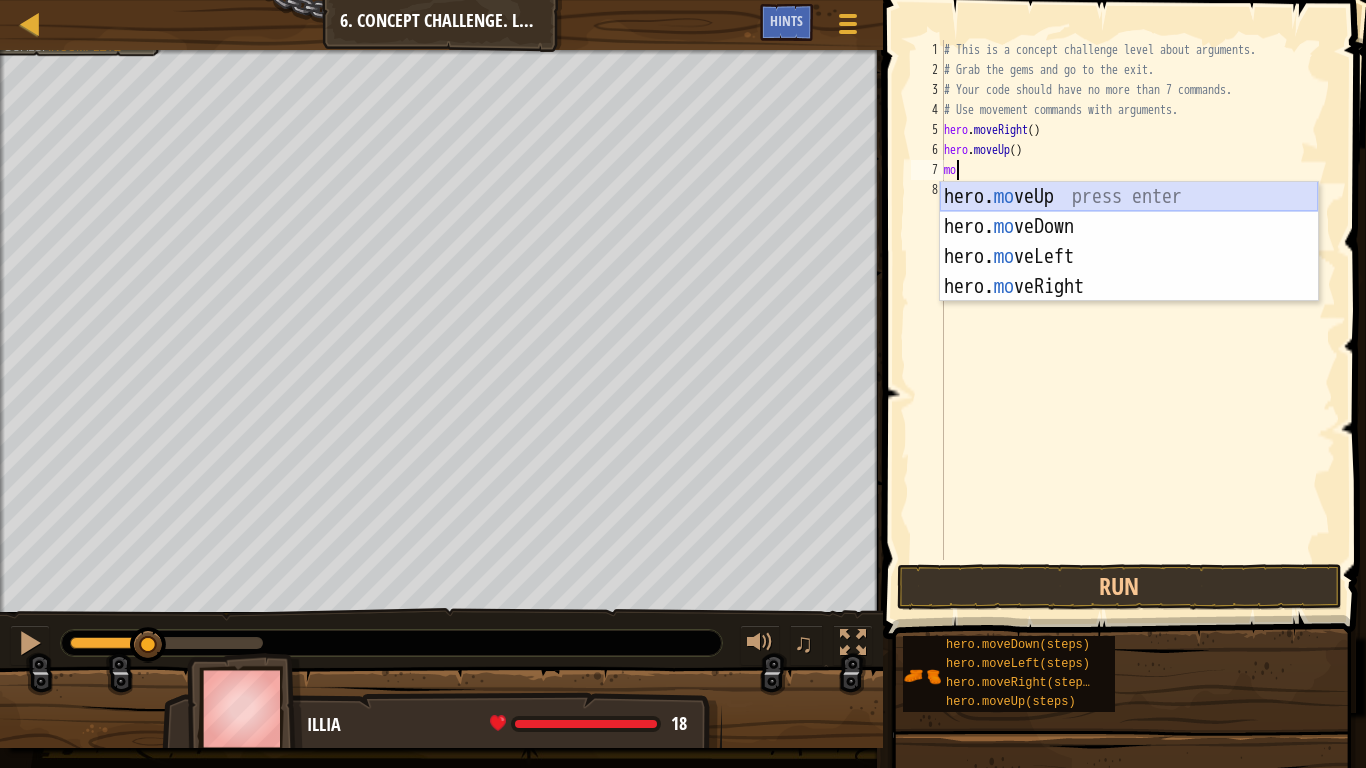 click on "hero. mo veUp press enter hero. mo veDown press enter hero. mo veLeft press enter hero. mo veRight press enter" at bounding box center (1129, 272) 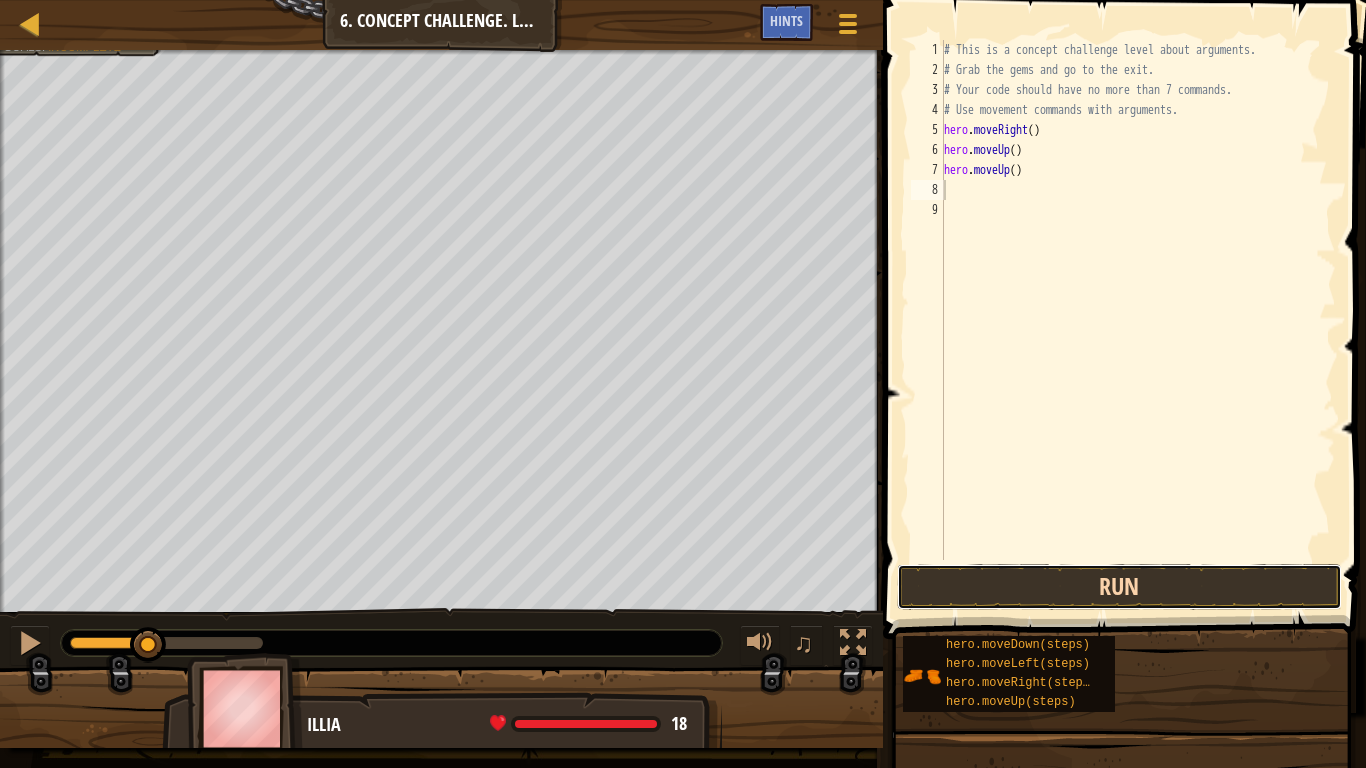 click on "Run" at bounding box center [1119, 587] 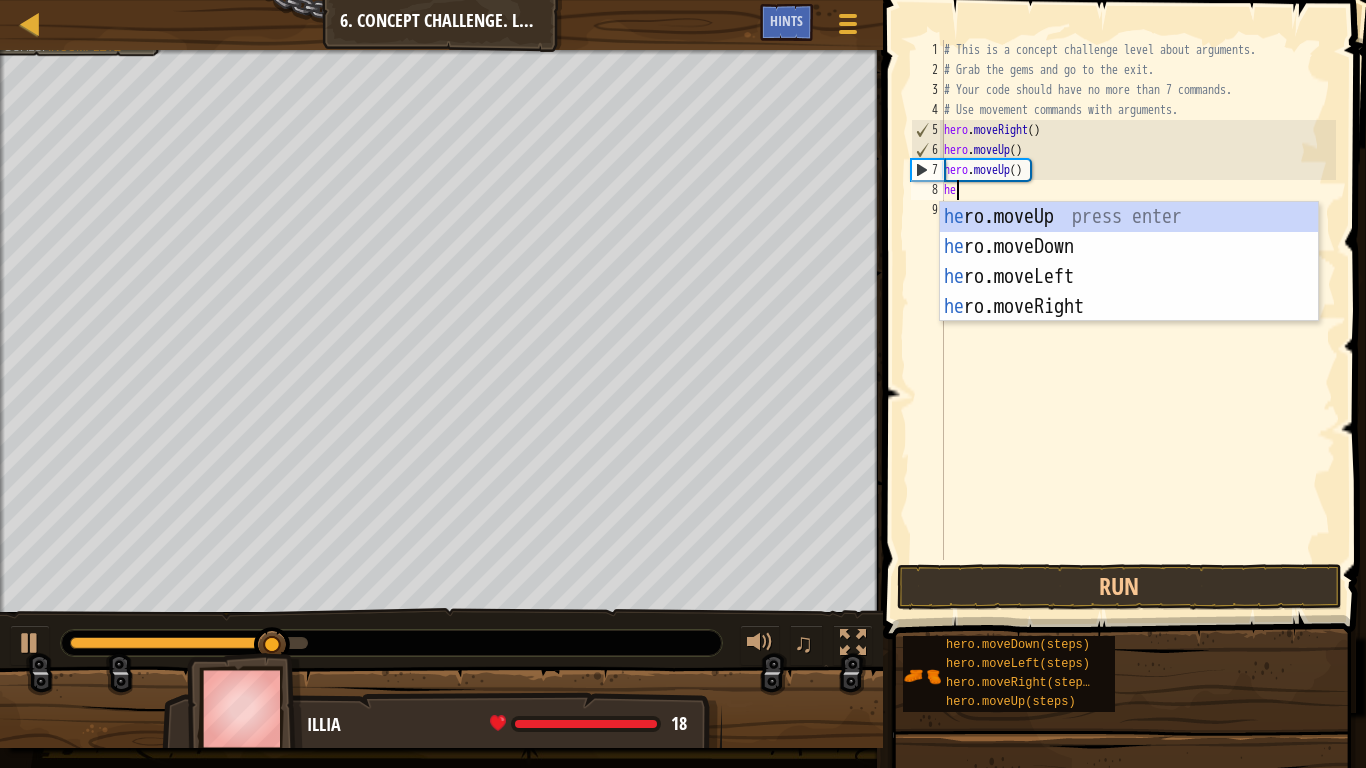 type on "her" 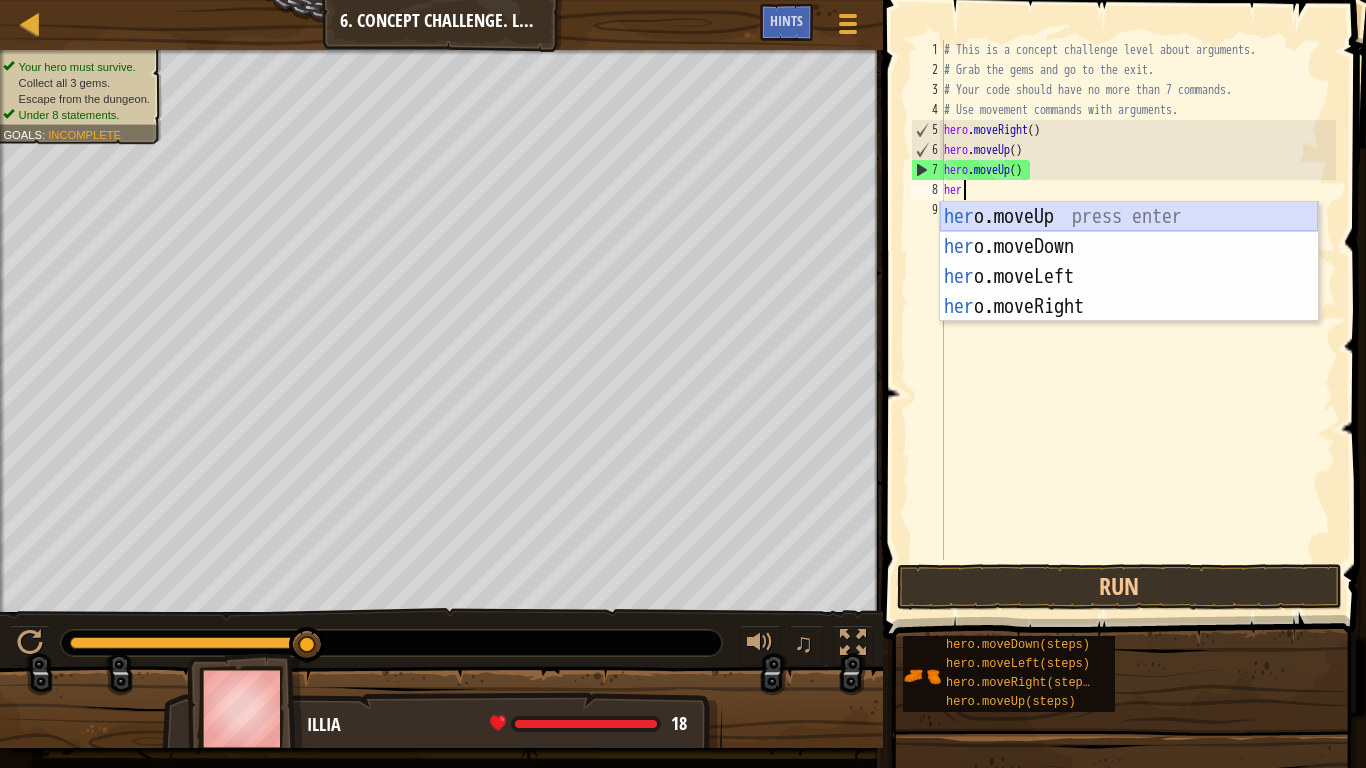 click on "her o.moveUp press enter her o.moveDown press enter her o.moveLeft press enter her o.moveRight press enter" at bounding box center [1129, 292] 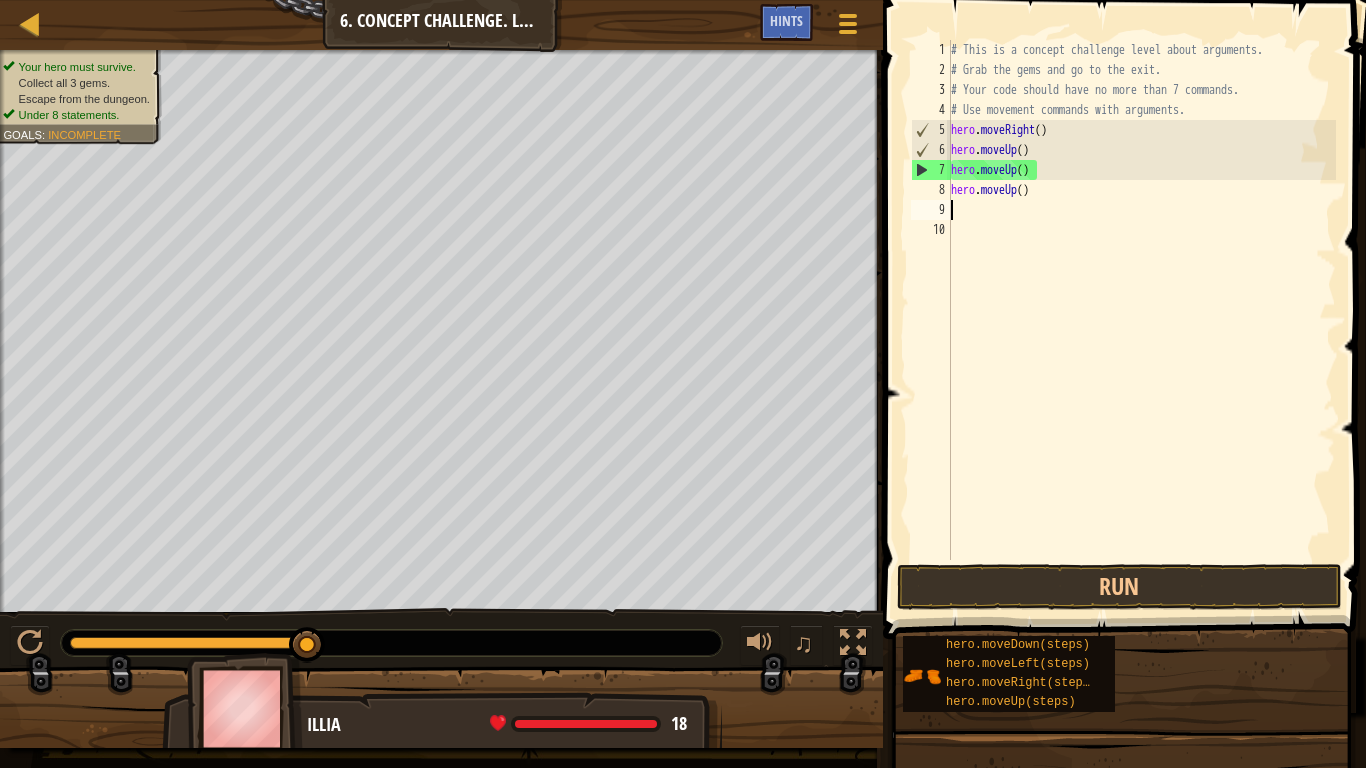 scroll, scrollTop: 9, scrollLeft: 0, axis: vertical 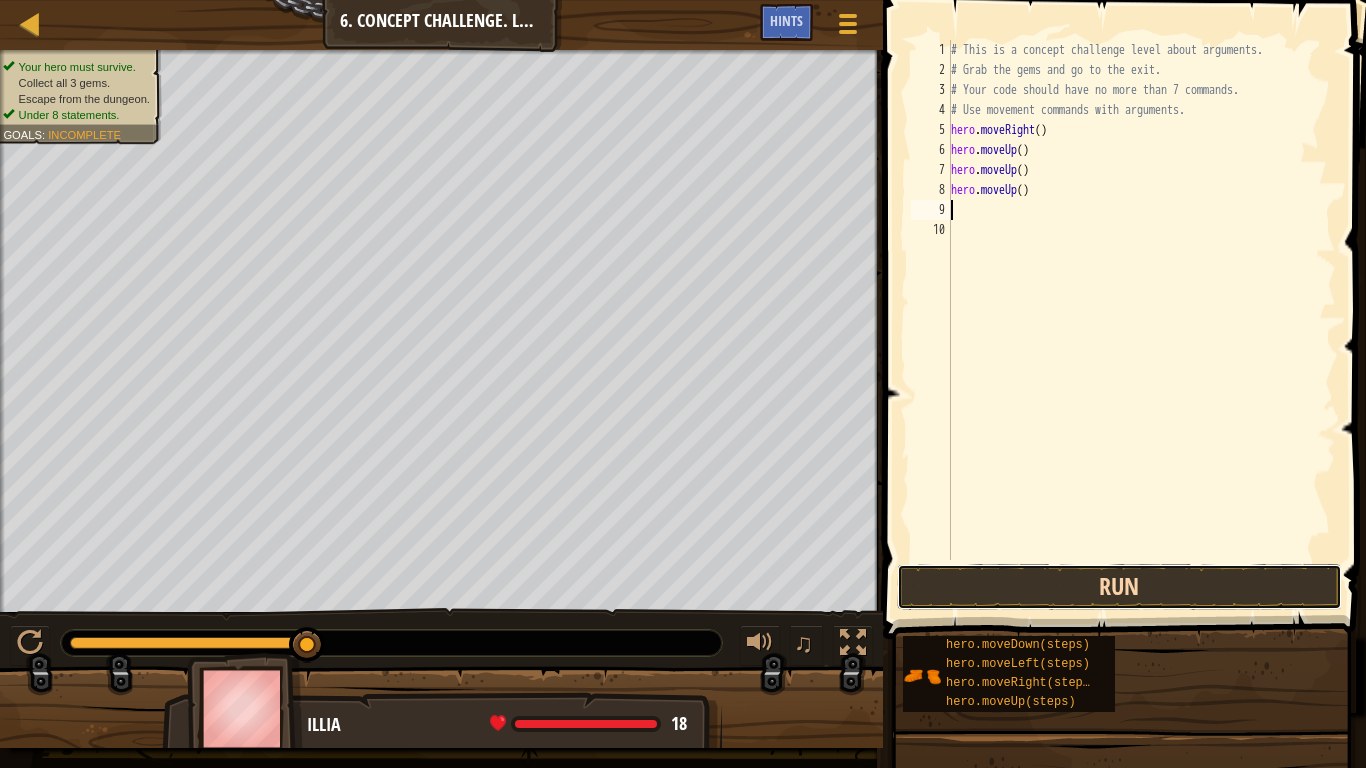 click on "Run" at bounding box center [1119, 587] 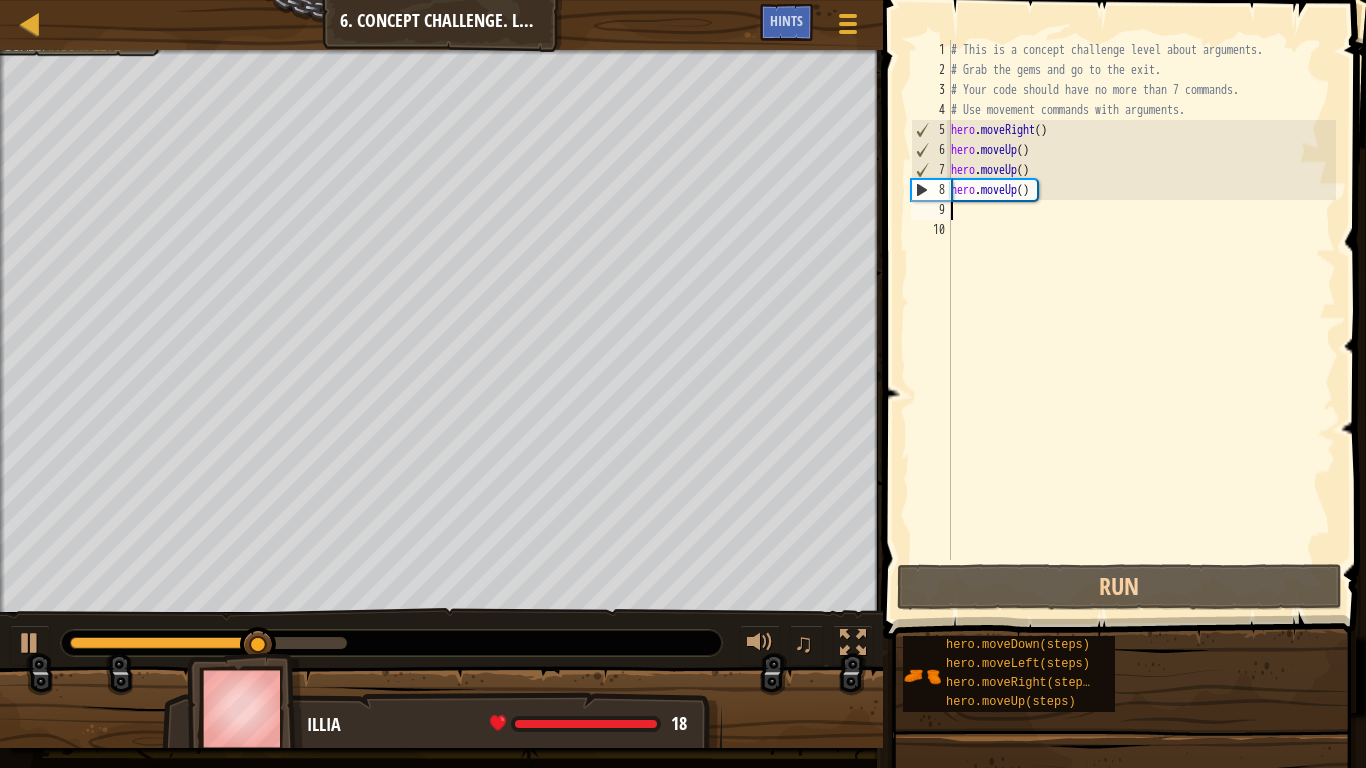 type on "h" 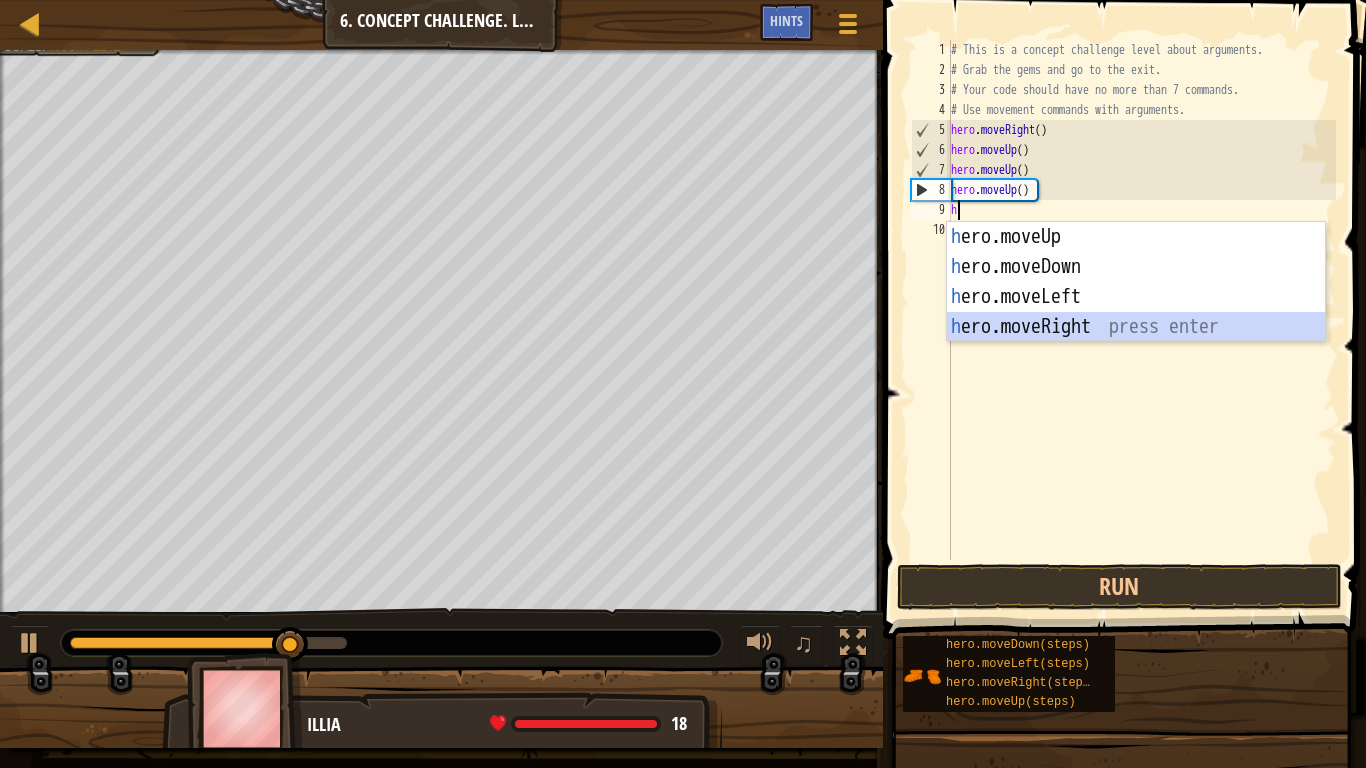 click on "h ero.moveUp press enter h ero.moveDown press enter h ero.moveLeft press enter h ero.moveRight press enter" at bounding box center [1136, 312] 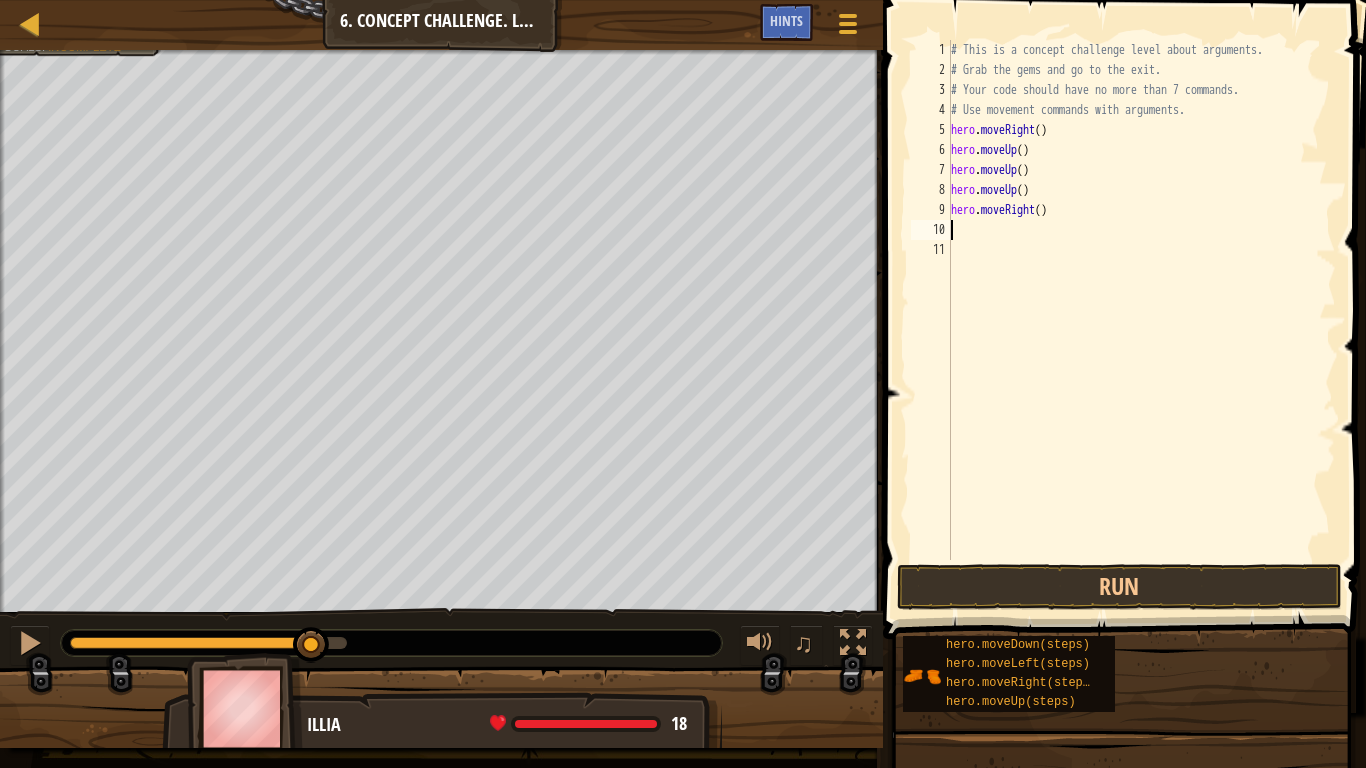 type on "m" 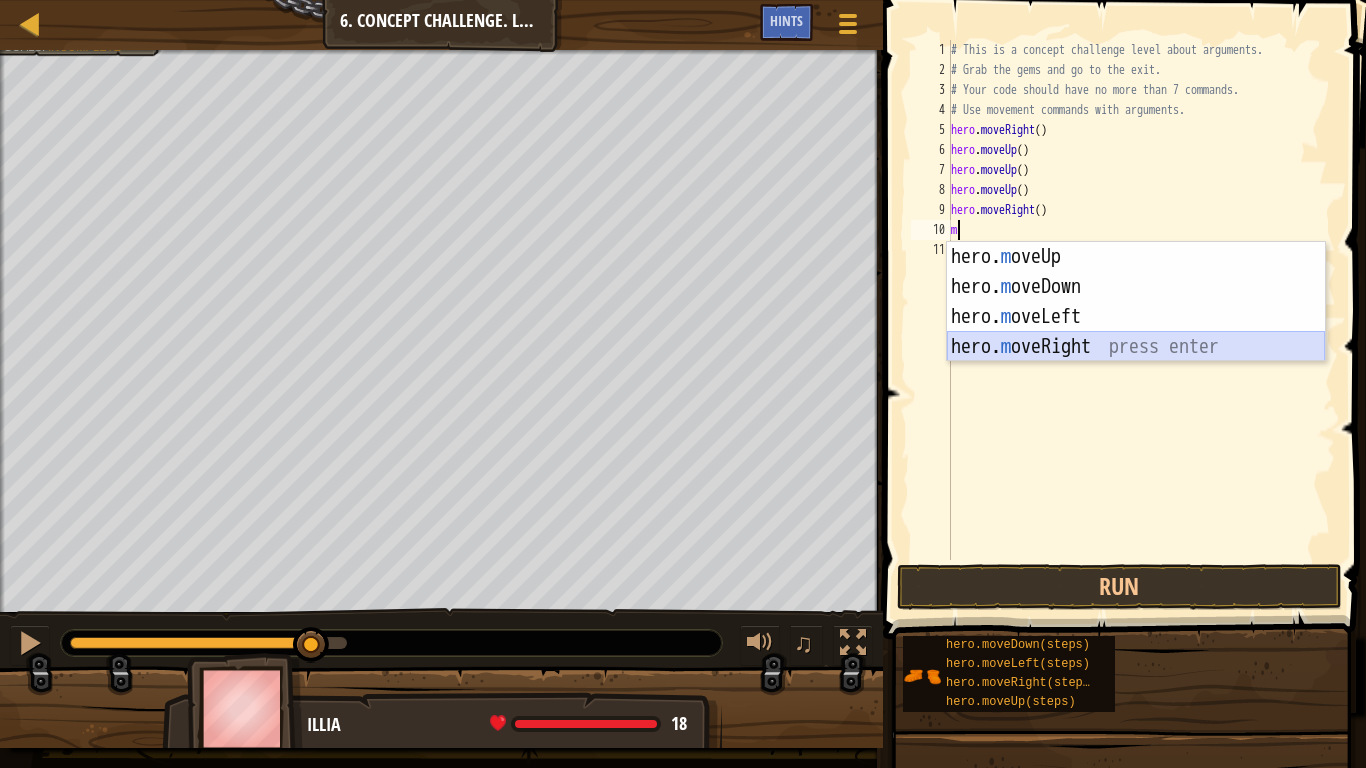 click on "hero. m oveUp press enter hero. m oveDown press enter hero. m oveLeft press enter hero. m oveRight press enter" at bounding box center [1136, 332] 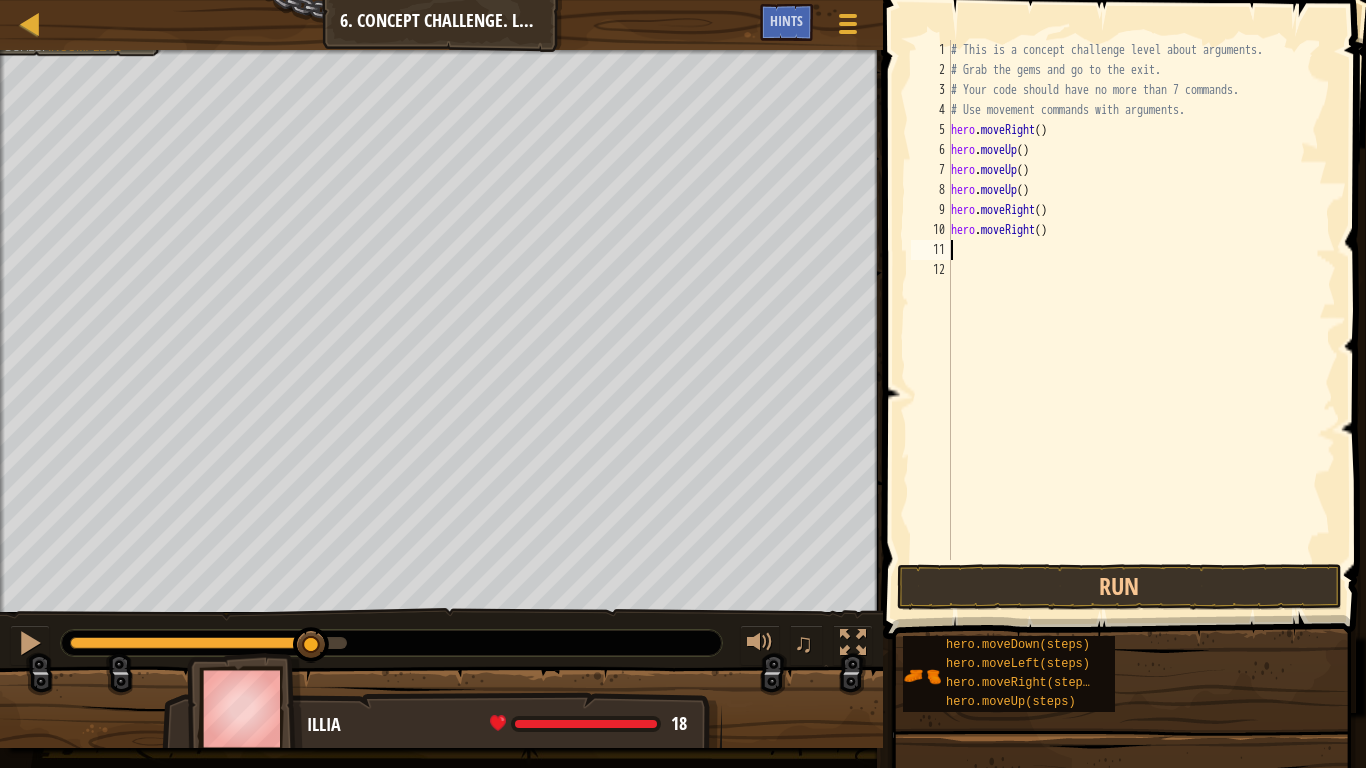 type on "m" 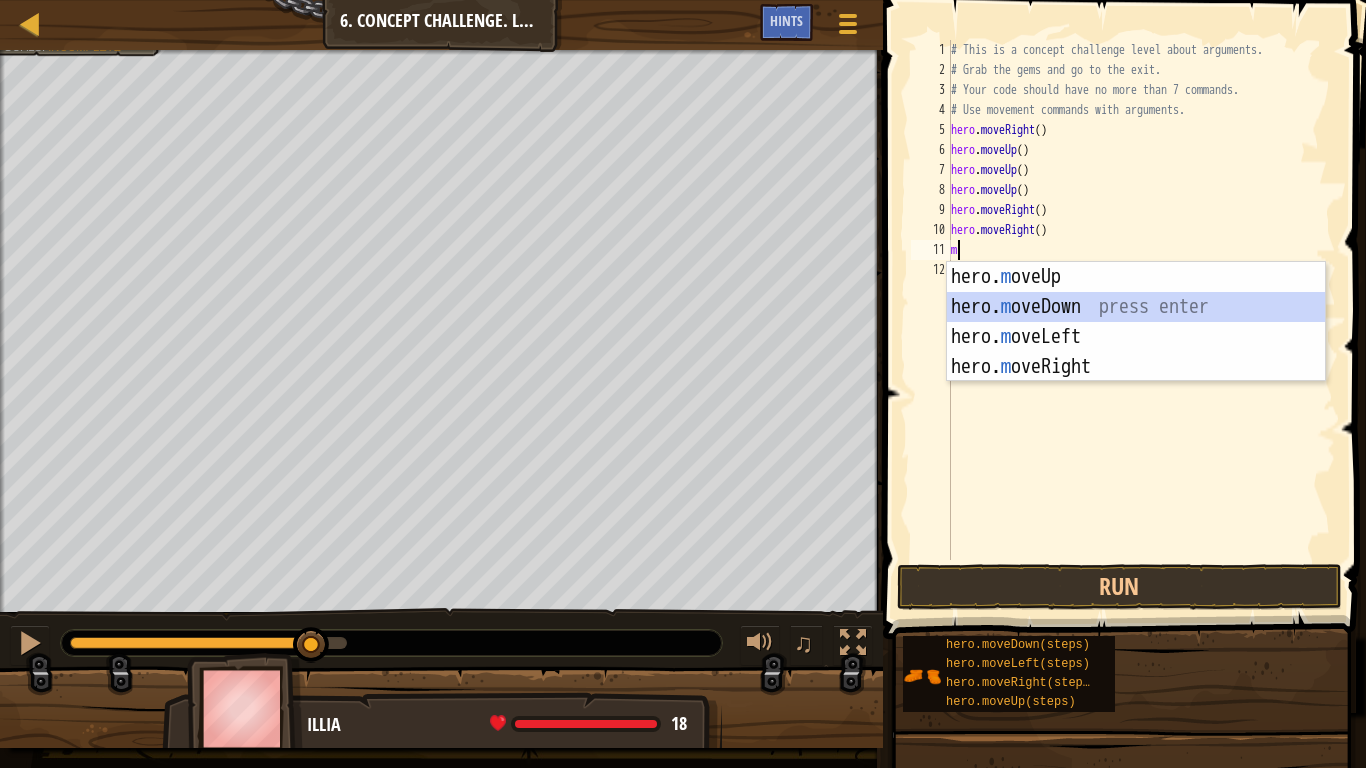 click on "hero. m oveUp press enter hero. m oveDown press enter hero. m oveLeft press enter hero. m oveRight press enter" at bounding box center (1136, 352) 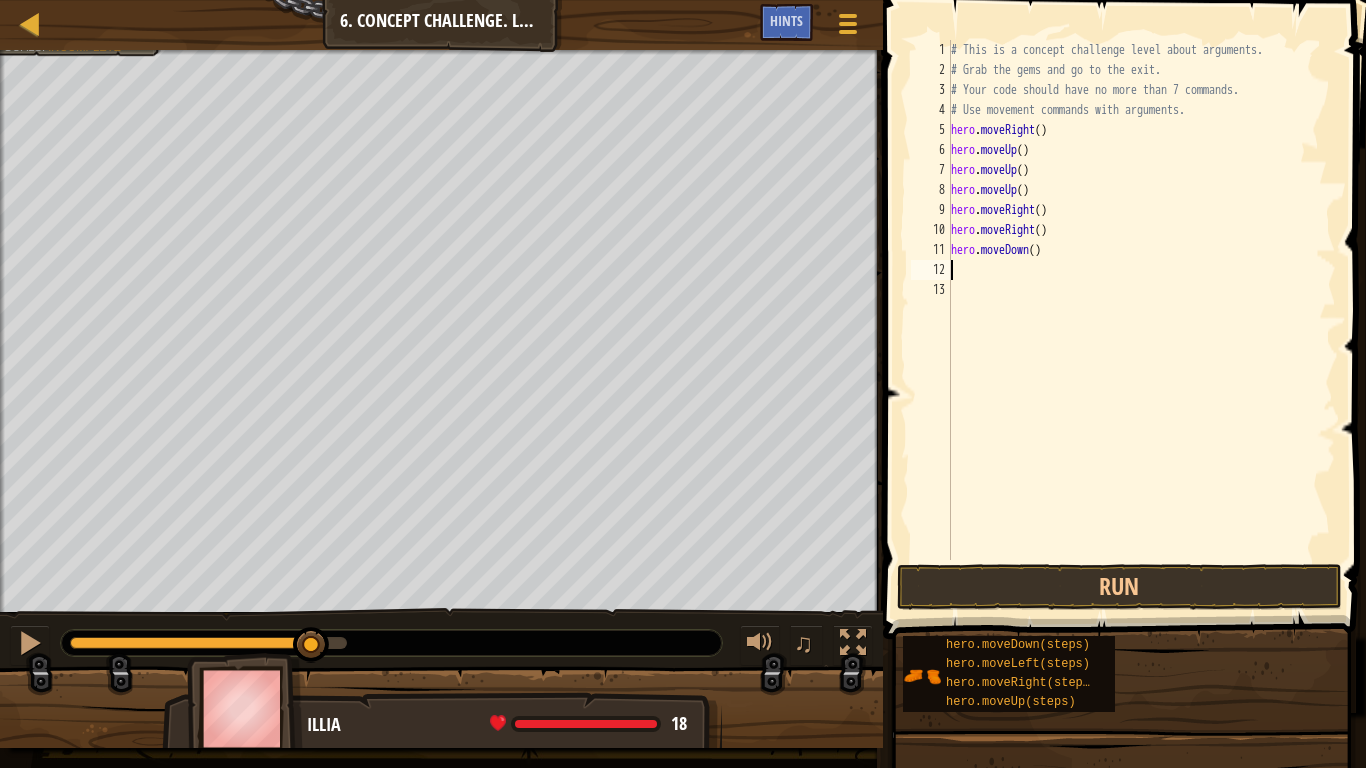 click on "# This is a concept challenge level about arguments. # Grab the gems and go to the exit. # Your code should have no more than 7 commands. # Use movement commands with arguments. hero . moveRight ( ) hero . moveUp ( ) hero . moveUp ( ) hero . moveUp ( ) hero . moveRight ( ) hero . moveRight ( ) hero . moveDown ( )" at bounding box center [1142, 320] 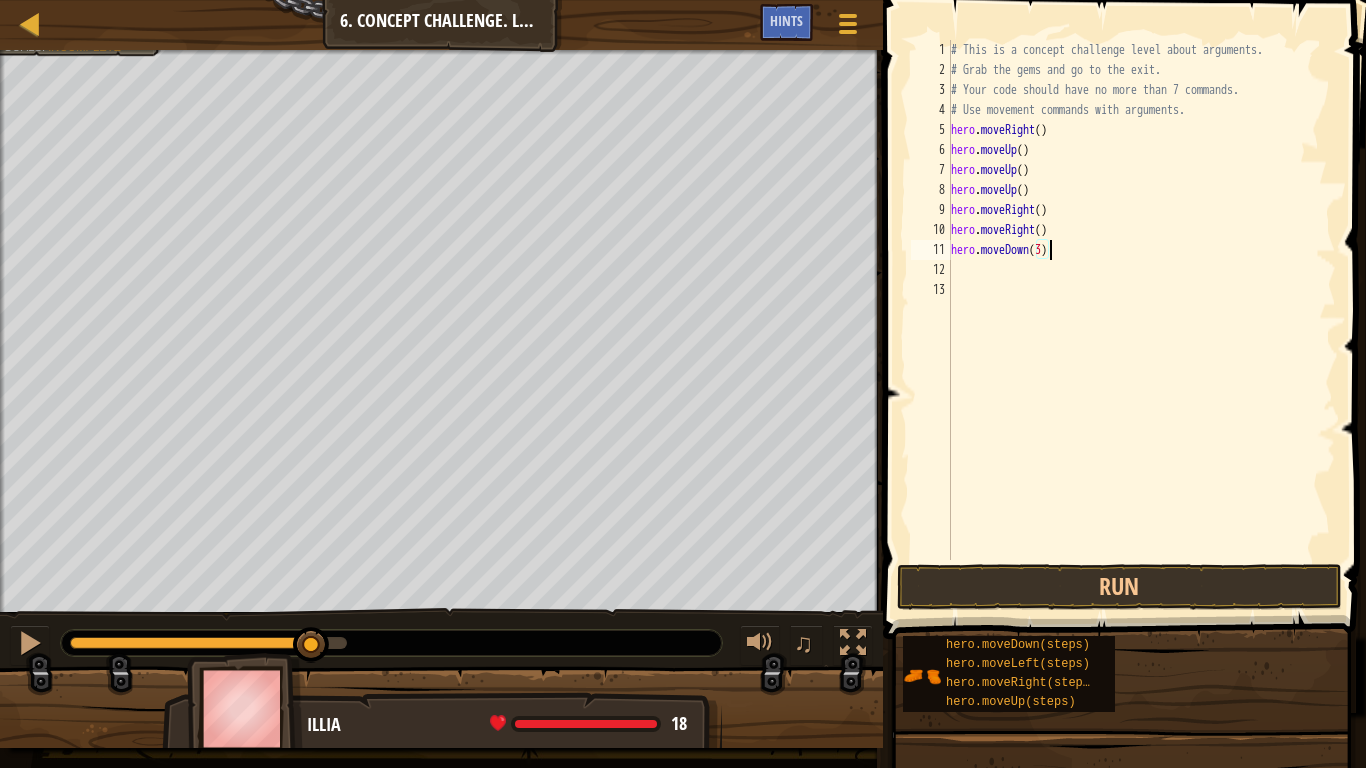 scroll, scrollTop: 9, scrollLeft: 8, axis: both 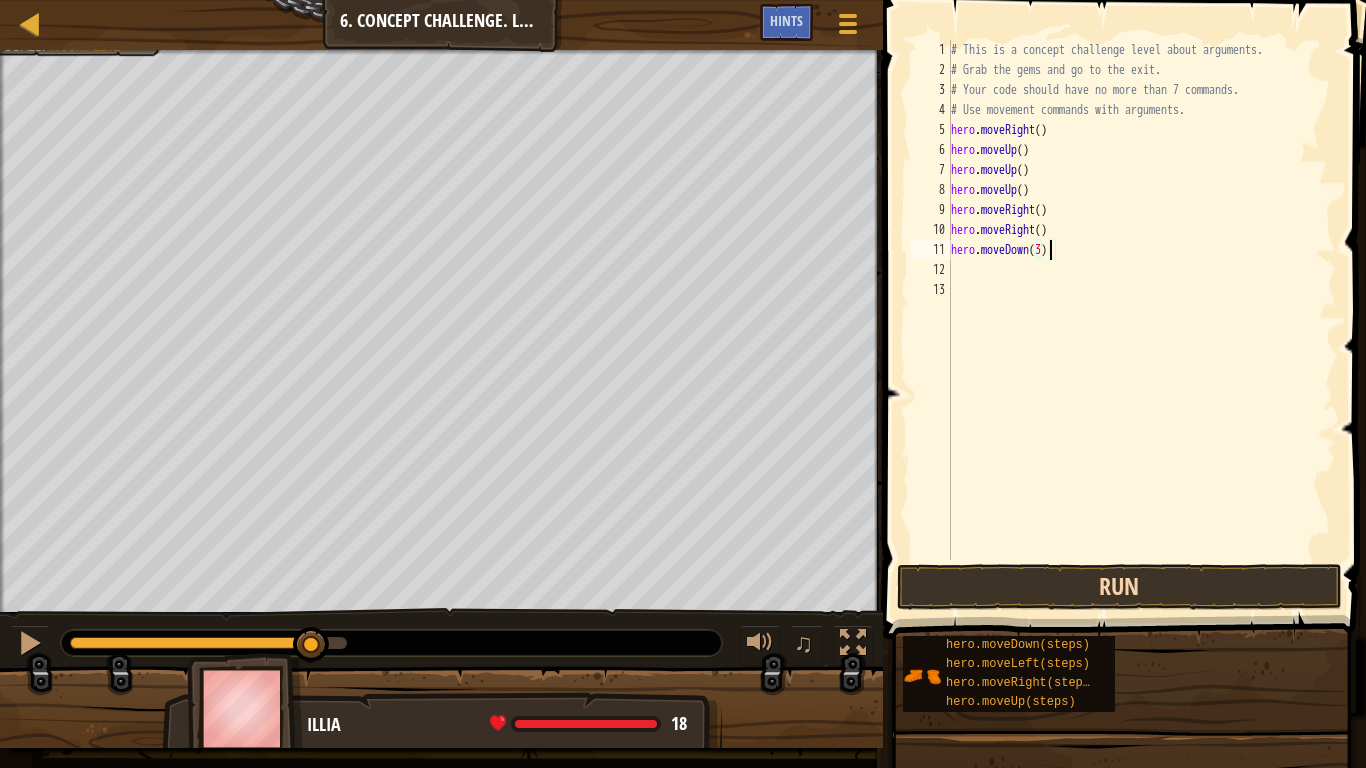 type on "hero.moveDown(3)" 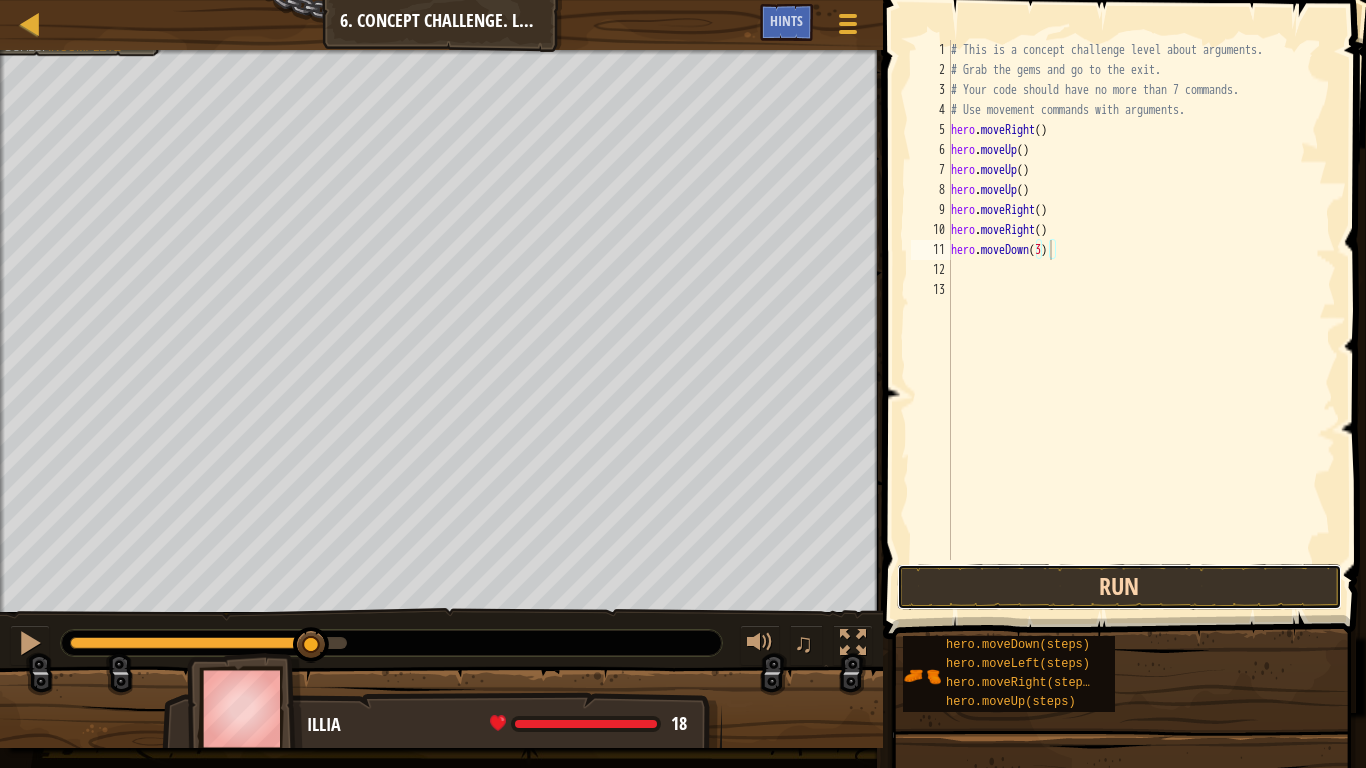 click on "Run" at bounding box center (1119, 587) 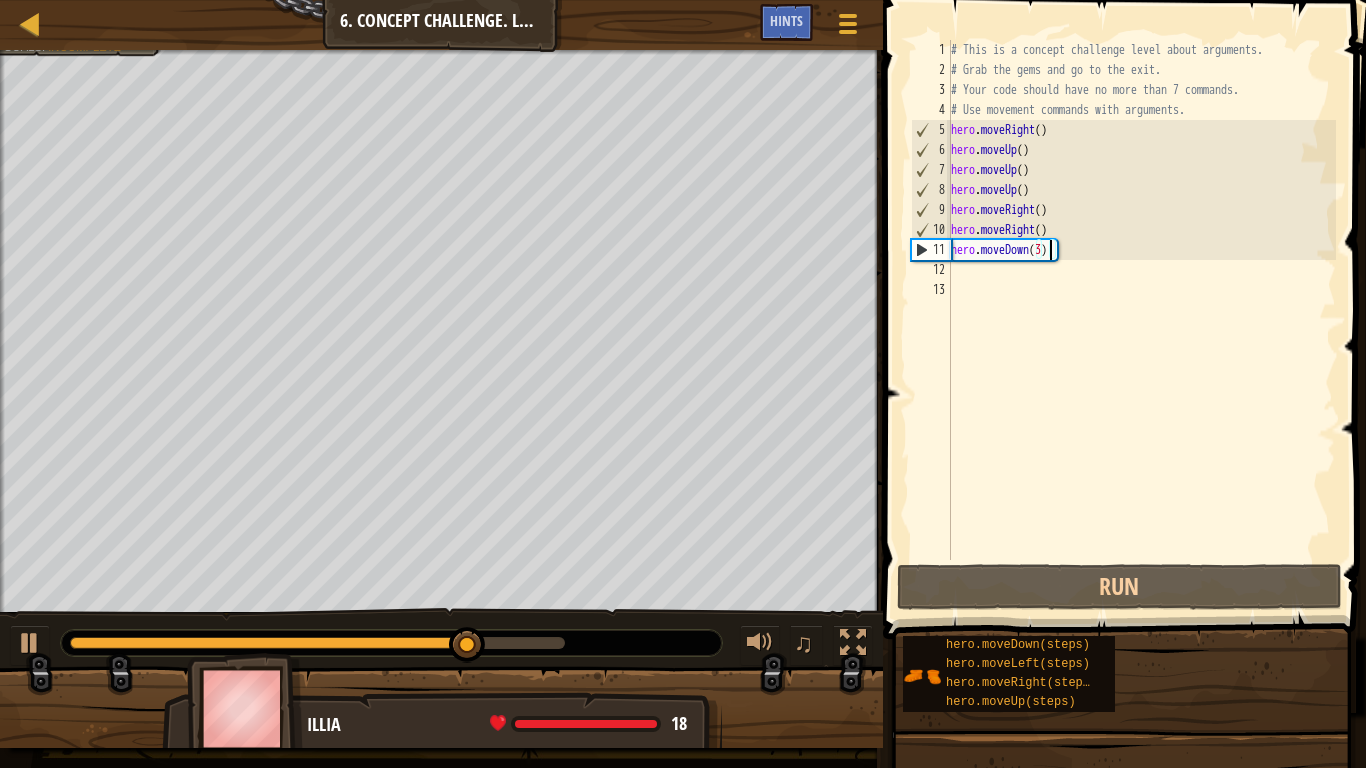 click on "# This is a concept challenge level about arguments. # Grab the gems and go to the exit. # Your code should have no more than 7 commands. # Use movement commands with arguments. hero . moveRight ( ) hero . moveUp ( ) hero . moveUp ( ) hero . moveUp ( ) hero . moveRight ( ) hero . moveRight ( ) hero . moveDown ( 3 )" at bounding box center [1142, 320] 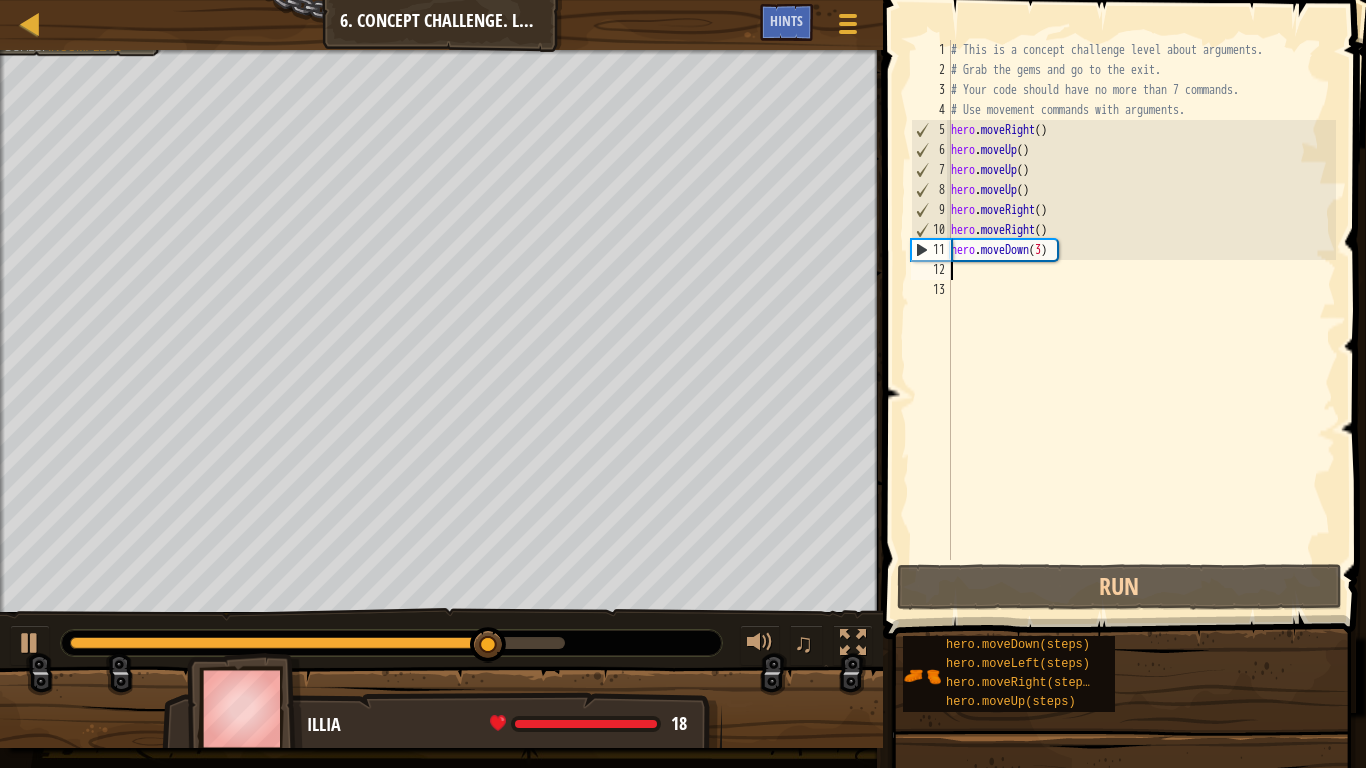 click on "# This is a concept challenge level about arguments. # Grab the gems and go to the exit. # Your code should have no more than 7 commands. # Use movement commands with arguments. hero . moveRight ( ) hero . moveUp ( ) hero . moveUp ( ) hero . moveUp ( ) hero . moveRight ( ) hero . moveRight ( ) hero . moveDown ( 3 )" at bounding box center [1142, 320] 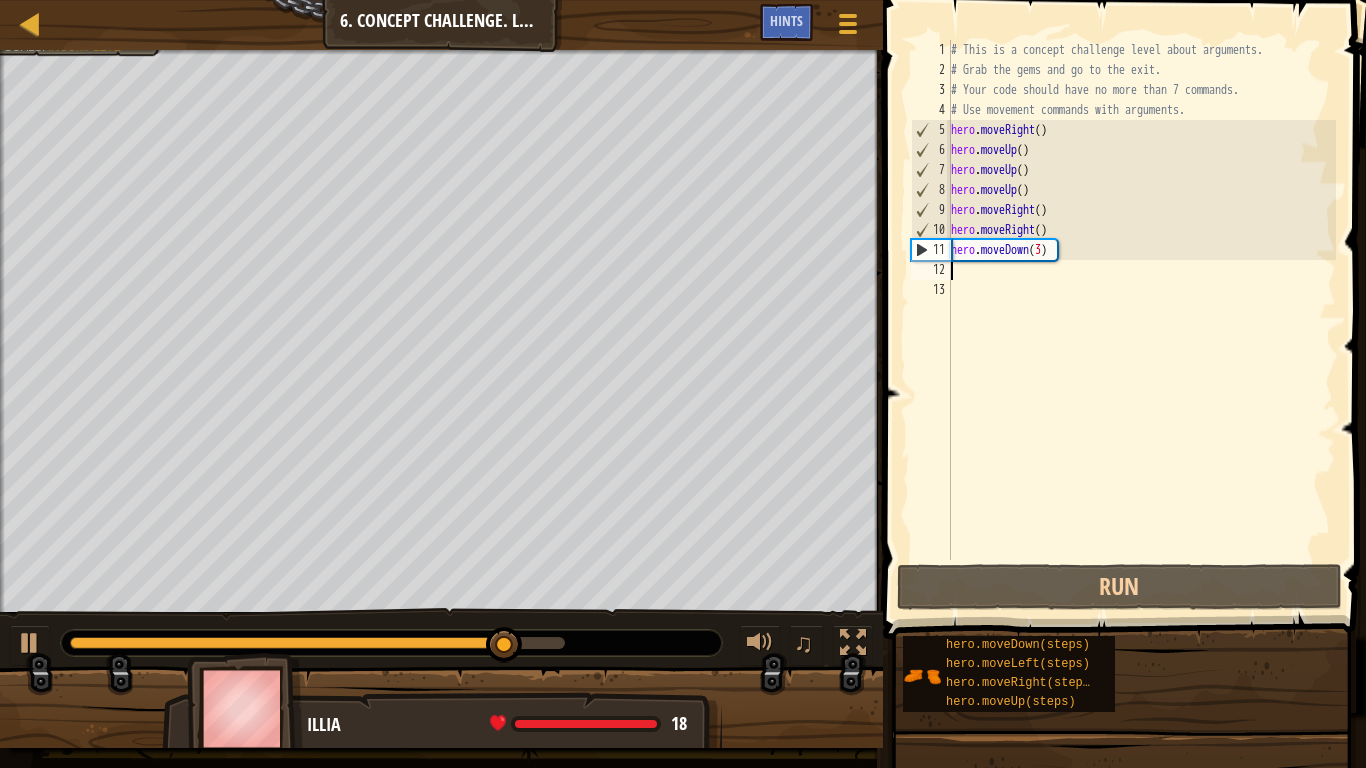 type on "m" 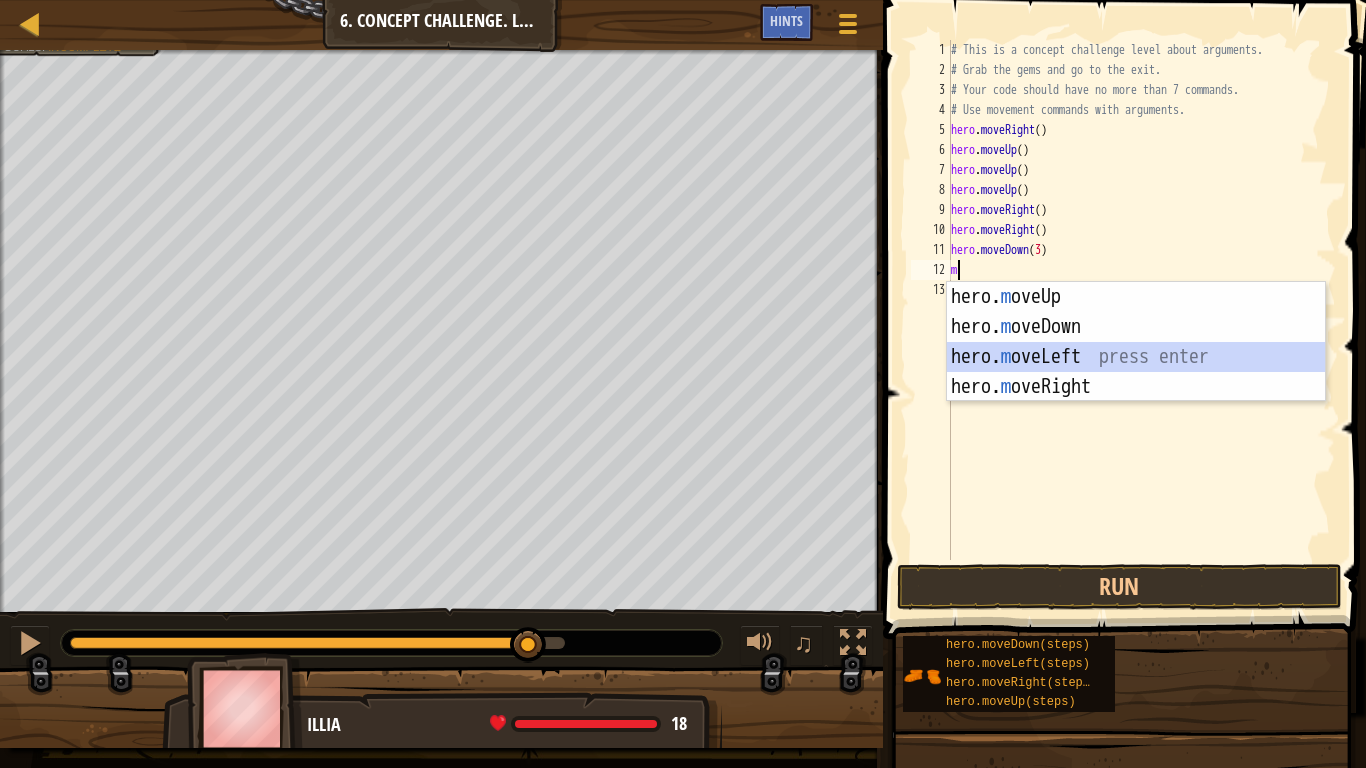click on "hero. m oveUp press enter hero. m oveDown press enter hero. m oveLeft press enter hero. m oveRight press enter" at bounding box center [1136, 372] 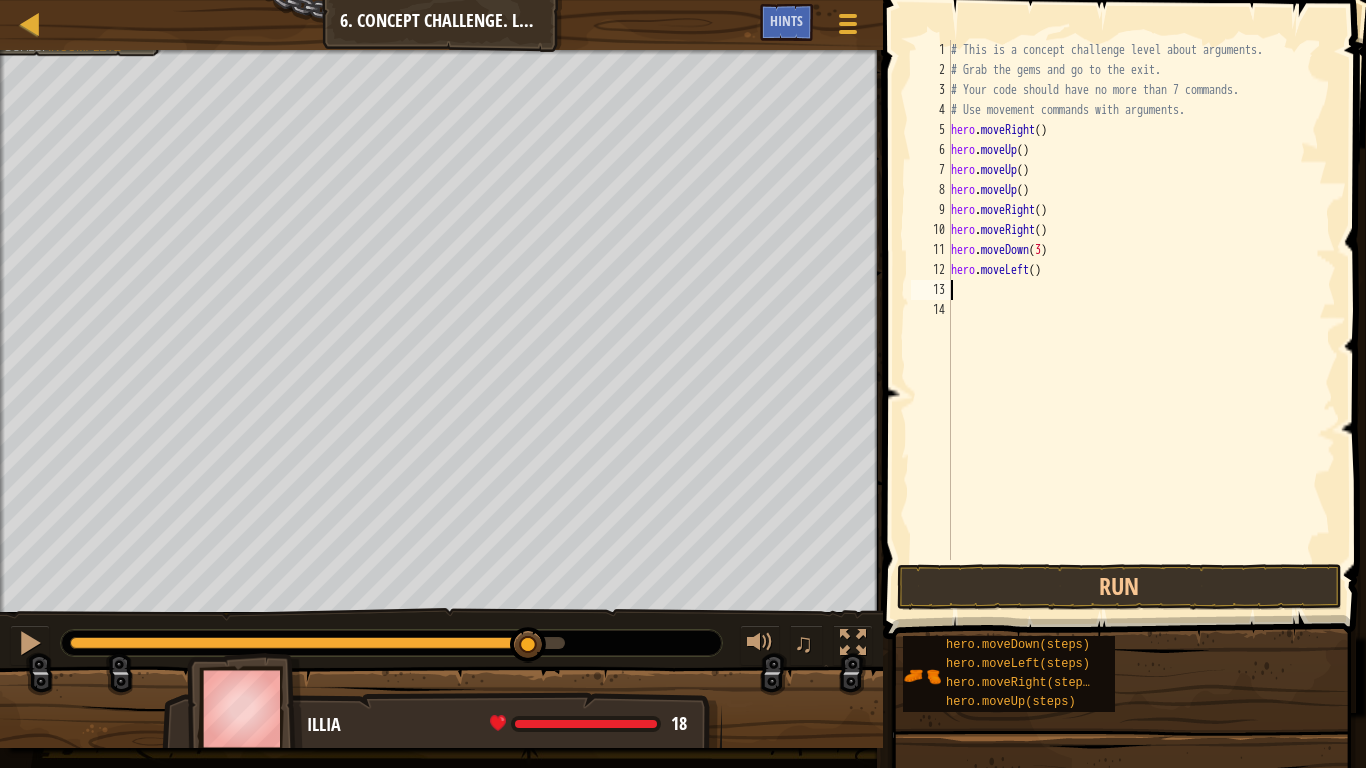 type on "m" 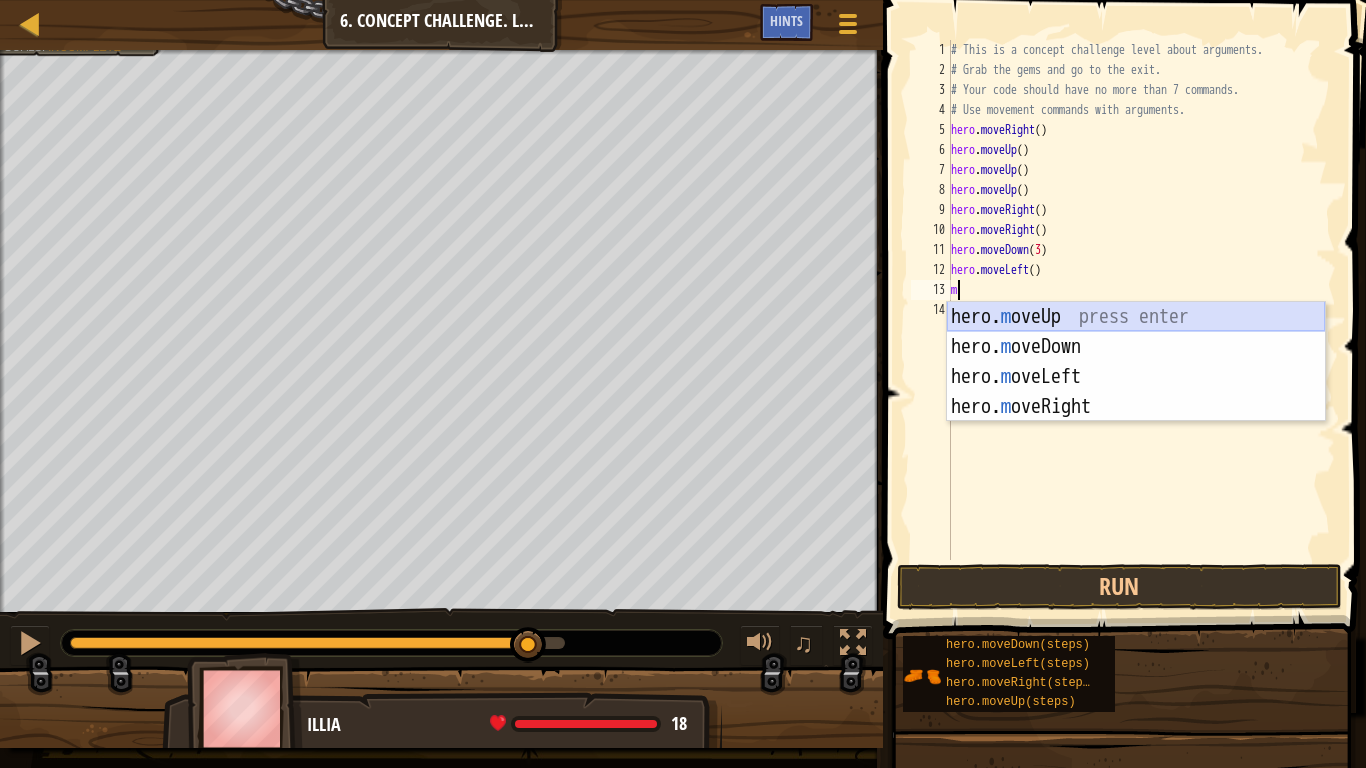 click on "hero. m oveUp press enter hero. m oveDown press enter hero. m oveLeft press enter hero. m oveRight press enter" at bounding box center [1136, 392] 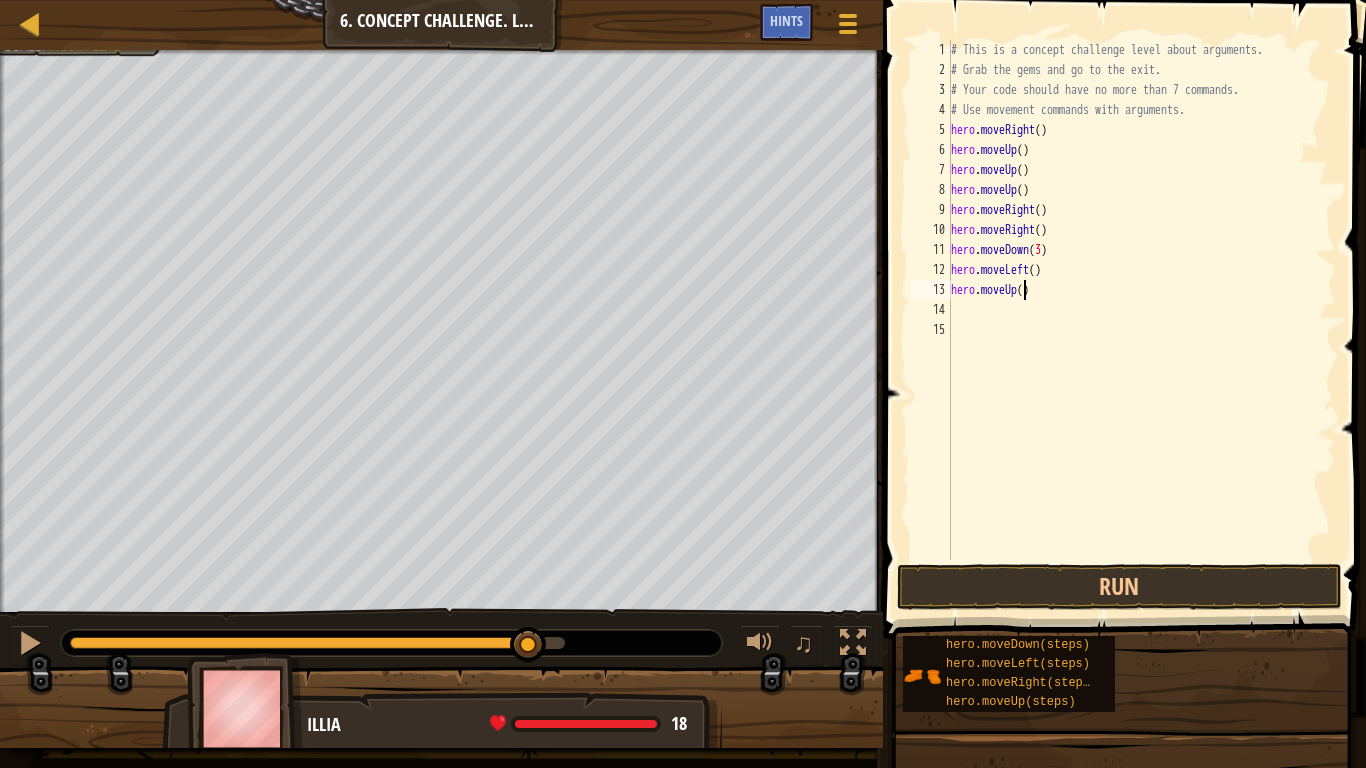 click on "# This is a concept challenge level about arguments. # Grab the gems and go to the exit. # Your code should have no more than 7 commands. # Use movement commands with arguments. hero . moveRight ( ) hero . moveUp ( ) hero . moveUp ( ) hero . moveUp ( ) hero . moveRight ( ) hero . moveRight ( ) hero . moveDown ( 3 ) hero . moveLeft ( ) hero . moveUp ( )" at bounding box center [1142, 320] 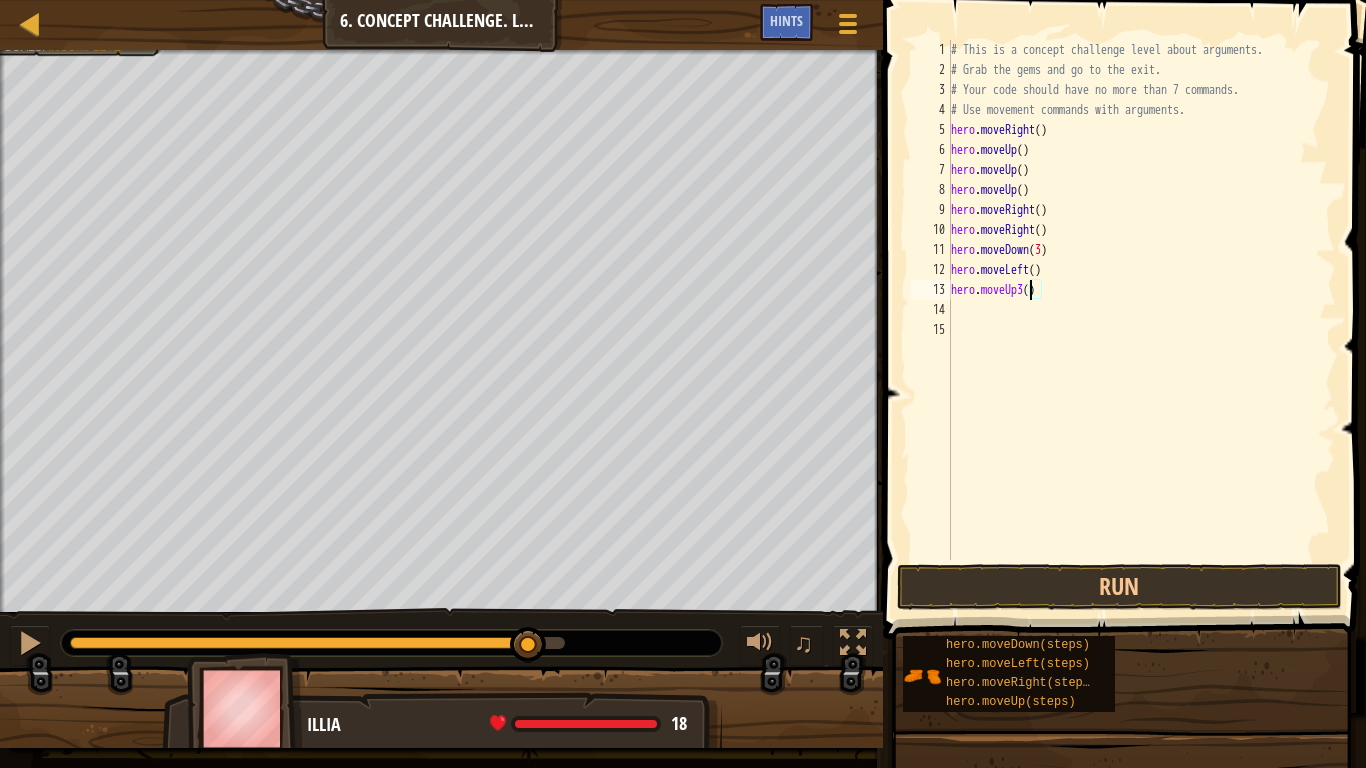 scroll, scrollTop: 9, scrollLeft: 6, axis: both 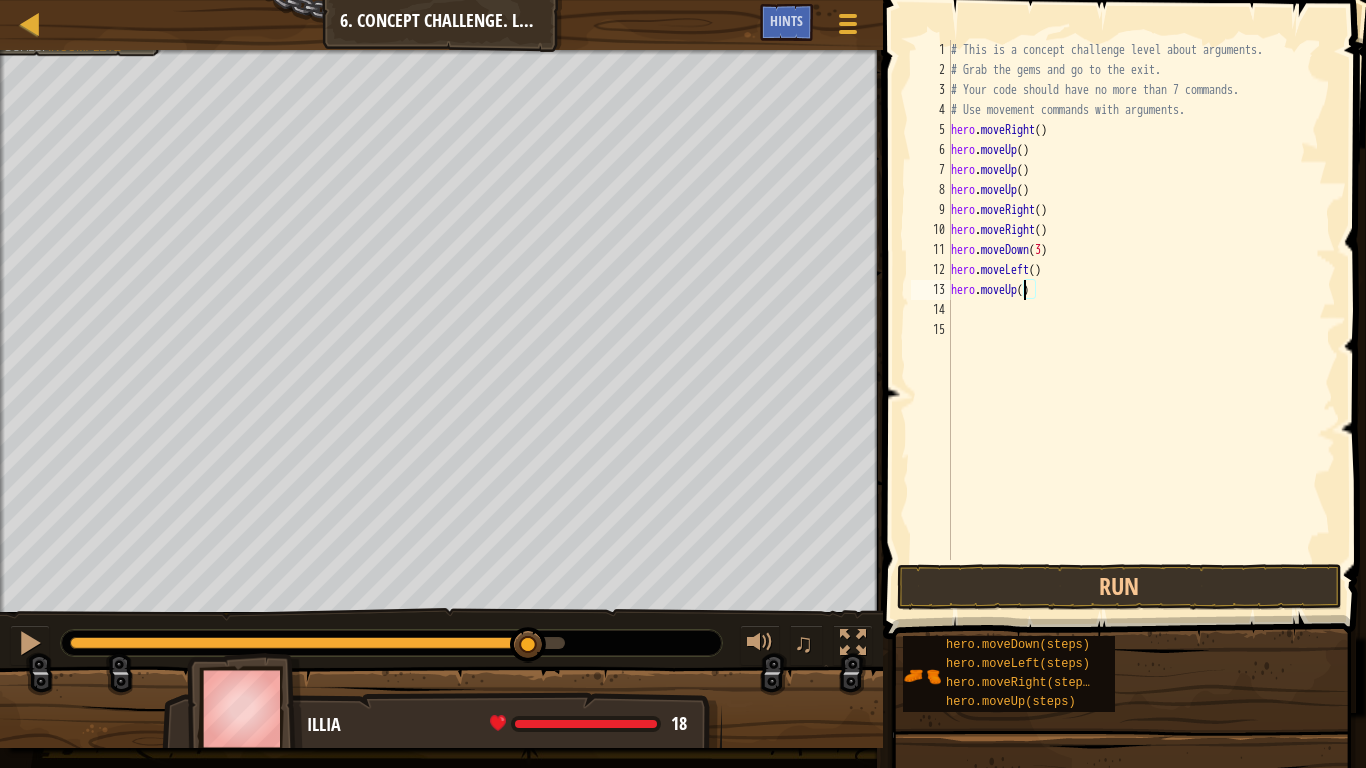 click on "# This is a concept challenge level about arguments. # Grab the gems and go to the exit. # Your code should have no more than 7 commands. # Use movement commands with arguments. hero . moveRight ( ) hero . moveUp ( ) hero . moveUp ( ) hero . moveUp ( ) hero . moveRight ( ) hero . moveRight ( ) hero . moveDown ( 3 ) hero . moveLeft ( ) hero . moveUp ( )" at bounding box center (1142, 320) 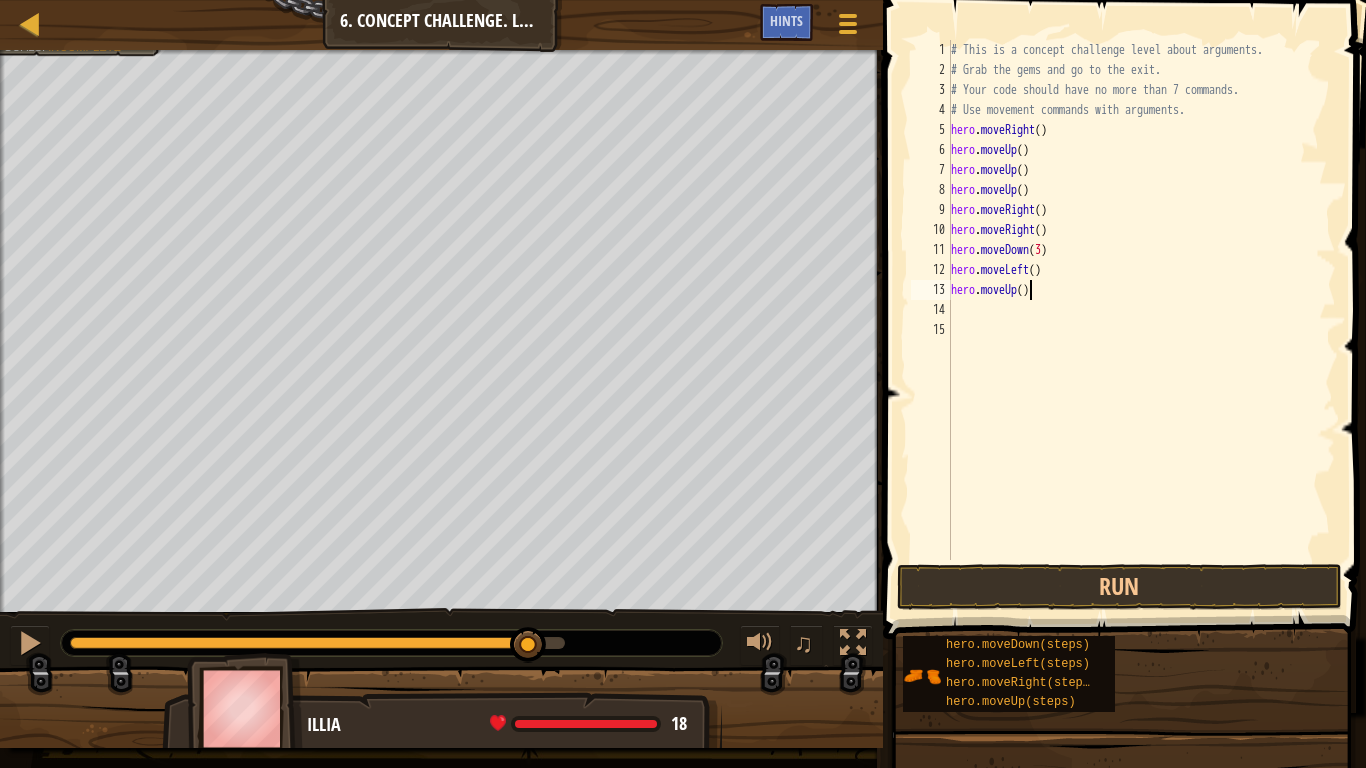 click on "# This is a concept challenge level about arguments. # Grab the gems and go to the exit. # Your code should have no more than 7 commands. # Use movement commands with arguments. hero . moveRight ( ) hero . moveUp ( ) hero . moveUp ( ) hero . moveUp ( ) hero . moveRight ( ) hero . moveRight ( ) hero . moveDown ( 3 ) hero . moveLeft ( ) hero . moveUp ( )" at bounding box center [1142, 320] 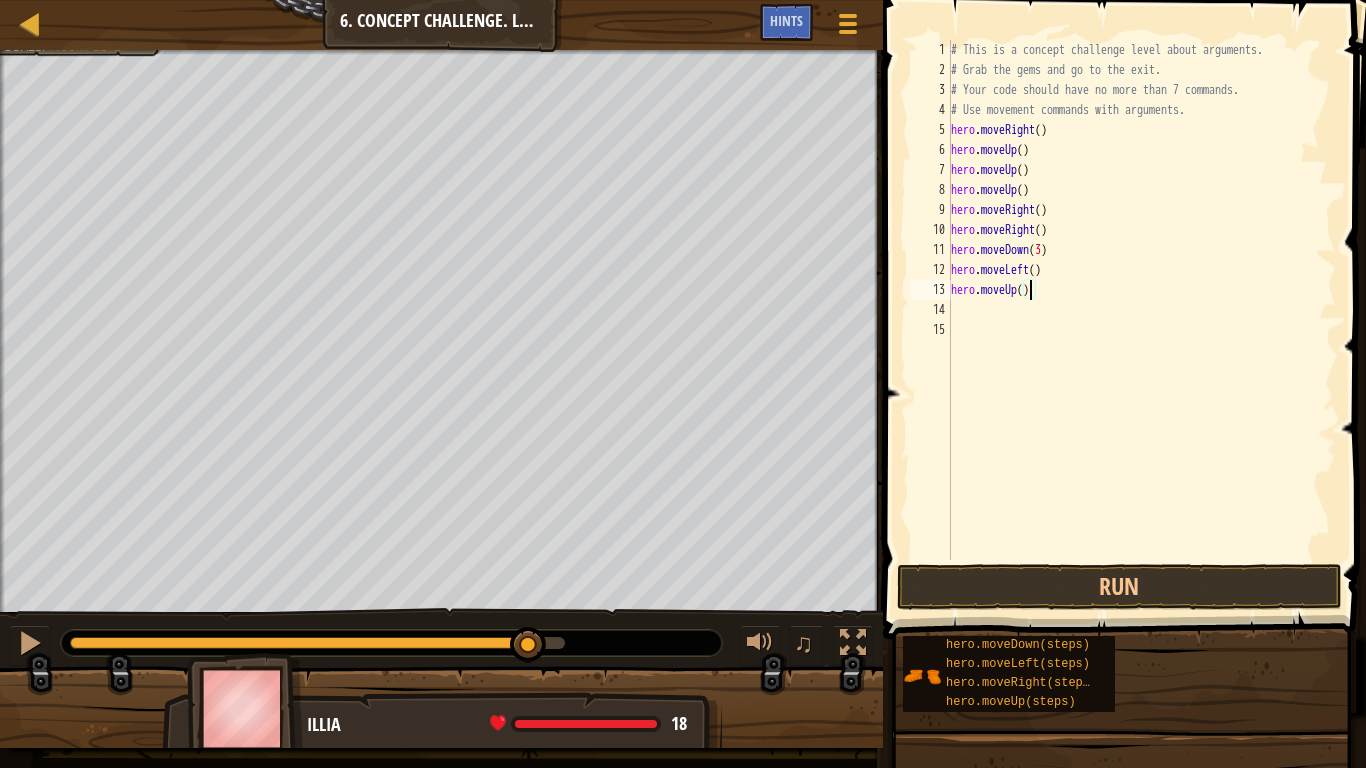 type on "hero.moveUp(3)" 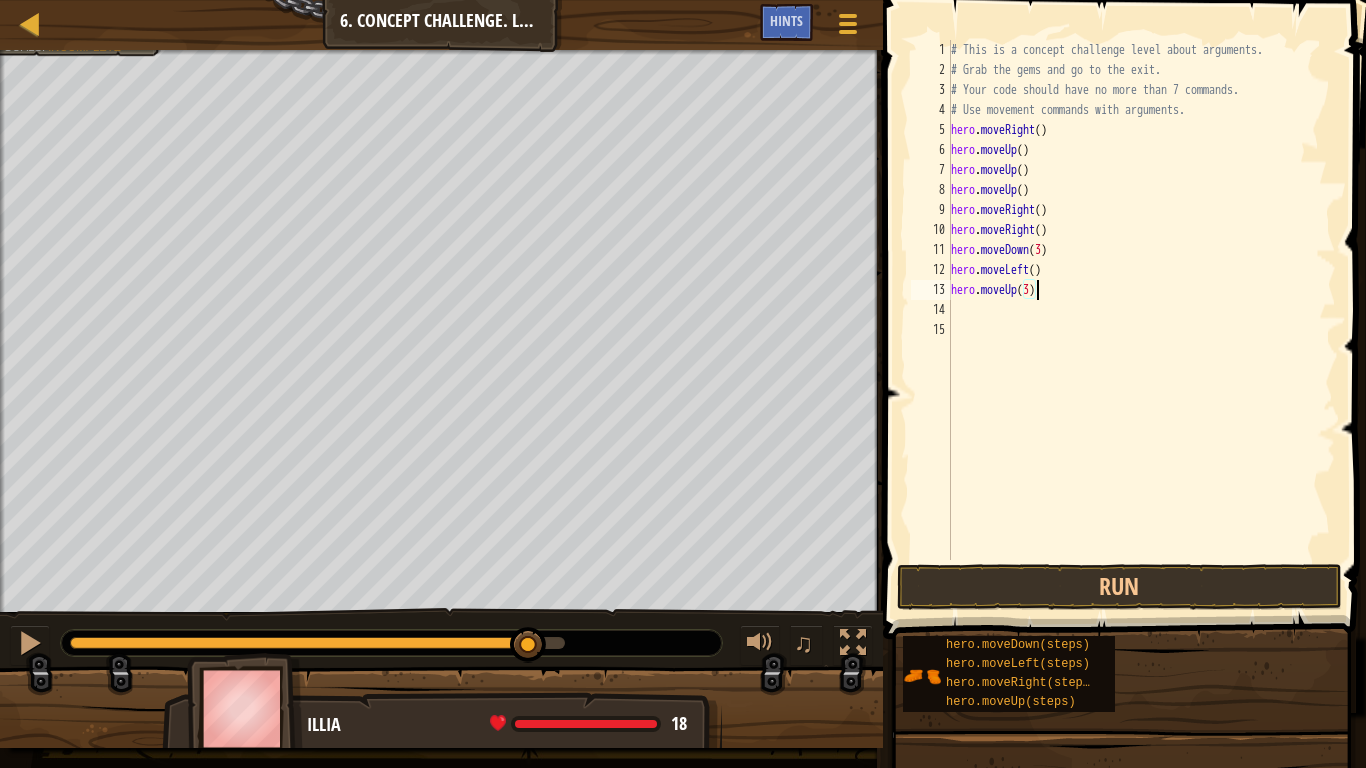 scroll, scrollTop: 9, scrollLeft: 7, axis: both 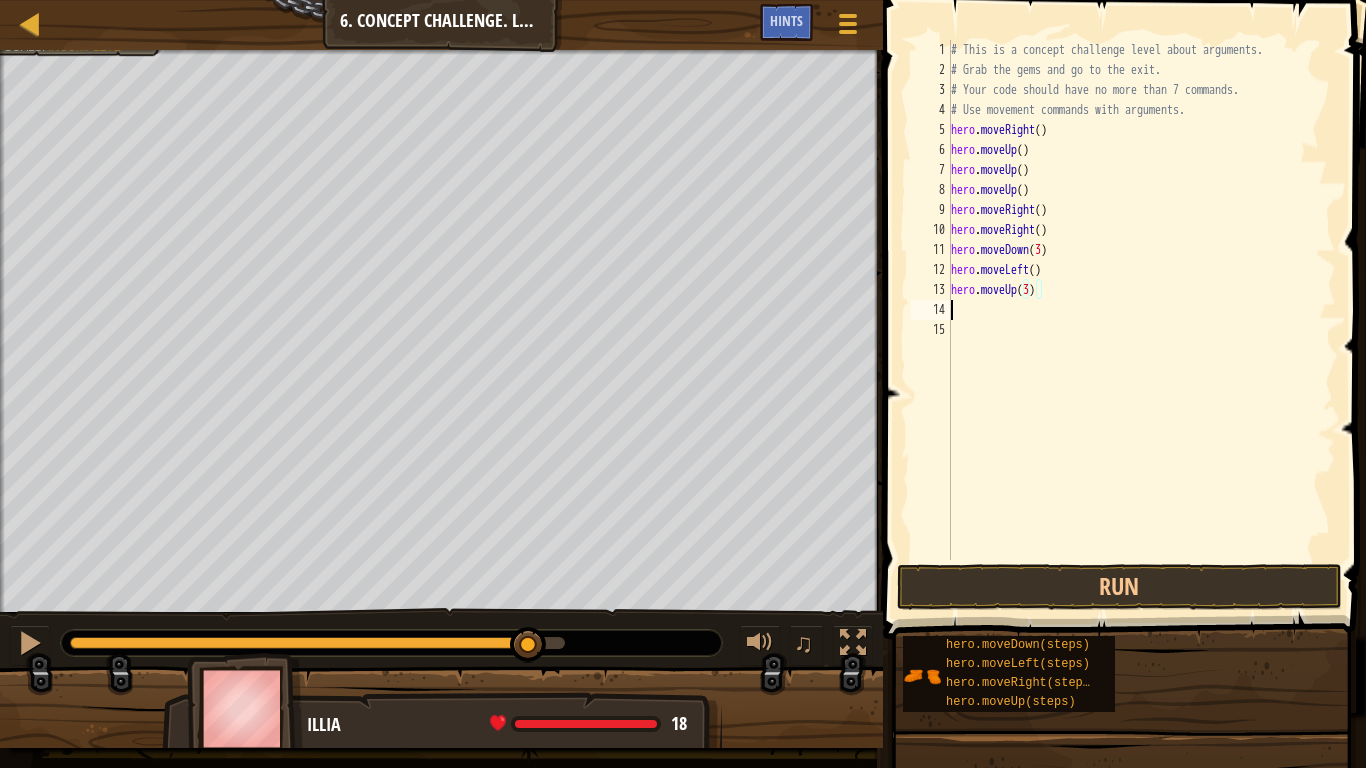 click on "# This is a concept challenge level about arguments. # Grab the gems and go to the exit. # Your code should have no more than 7 commands. # Use movement commands with arguments. hero . moveRight ( ) hero . moveUp ( ) hero . moveUp ( ) hero . moveUp ( ) hero . moveRight ( ) hero . moveRight ( ) hero . moveDown ( 3 ) hero . moveLeft ( ) hero . moveUp ( 3 )" at bounding box center [1142, 320] 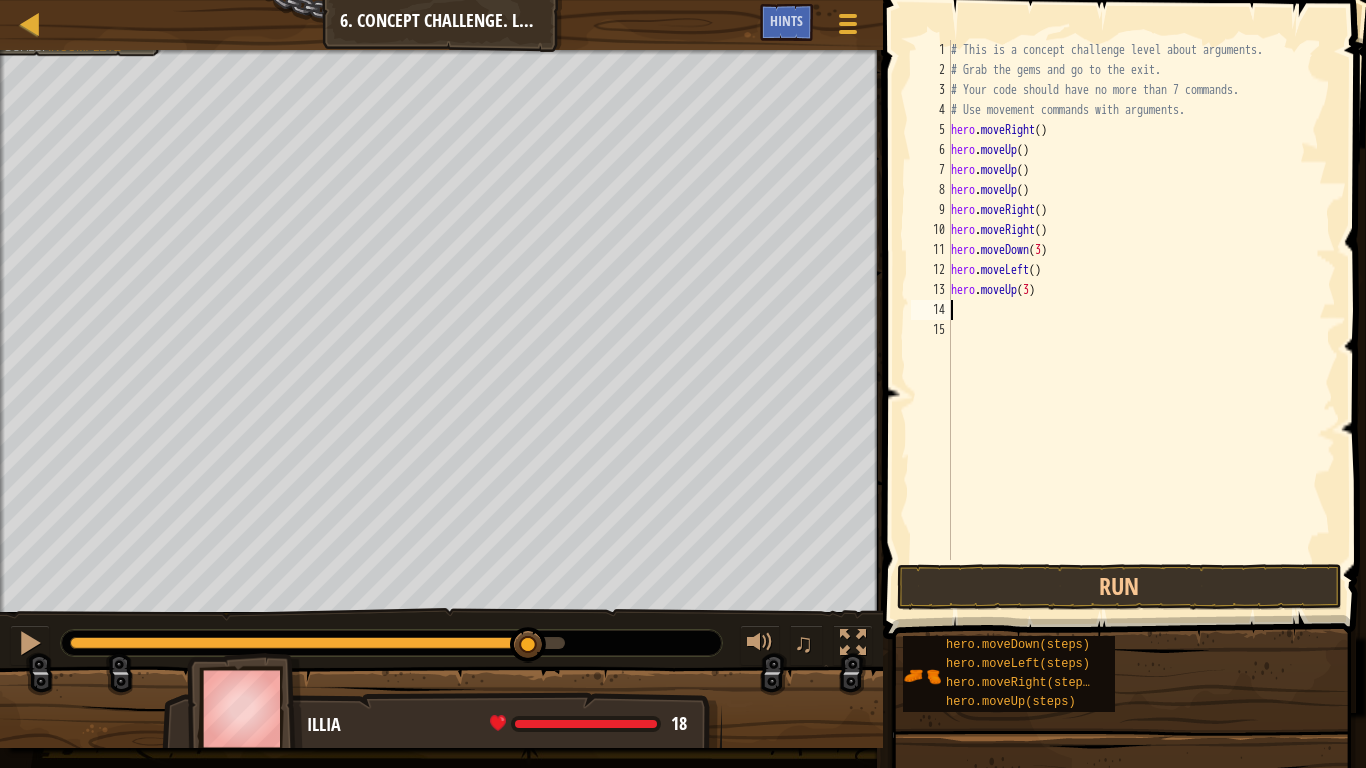 type on "m" 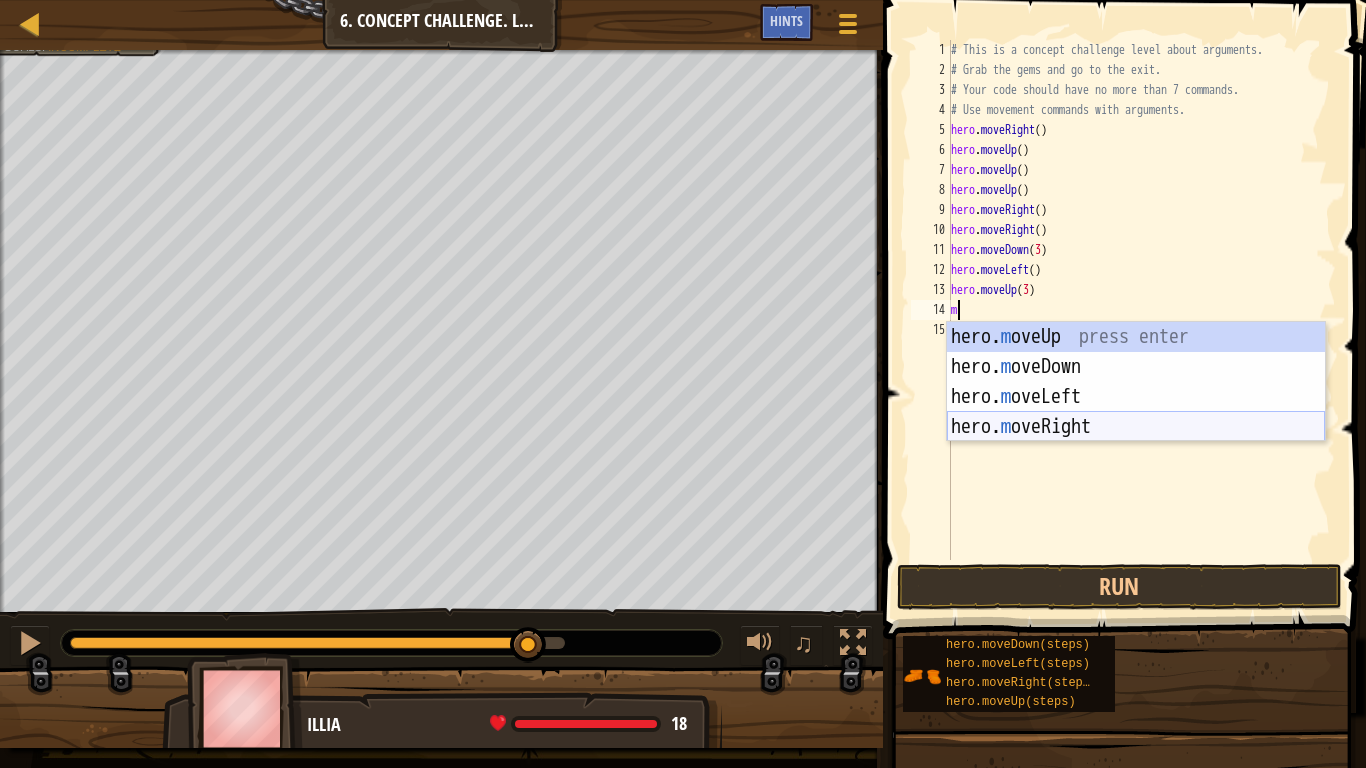 click on "hero. m oveUp press enter hero. m oveDown press enter hero. m oveLeft press enter hero. m oveRight press enter" at bounding box center [1136, 412] 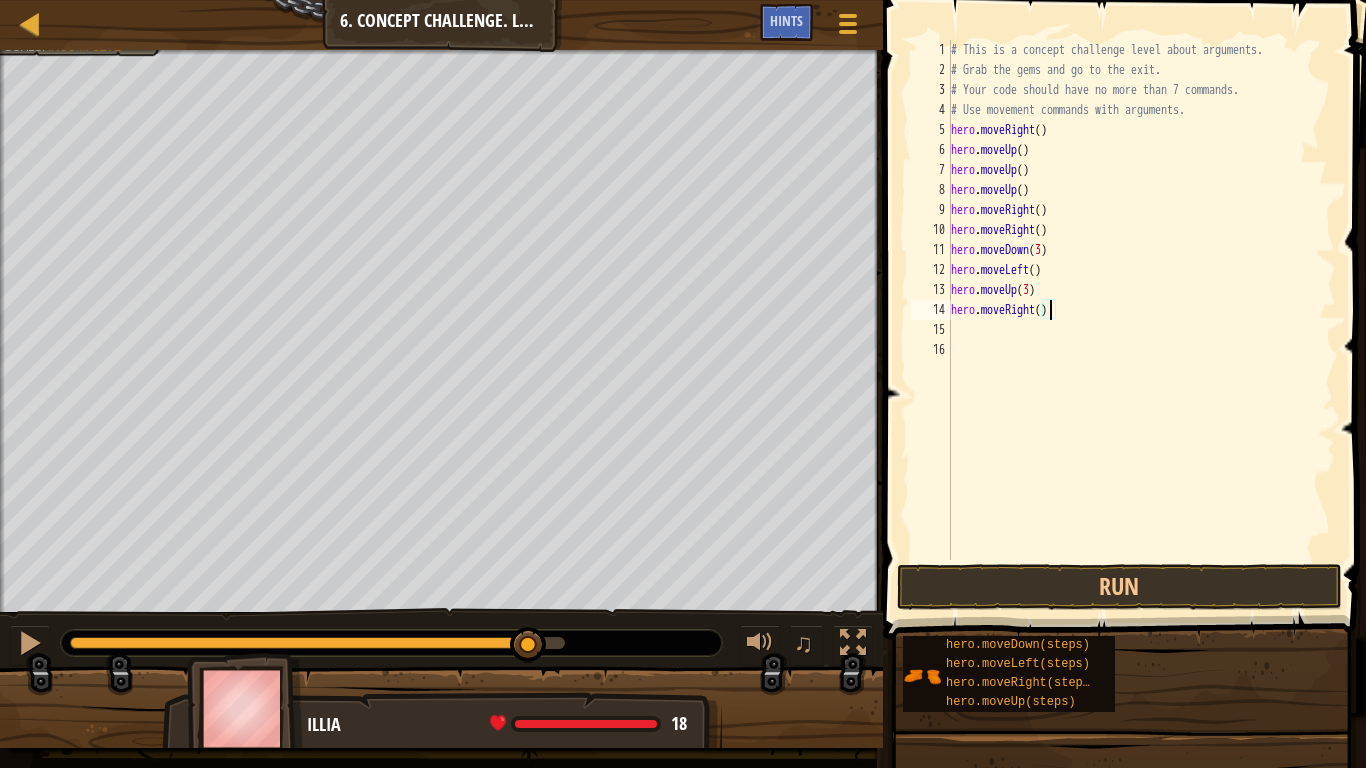 click on "# This is a concept challenge level about arguments. # Grab the gems and go to the exit. # Your code should have no more than 7 commands. # Use movement commands with arguments. hero . moveRight ( ) hero . moveUp ( ) hero . moveUp ( ) hero . moveUp ( ) hero . moveRight ( ) hero . moveRight ( ) hero . moveDown ( 3 ) hero . moveLeft ( ) hero . moveUp ( 3 ) hero . moveRight ( )" at bounding box center (1142, 320) 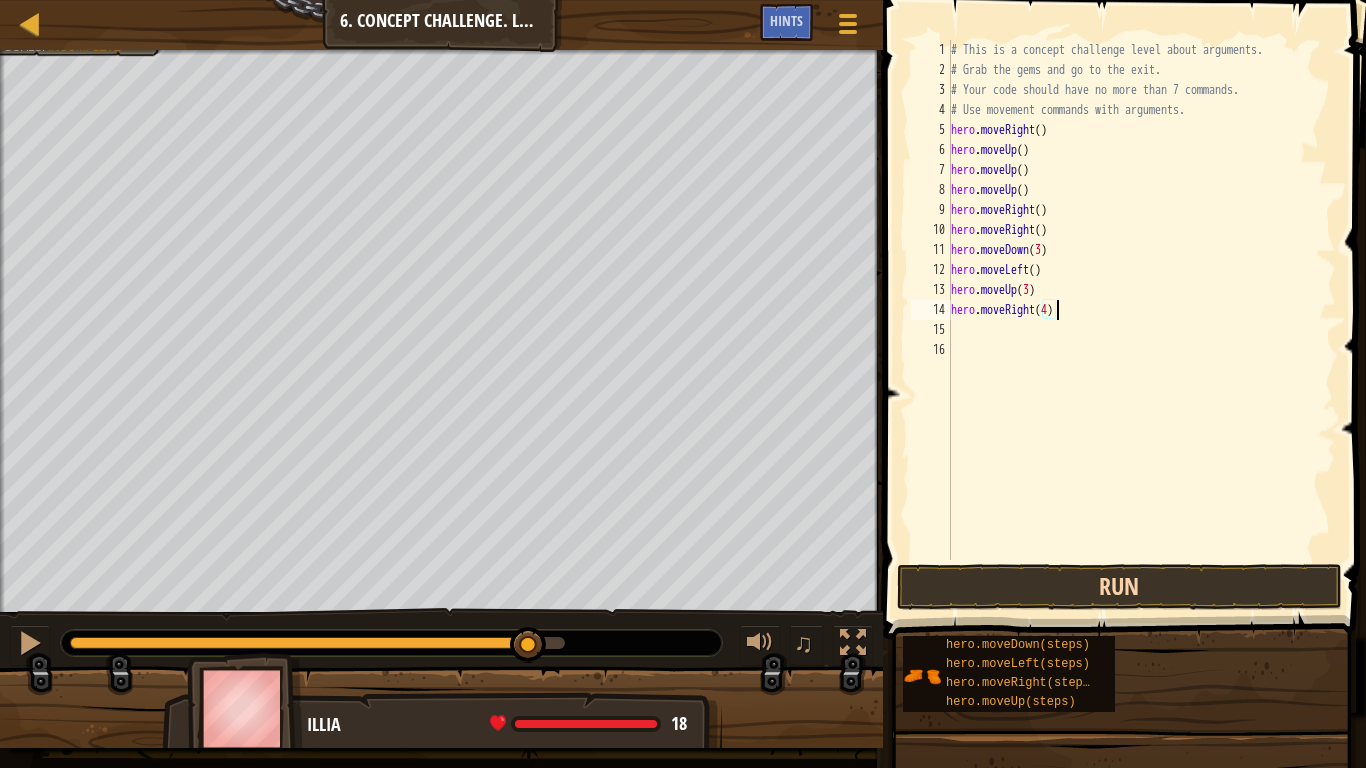 scroll, scrollTop: 9, scrollLeft: 8, axis: both 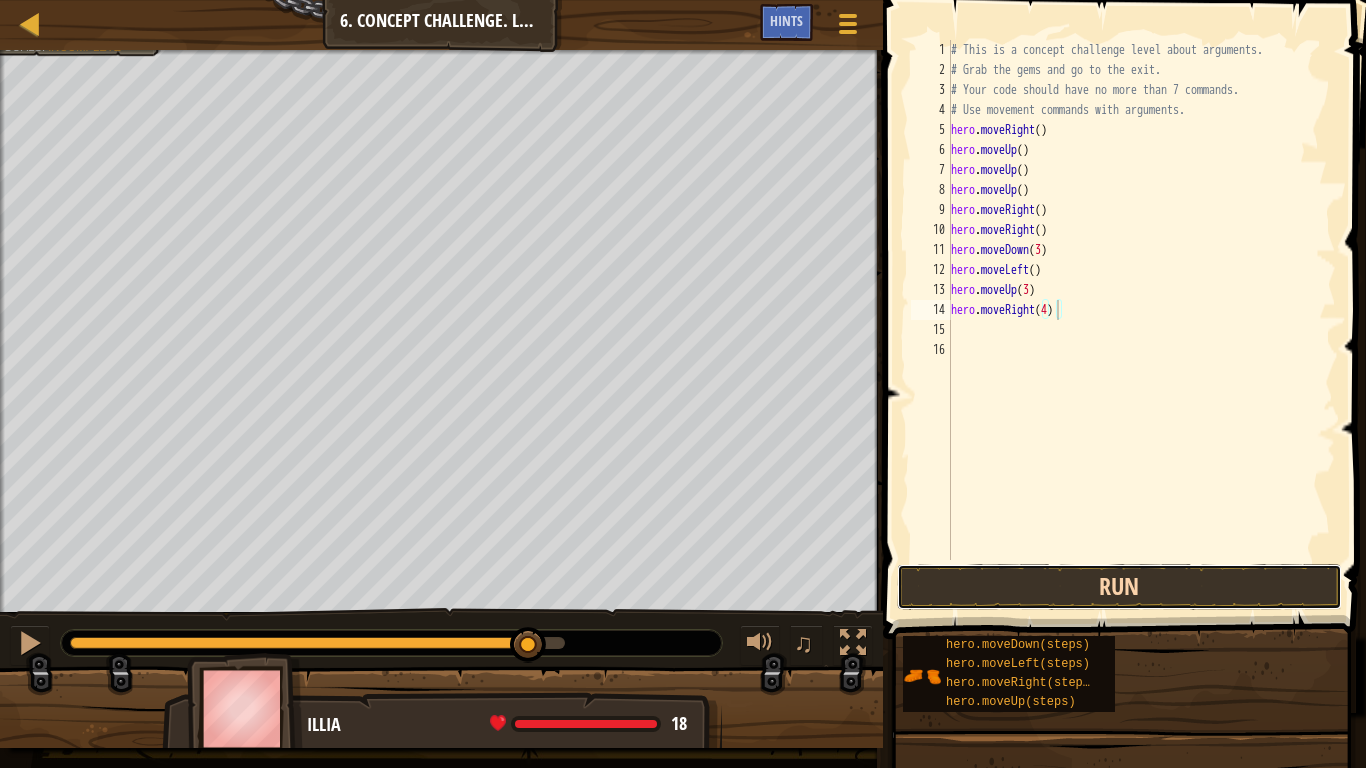 click on "Run" at bounding box center [1119, 587] 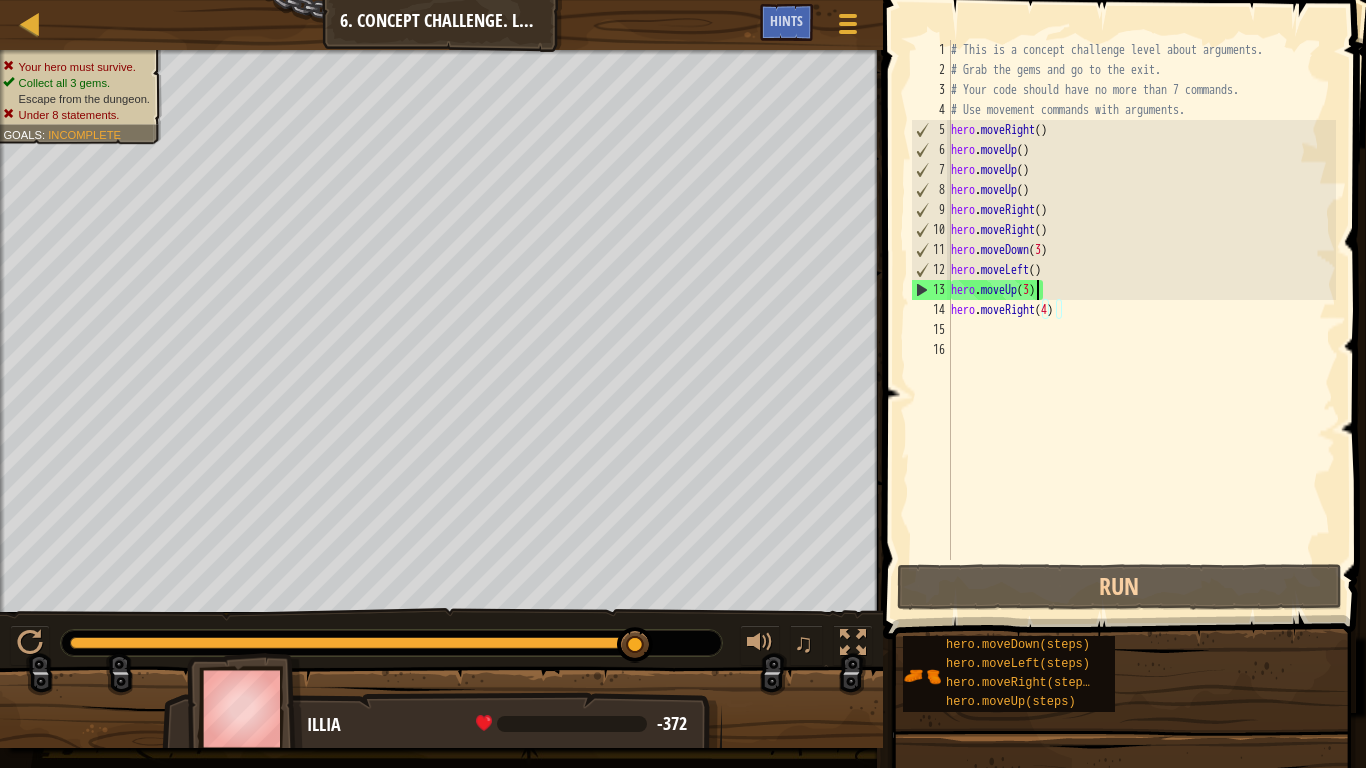 click on "# This is a concept challenge level about arguments. # Grab the gems and go to the exit. # Your code should have no more than 7 commands. # Use movement commands with arguments. hero . moveRight ( ) hero . moveUp ( ) hero . moveUp ( ) hero . moveUp ( ) hero . moveRight ( ) hero . moveRight ( ) hero . moveDown ( 3 ) hero . moveLeft ( ) hero . moveUp ( 3 ) hero . moveRight ( 4 )" at bounding box center (1142, 320) 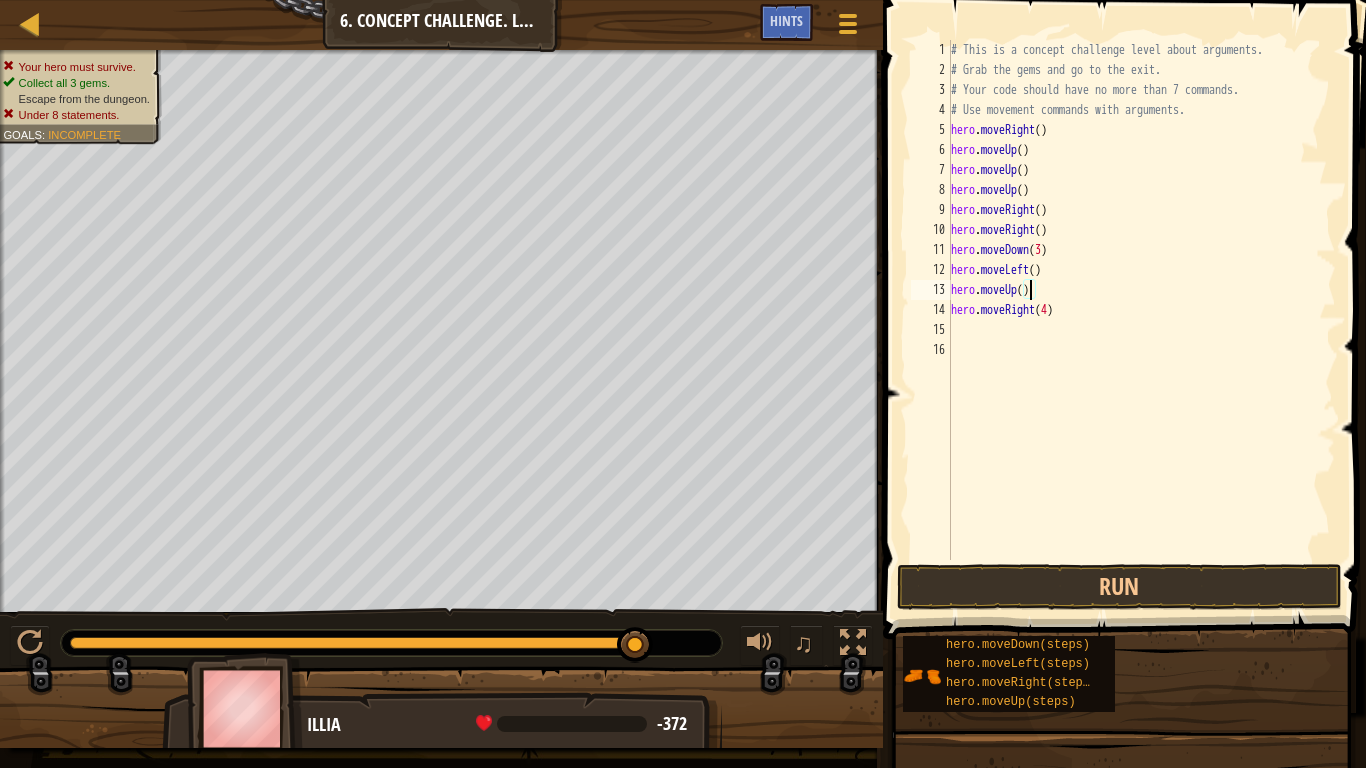 scroll, scrollTop: 9, scrollLeft: 7, axis: both 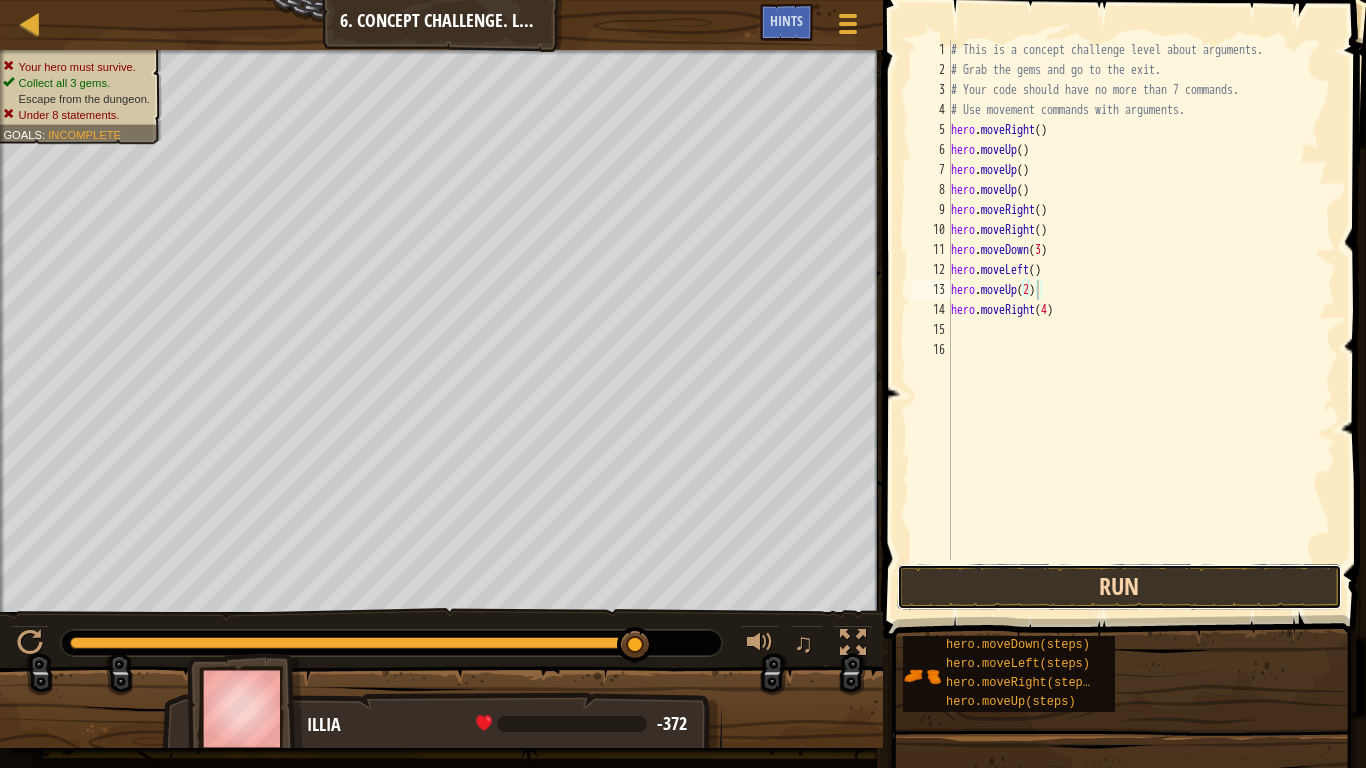 click on "Run" at bounding box center [1119, 587] 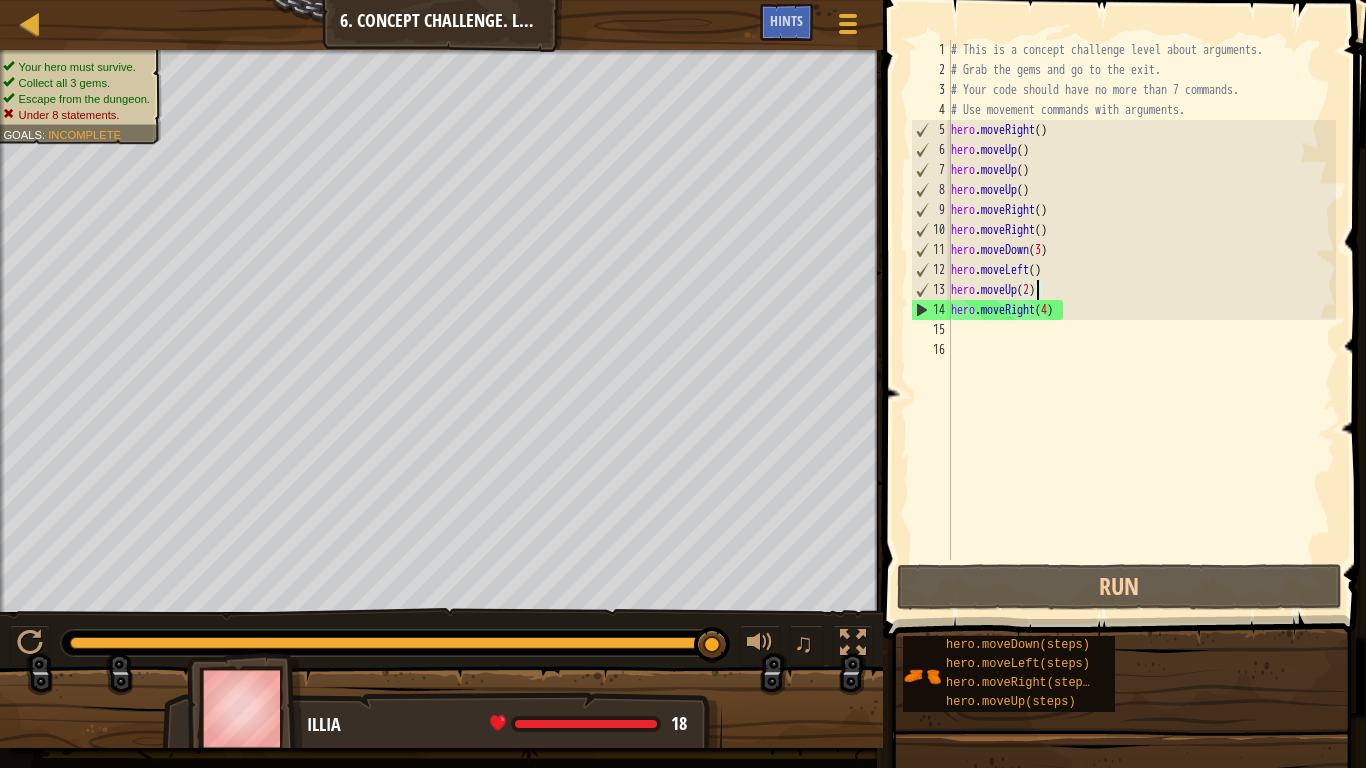 click on "# This is a concept challenge level about arguments. # Grab the gems and go to the exit. # Your code should have no more than 7 commands. # Use movement commands with arguments. hero . moveRight ( ) hero . moveUp ( ) hero . moveUp ( ) hero . moveUp ( ) hero . moveRight ( ) hero . moveRight ( ) hero . moveDown ( 3 ) hero . moveLeft ( ) hero . moveUp ( 2 ) hero . moveRight ( 4 )" at bounding box center (1142, 320) 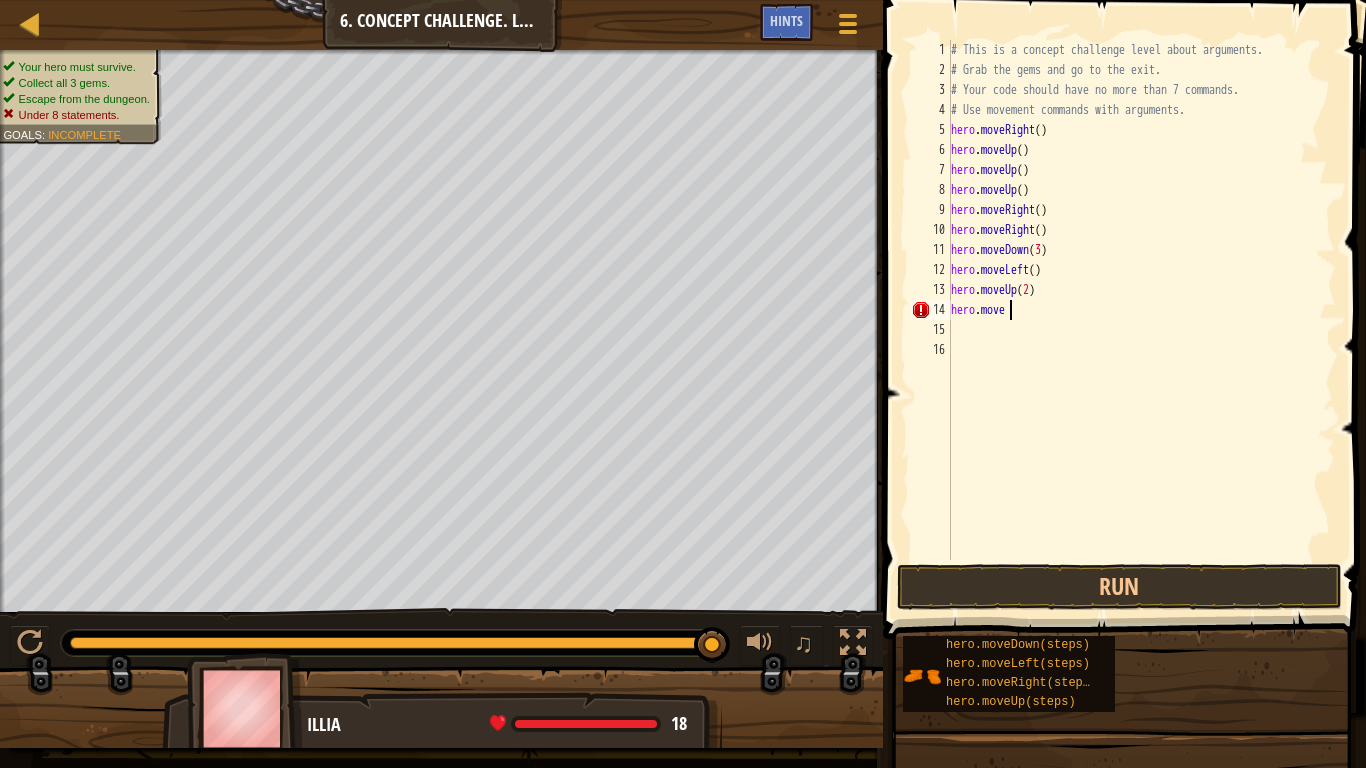 scroll, scrollTop: 9, scrollLeft: 1, axis: both 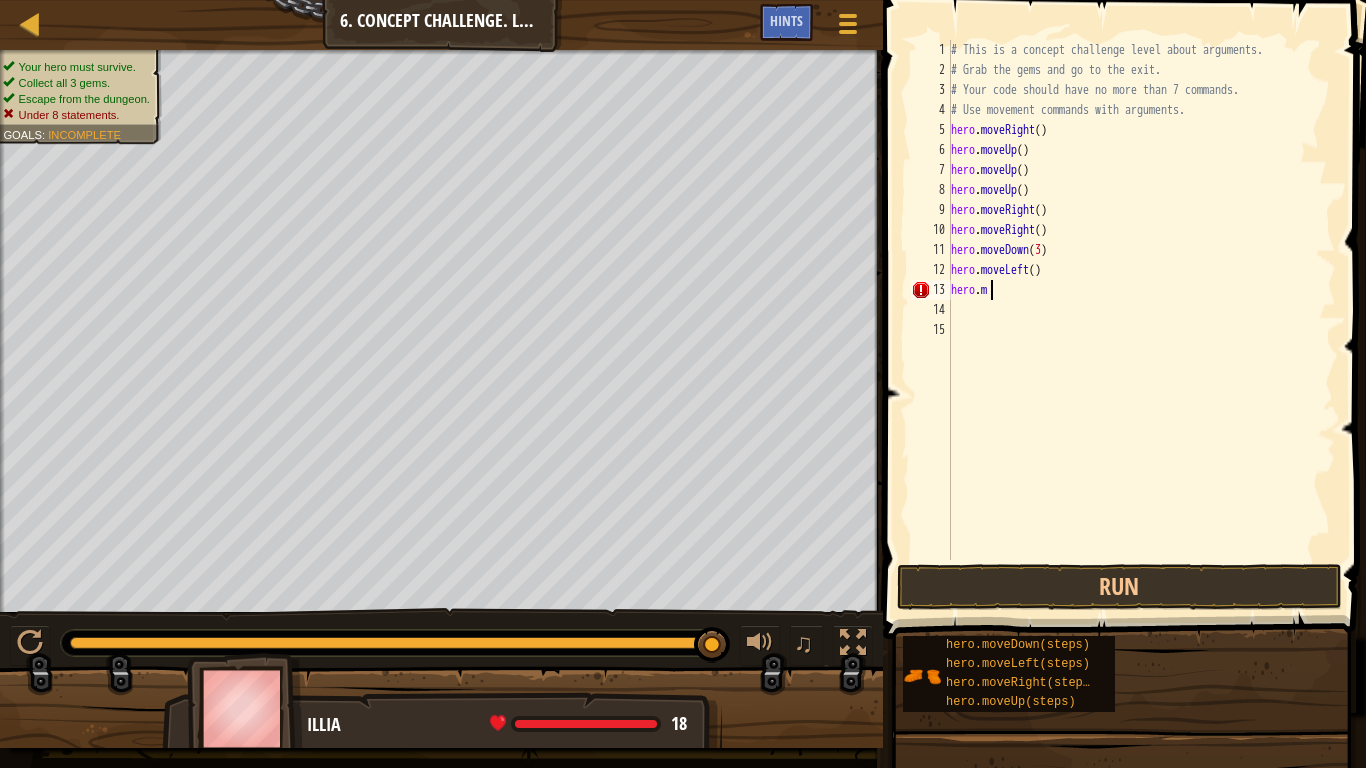 type on "h" 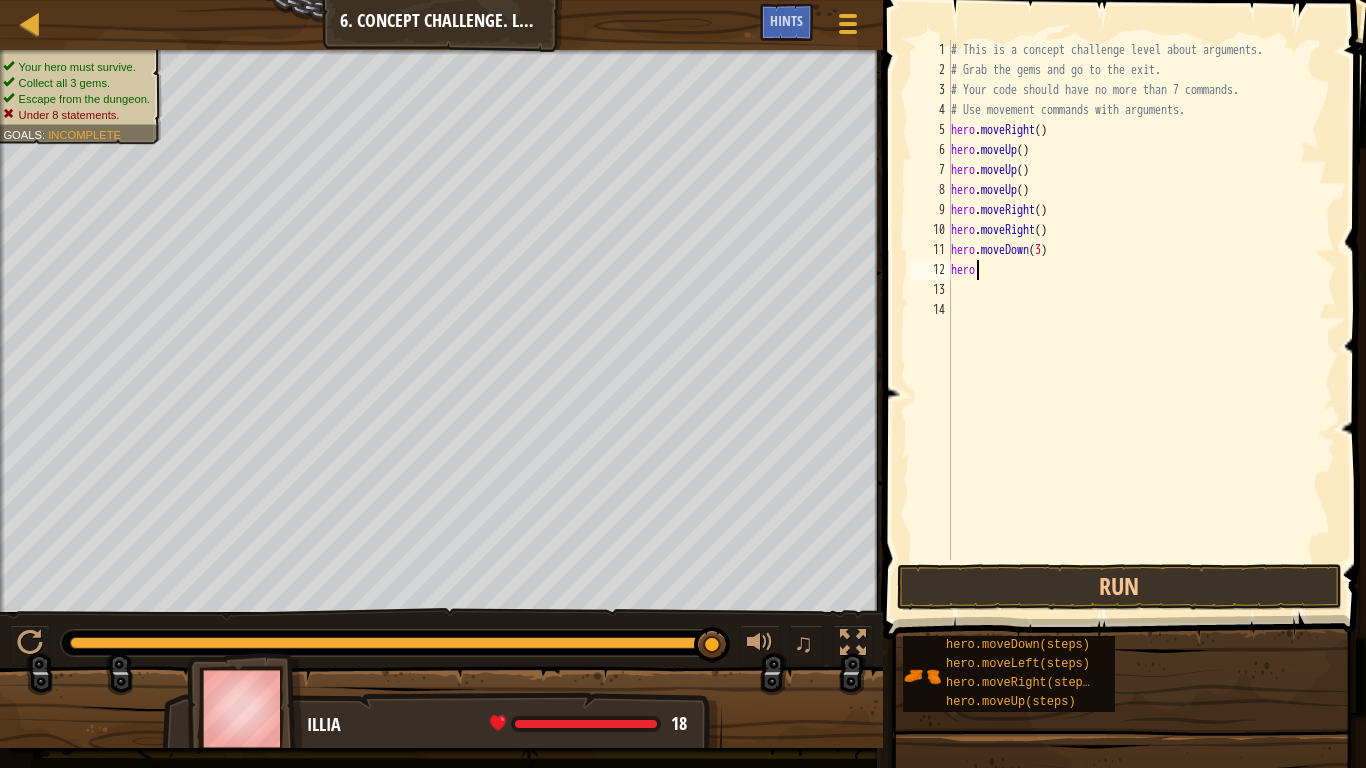 type on "h" 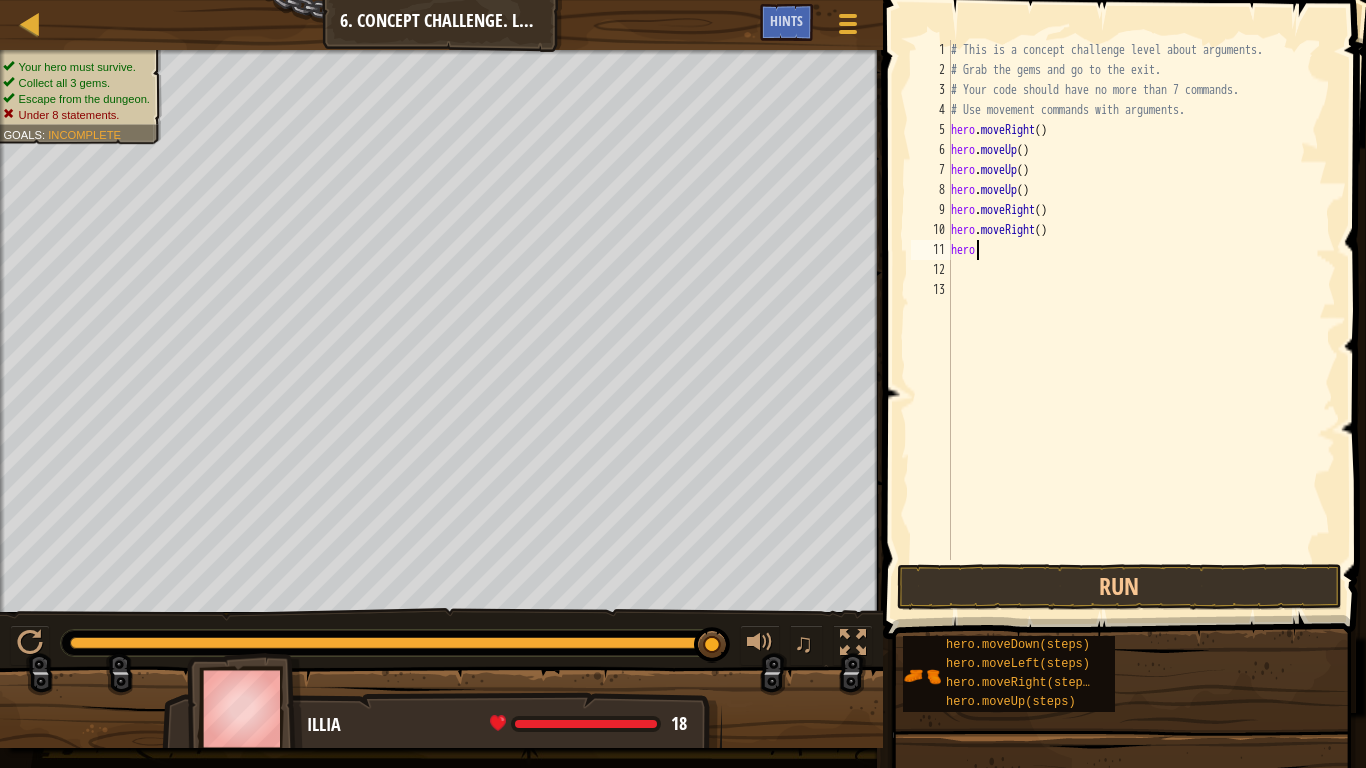 type on "h" 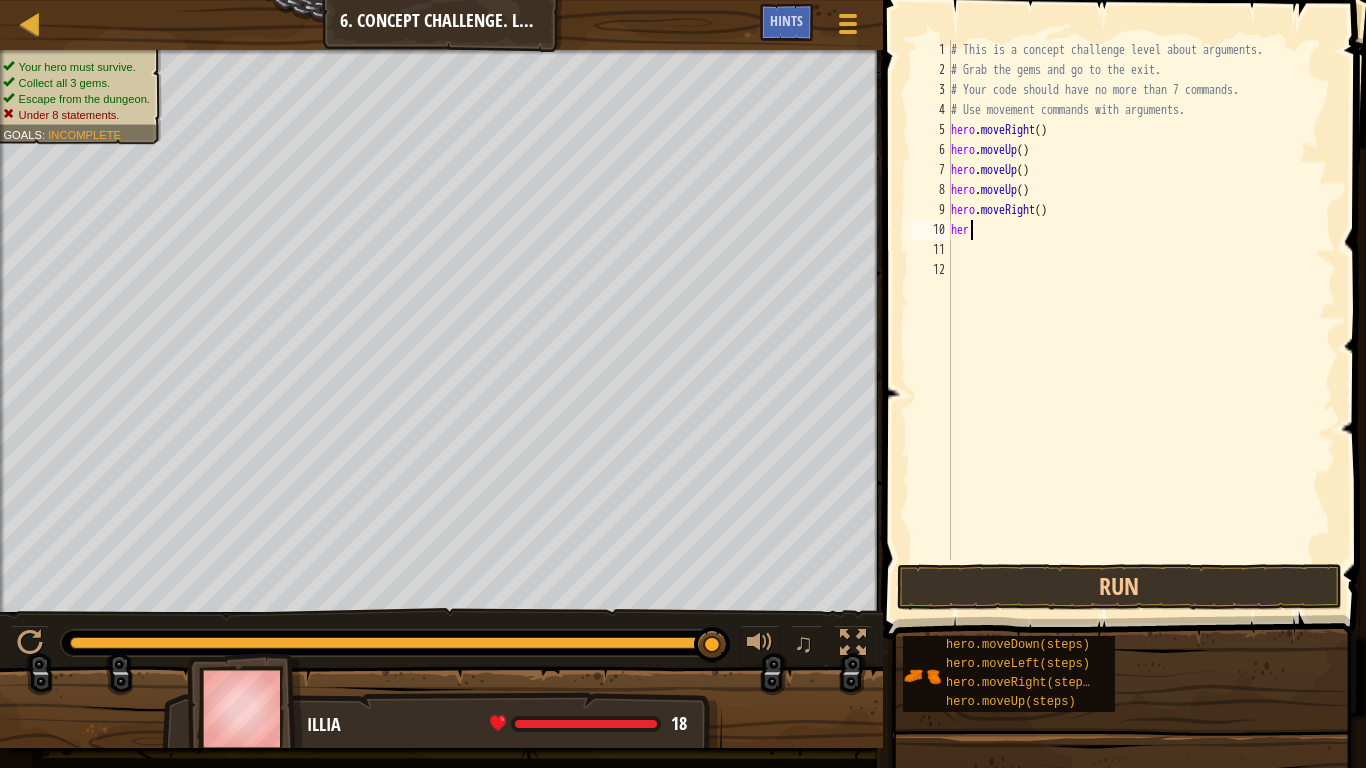 type on "h" 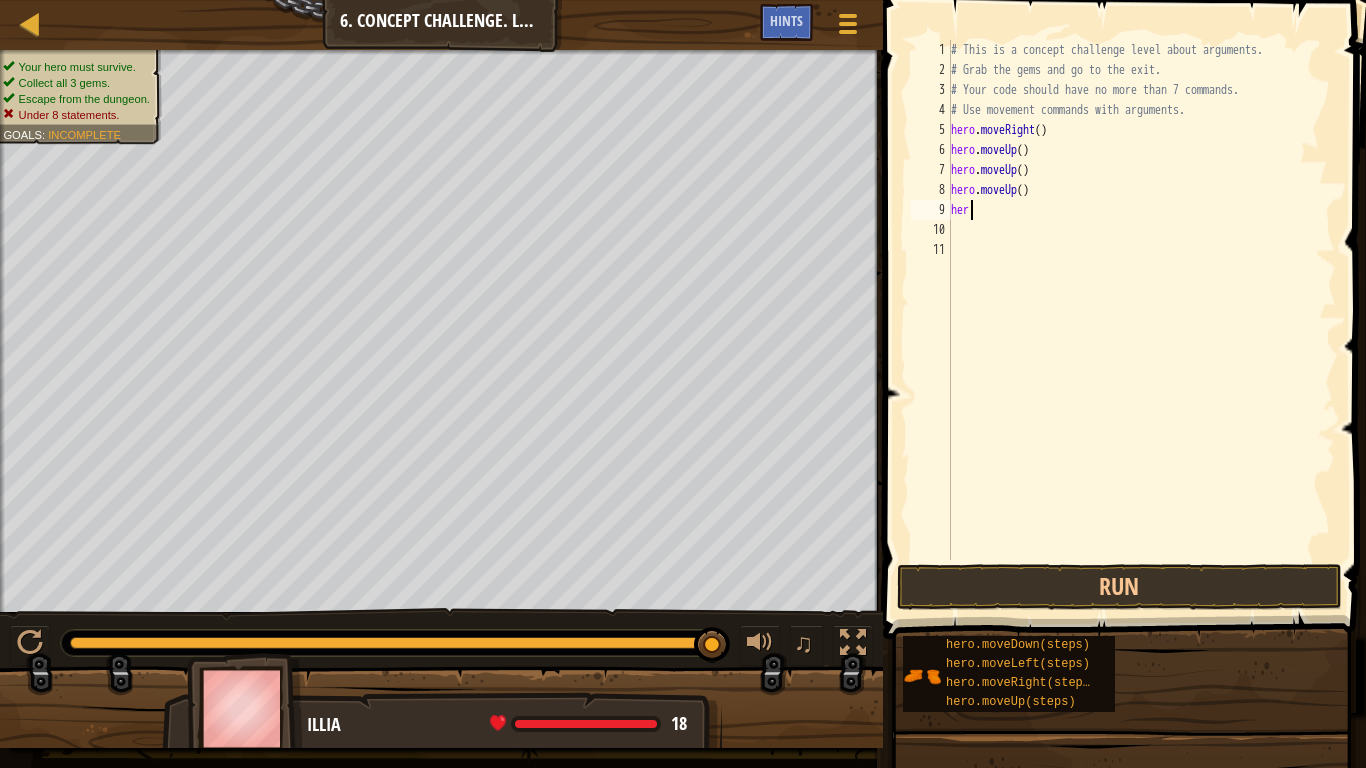 type on "h" 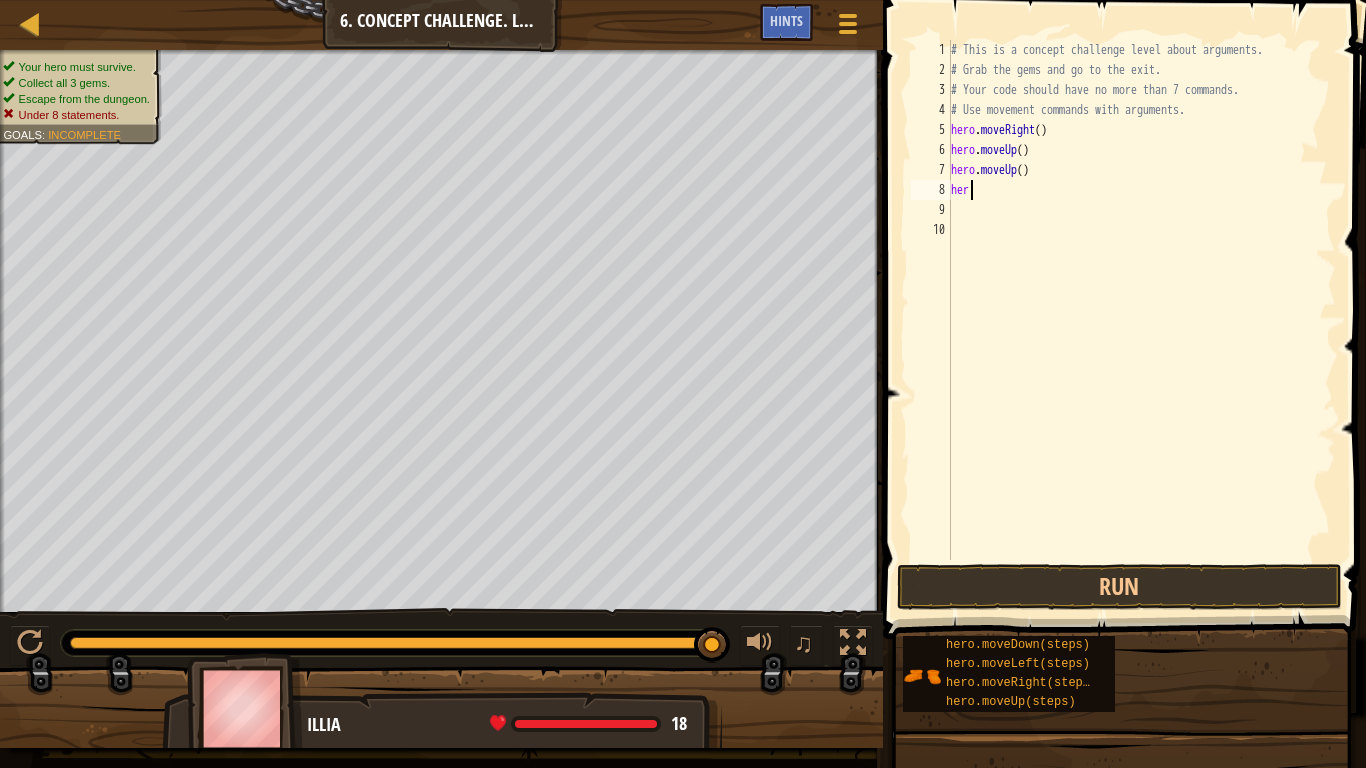 type on "h" 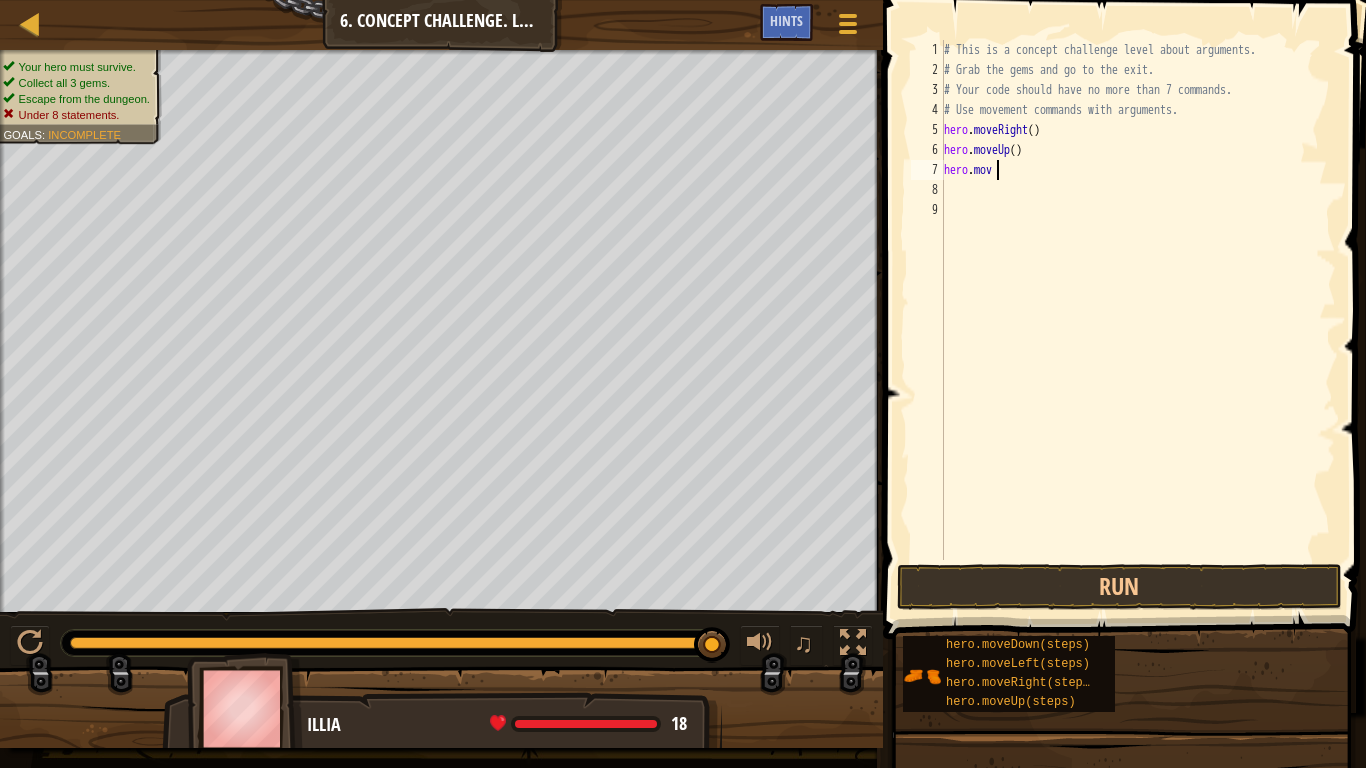 type on "h" 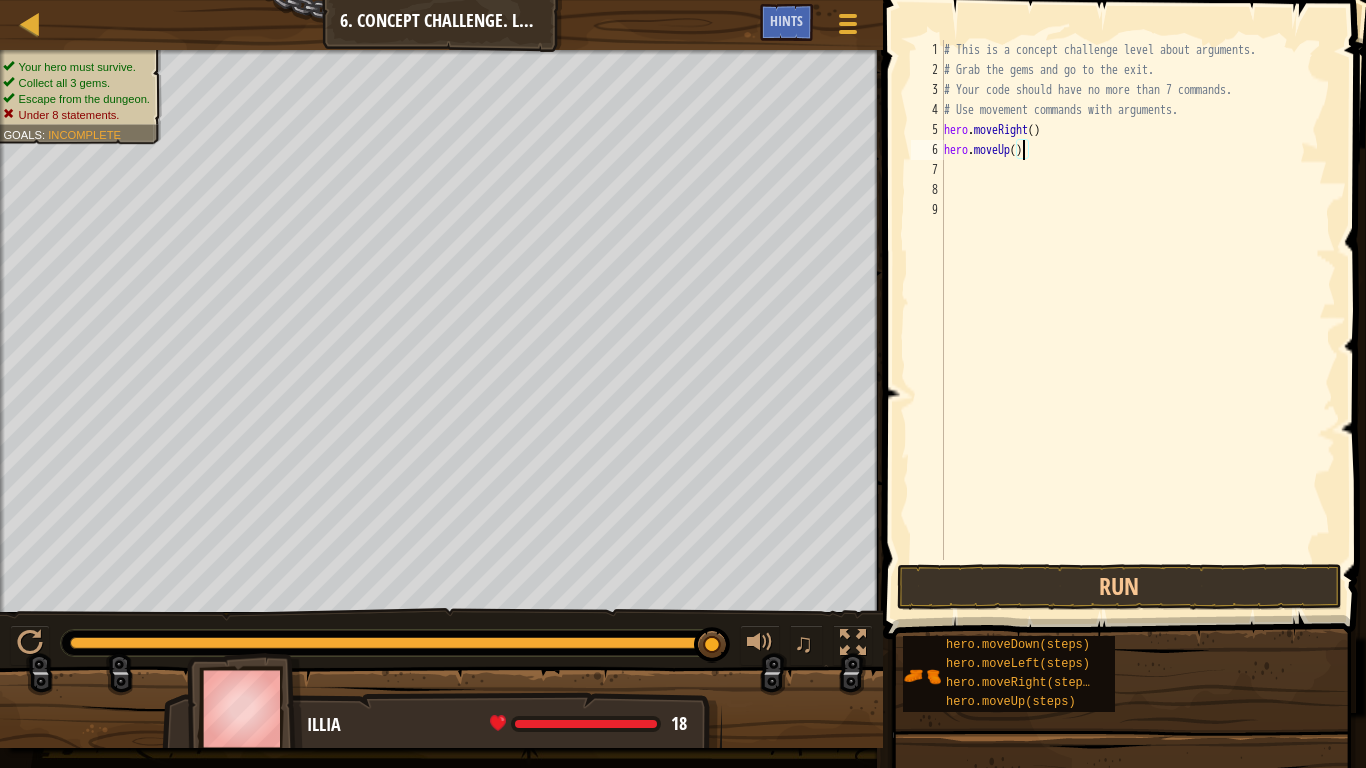 click on "# This is a concept challenge level about arguments. # Grab the gems and go to the exit. # Your code should have no more than 7 commands. # Use movement commands with arguments. hero . moveRight ( ) hero . moveUp ( )" at bounding box center [1138, 320] 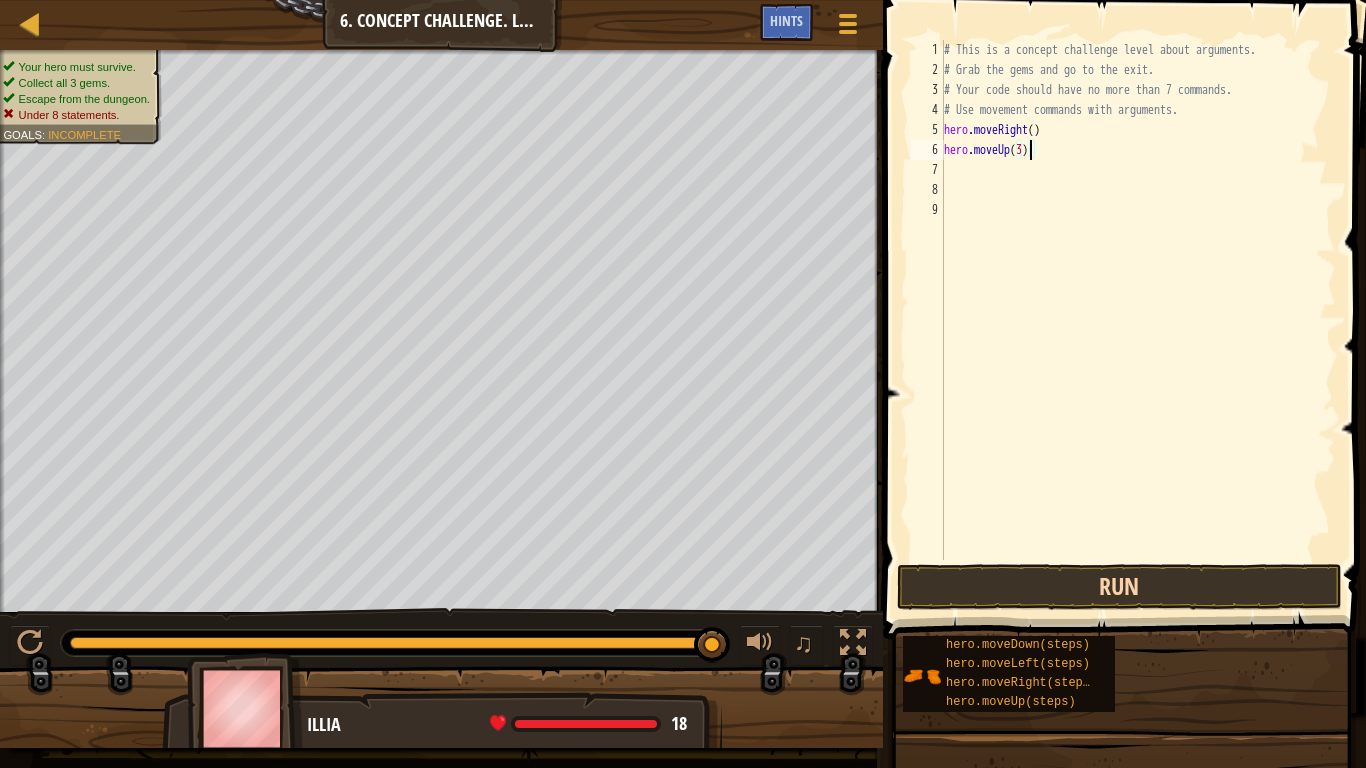 type on "hero.moveUp(3)" 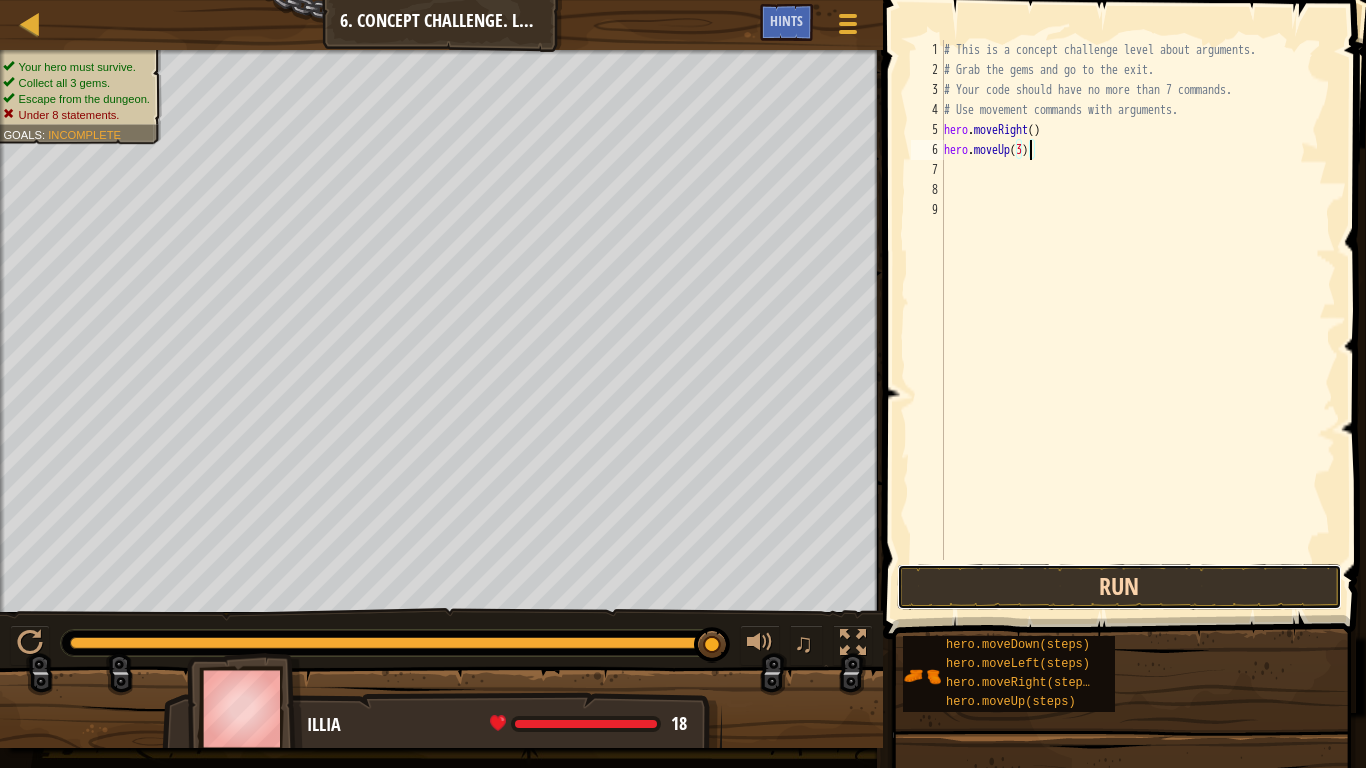 click on "Run" at bounding box center [1119, 587] 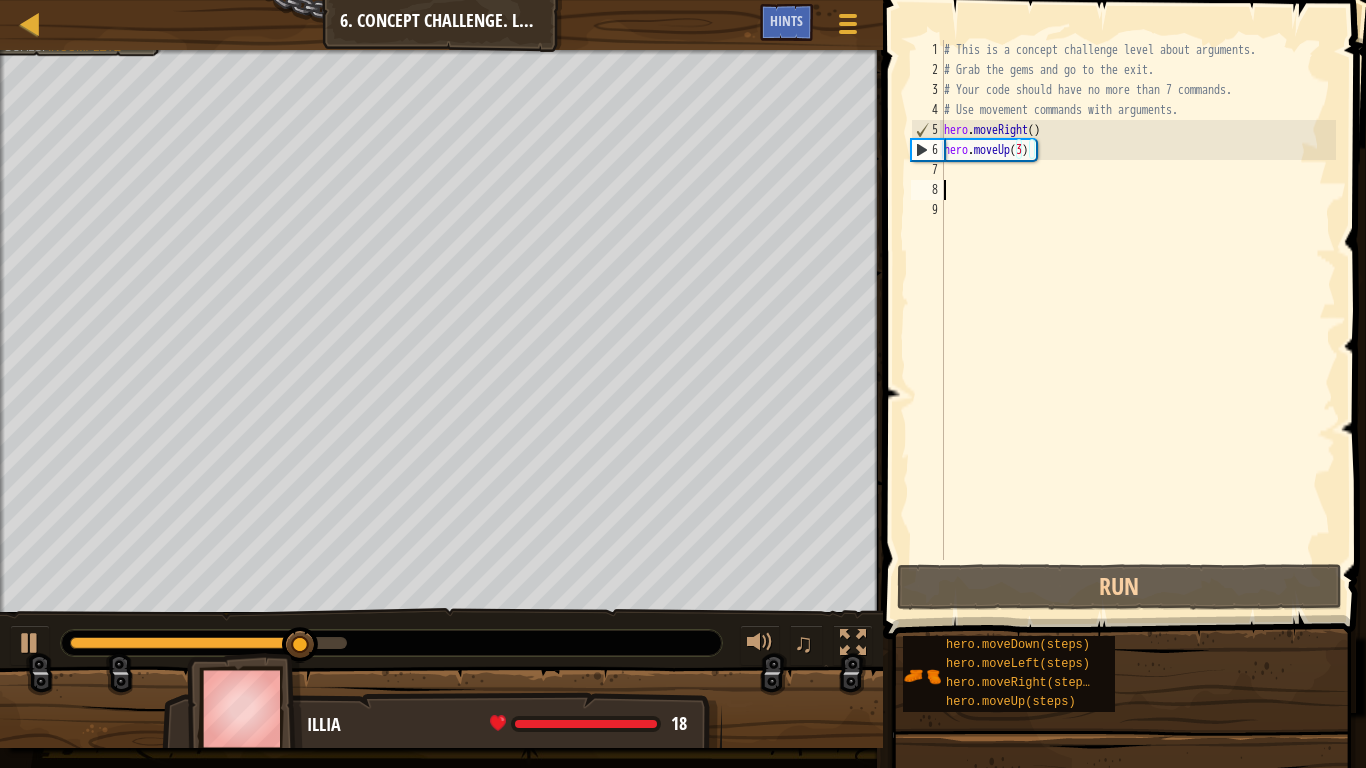 click on "# This is a concept challenge level about arguments. # Grab the gems and go to the exit. # Your code should have no more than 7 commands. # Use movement commands with arguments. hero . moveRight ( ) hero . moveUp ( 3 )" at bounding box center (1138, 320) 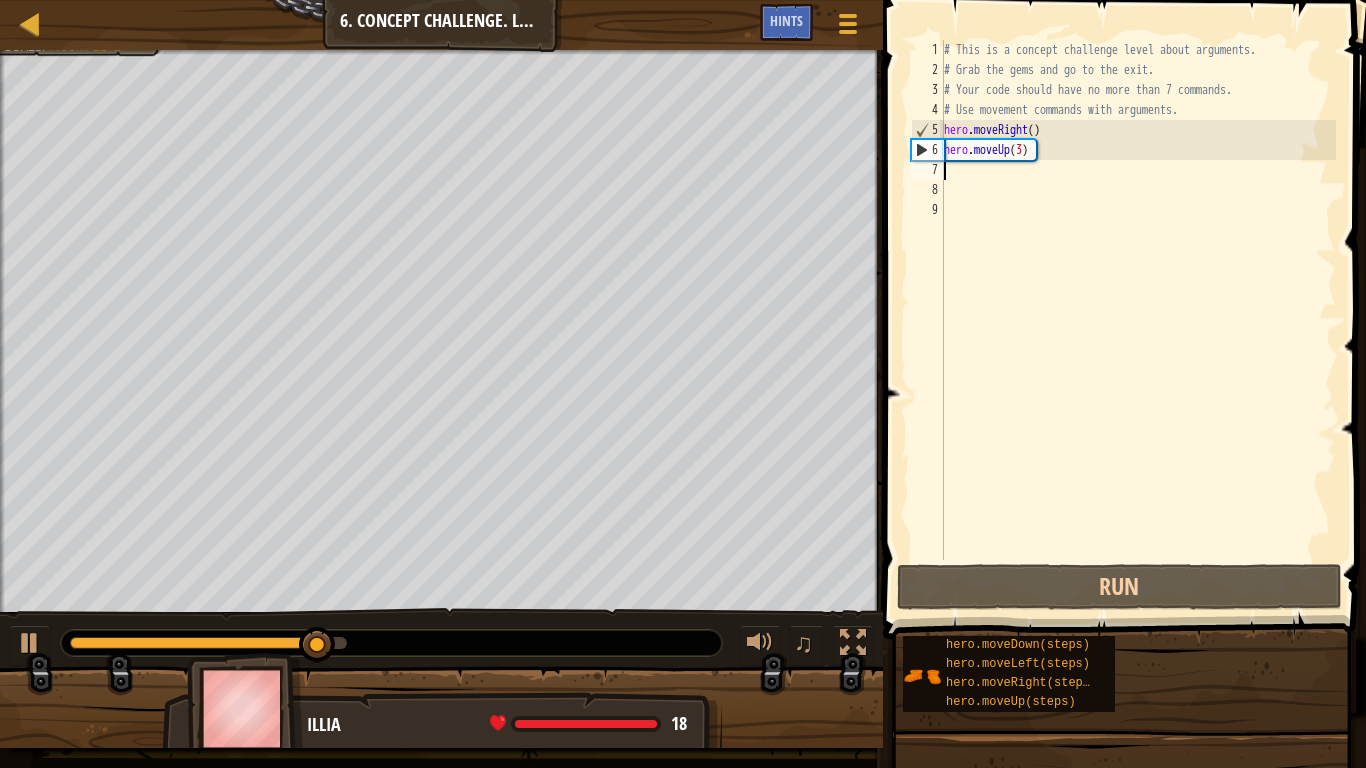 click on "# This is a concept challenge level about arguments. # Grab the gems and go to the exit. # Your code should have no more than 7 commands. # Use movement commands with arguments. hero . moveRight ( ) hero . moveUp ( 3 )" at bounding box center (1138, 320) 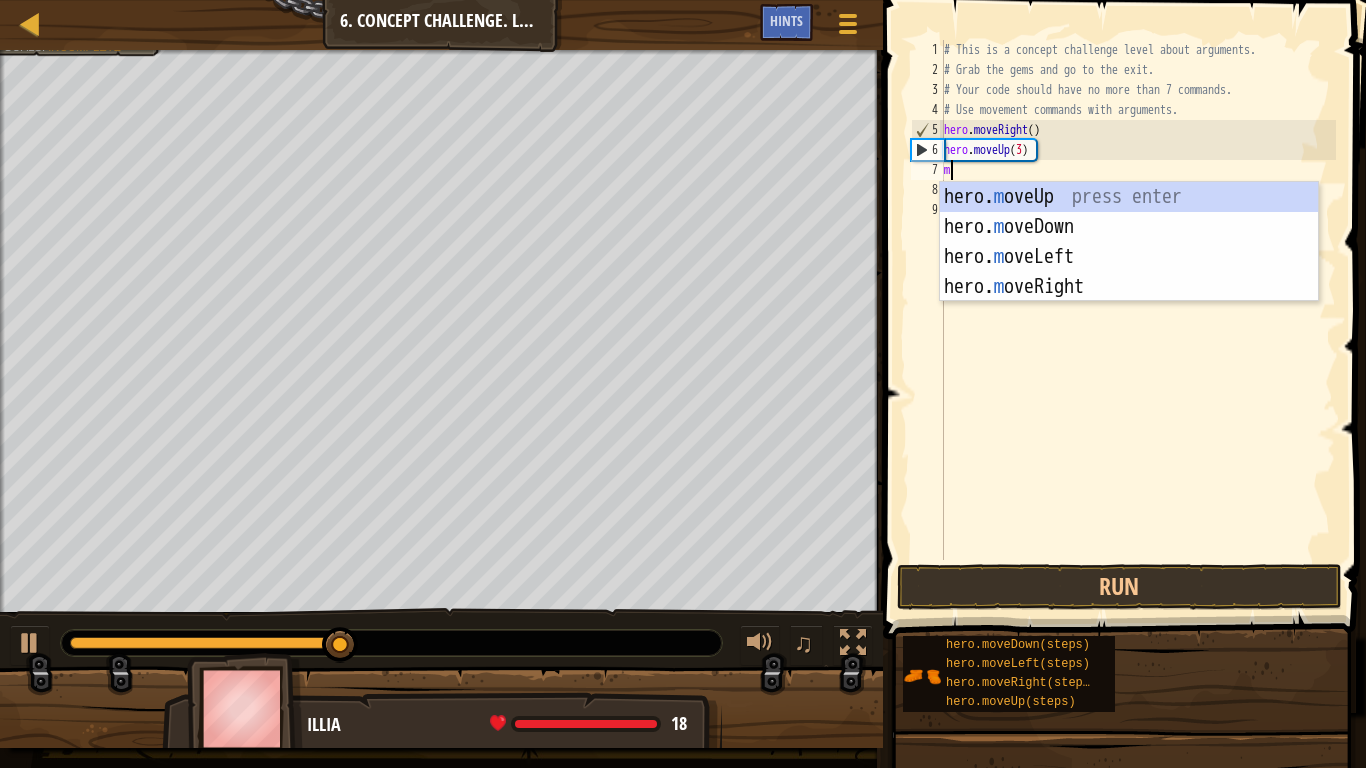 type on "mo" 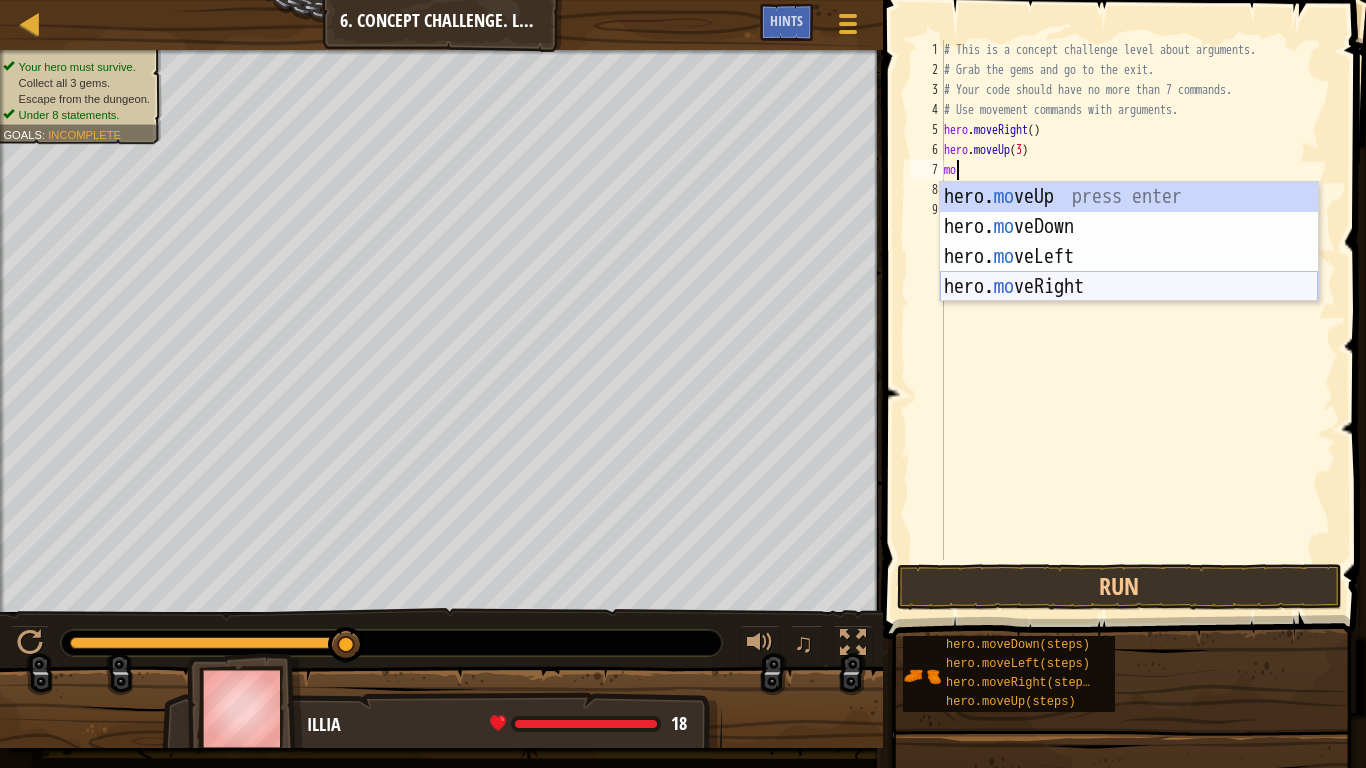 click on "hero. mo veUp press enter hero. mo veDown press enter hero. mo veLeft press enter hero. mo veRight press enter" at bounding box center [1129, 272] 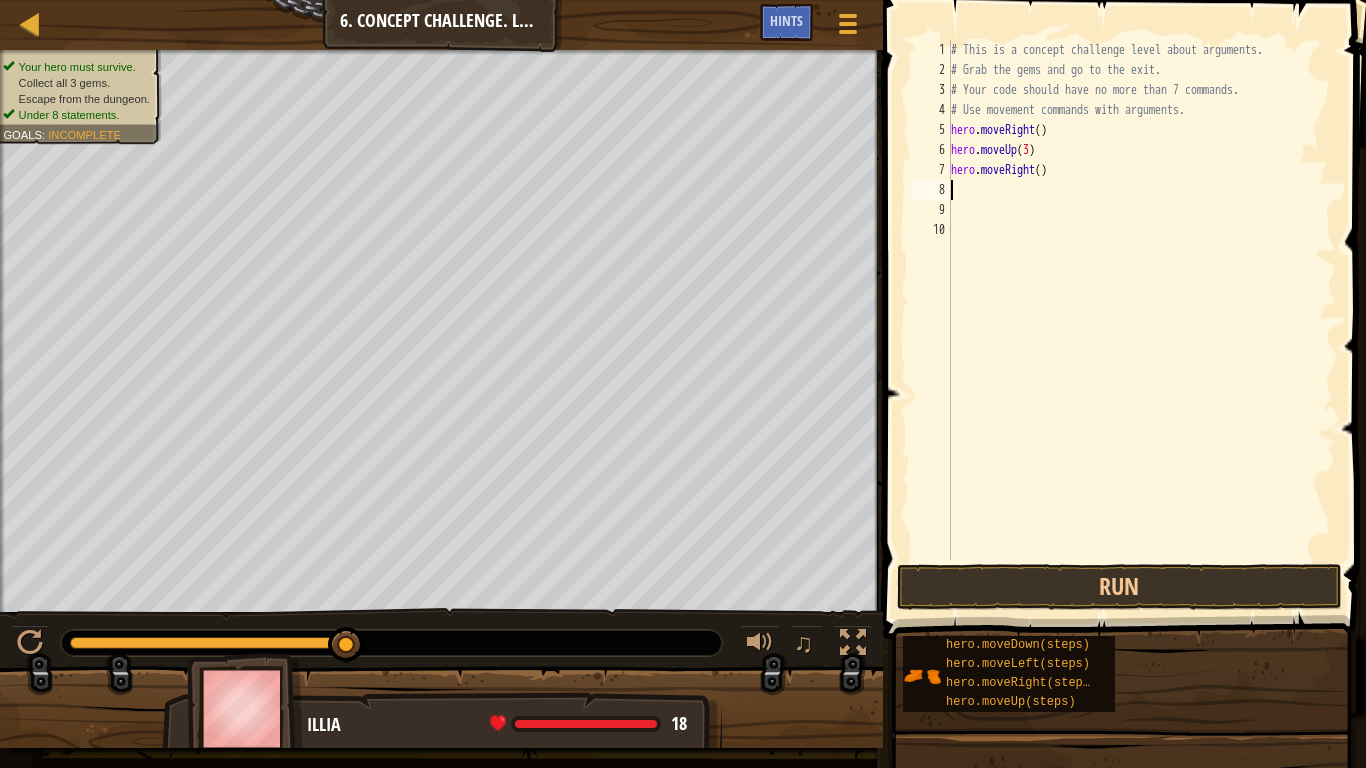 click on "# This is a concept challenge level about arguments. # Grab the gems and go to the exit. # Your code should have no more than 7 commands. # Use movement commands with arguments. hero . moveRight ( ) hero . moveUp ( 3 ) hero . moveRight ( )" at bounding box center (1142, 320) 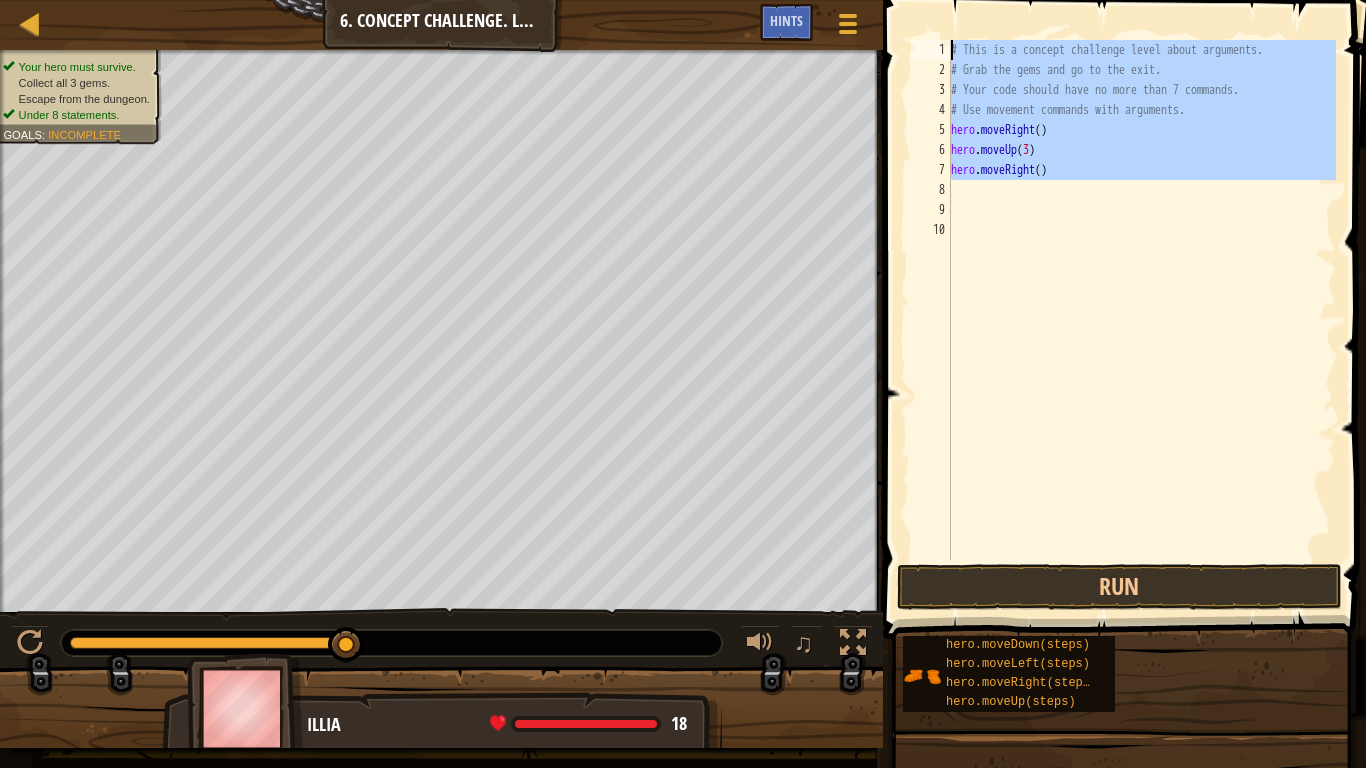 drag, startPoint x: 1079, startPoint y: 184, endPoint x: 932, endPoint y: 43, distance: 203.69095 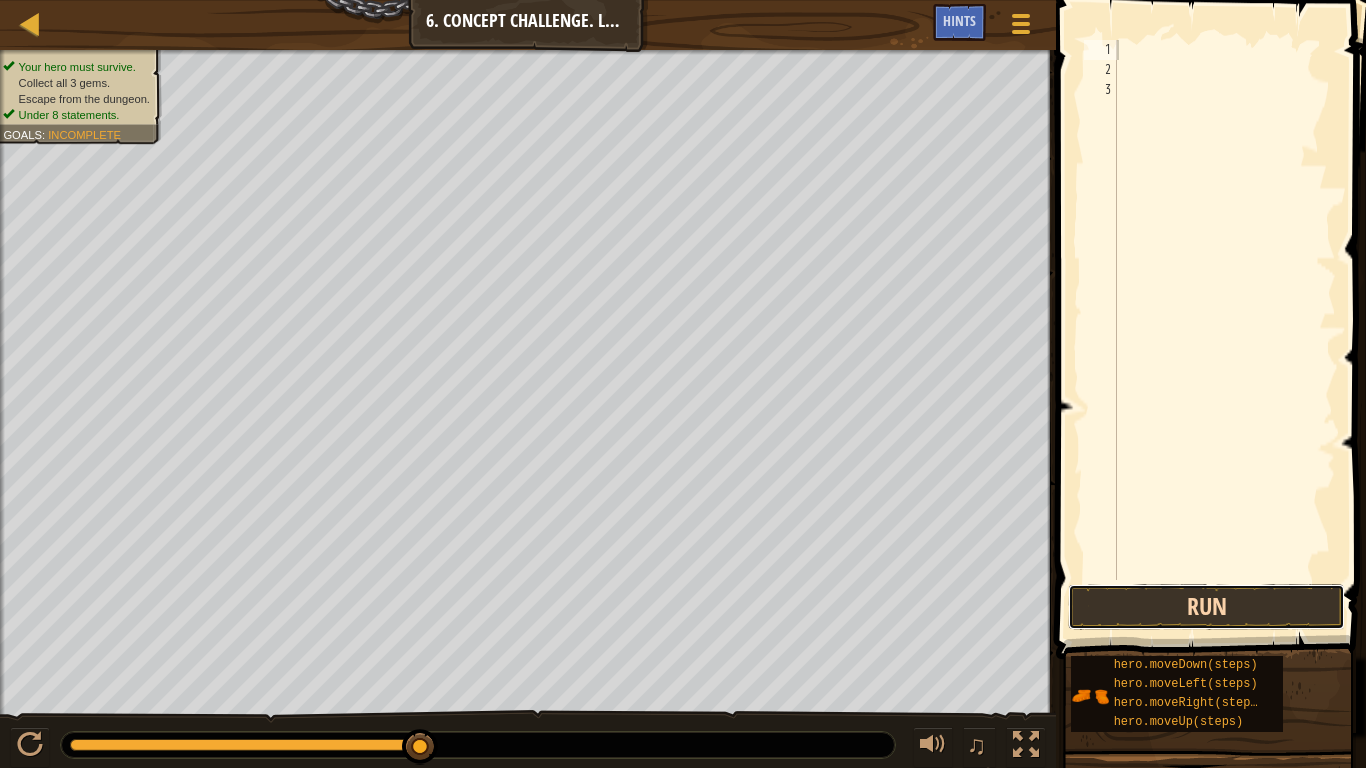click on "Run" at bounding box center [1206, 607] 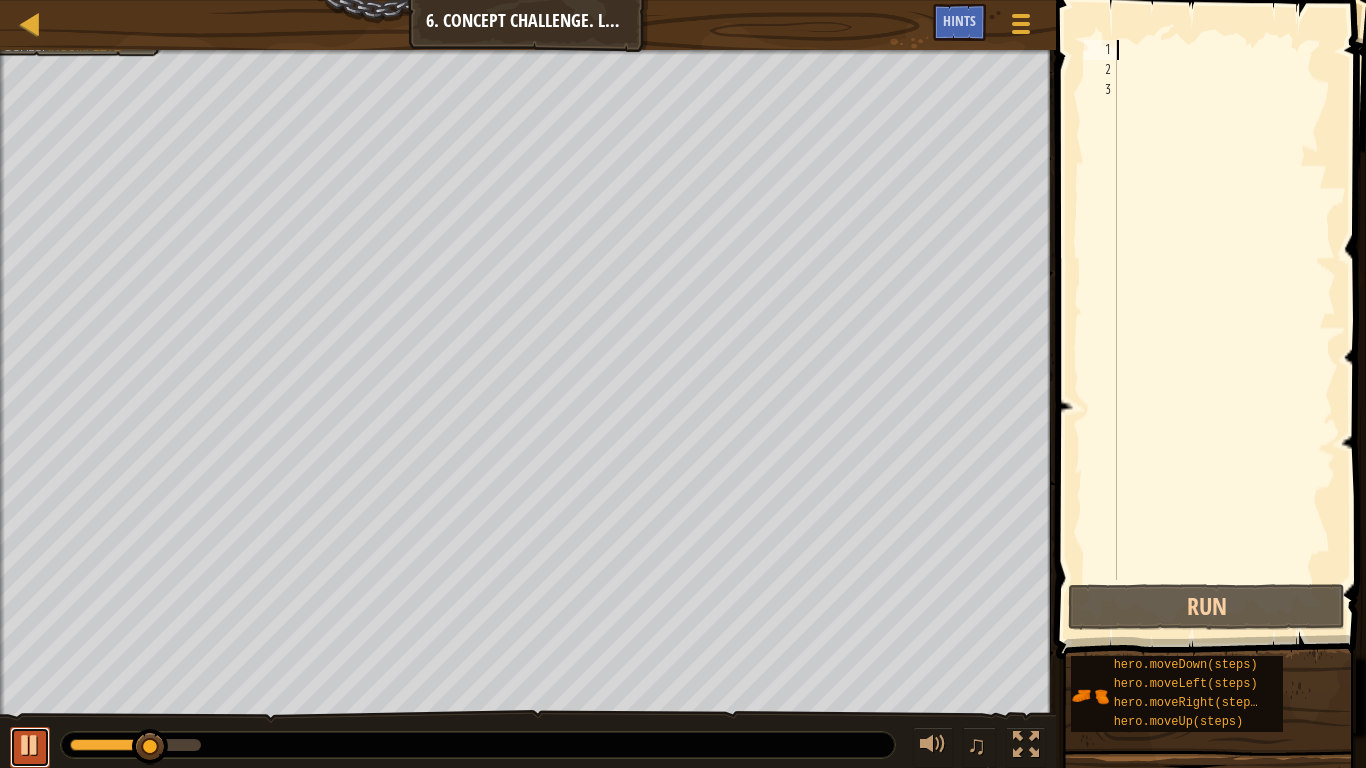 click at bounding box center [30, 745] 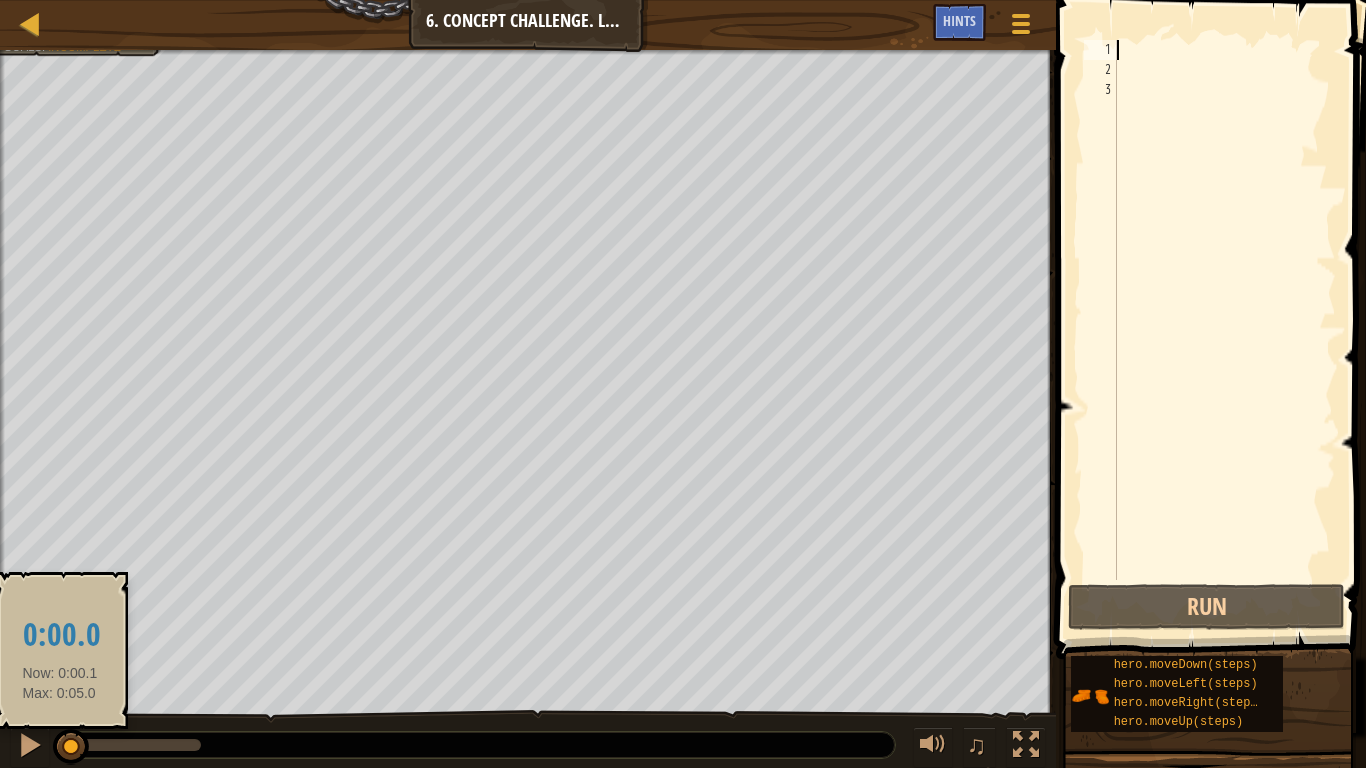 drag, startPoint x: 151, startPoint y: 754, endPoint x: 56, endPoint y: 755, distance: 95.005264 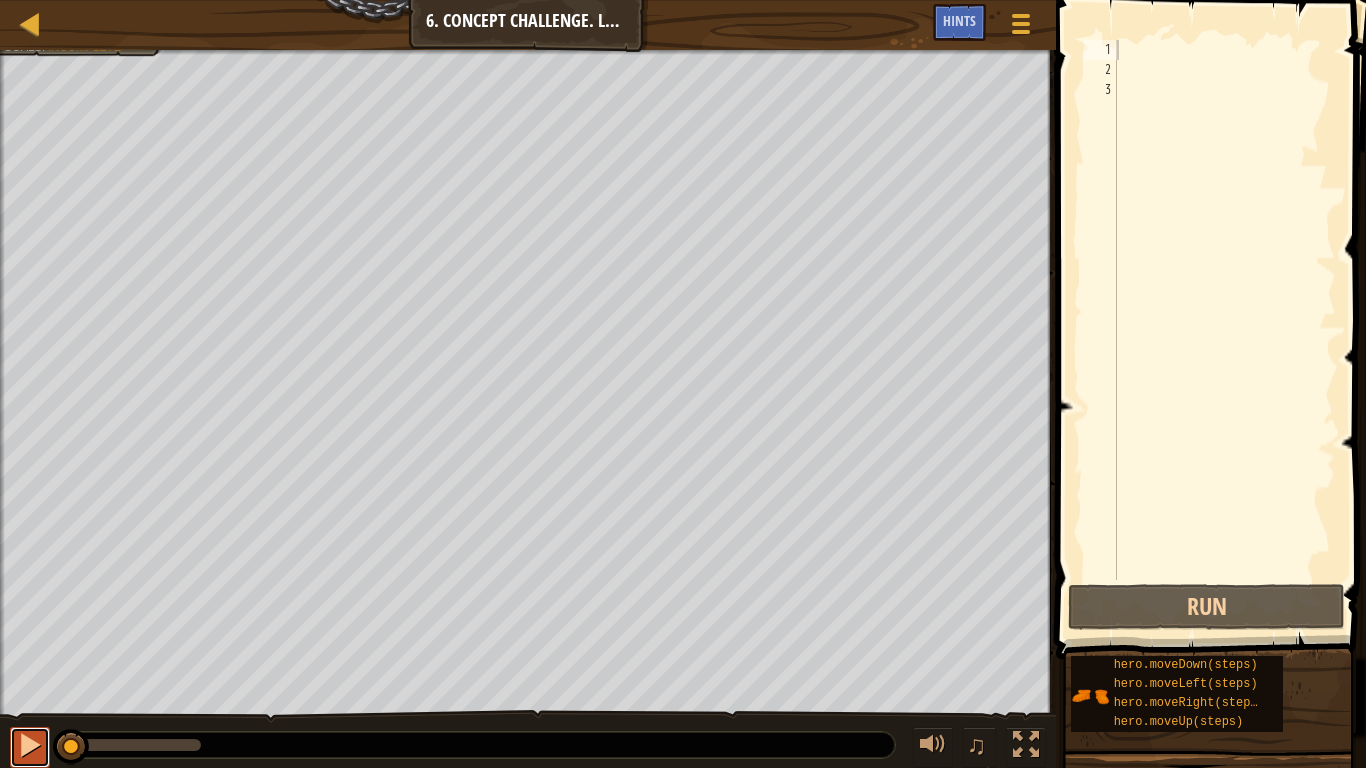 click at bounding box center [30, 745] 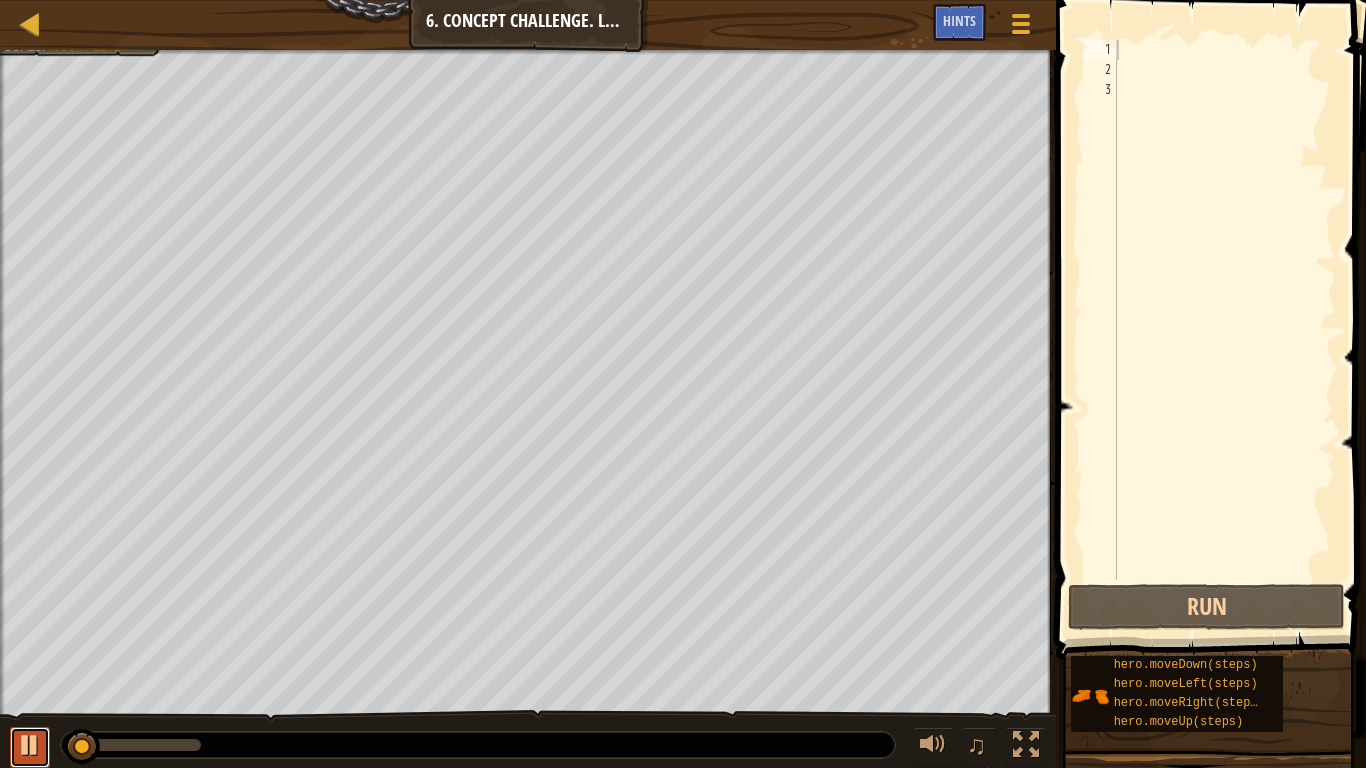 click at bounding box center [30, 745] 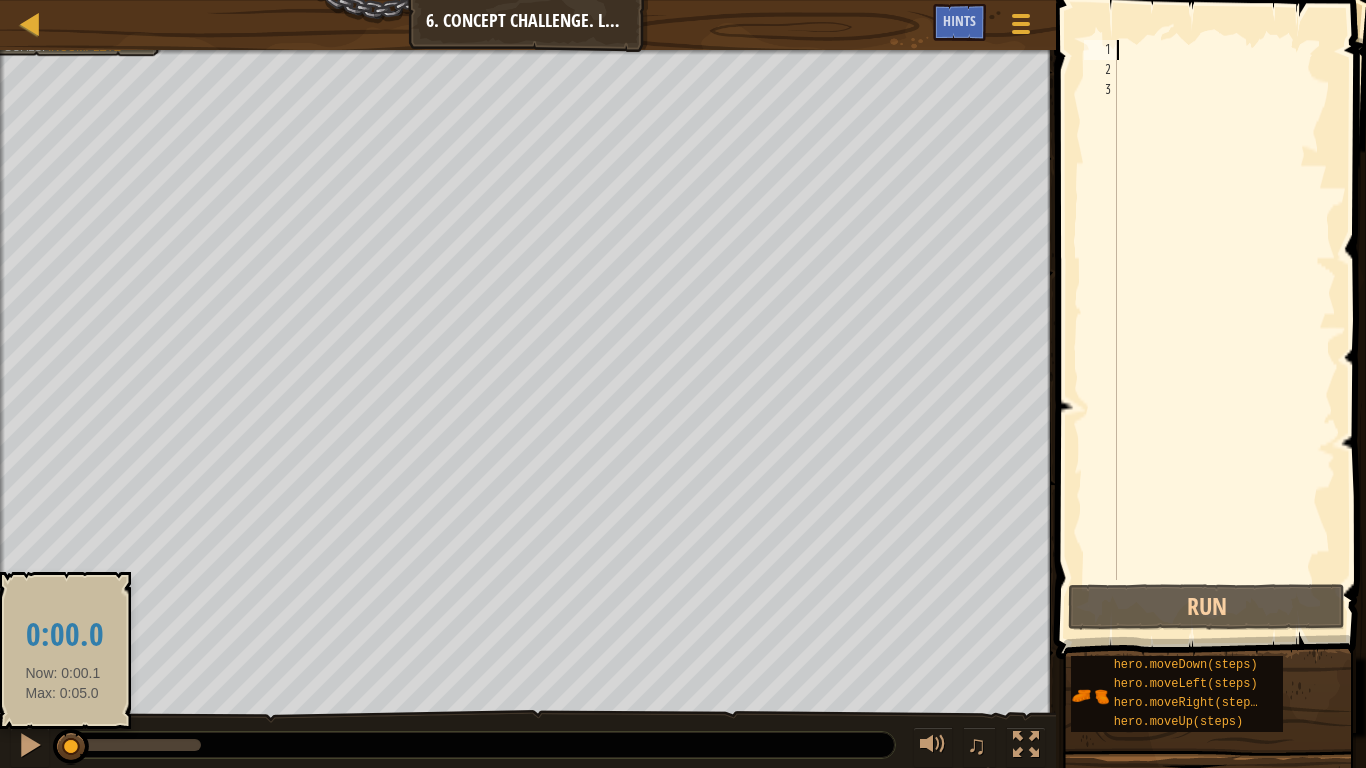 drag, startPoint x: 94, startPoint y: 747, endPoint x: 63, endPoint y: 743, distance: 31.257 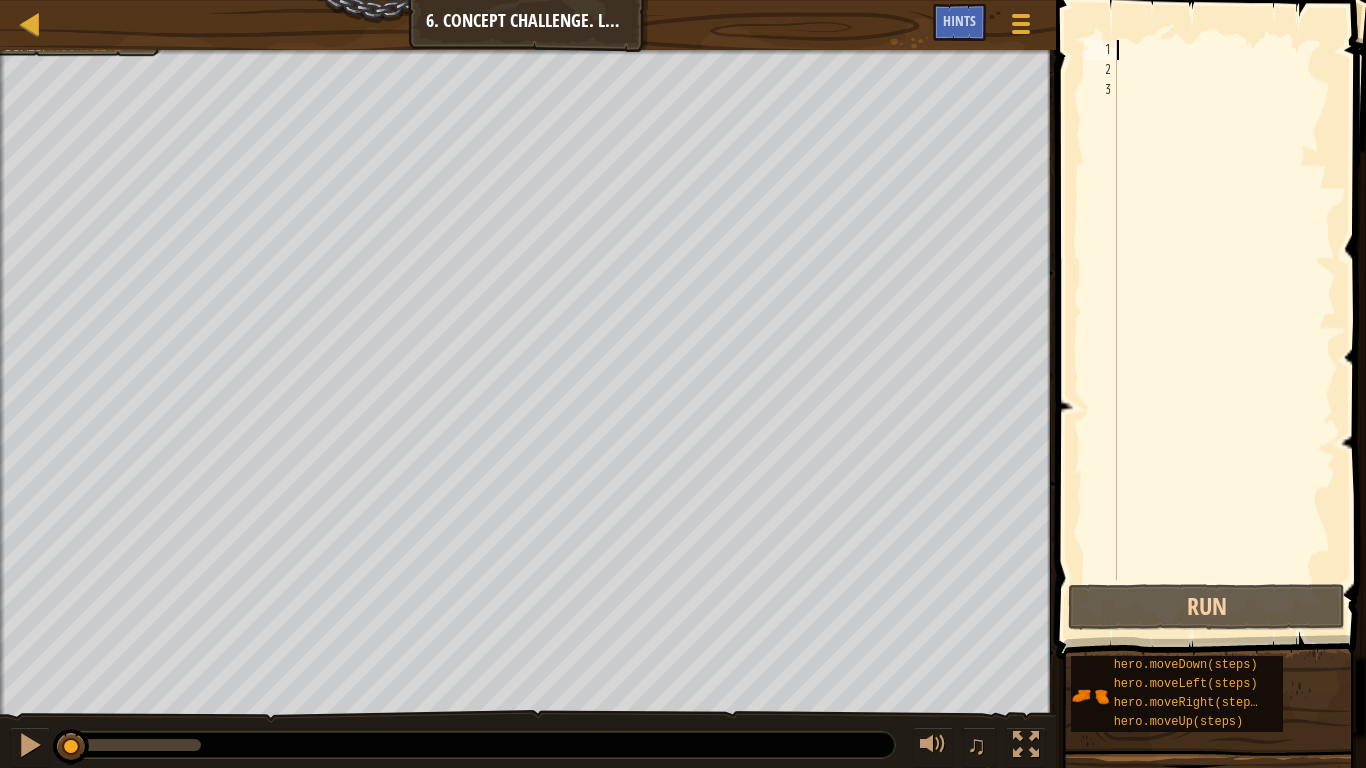 click at bounding box center (1224, 330) 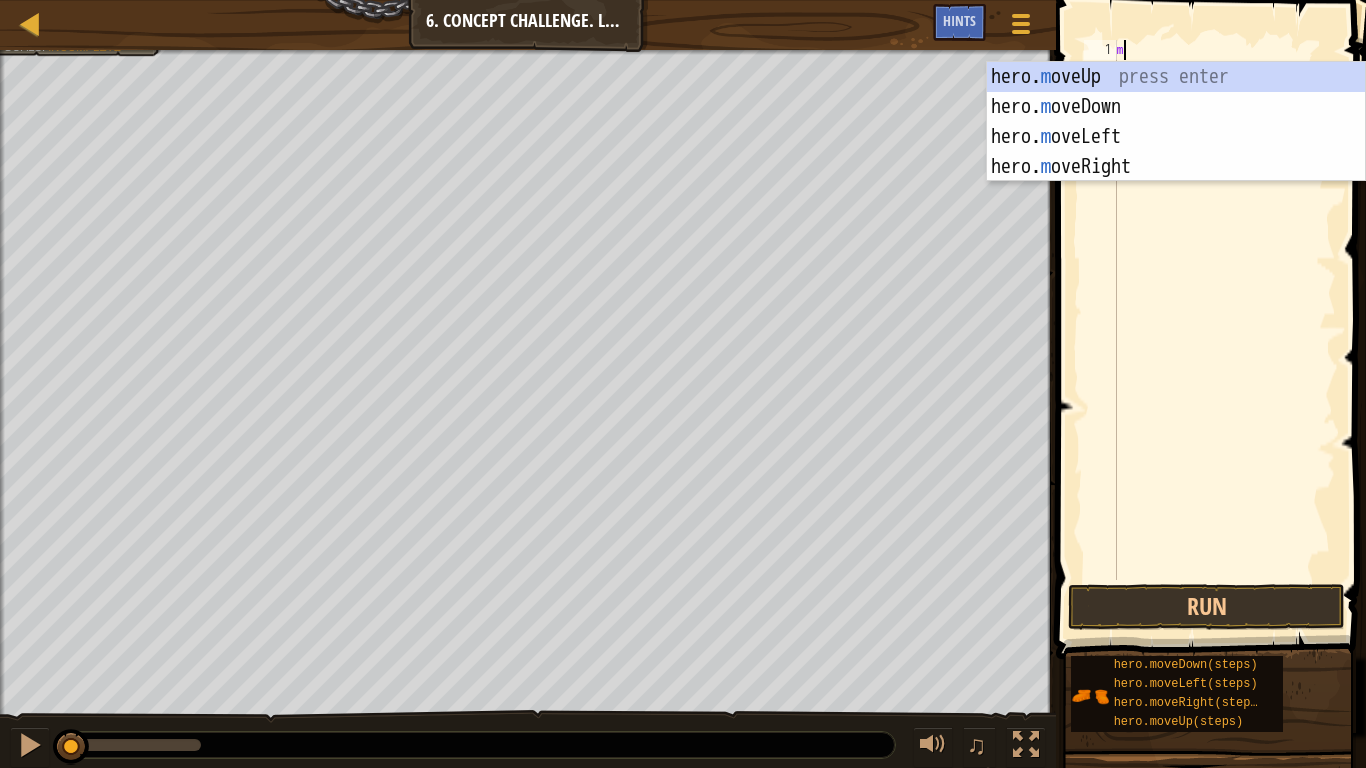 type on "mo" 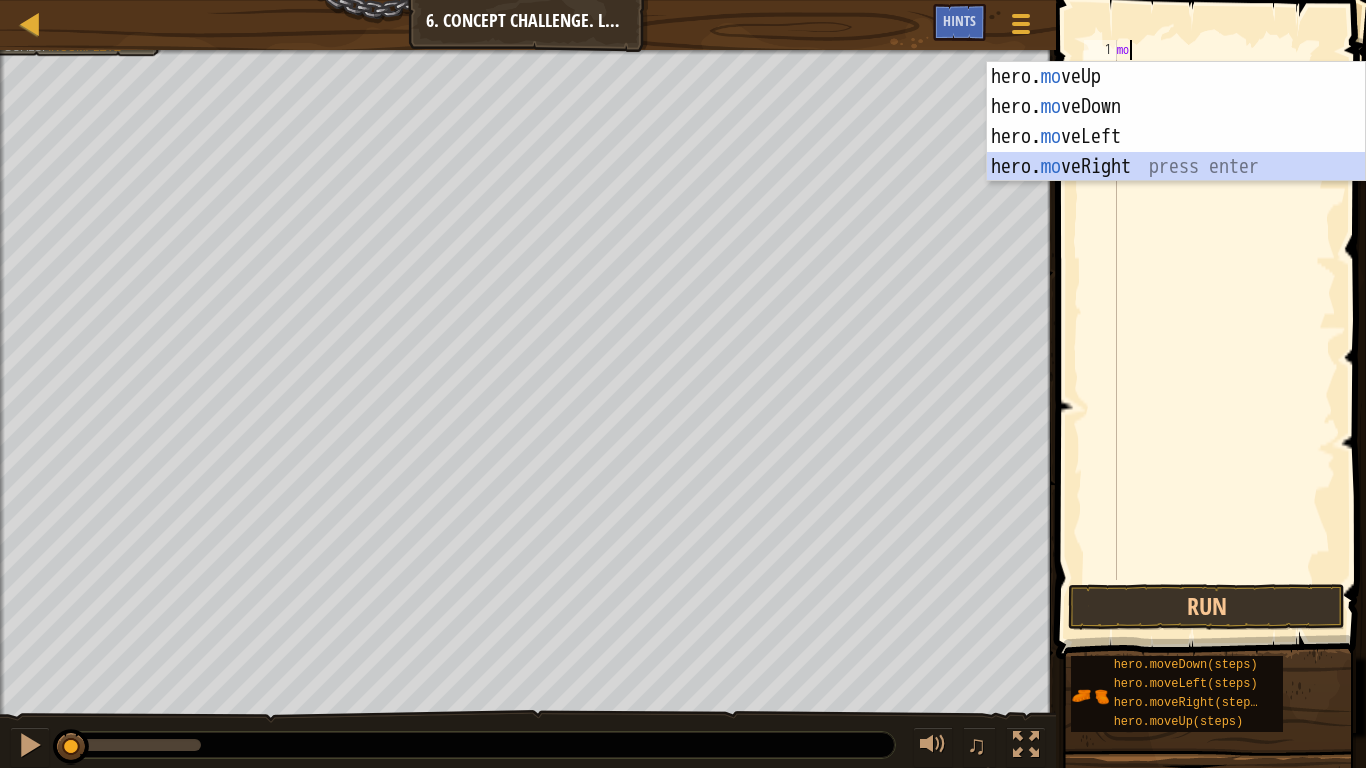click on "hero. mo veUp press enter hero. mo veDown press enter hero. mo veLeft press enter hero. mo veRight press enter" at bounding box center [1176, 152] 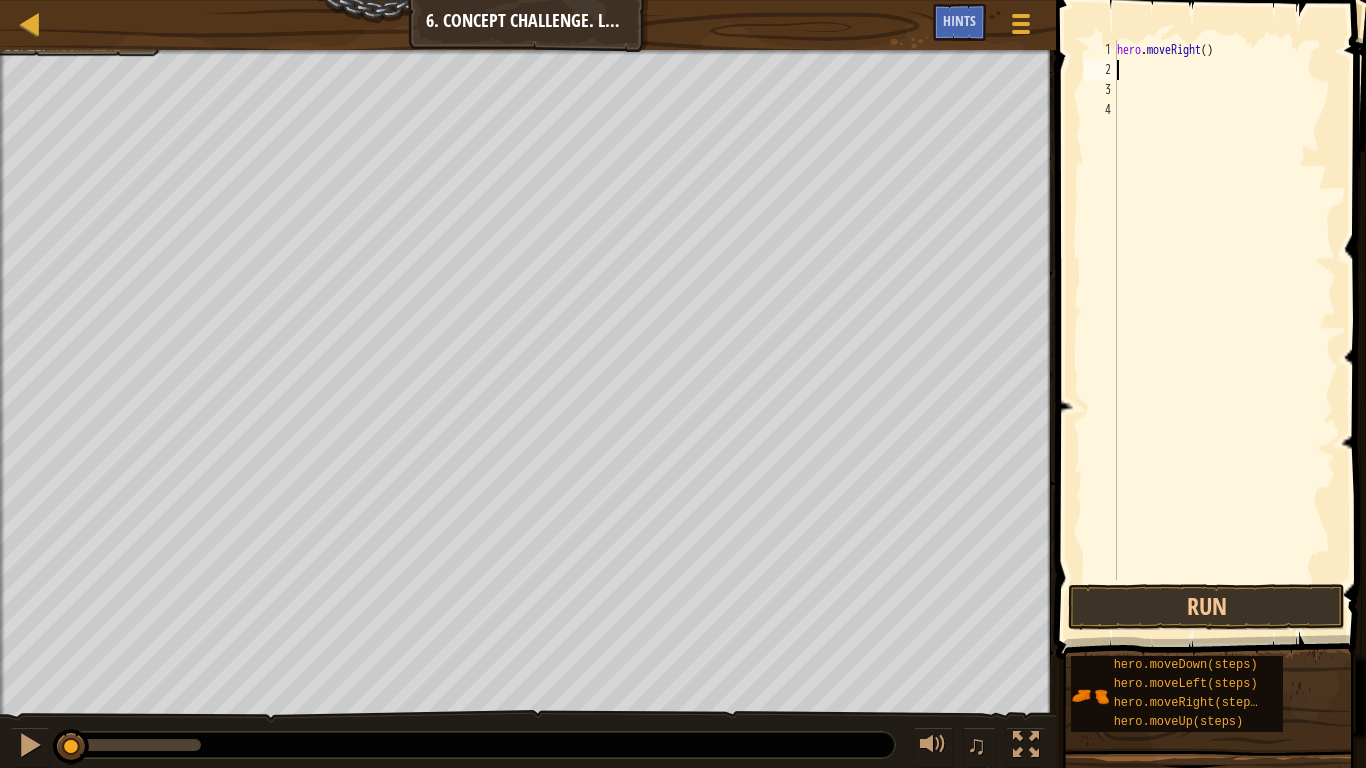 click on "hero . moveRight ( )" at bounding box center [1224, 330] 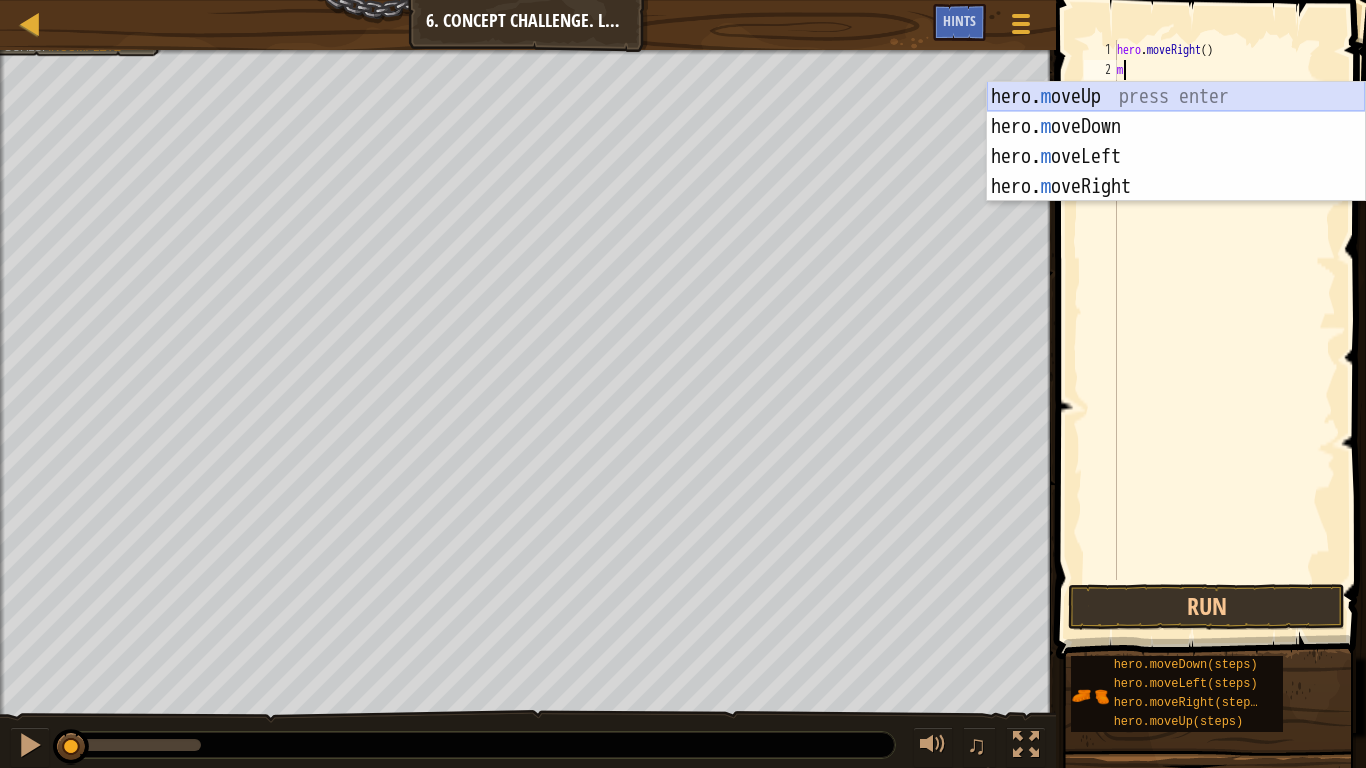 click on "hero. m oveUp press enter hero. m oveDown press enter hero. m oveLeft press enter hero. m oveRight press enter" at bounding box center (1176, 172) 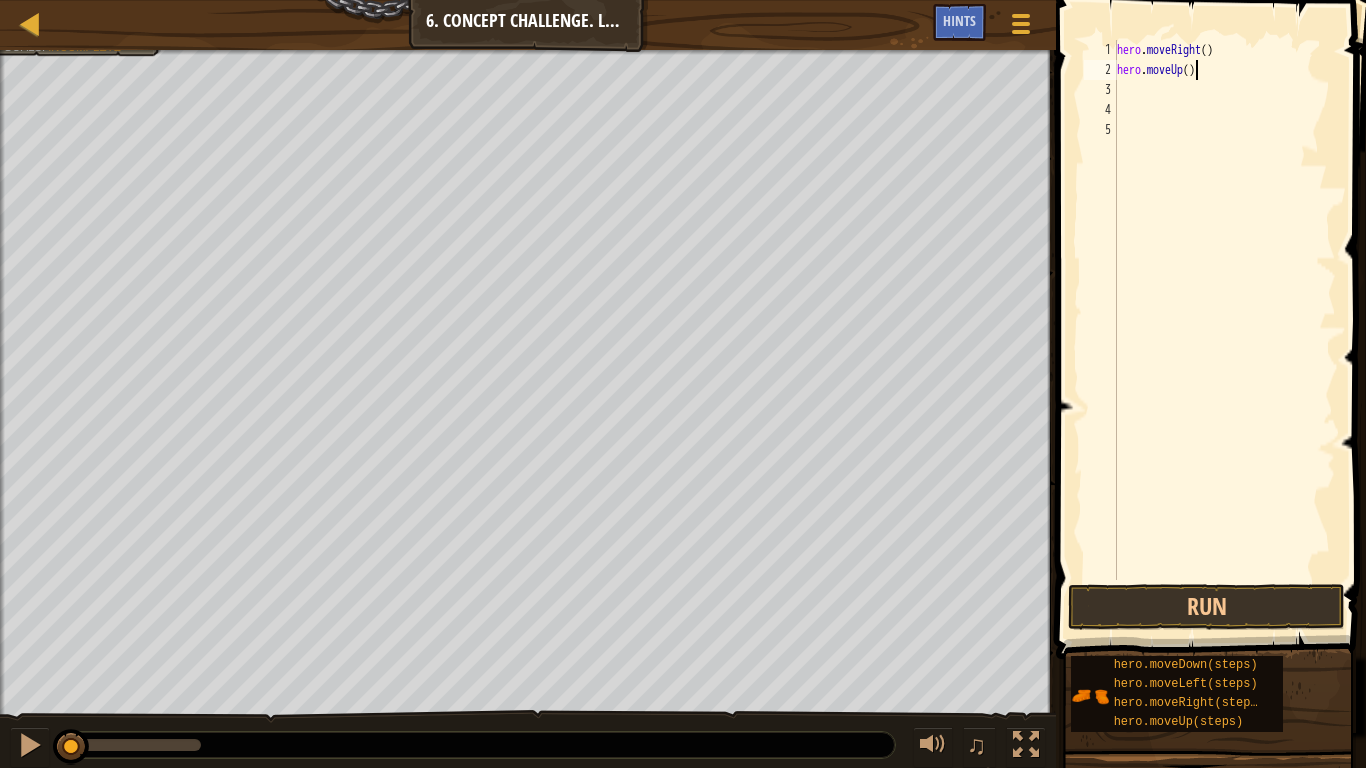 click on "hero . moveRight ( ) hero . moveUp ( )" at bounding box center (1224, 330) 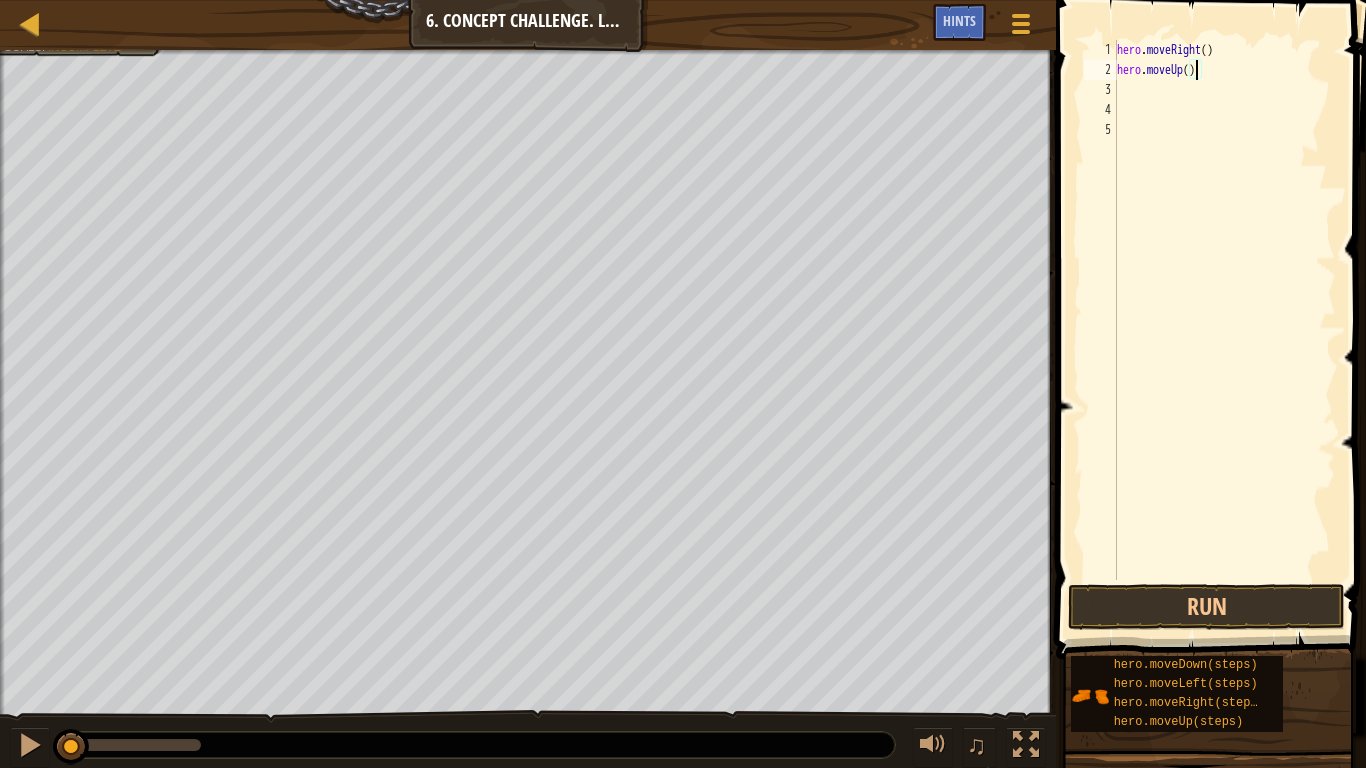 type on "hero.moveUp(3)" 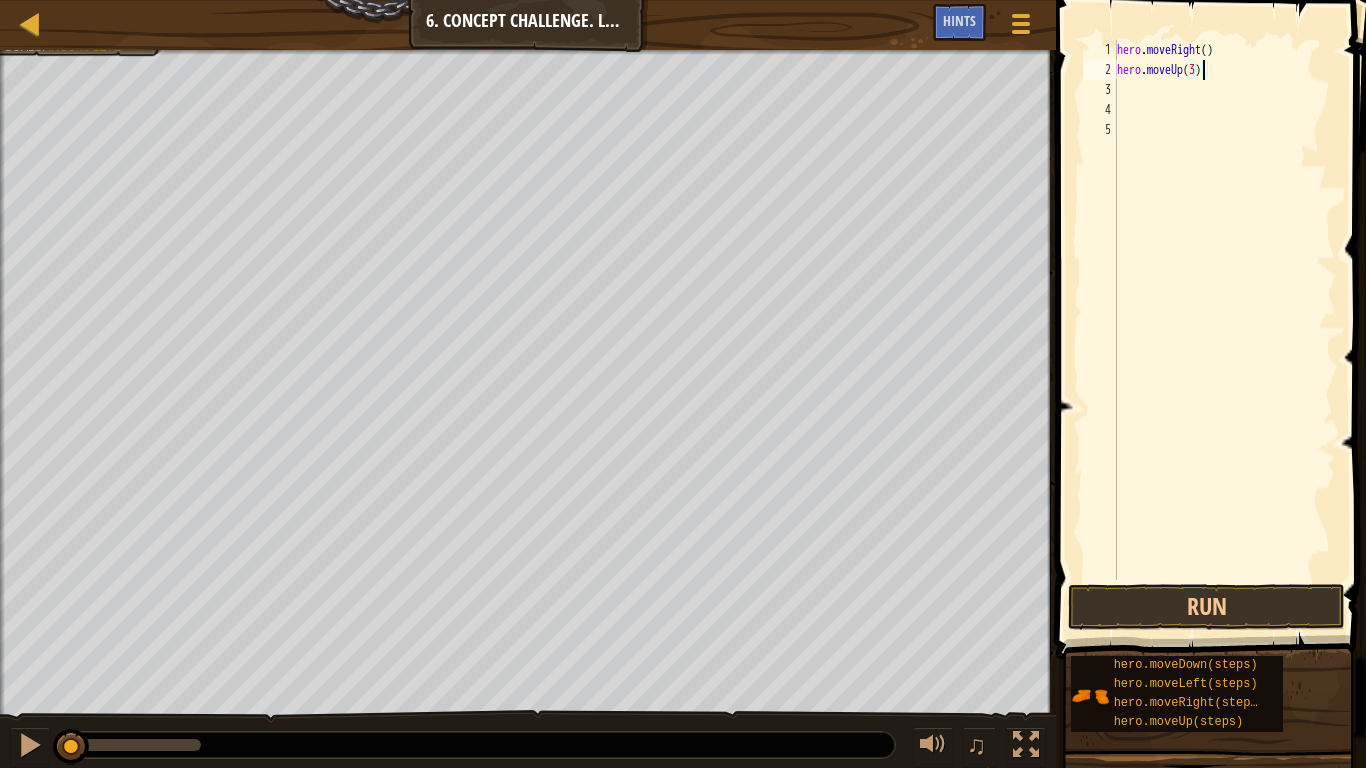 scroll, scrollTop: 9, scrollLeft: 7, axis: both 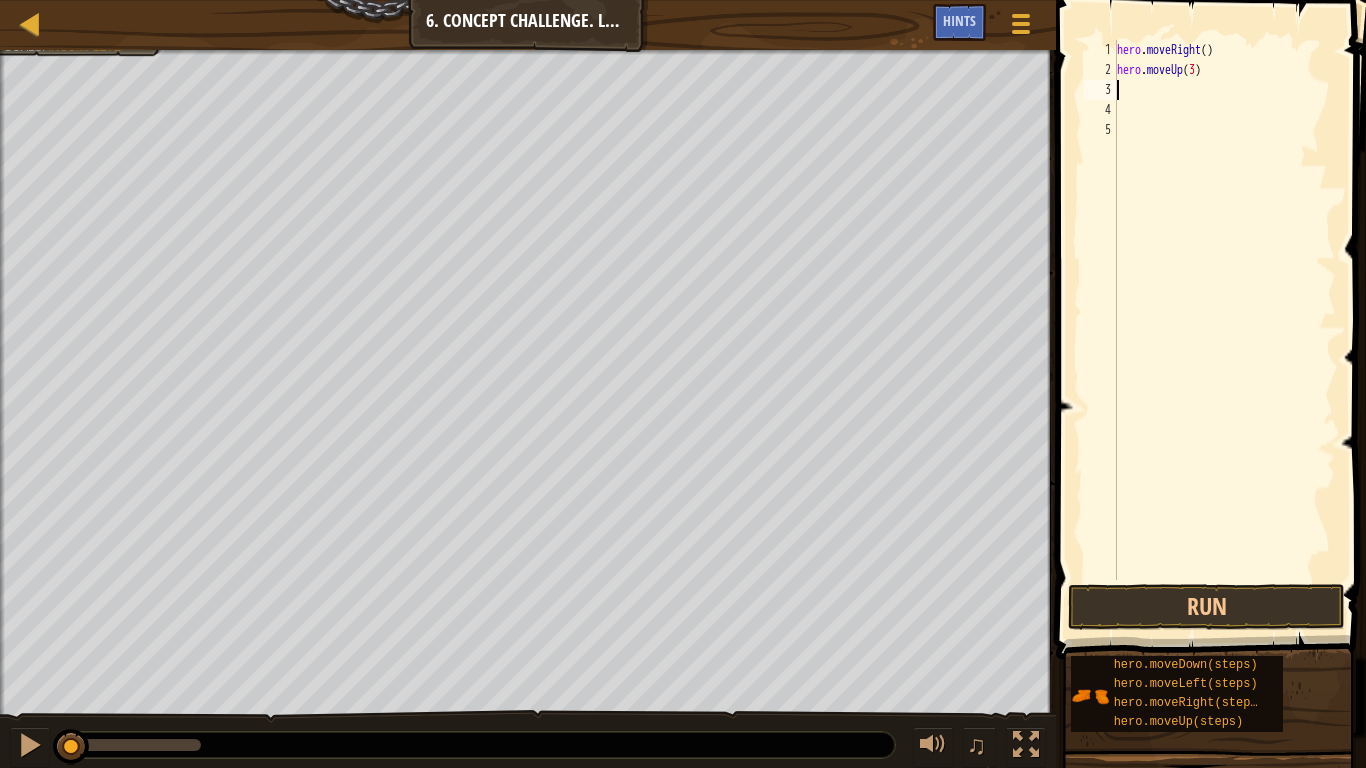 type on "m" 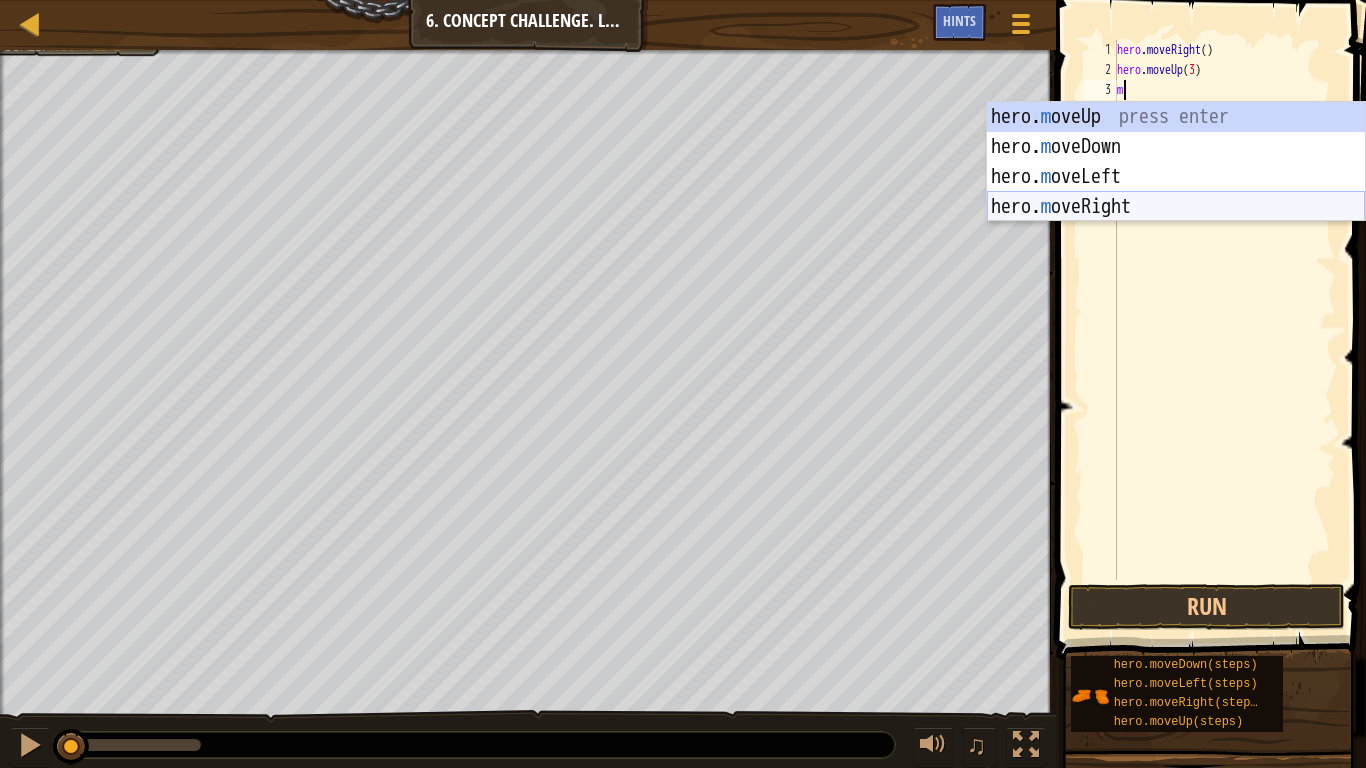 click on "hero. m oveUp press enter hero. m oveDown press enter hero. m oveLeft press enter hero. m oveRight press enter" at bounding box center (1176, 192) 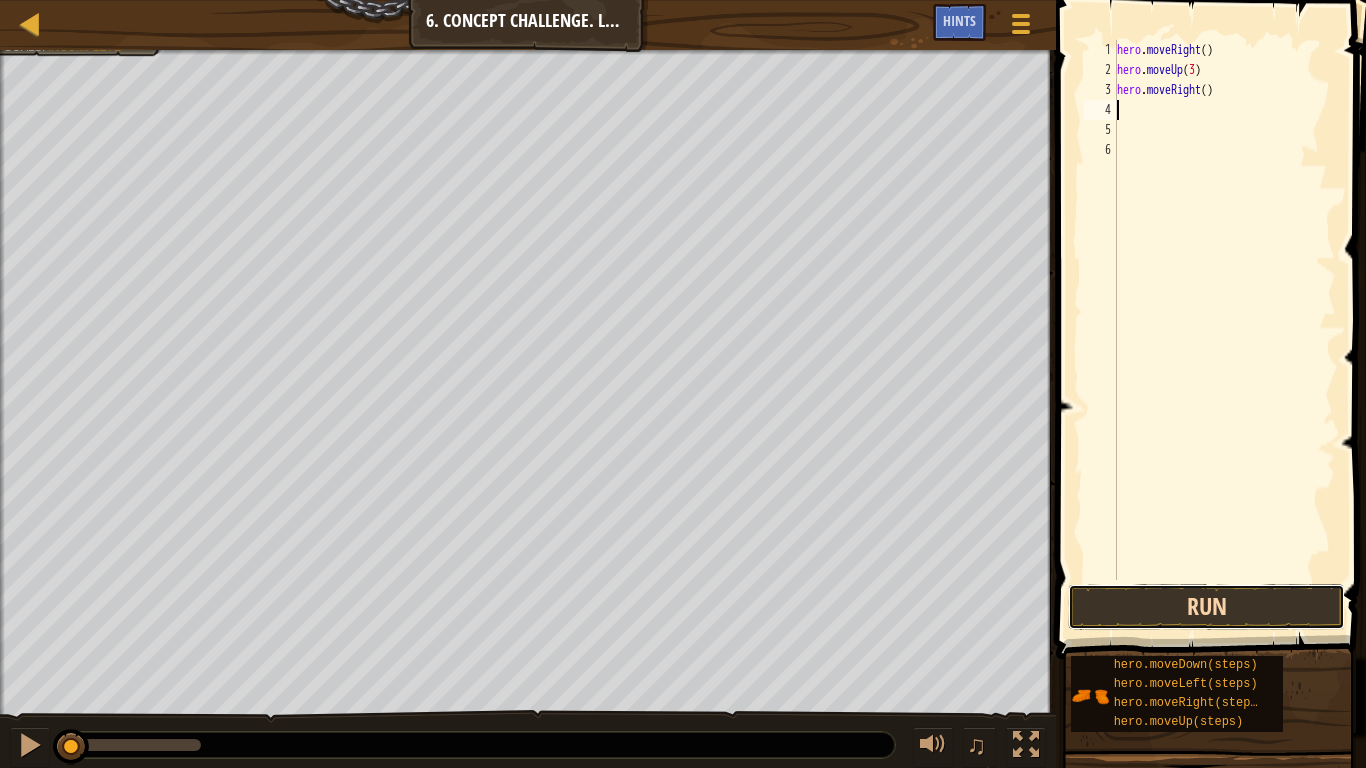 click on "Run" at bounding box center [1206, 607] 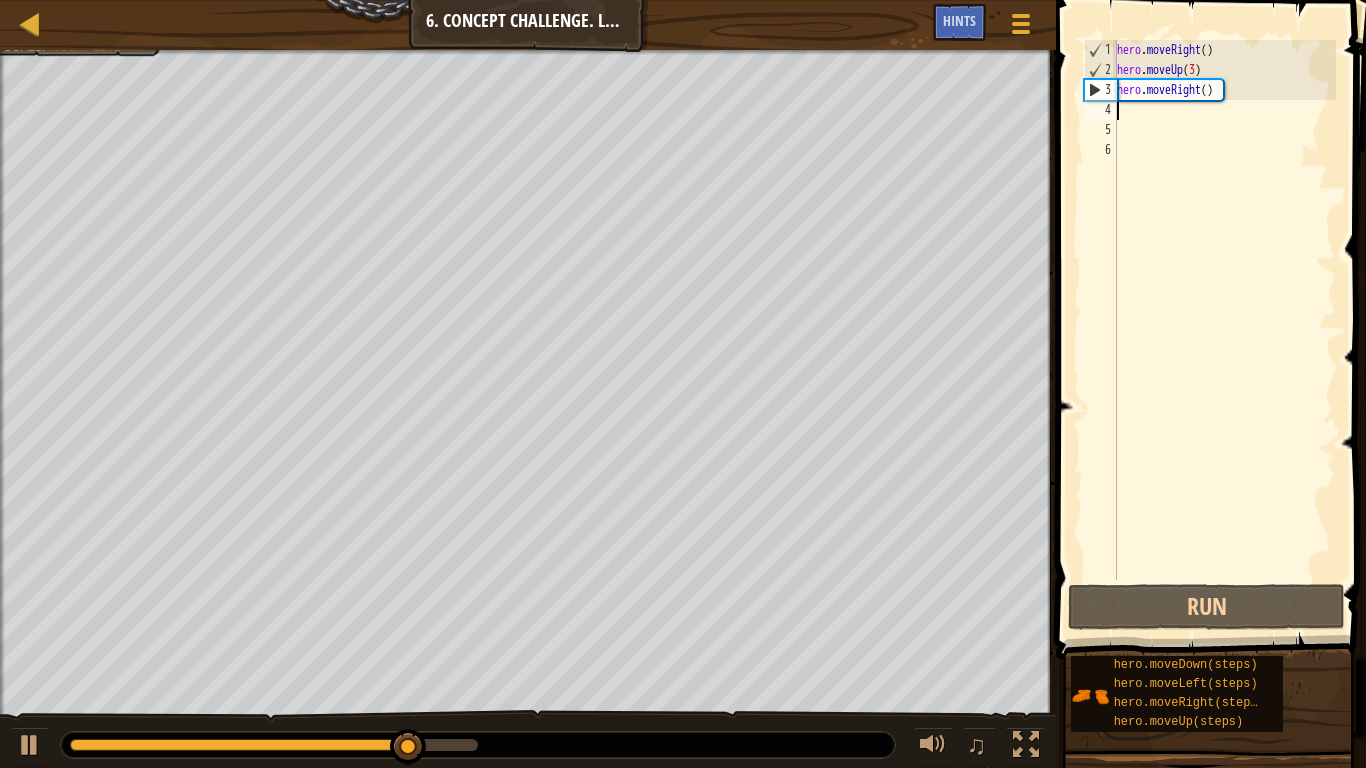 click on "hero . moveRight ( ) hero . moveUp ( 3 ) hero . moveRight ( )" at bounding box center [1224, 330] 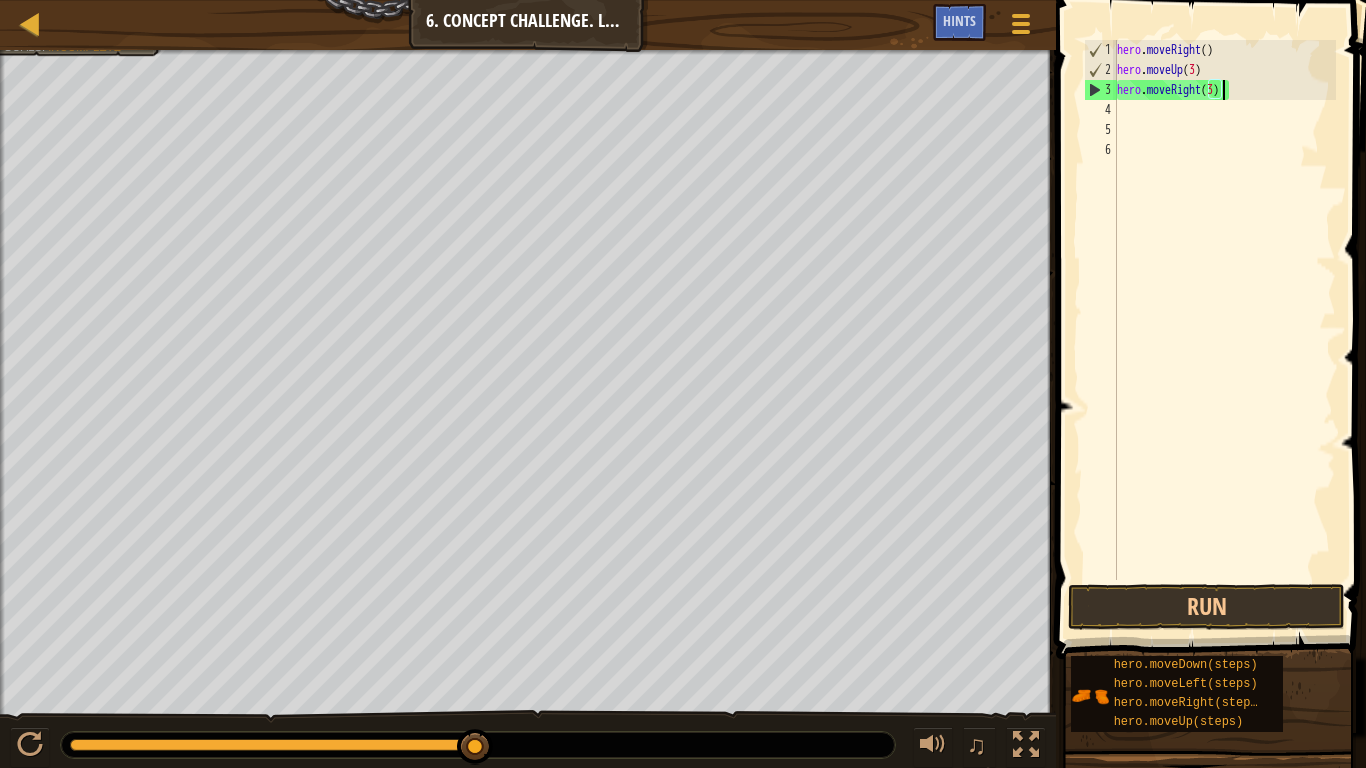 scroll, scrollTop: 9, scrollLeft: 8, axis: both 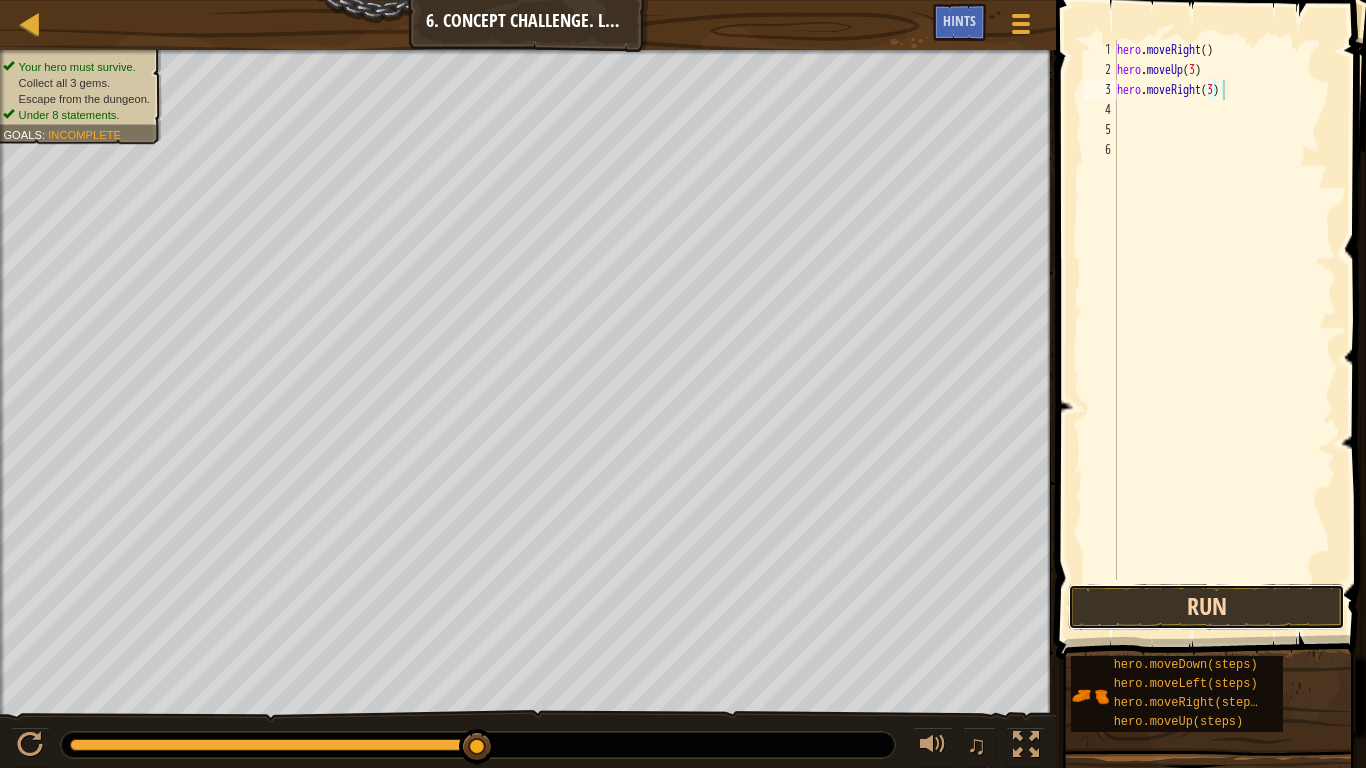 click on "Run" at bounding box center [1206, 607] 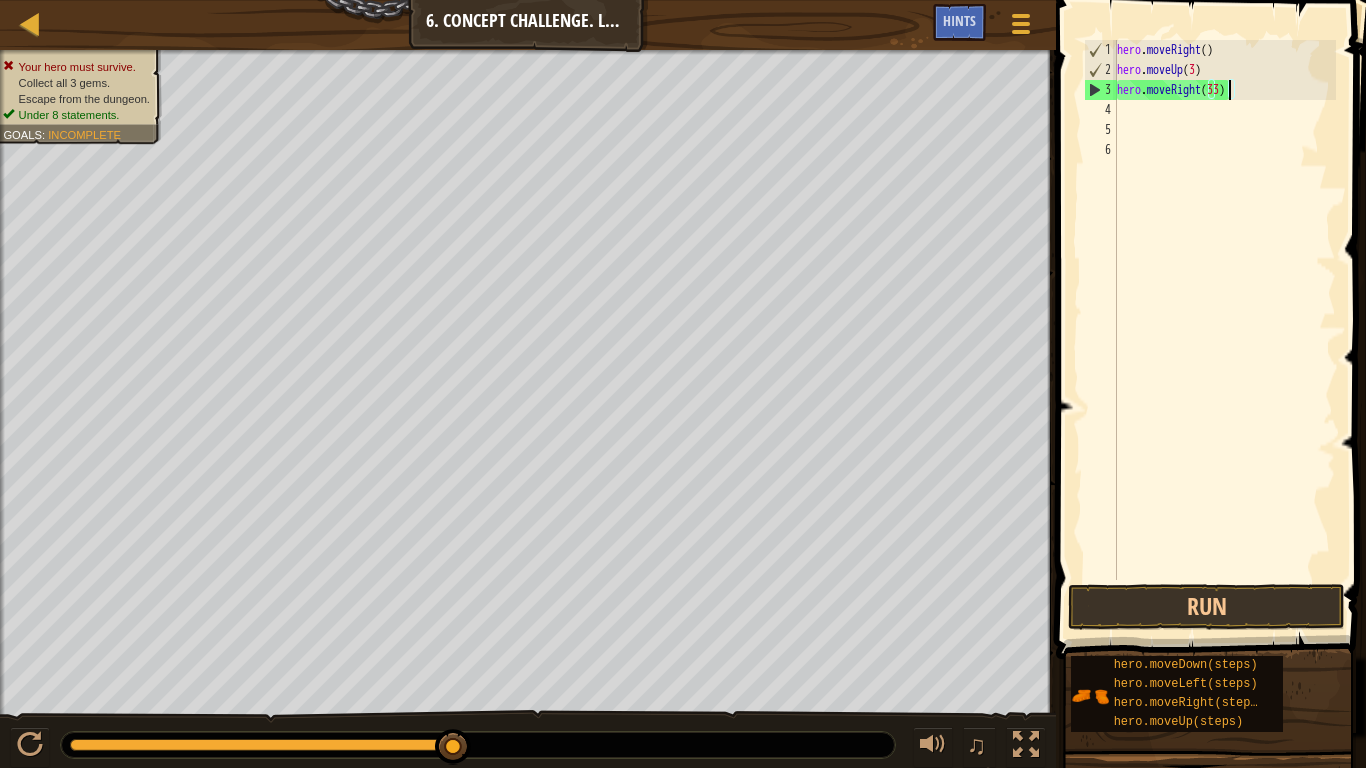 scroll, scrollTop: 9, scrollLeft: 8, axis: both 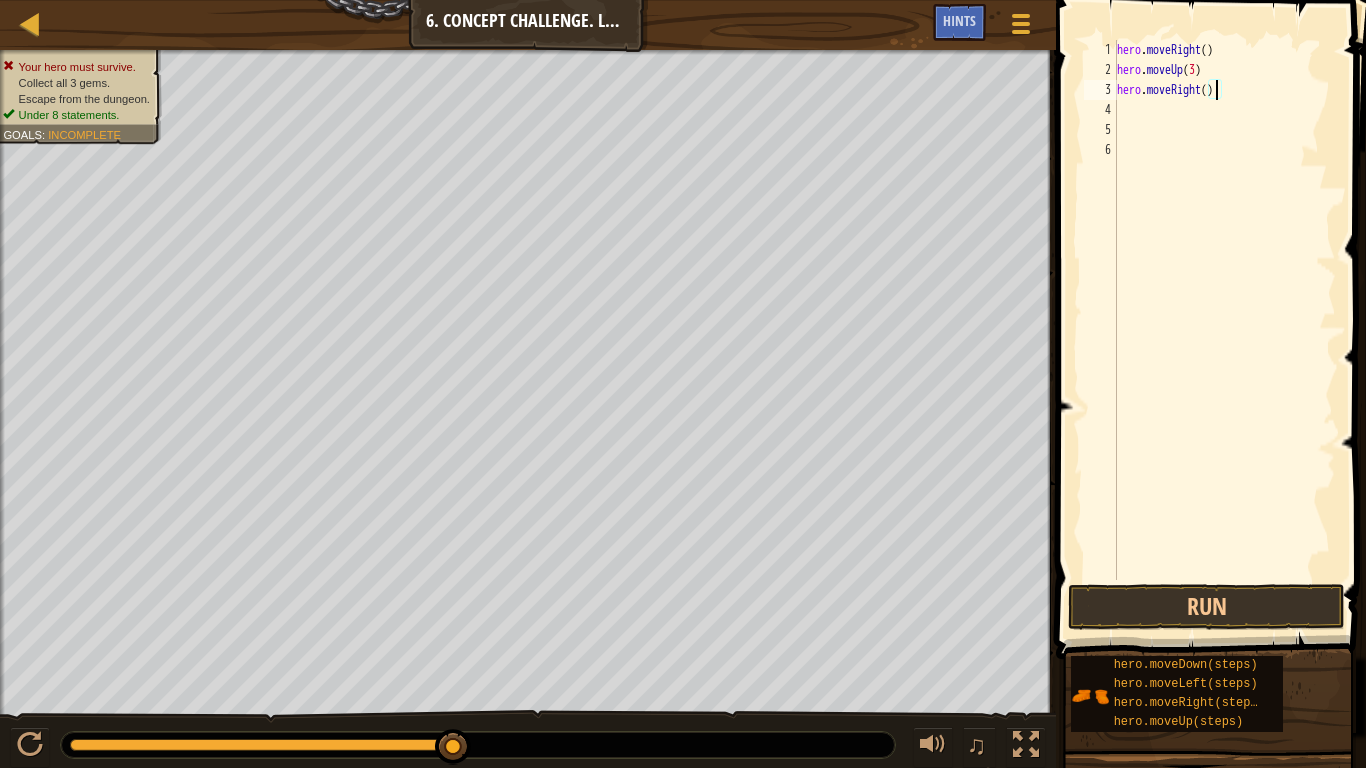 type on "hero.moveRight(2)" 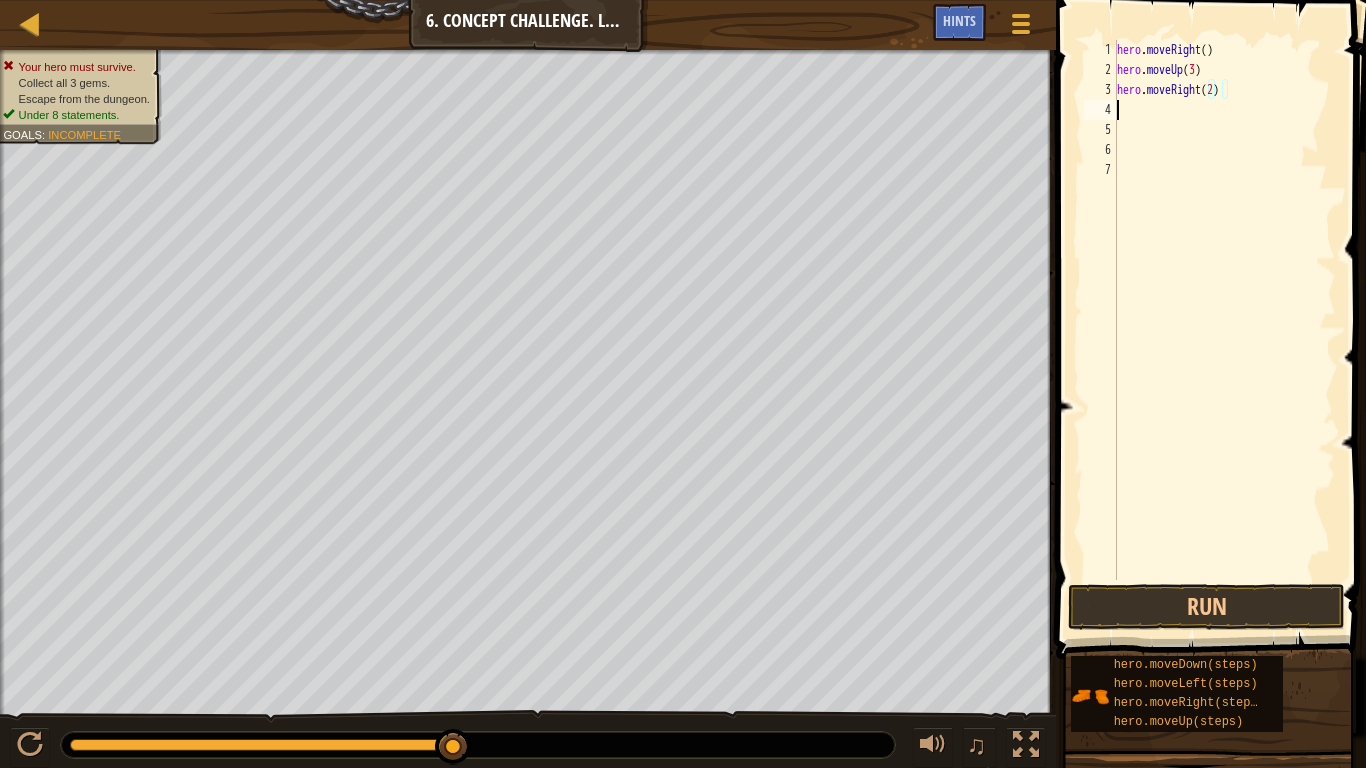 scroll, scrollTop: 9, scrollLeft: 0, axis: vertical 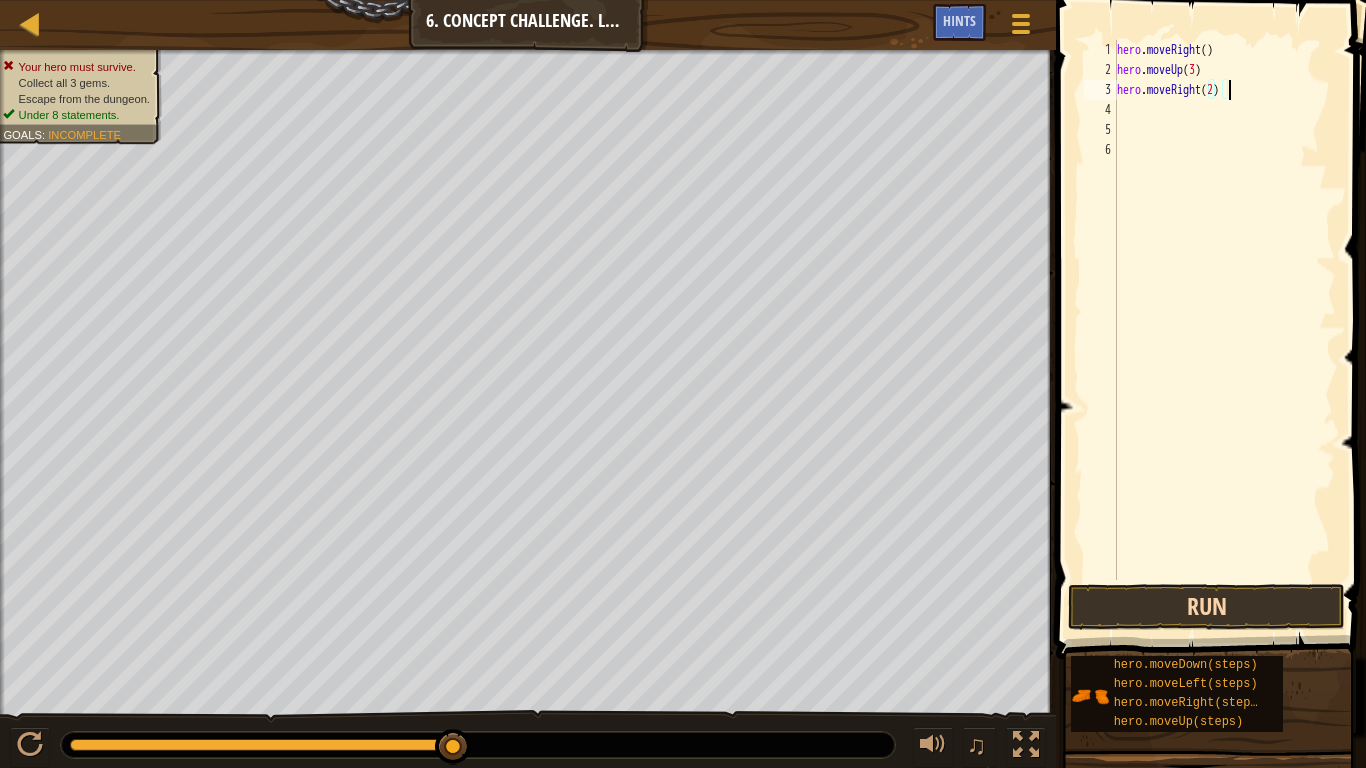 type on "hero.moveRight(2)" 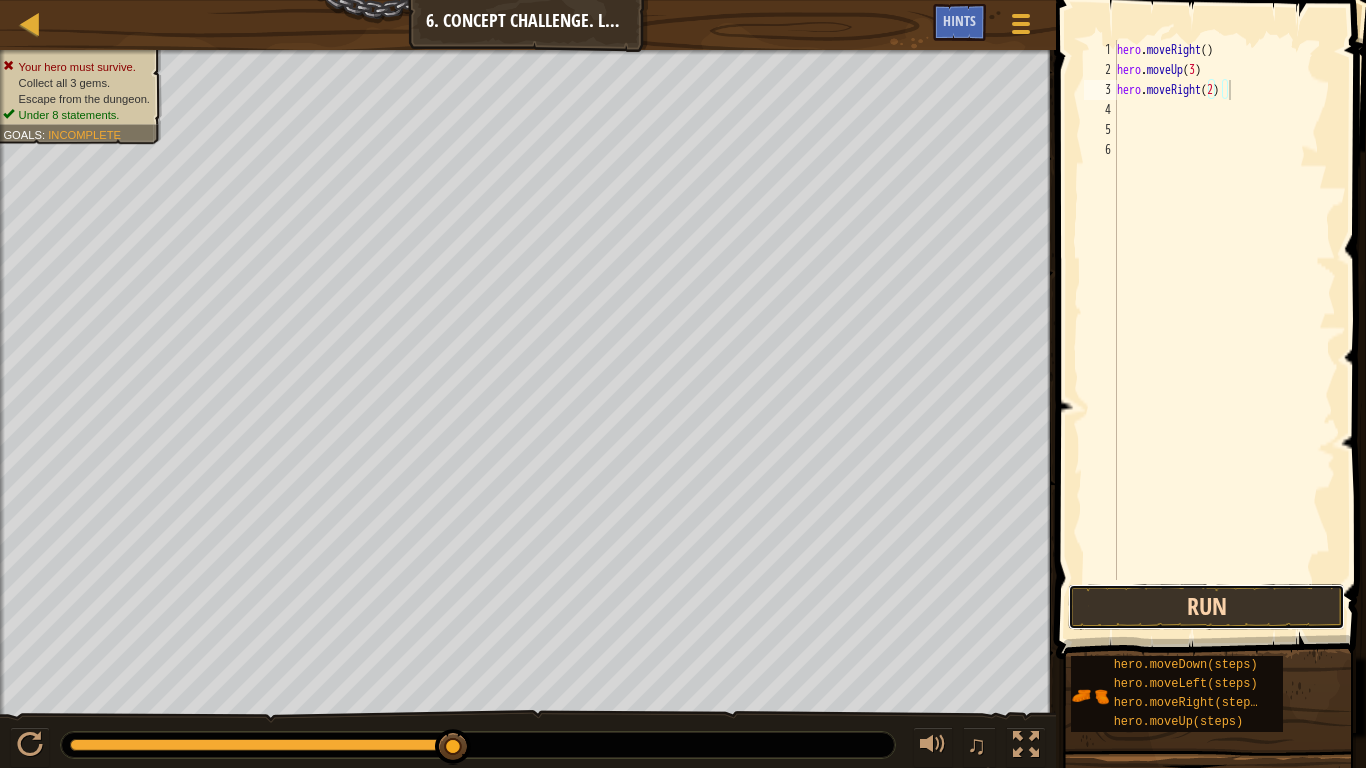 click on "Run" at bounding box center (1206, 607) 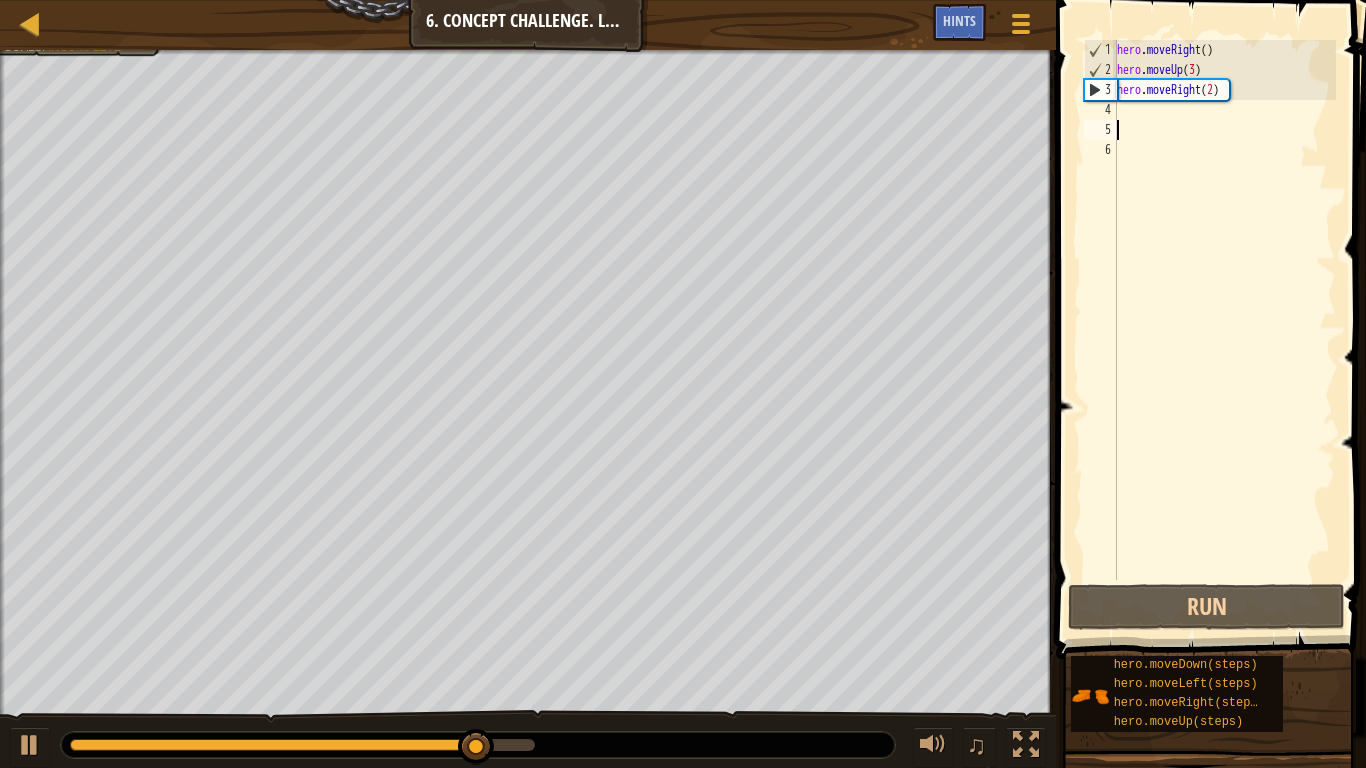 click on "hero . moveRight ( ) hero . moveUp ( 3 ) hero . moveRight ( 2 )" at bounding box center [1224, 330] 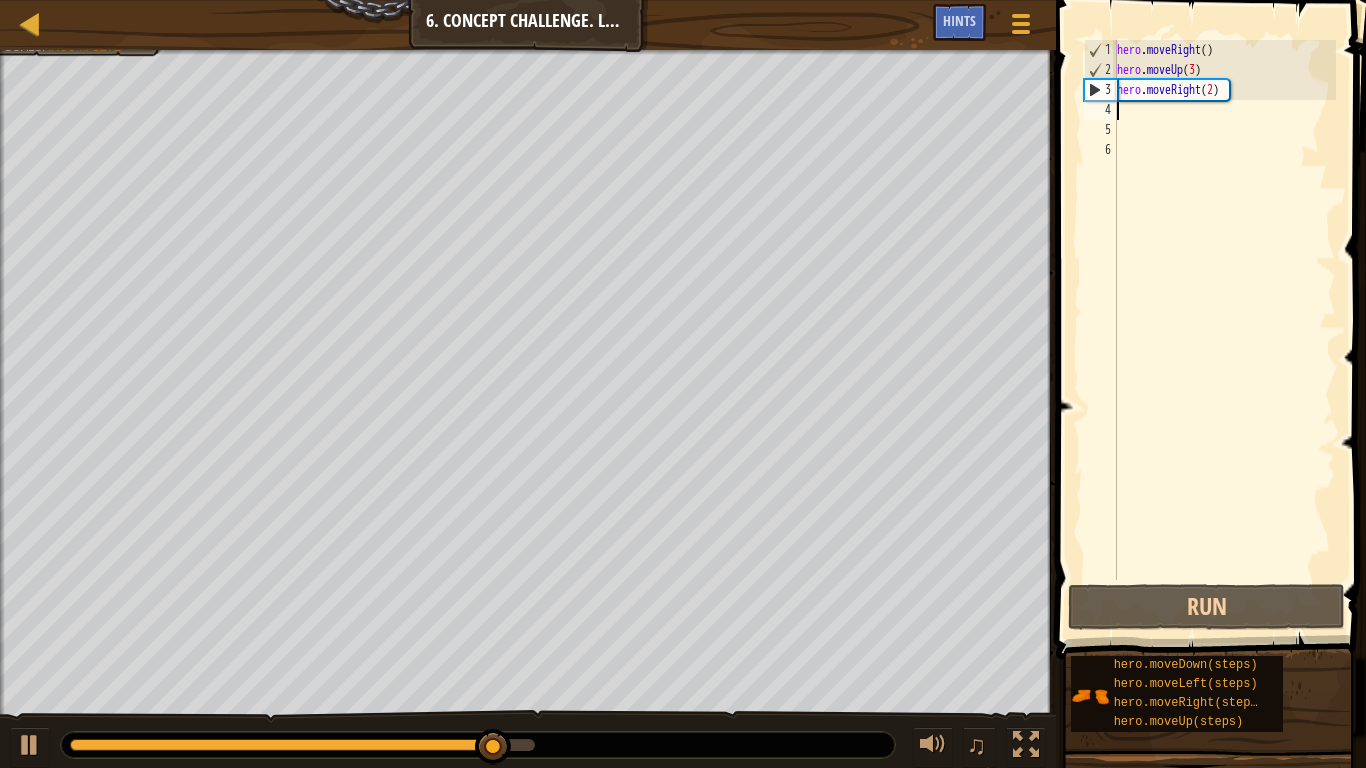 click on "hero . moveRight ( ) hero . moveUp ( 3 ) hero . moveRight ( 2 )" at bounding box center [1224, 330] 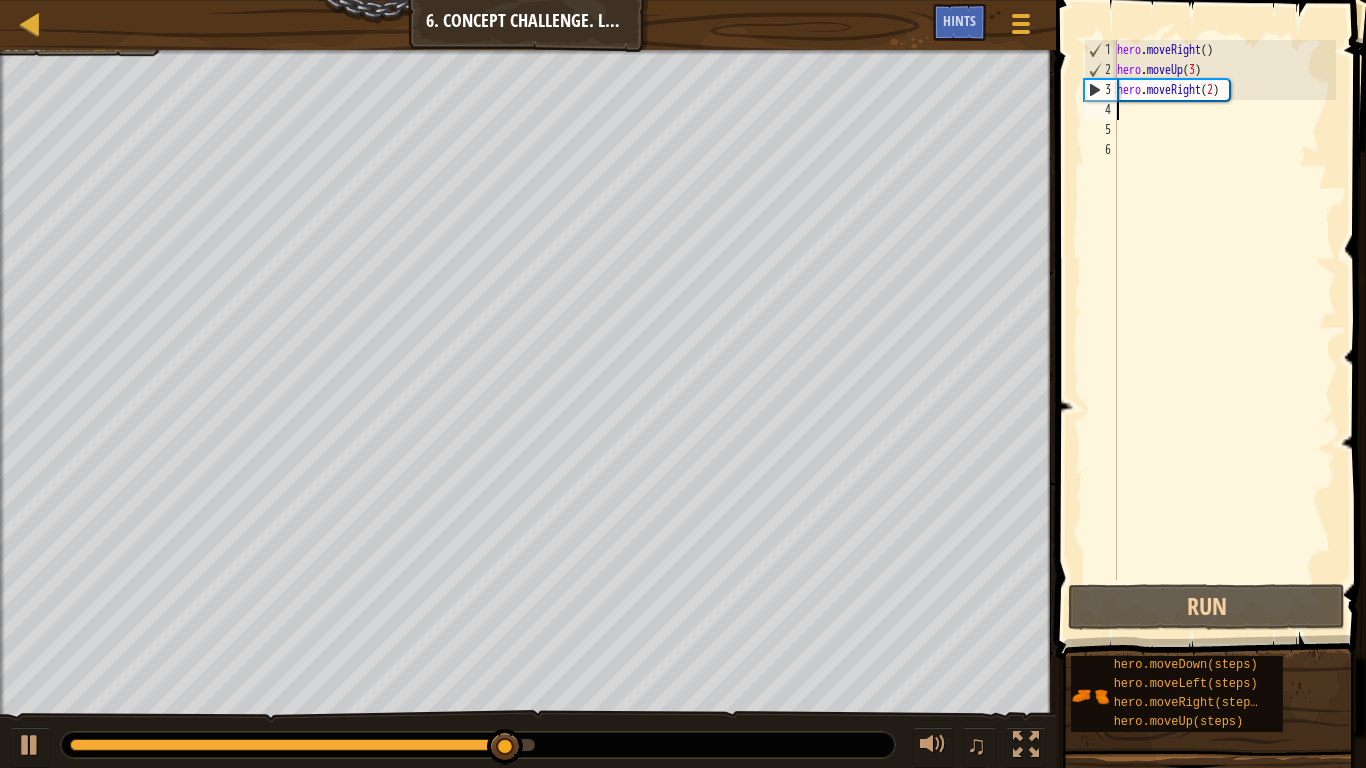 type on "m" 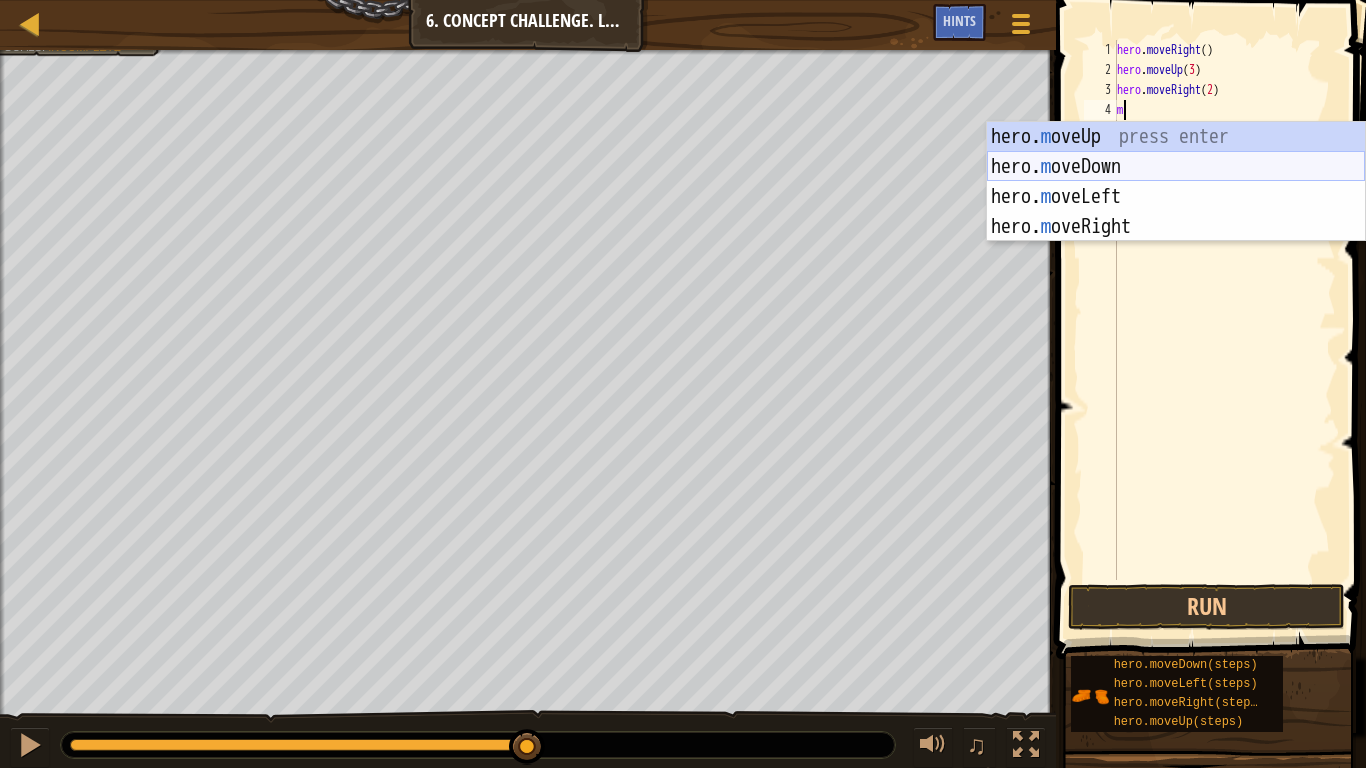 click on "hero. m oveUp press enter hero. m oveDown press enter hero. m oveLeft press enter hero. m oveRight press enter" at bounding box center [1176, 212] 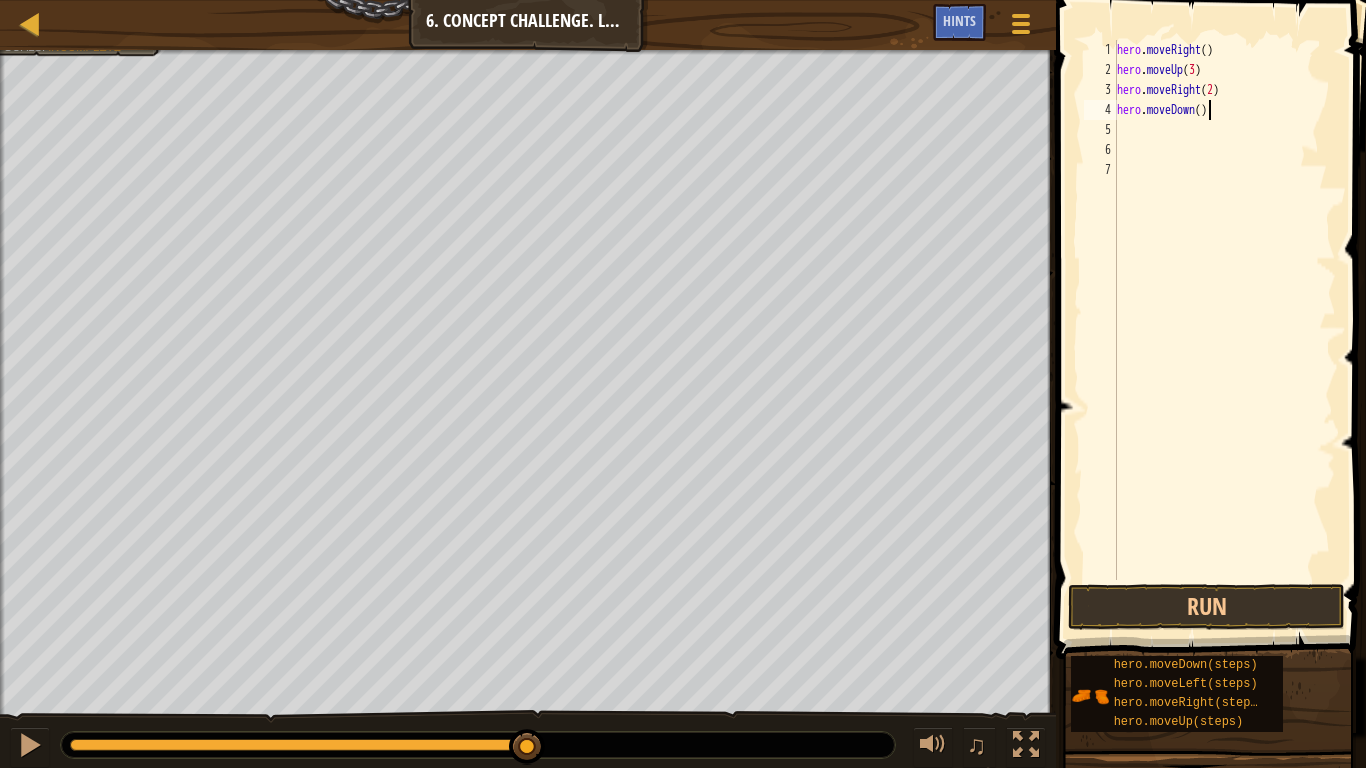 click on "hero . moveRight ( ) hero . moveUp ( 3 ) hero . moveRight ( 2 ) hero . moveDown ( )" at bounding box center (1224, 330) 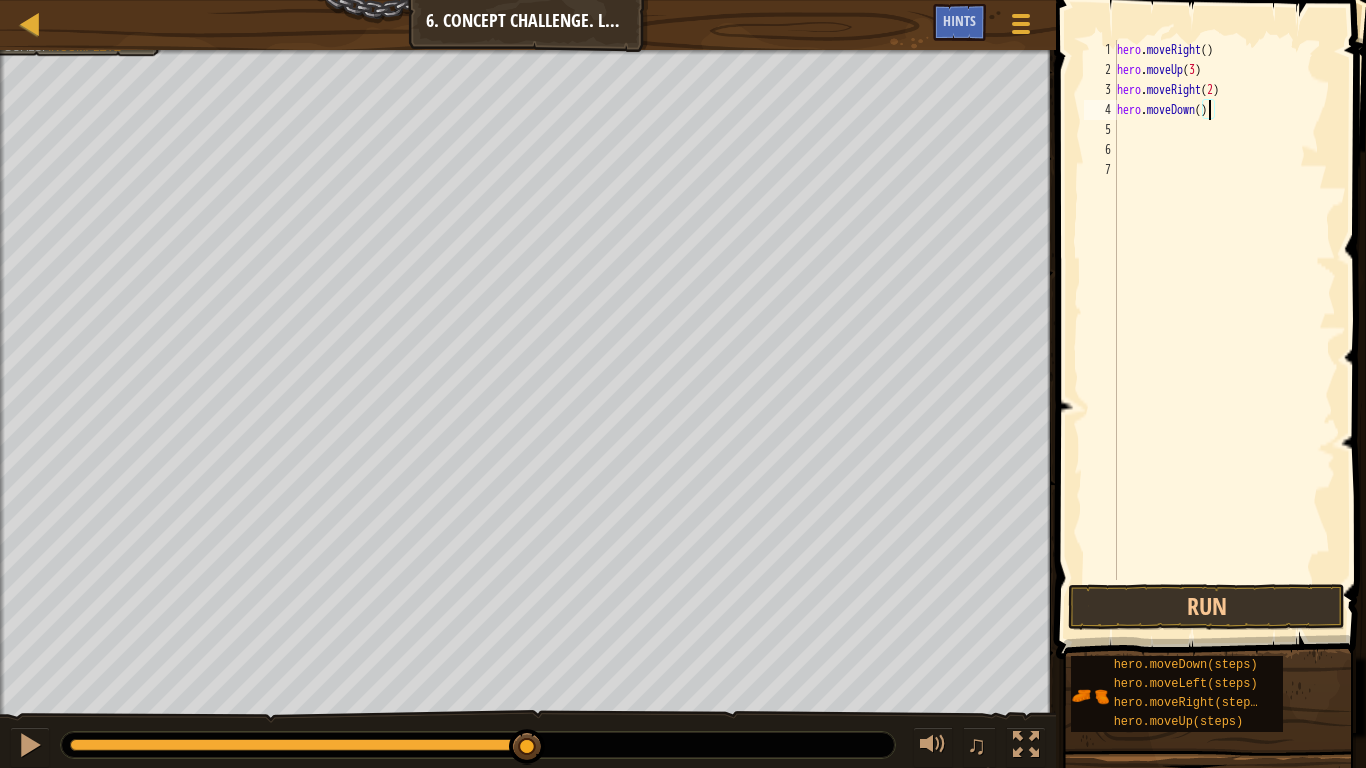 type on "hero.moveDown(4)" 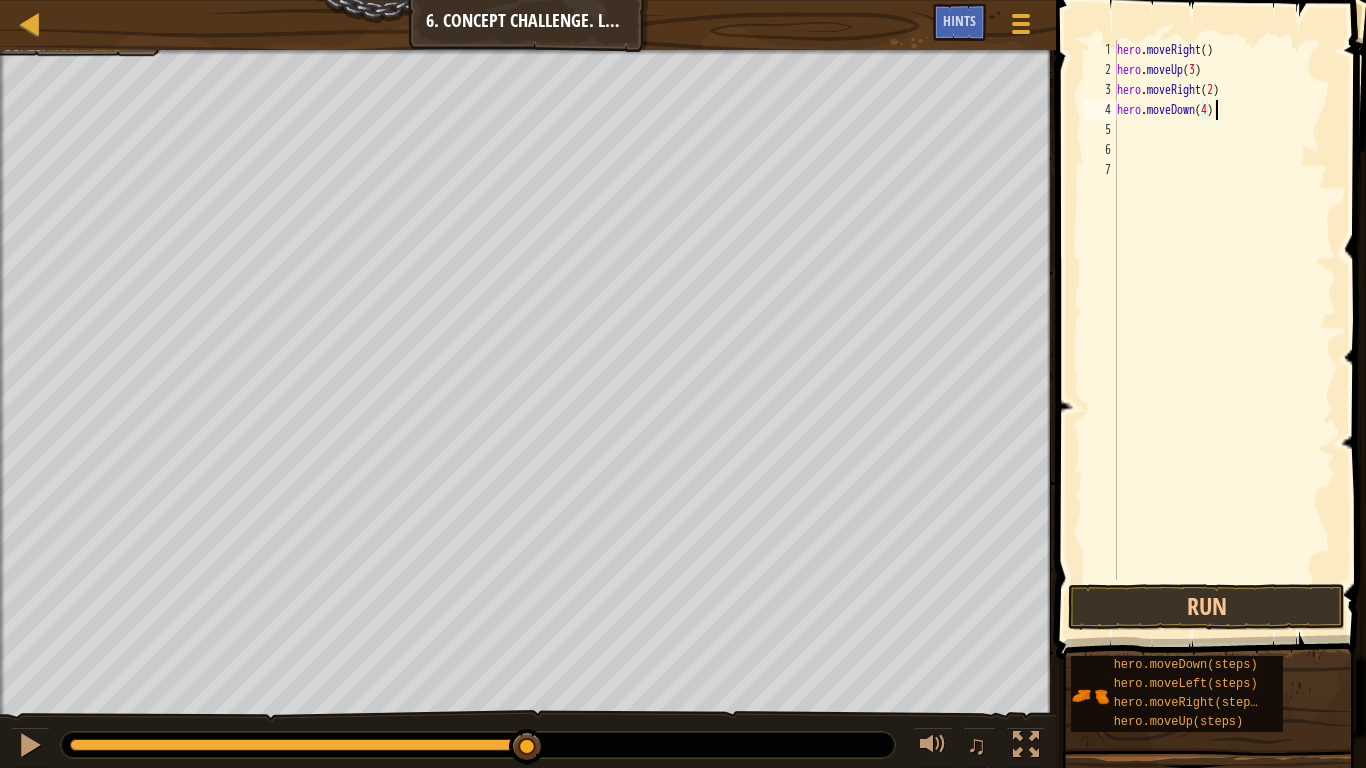 scroll, scrollTop: 9, scrollLeft: 8, axis: both 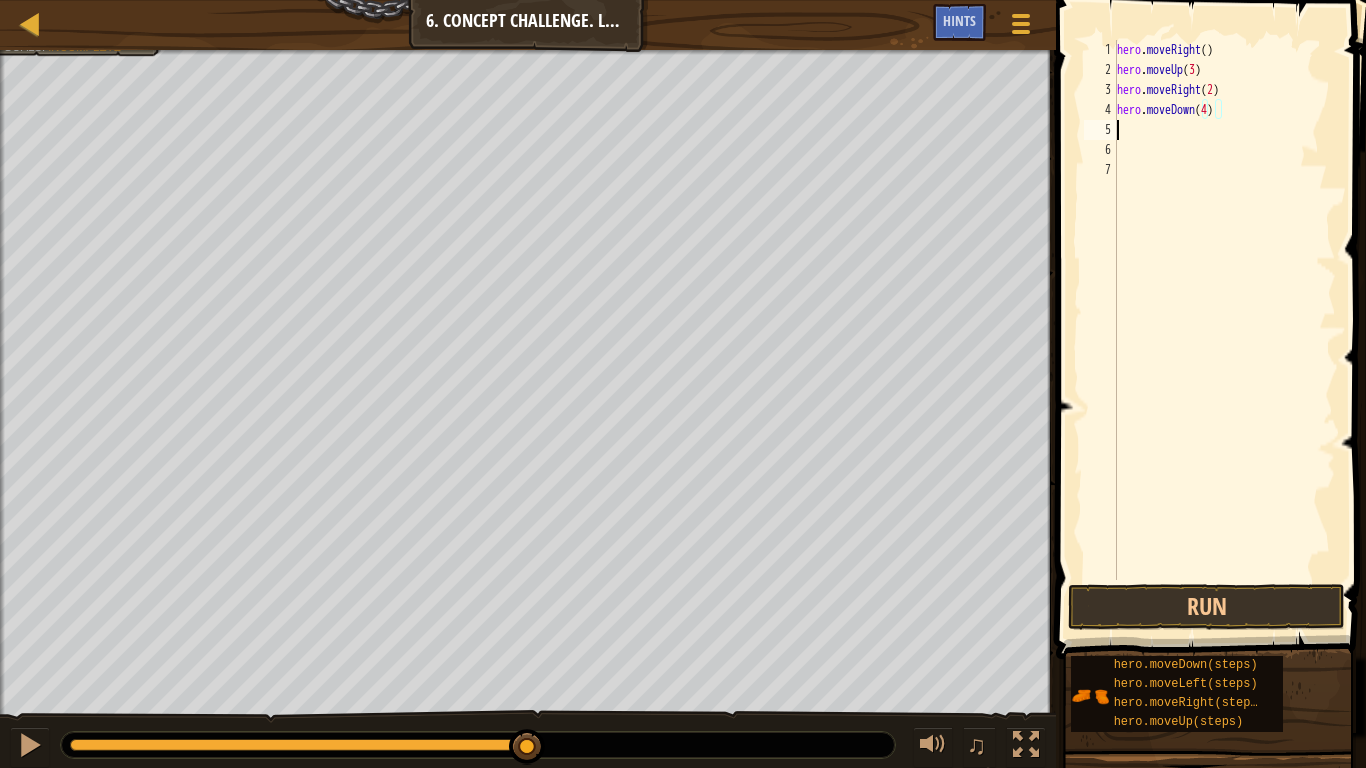 click on "hero . moveRight ( ) hero . moveUp ( 3 ) hero . moveRight ( 2 ) hero . moveDown ( 4 )" at bounding box center [1224, 330] 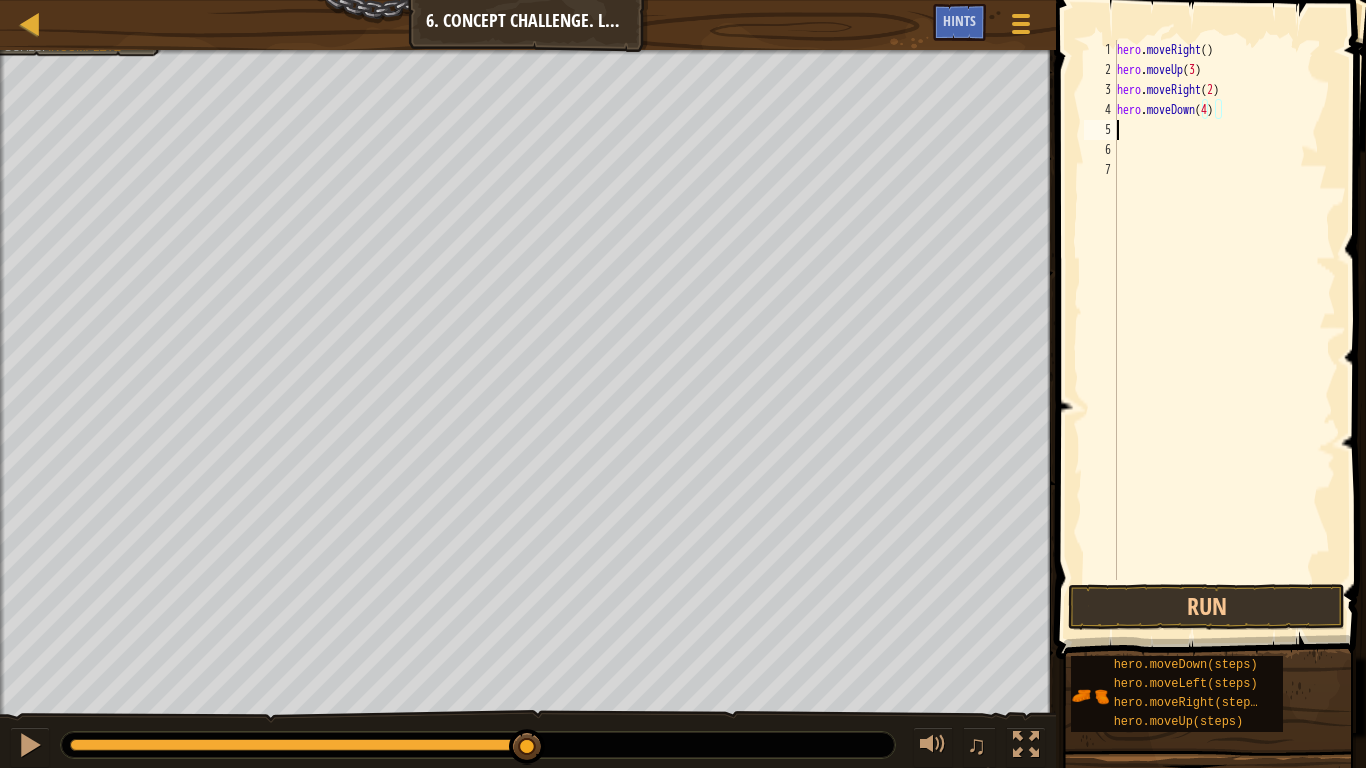 scroll, scrollTop: 9, scrollLeft: 0, axis: vertical 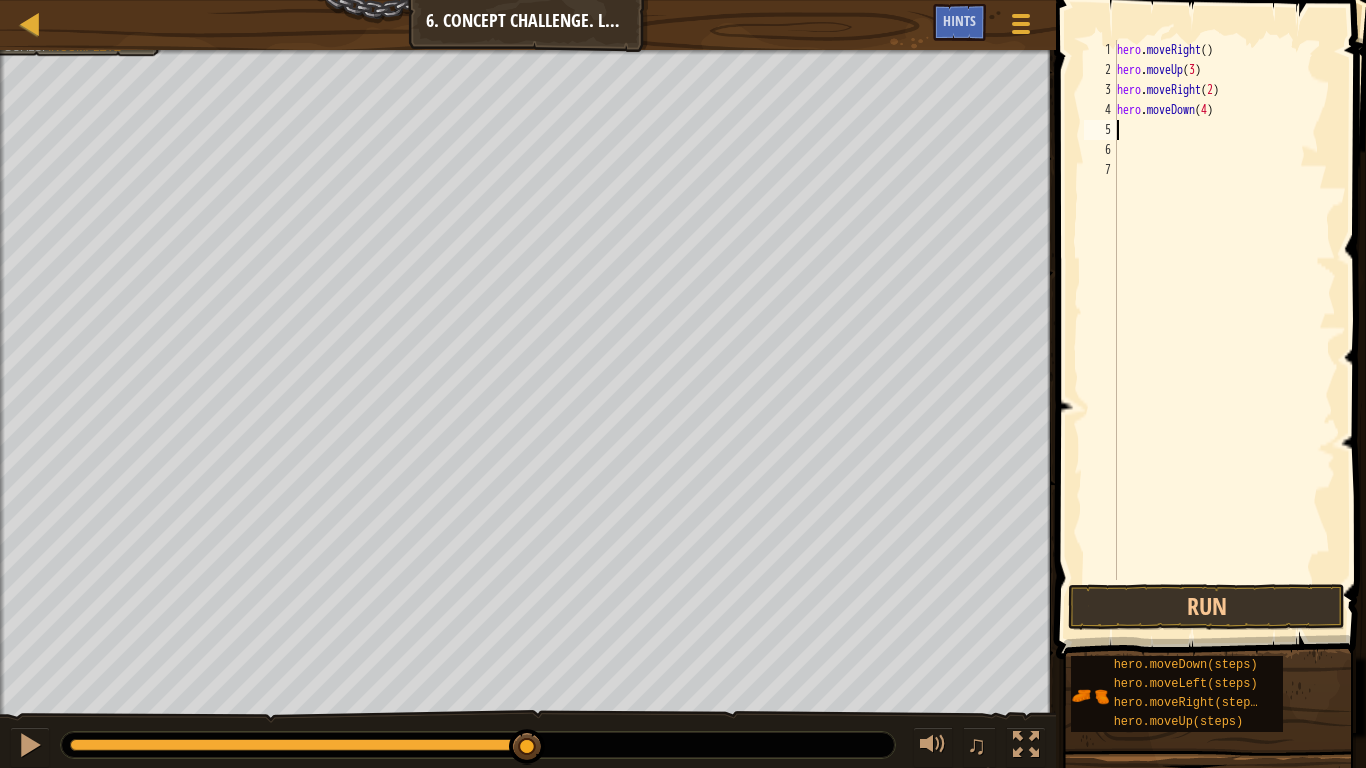 type on "m" 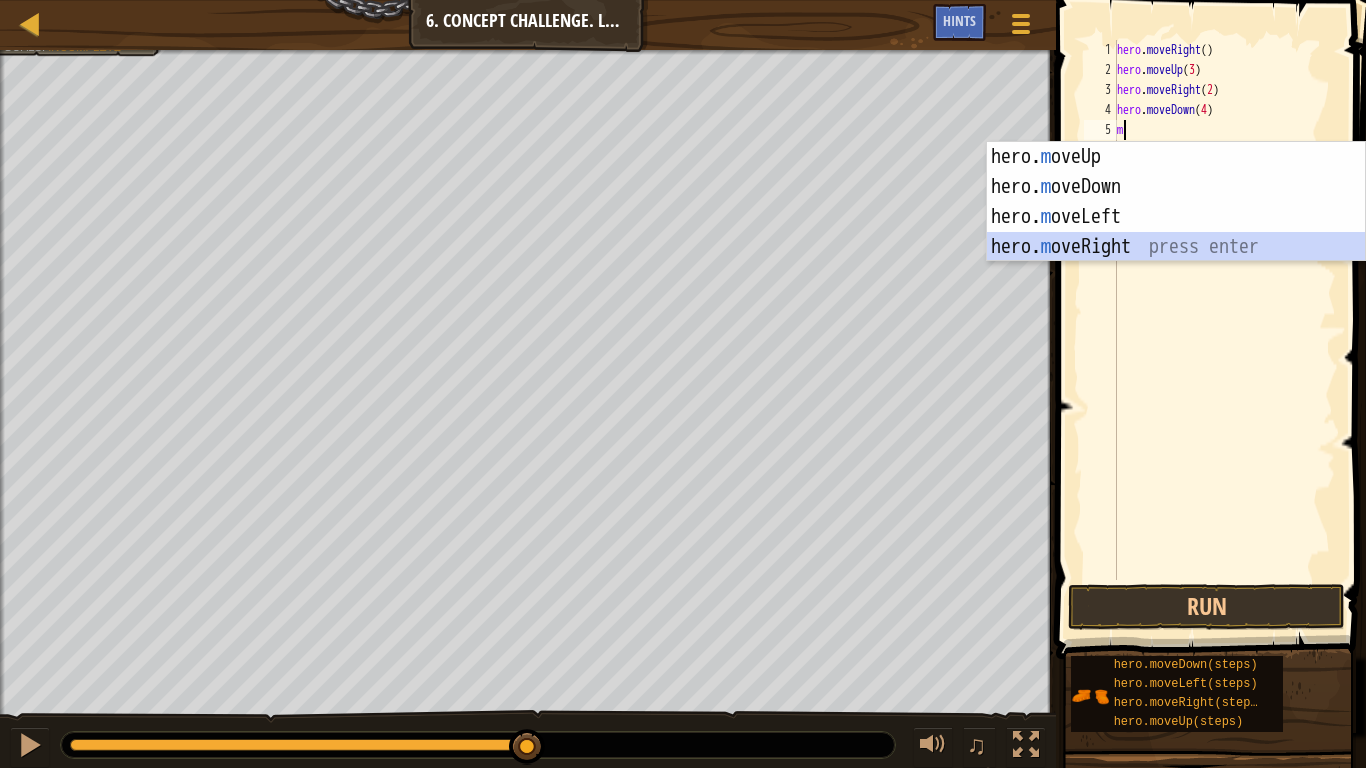 click on "hero. m oveUp press enter hero. m oveDown press enter hero. m oveLeft press enter hero. m oveRight press enter" at bounding box center [1176, 232] 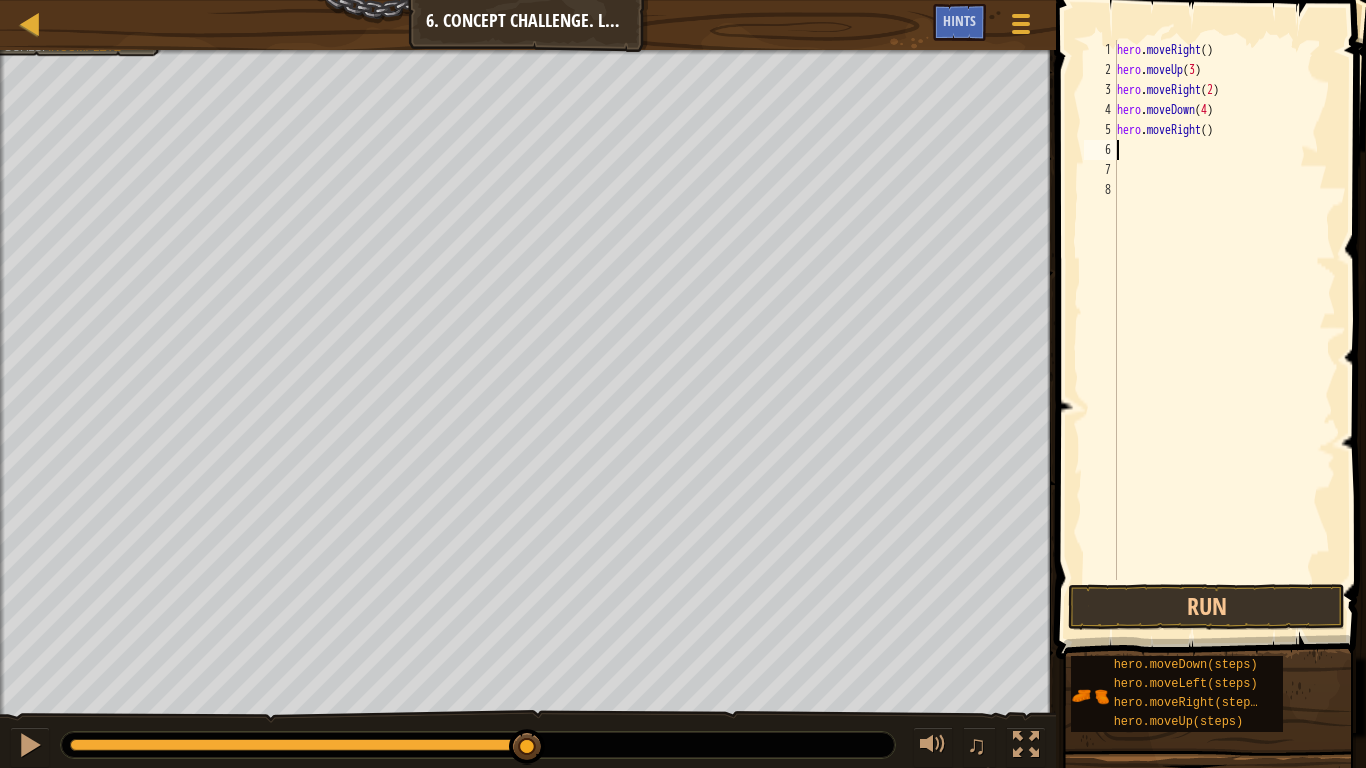 type on "m" 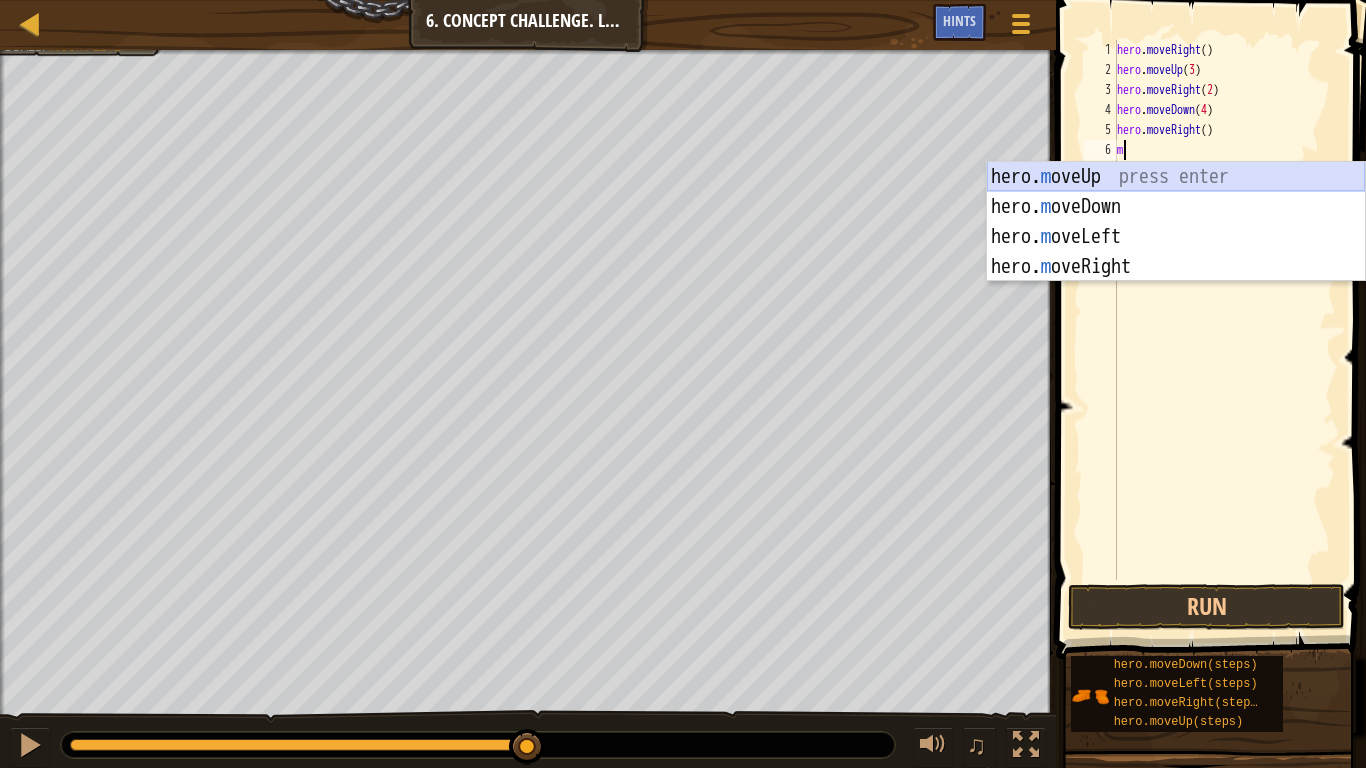 click on "hero. m oveUp press enter hero. m oveDown press enter hero. m oveLeft press enter hero. m oveRight press enter" at bounding box center (1176, 252) 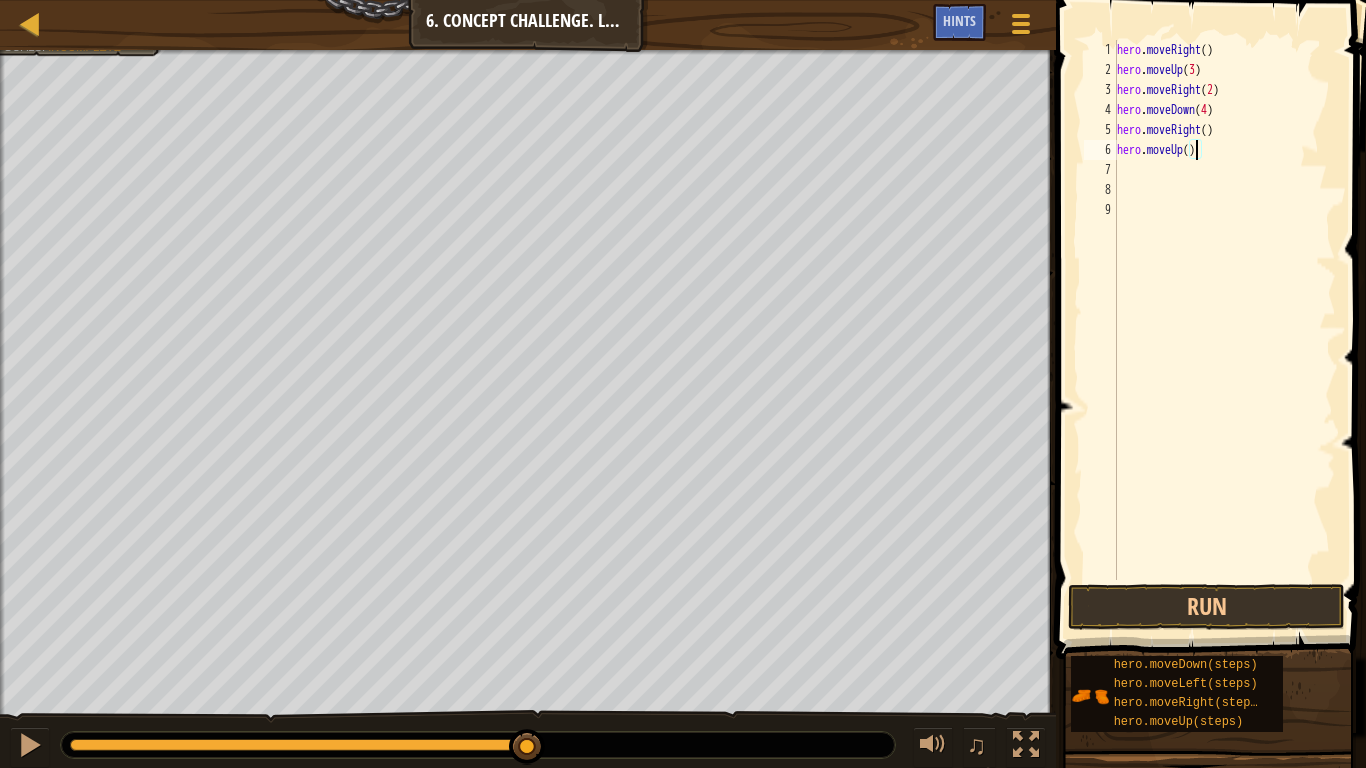 click on "hero . moveRight ( ) hero . moveUp ( 3 ) hero . moveRight ( 2 ) hero . moveDown ( 4 ) hero . moveRight ( ) hero . moveUp ( )" at bounding box center [1224, 330] 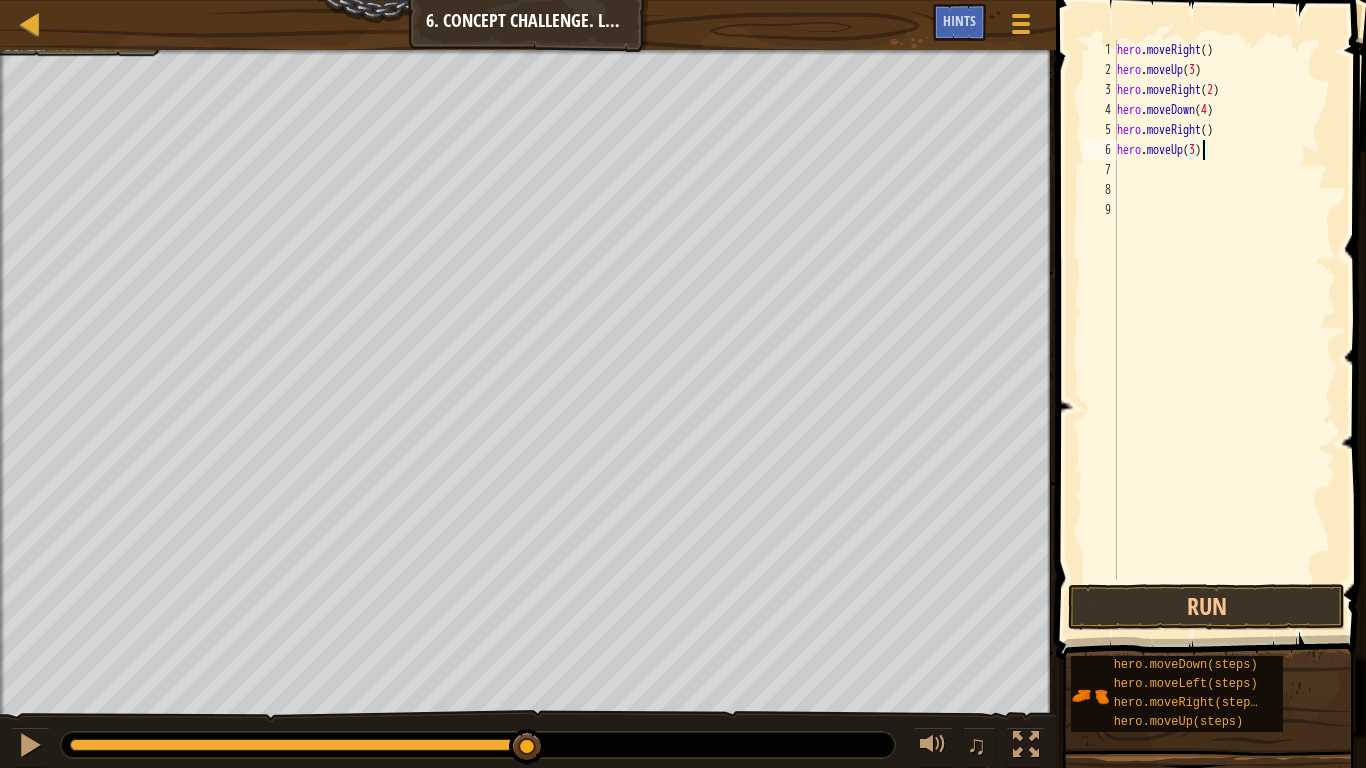 scroll, scrollTop: 9, scrollLeft: 6, axis: both 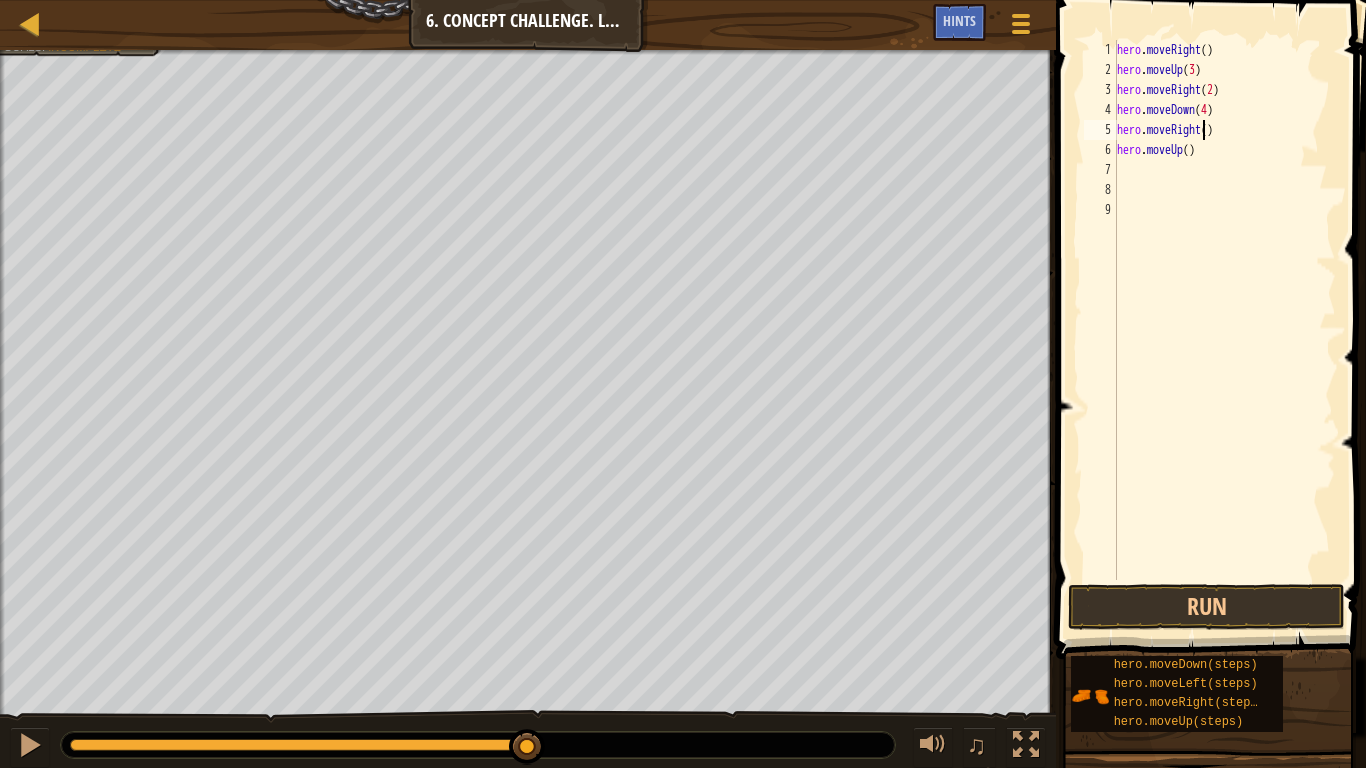 click on "hero . moveRight ( ) hero . moveUp ( 3 ) hero . moveRight ( 2 ) hero . moveDown ( 4 ) hero . moveRight ( ) hero . moveUp ( )" at bounding box center [1224, 330] 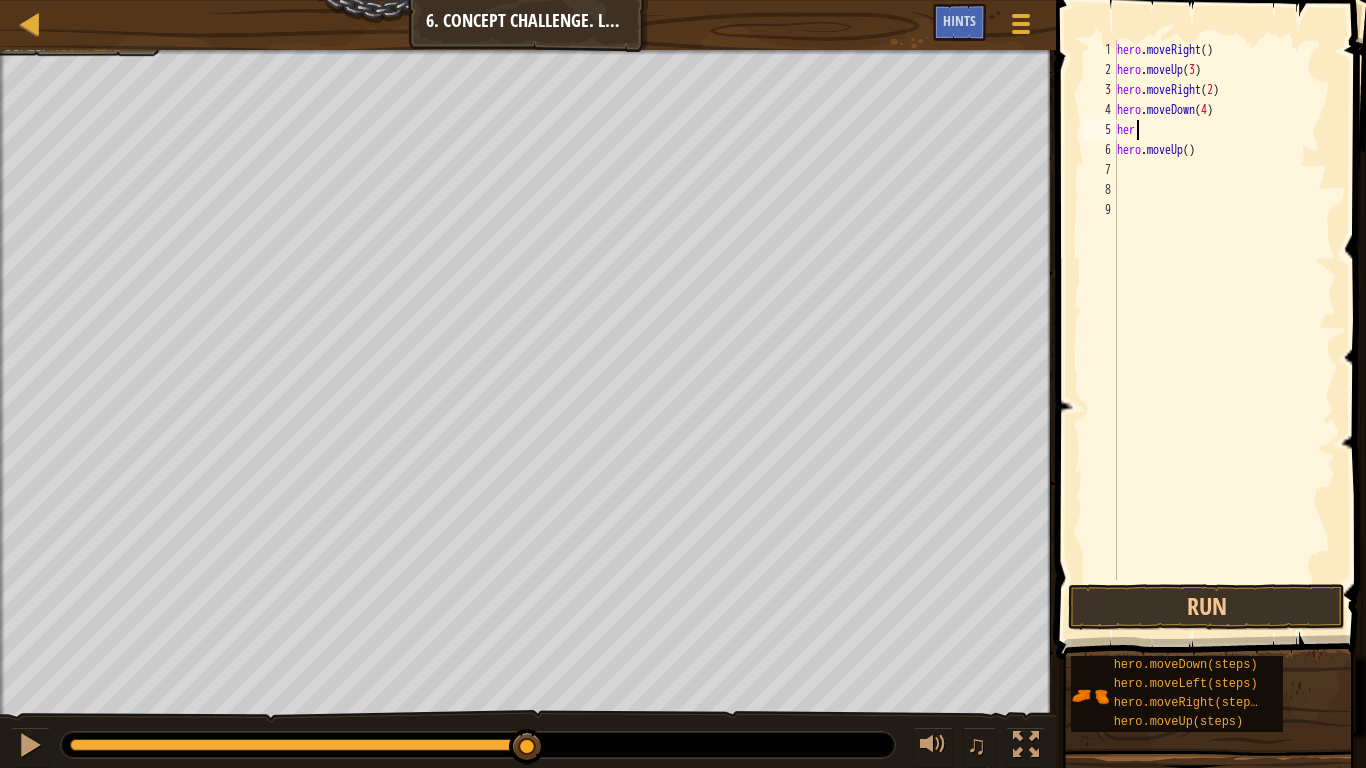 scroll, scrollTop: 9, scrollLeft: 0, axis: vertical 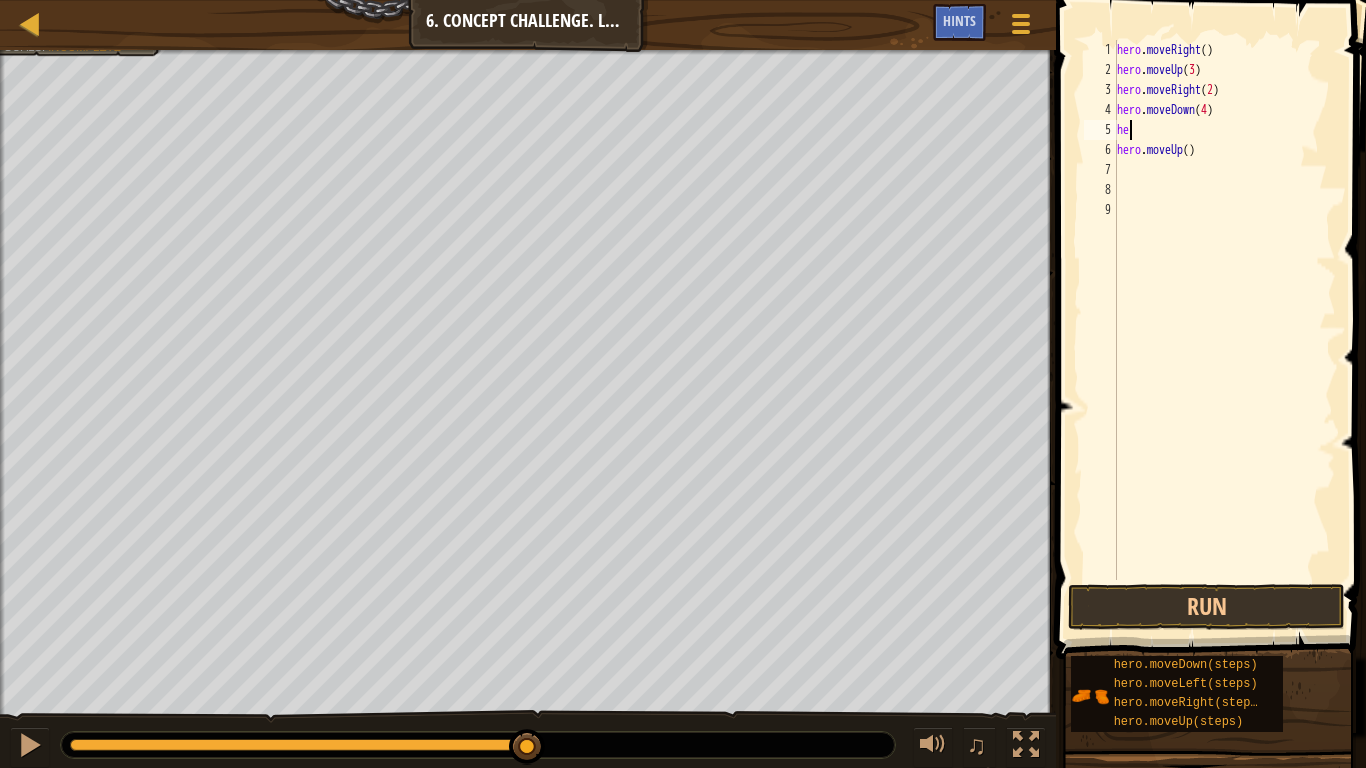 type on "h" 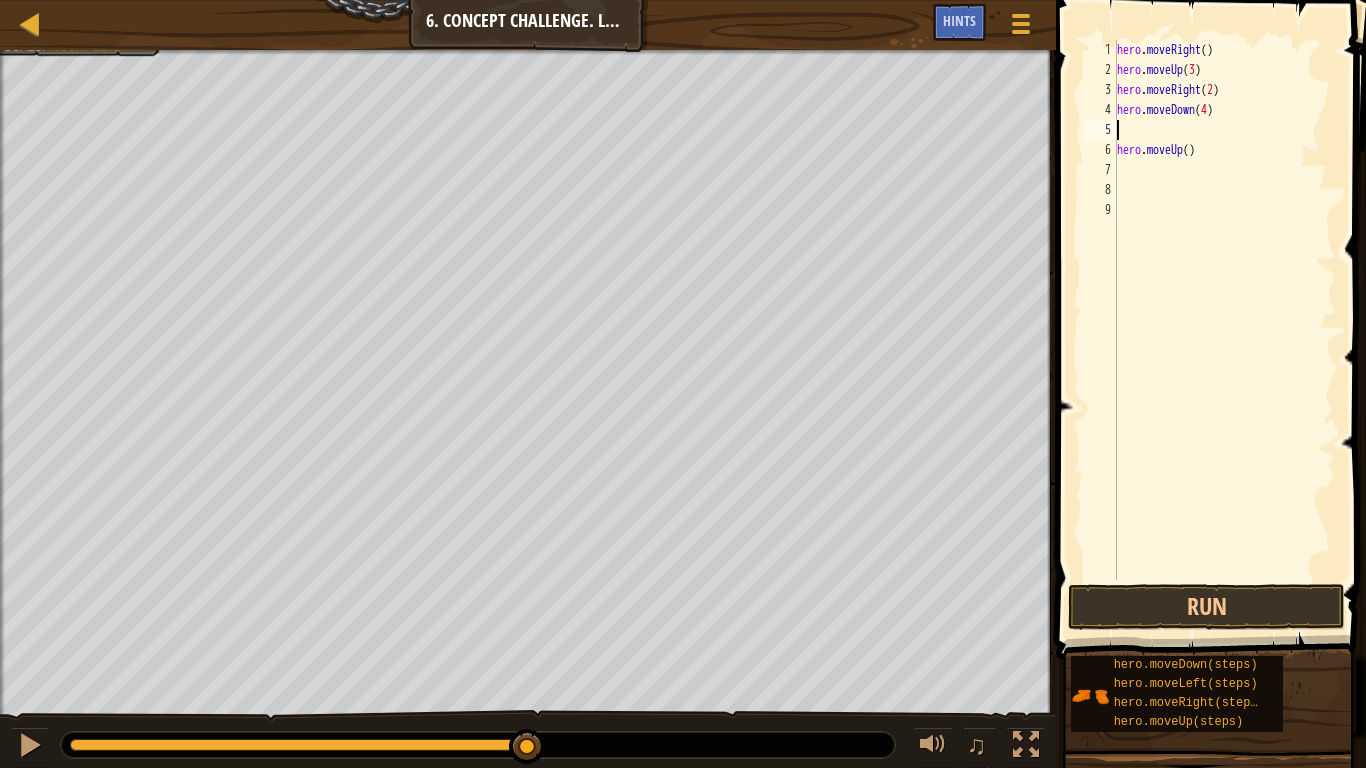type on "m" 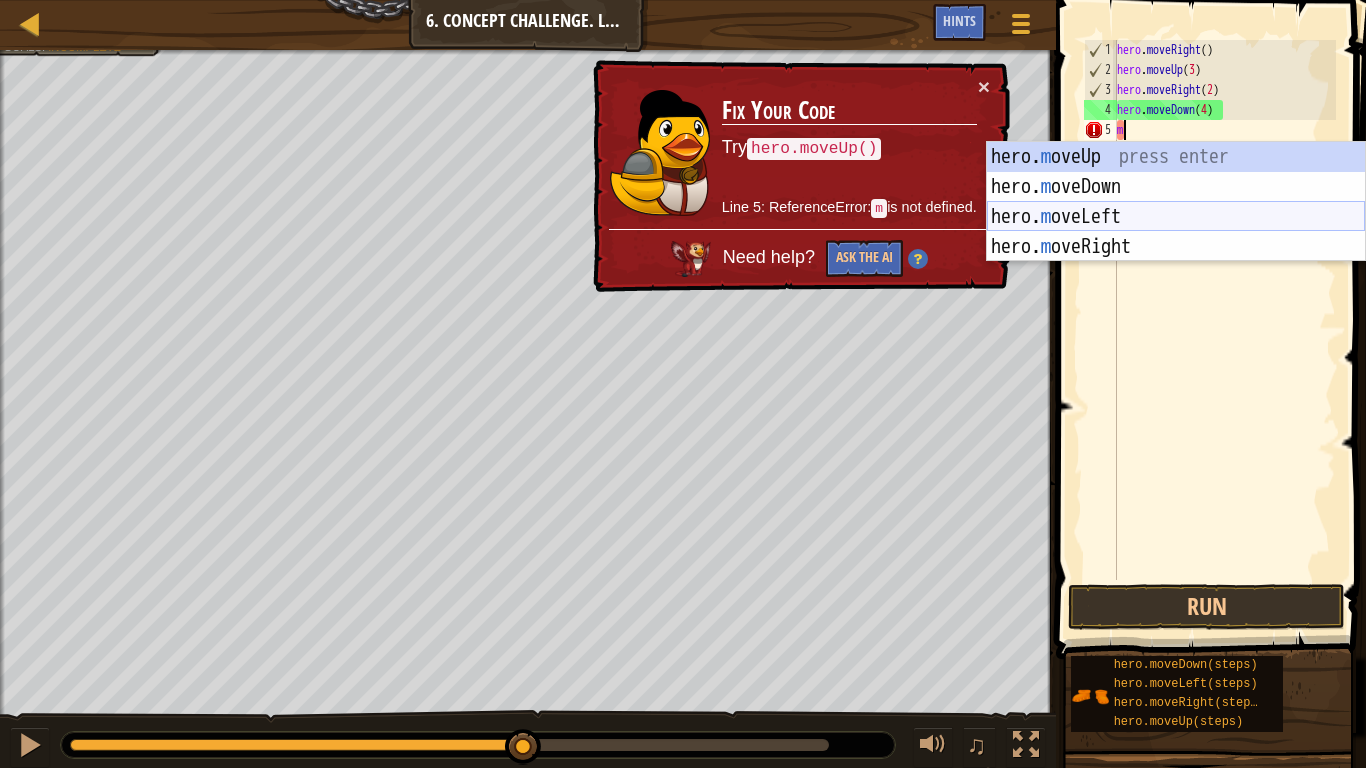 click on "hero. m oveUp press enter hero. m oveDown press enter hero. m oveLeft press enter hero. m oveRight press enter" at bounding box center [1176, 232] 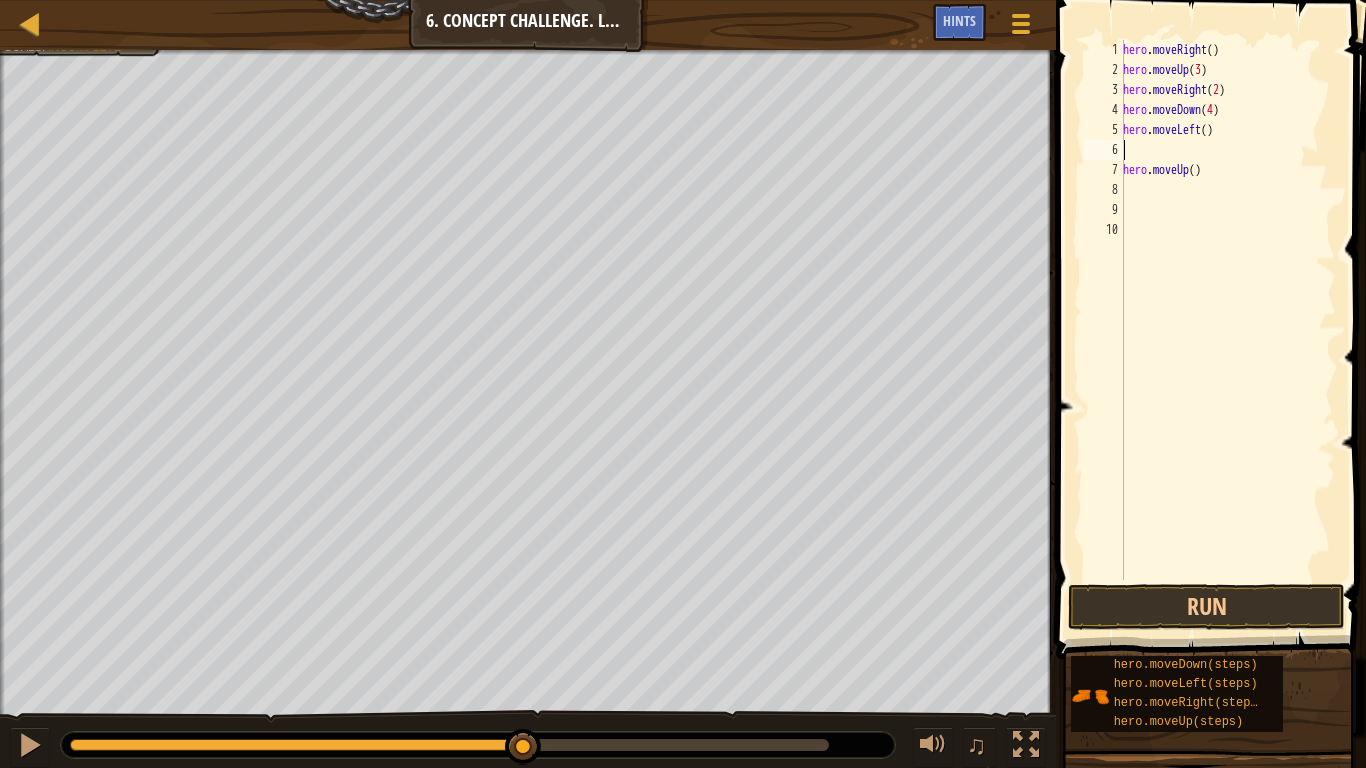 click on "7" at bounding box center [1104, 170] 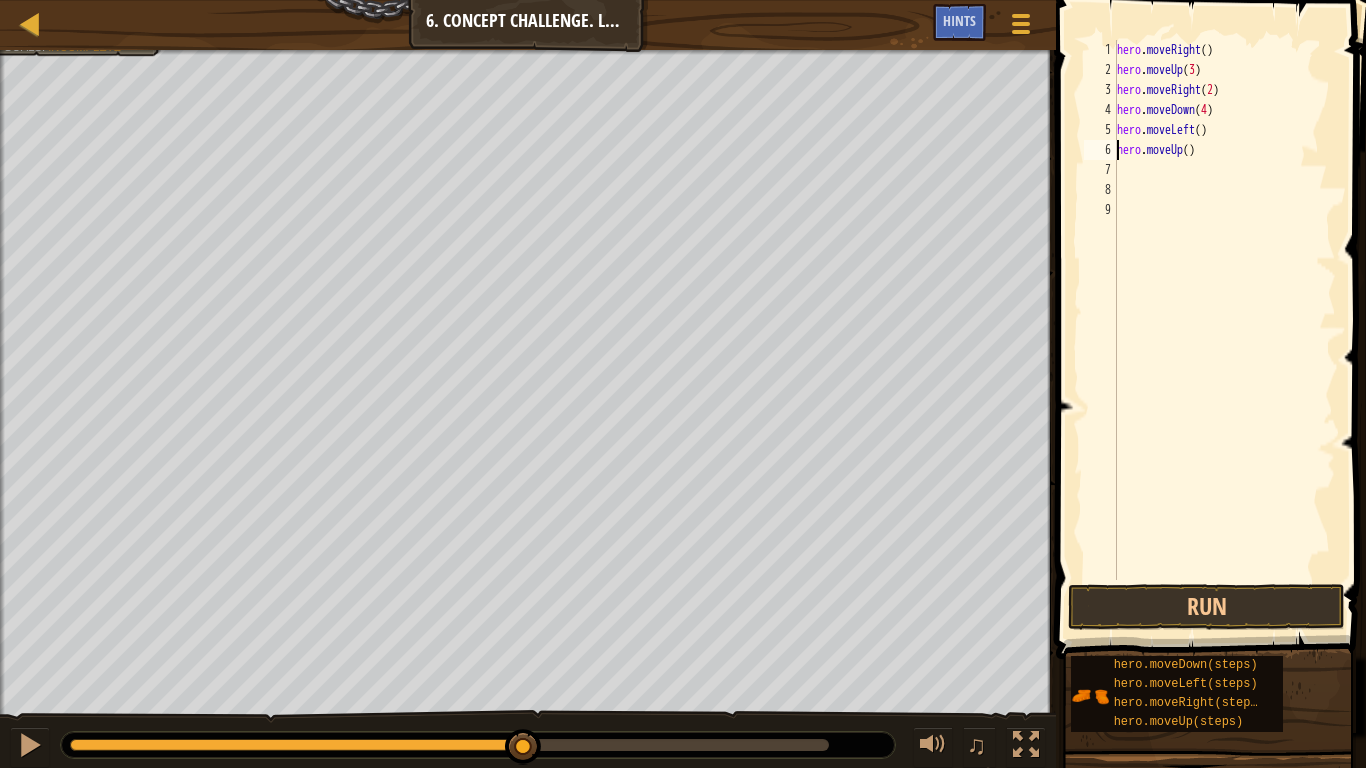 click on "hero . moveRight ( ) hero . moveUp ( 3 ) hero . moveRight ( 2 ) hero . moveDown ( 4 ) hero . moveLeft ( ) hero . moveUp ( )" at bounding box center [1224, 330] 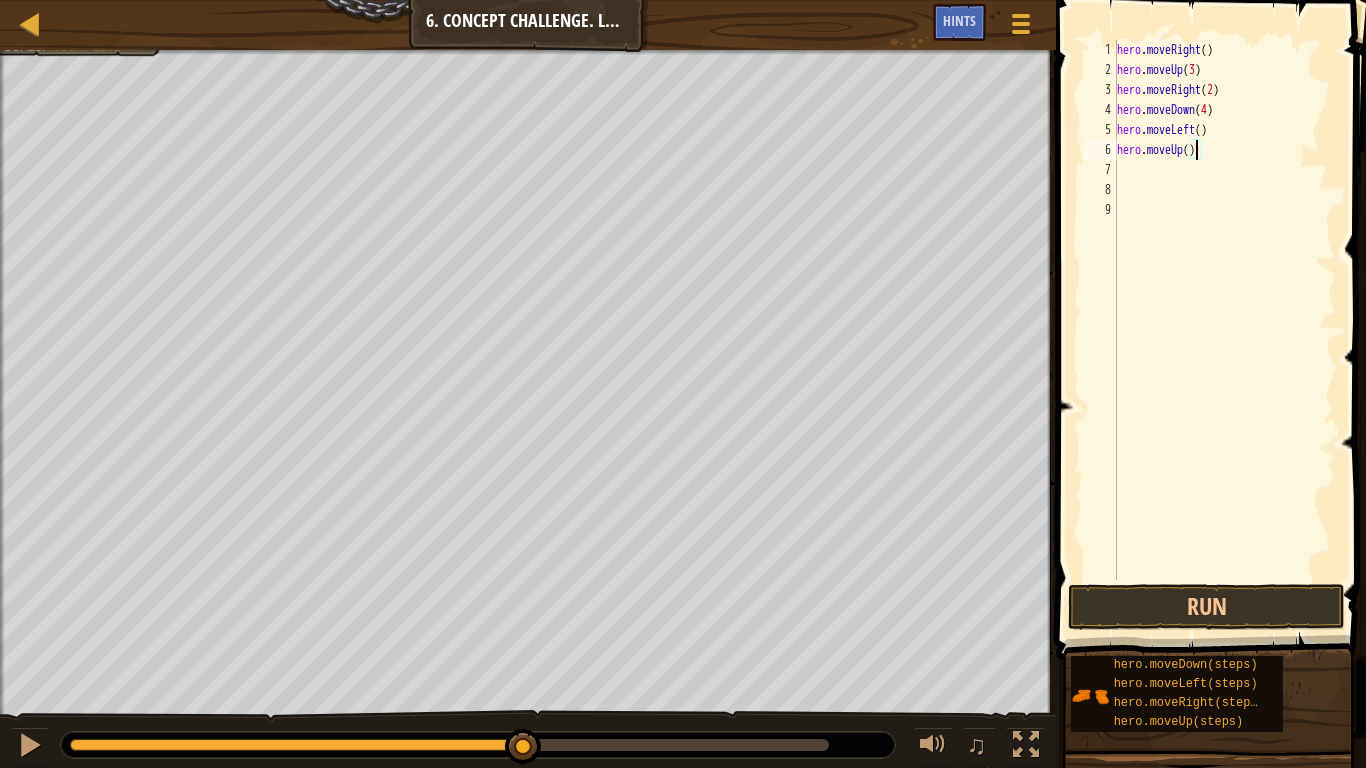 click on "hero . moveRight ( ) hero . moveUp ( 3 ) hero . moveRight ( 2 ) hero . moveDown ( 4 ) hero . moveLeft ( ) hero . moveUp ( )" at bounding box center (1224, 330) 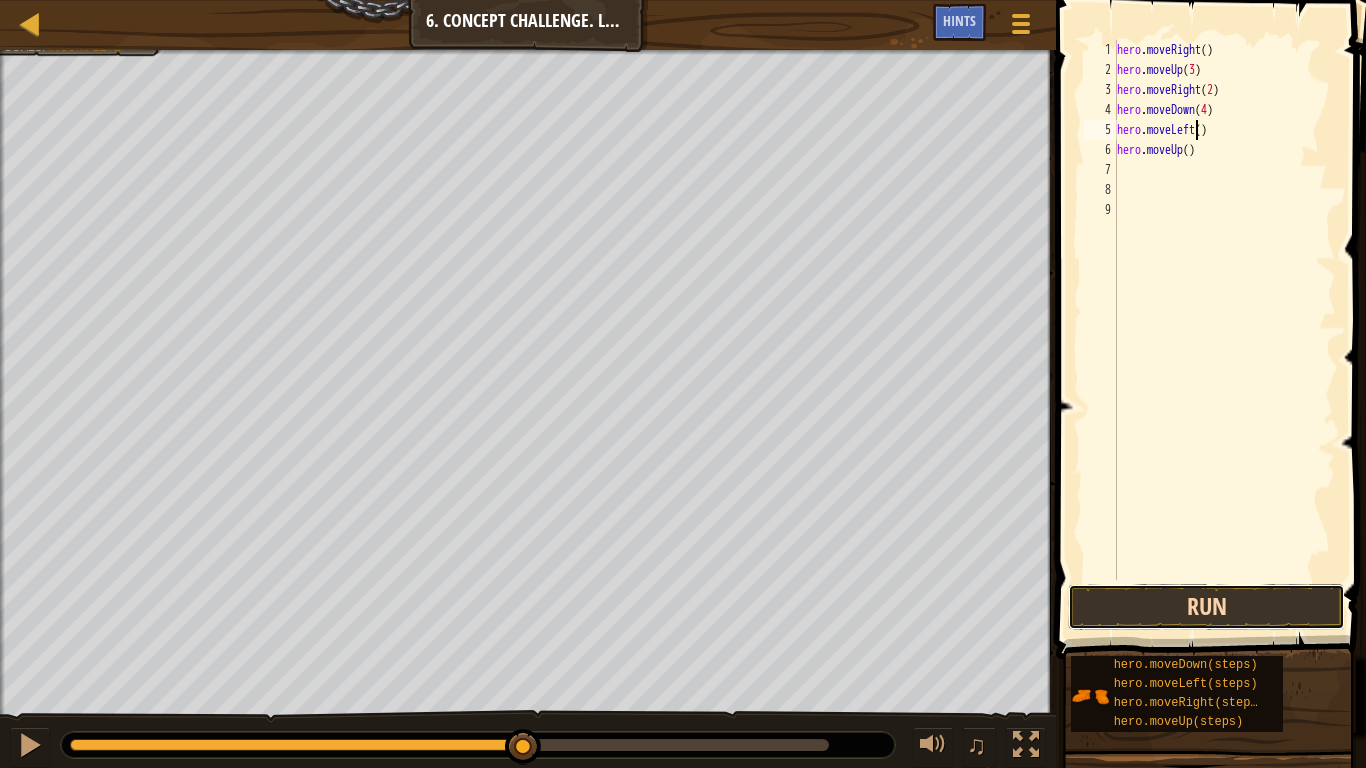click on "Run" at bounding box center (1206, 607) 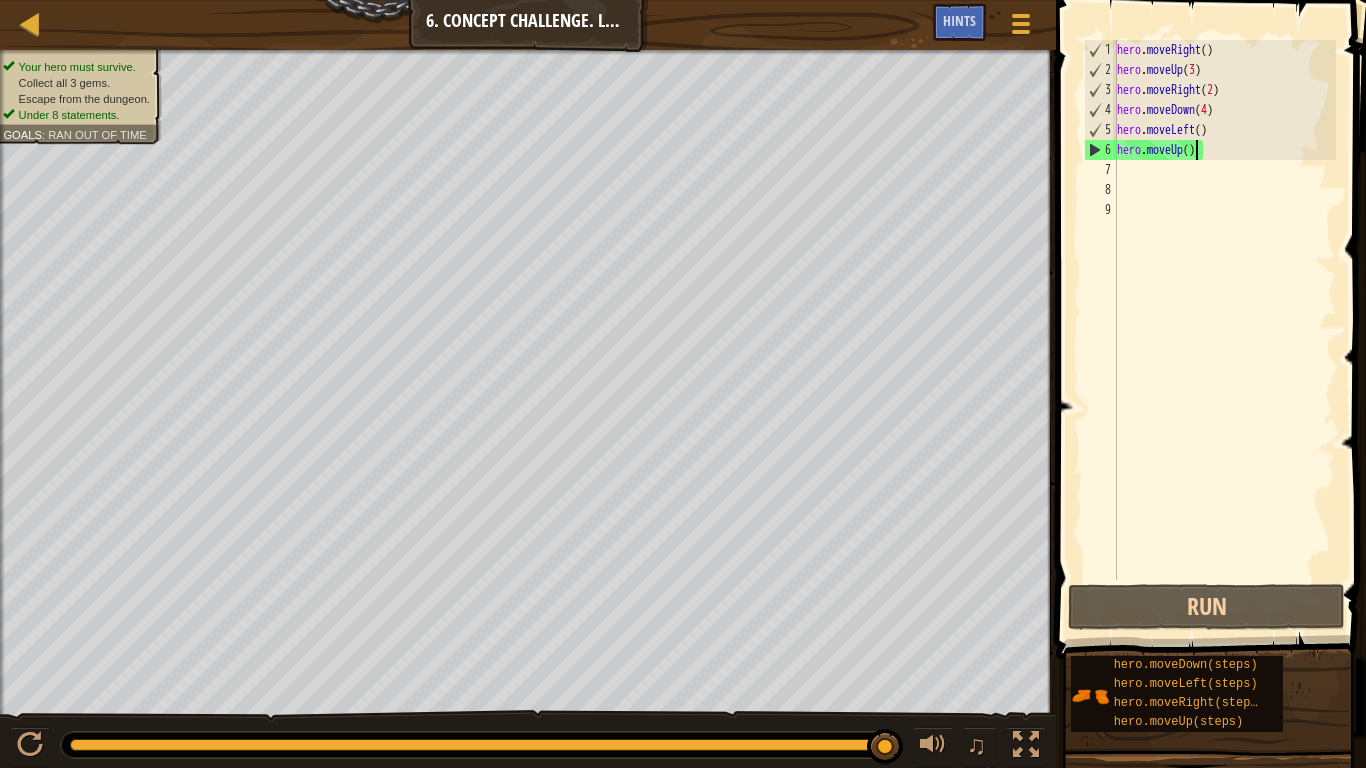 click on "hero . moveRight ( ) hero . moveUp ( 3 ) hero . moveRight ( 2 ) hero . moveDown ( 4 ) hero . moveLeft ( ) hero . moveUp ( )" at bounding box center [1224, 330] 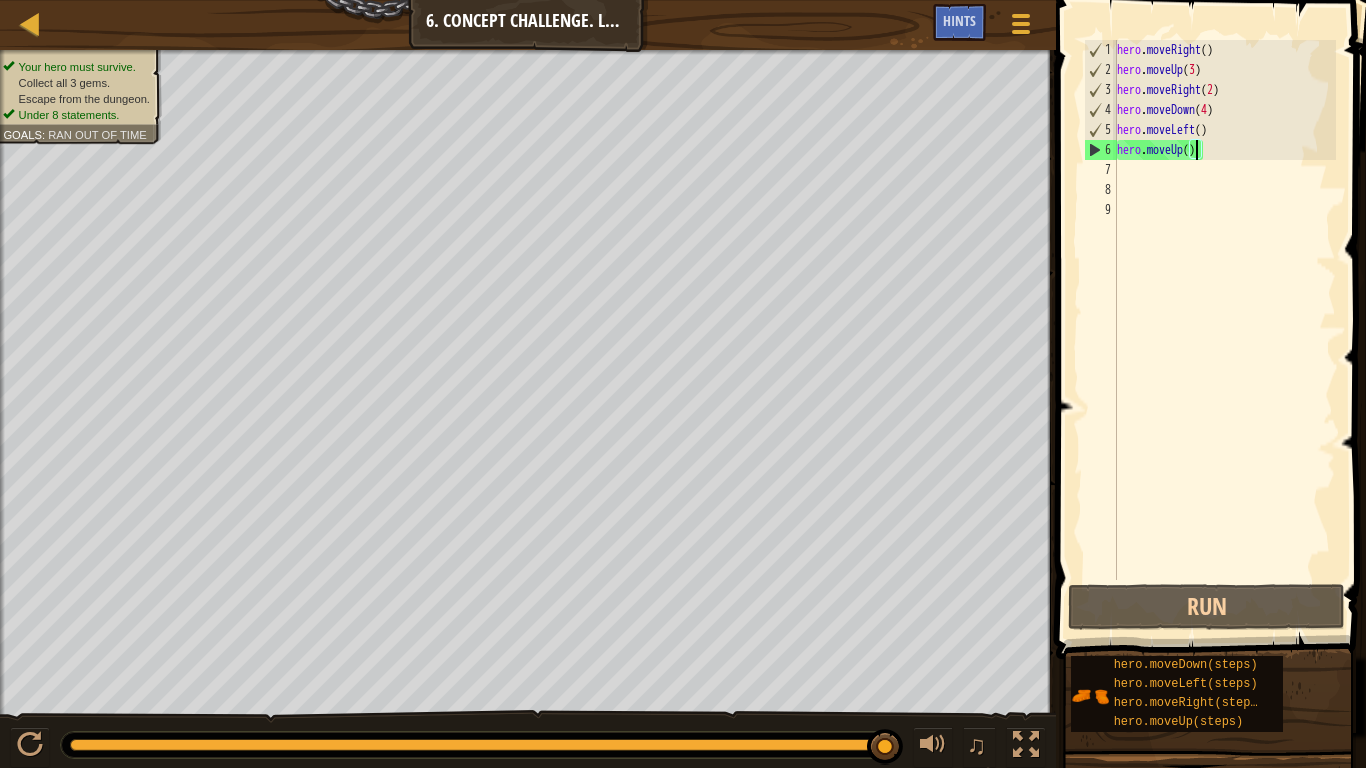 type on "hero.moveUp(2)" 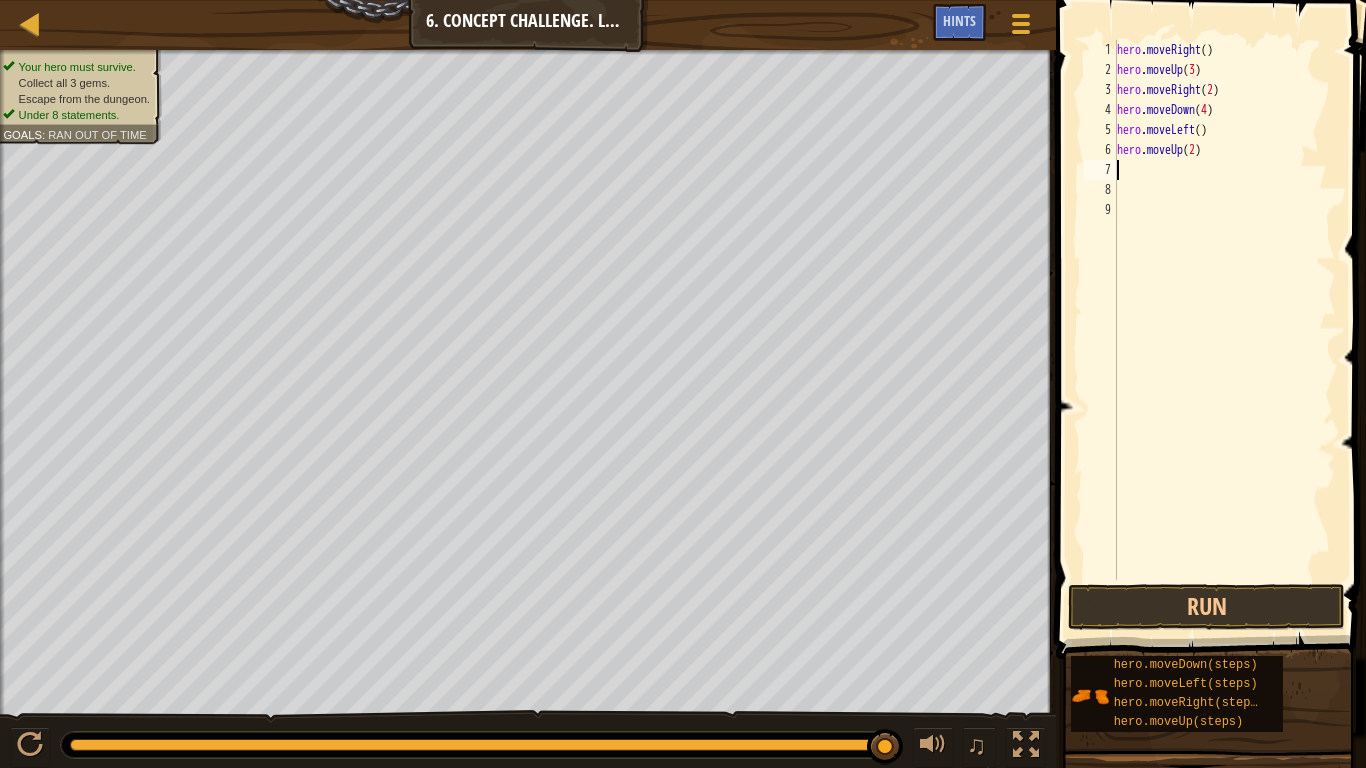 click on "hero . moveRight ( ) hero . moveUp ( 3 ) hero . moveRight ( 2 ) hero . moveDown ( 4 ) hero . moveLeft ( ) hero . moveUp ( 2 )" at bounding box center (1224, 330) 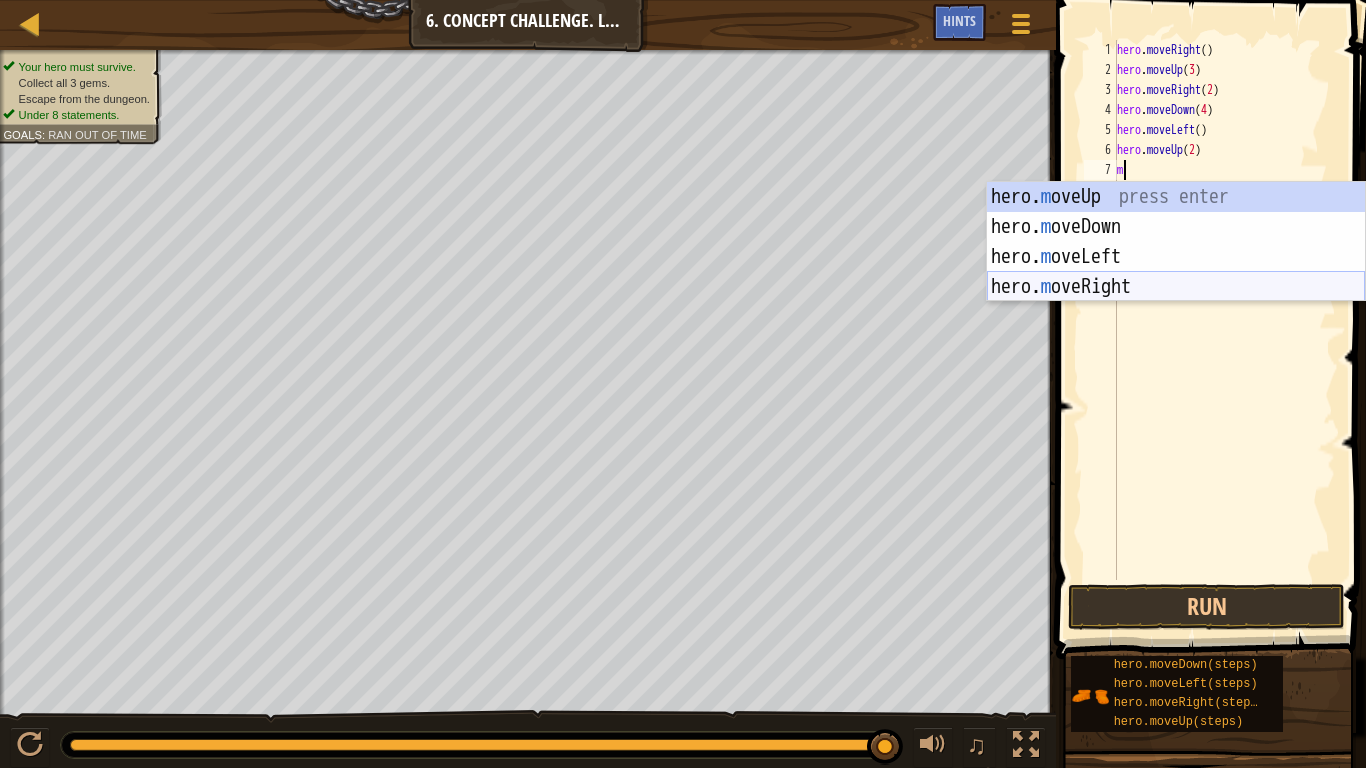 click on "hero. m oveUp press enter hero. m oveDown press enter hero. m oveLeft press enter hero. m oveRight press enter" at bounding box center [1176, 272] 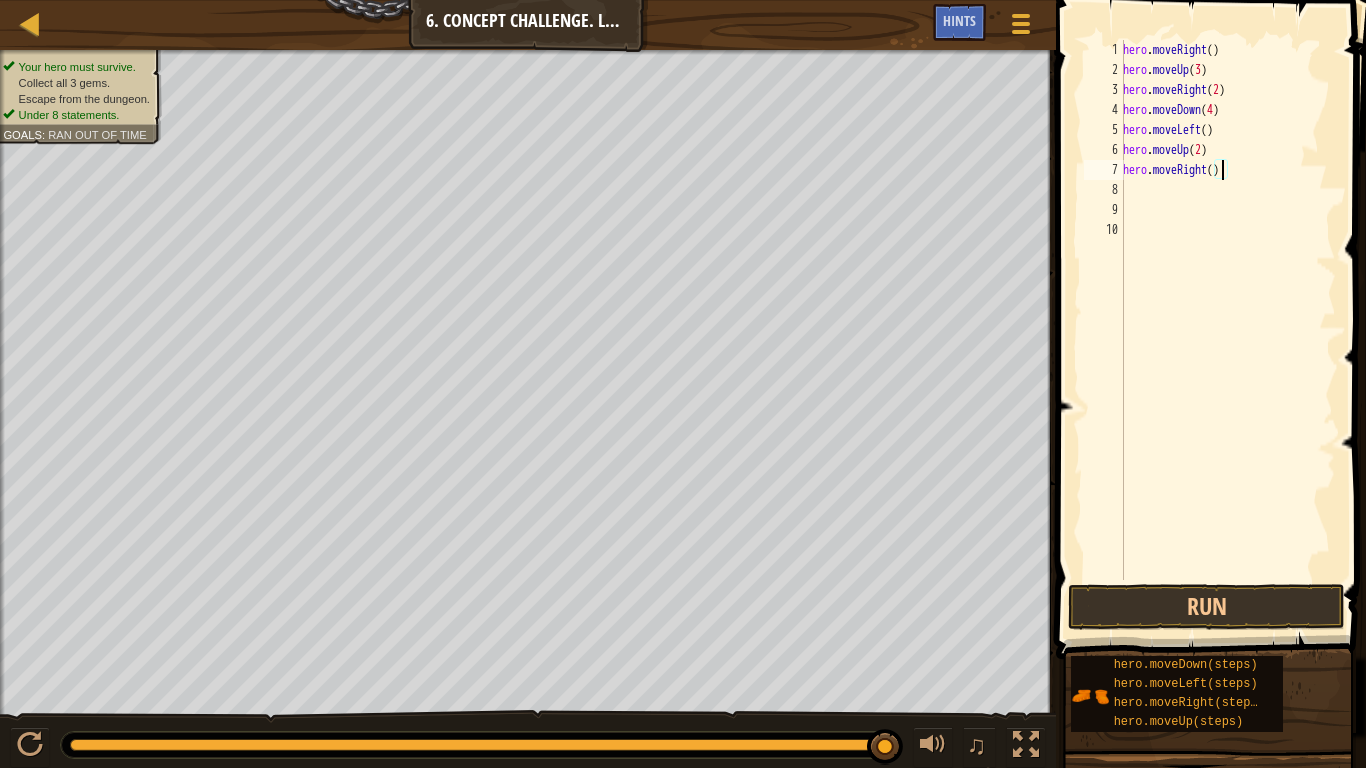 click on "hero . moveRight ( ) hero . moveUp ( 3 ) hero . moveRight ( 2 ) hero . moveDown ( 4 ) hero . moveLeft ( ) hero . moveUp ( 2 ) hero . moveRight ( )" at bounding box center (1227, 330) 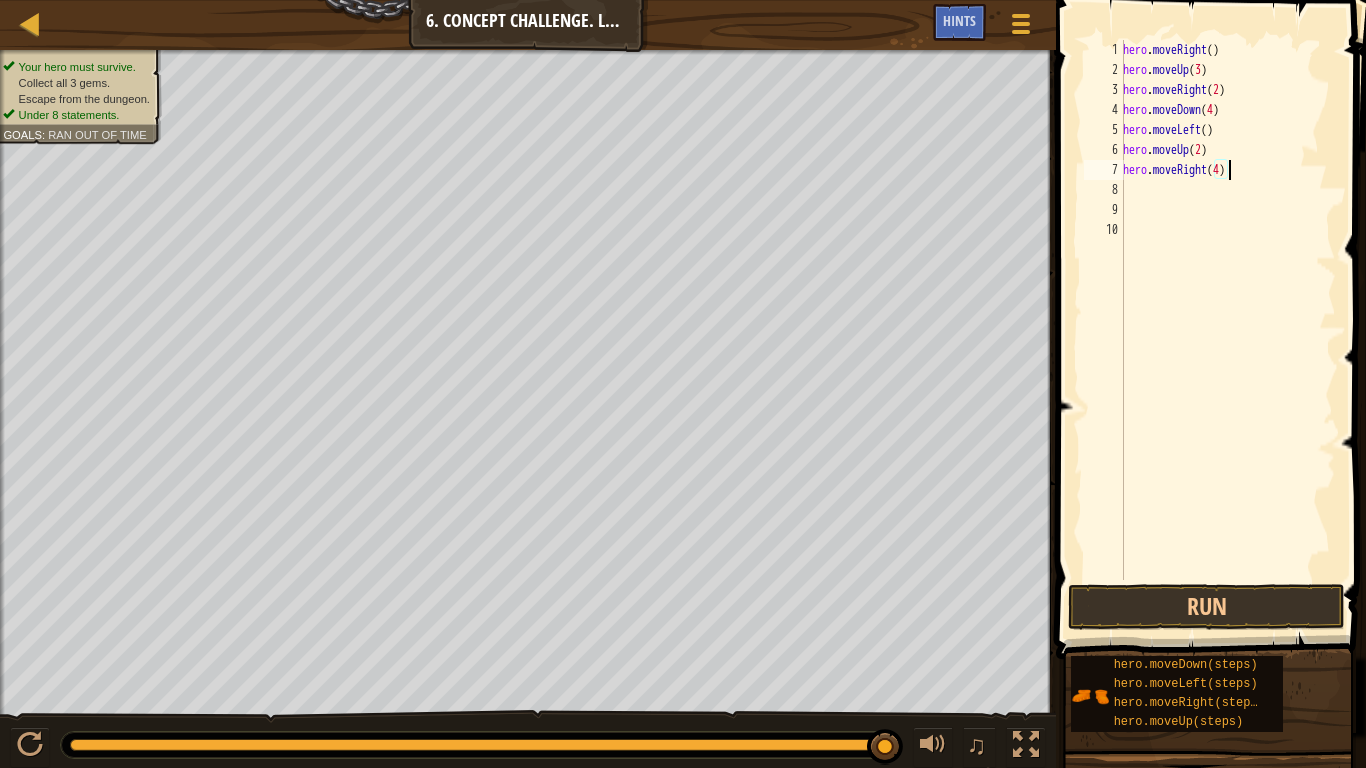 scroll, scrollTop: 9, scrollLeft: 8, axis: both 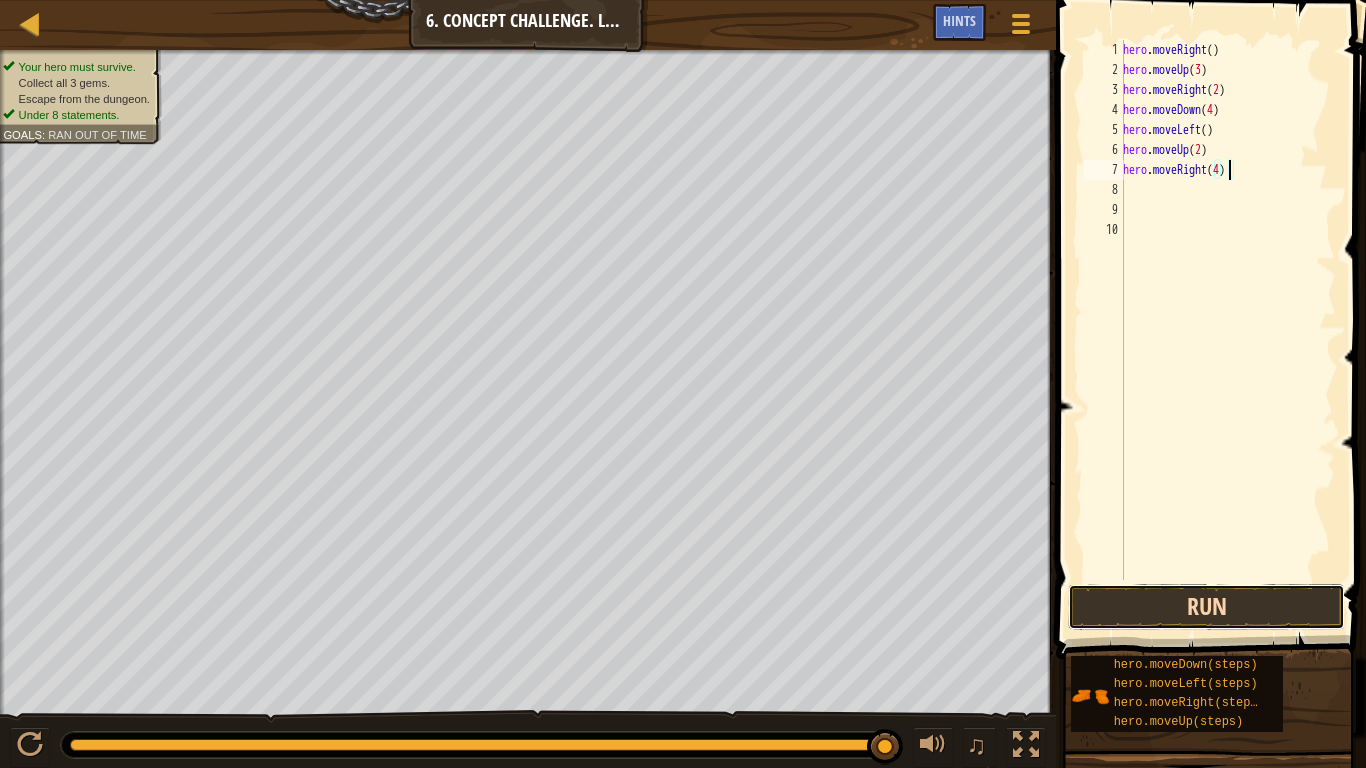 click on "Run" at bounding box center [1206, 607] 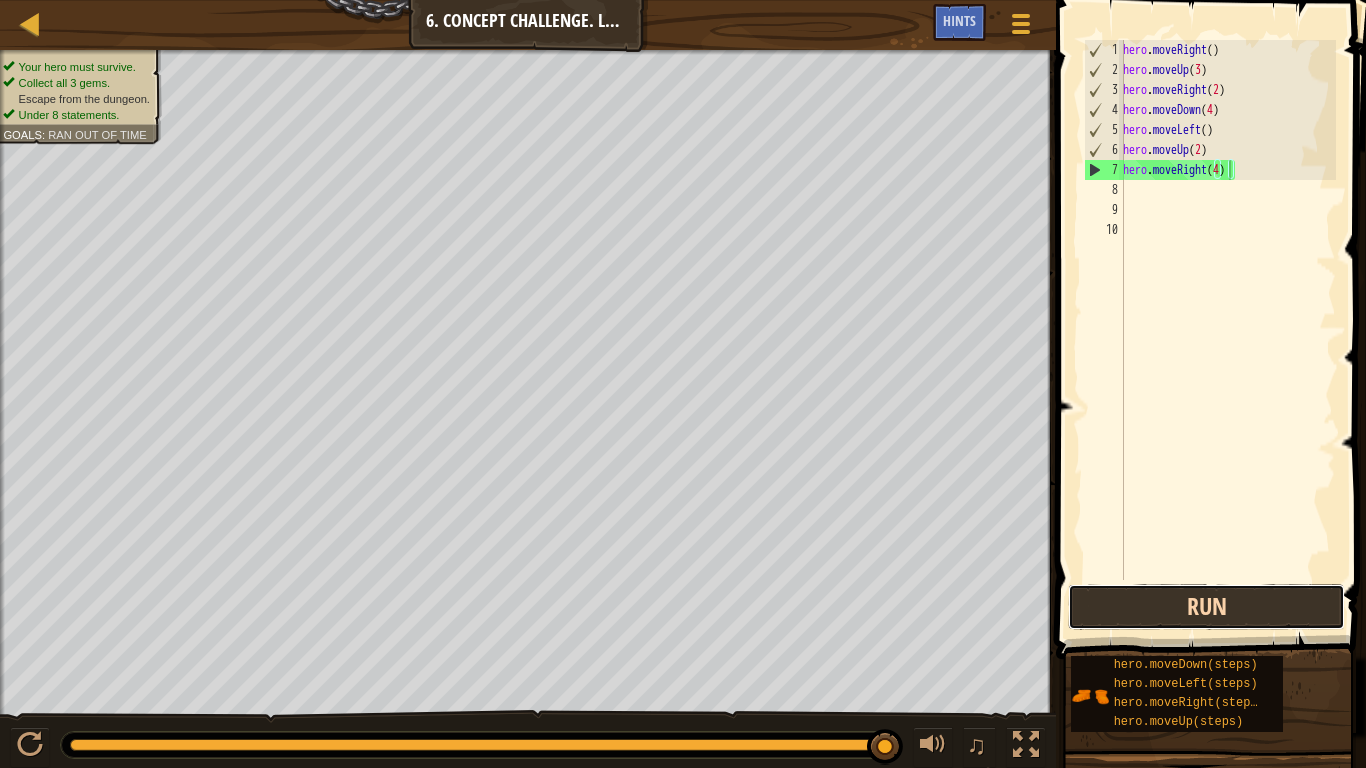 click on "Run" at bounding box center [1206, 607] 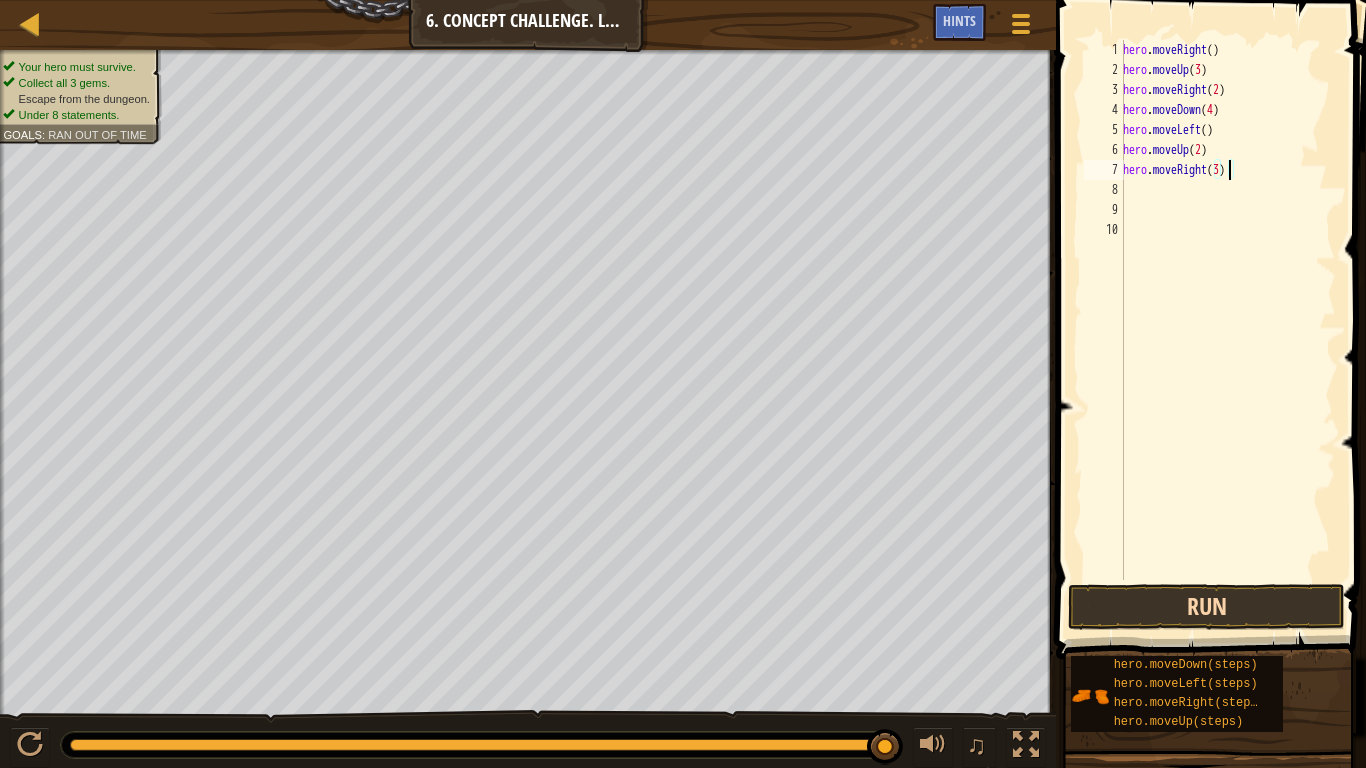 type on "hero.moveRight(3)" 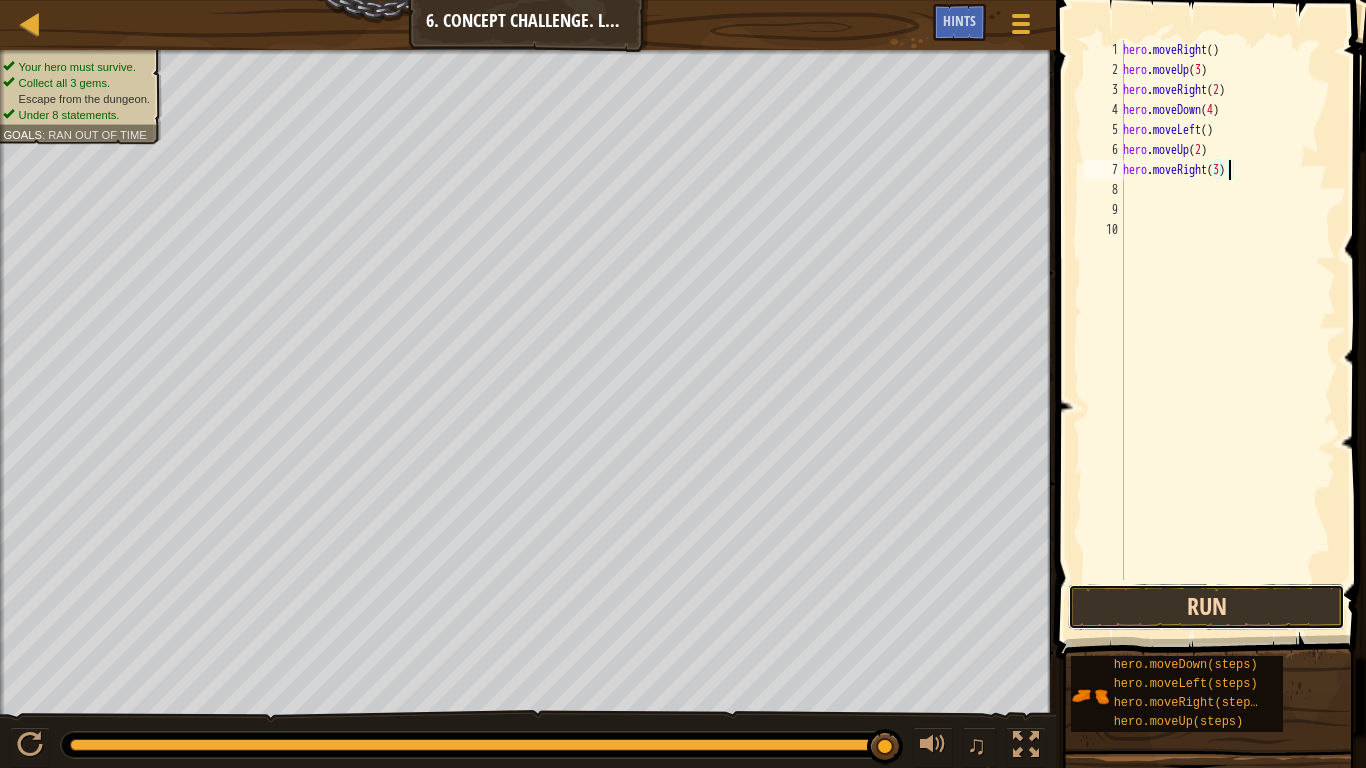 click on "Run" at bounding box center [1206, 607] 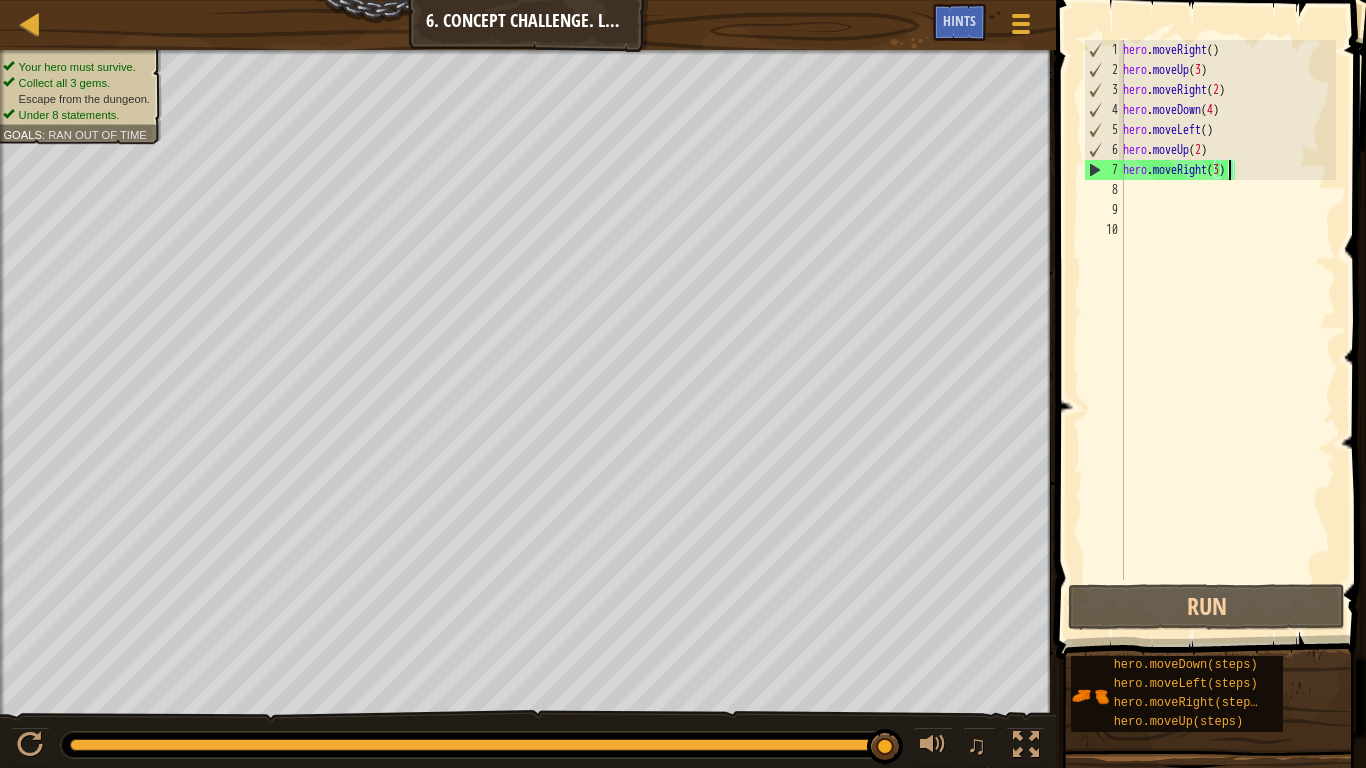 click on "hero . moveRight ( ) hero . moveUp ( 3 ) hero . moveRight ( 2 ) hero . moveDown ( 4 ) hero . moveLeft ( ) hero . moveUp ( 2 )" at bounding box center (1227, 330) 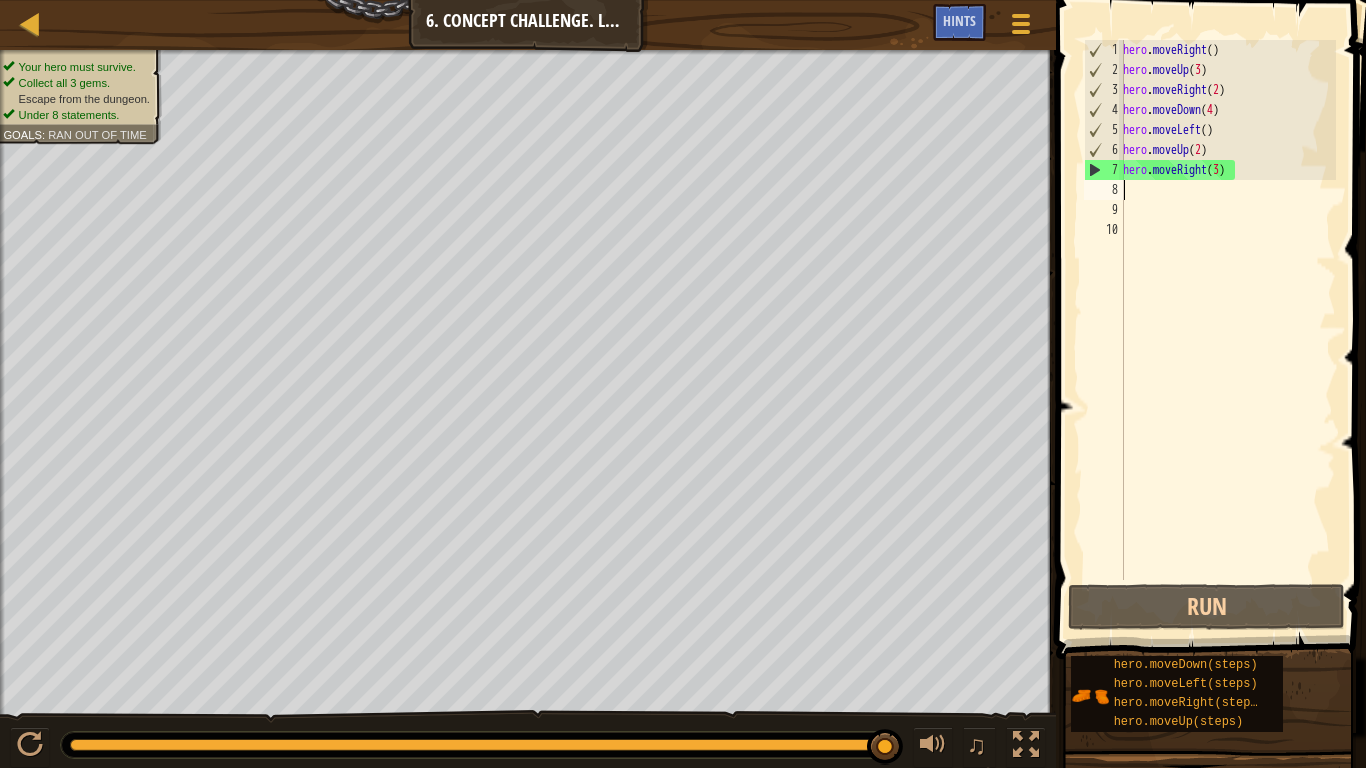 scroll, scrollTop: 9, scrollLeft: 0, axis: vertical 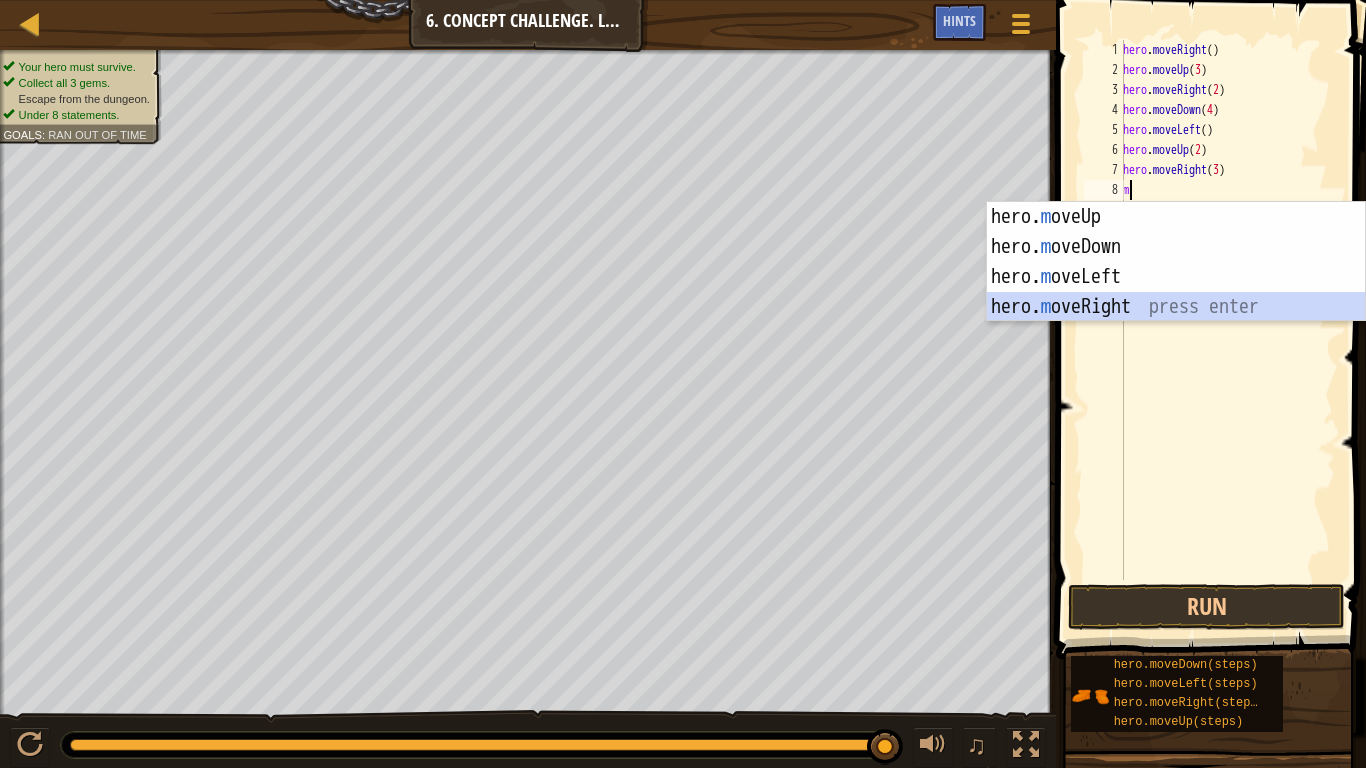 click on "hero. m oveUp press enter hero. m oveDown press enter hero. m oveLeft press enter hero. m oveRight press enter" at bounding box center (1176, 292) 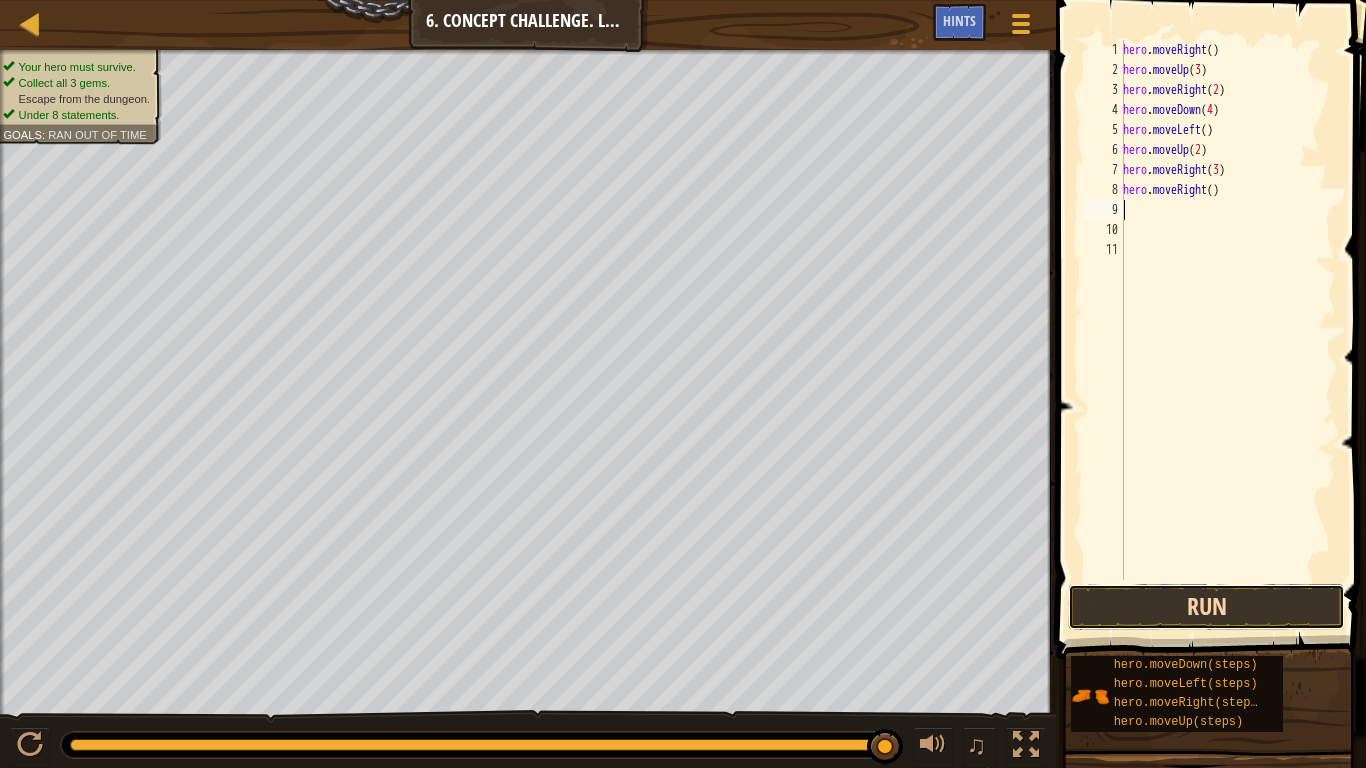 click on "Run" at bounding box center (1206, 607) 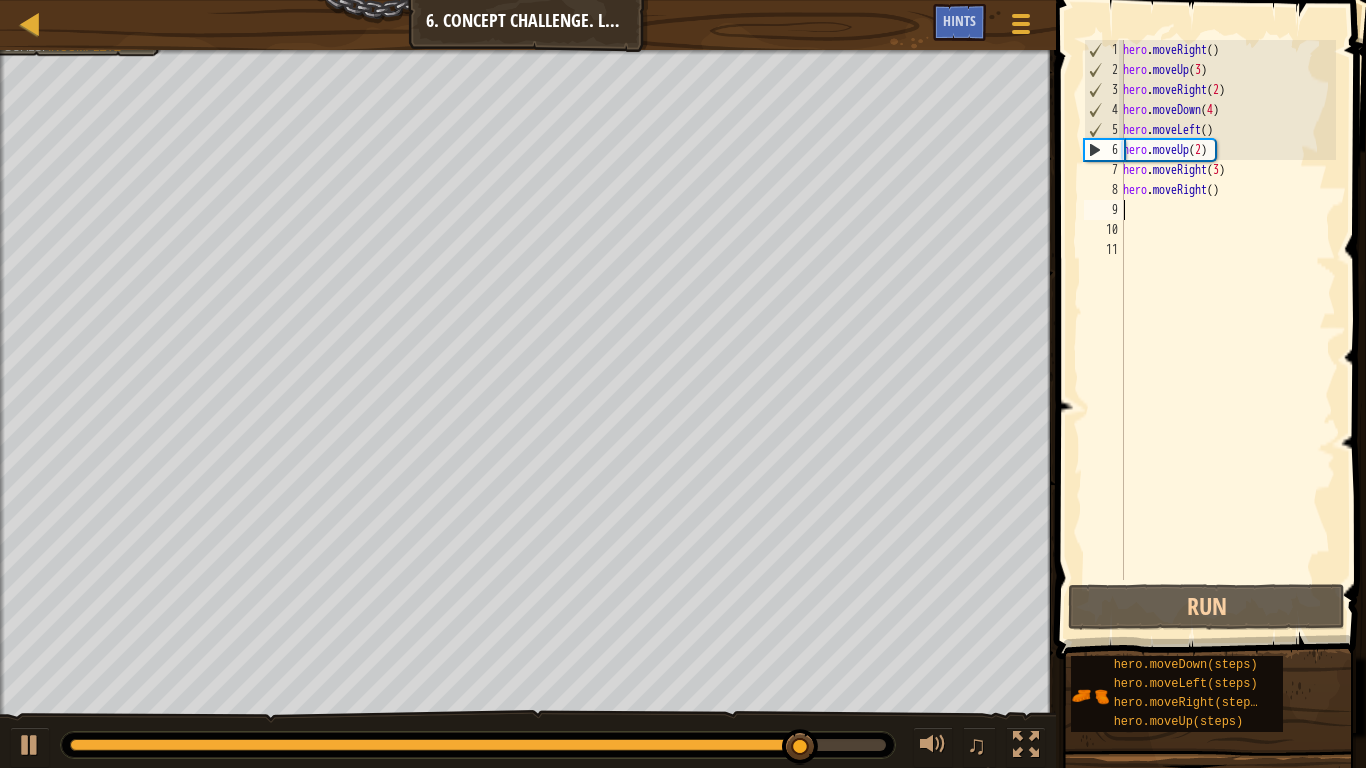 click on "hero . moveRight ( ) hero . moveUp ( 3 ) hero . moveRight ( 2 ) hero . moveDown ( 4 ) hero . moveLeft ( ) hero . moveUp ( 2 ) hero . moveRight ( 3 ) hero . moveRight ( )" at bounding box center [1227, 330] 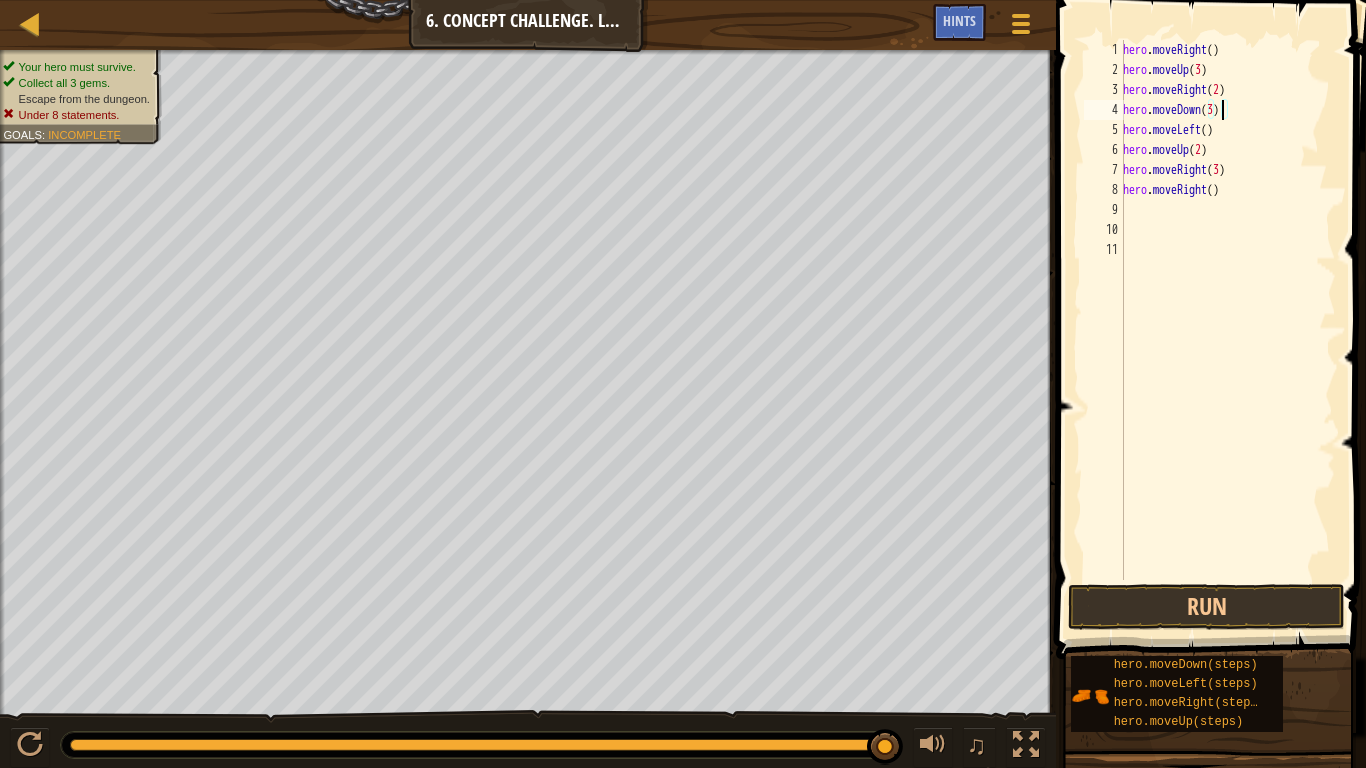 scroll, scrollTop: 9, scrollLeft: 8, axis: both 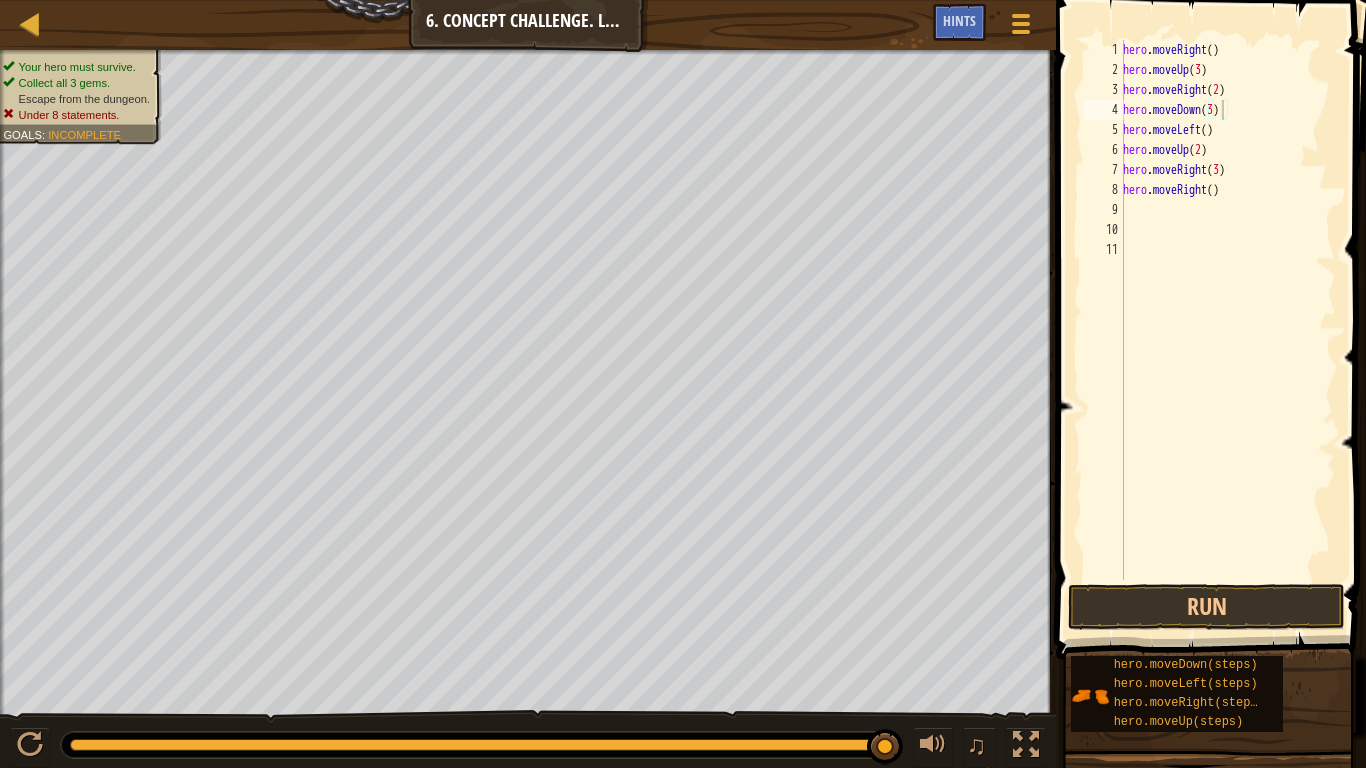 click at bounding box center [1208, 931] 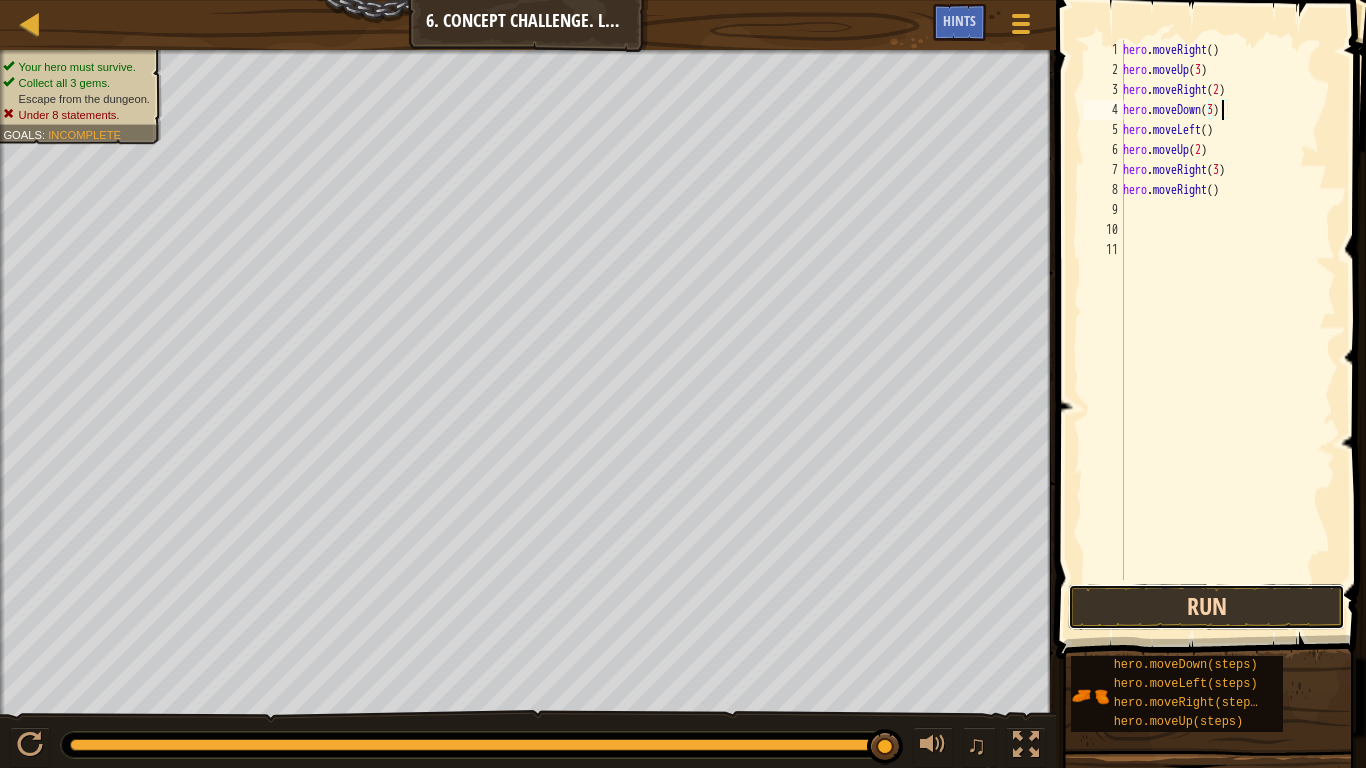 click on "Run" at bounding box center [1206, 607] 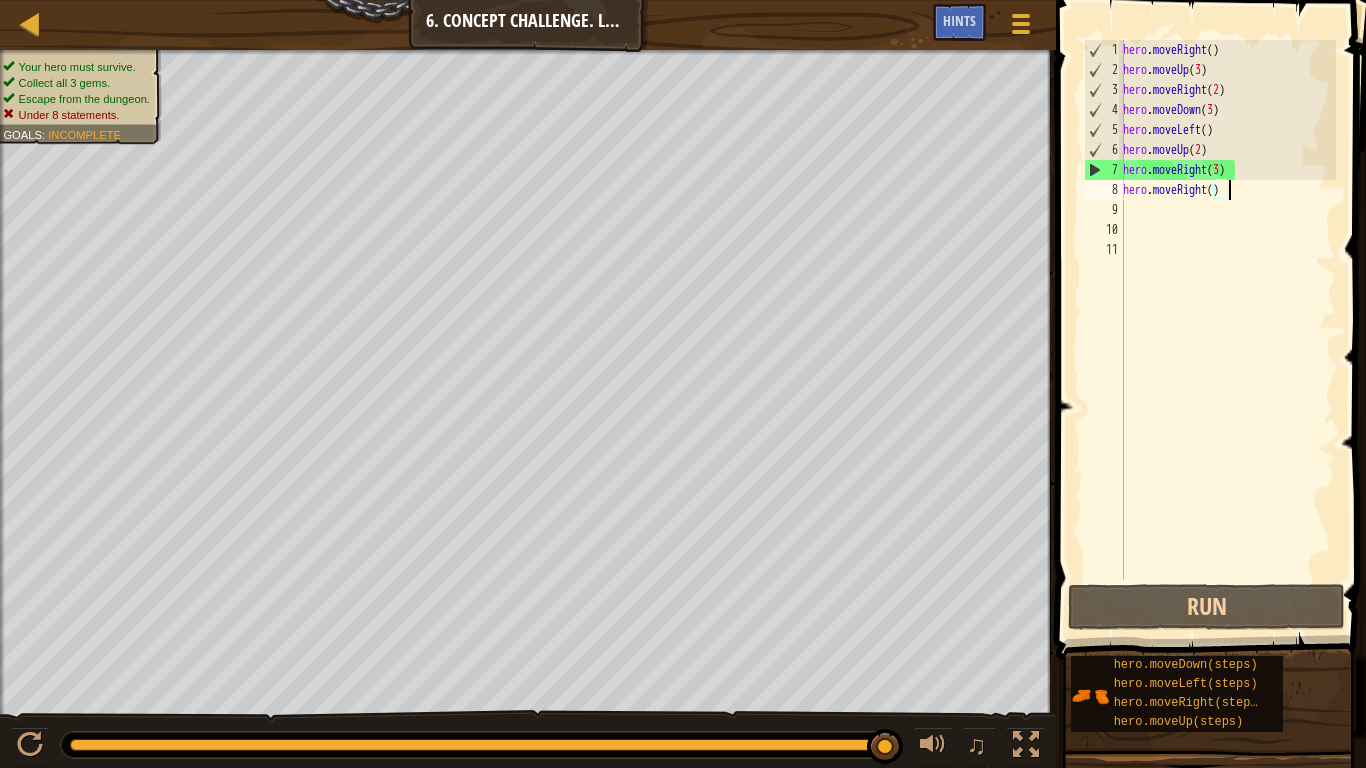 click on "hero . moveRight ( ) hero . moveUp ( 3 ) hero . moveRight ( 2 ) hero . moveDown ( 3 ) hero . moveLeft ( ) hero . moveUp ( 2 ) hero . moveRight ( 3 ) hero . moveRight ( )" at bounding box center (1227, 330) 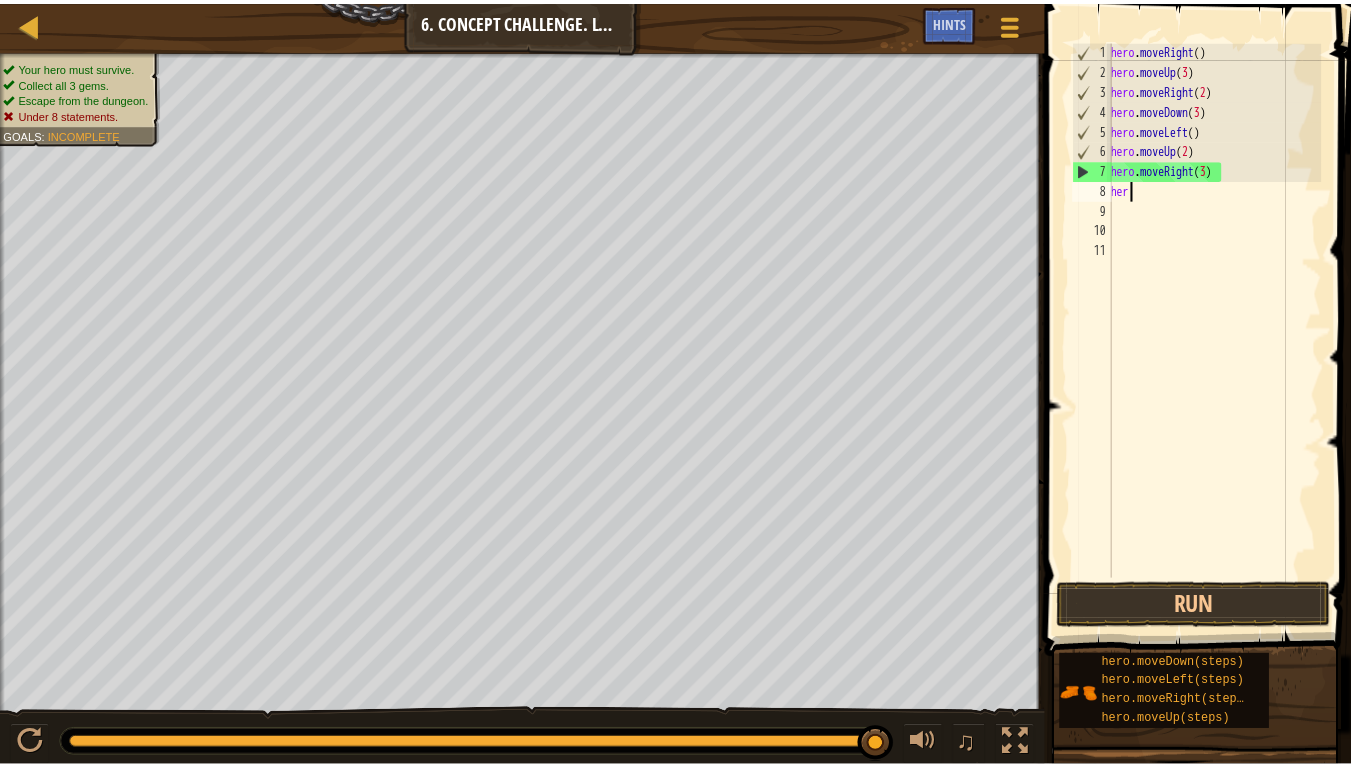 scroll, scrollTop: 9, scrollLeft: 0, axis: vertical 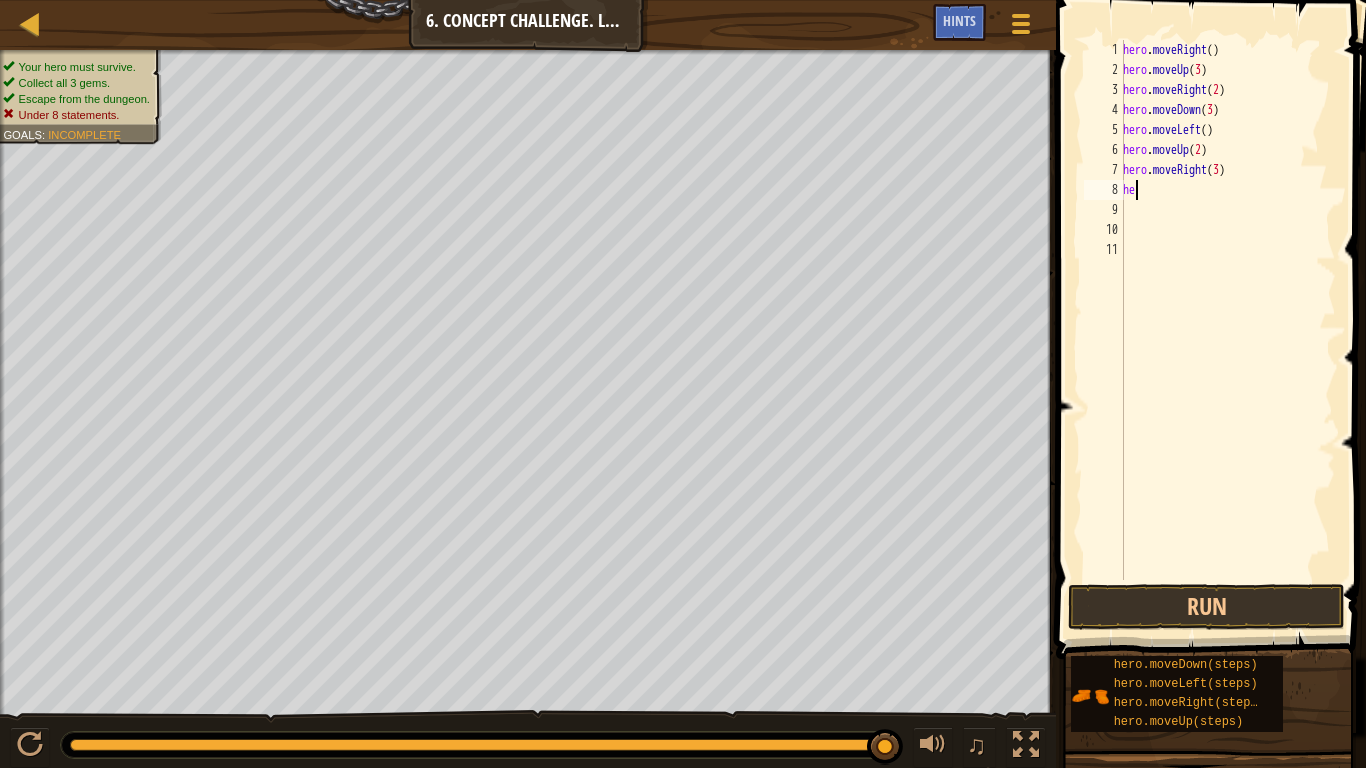 type on "h" 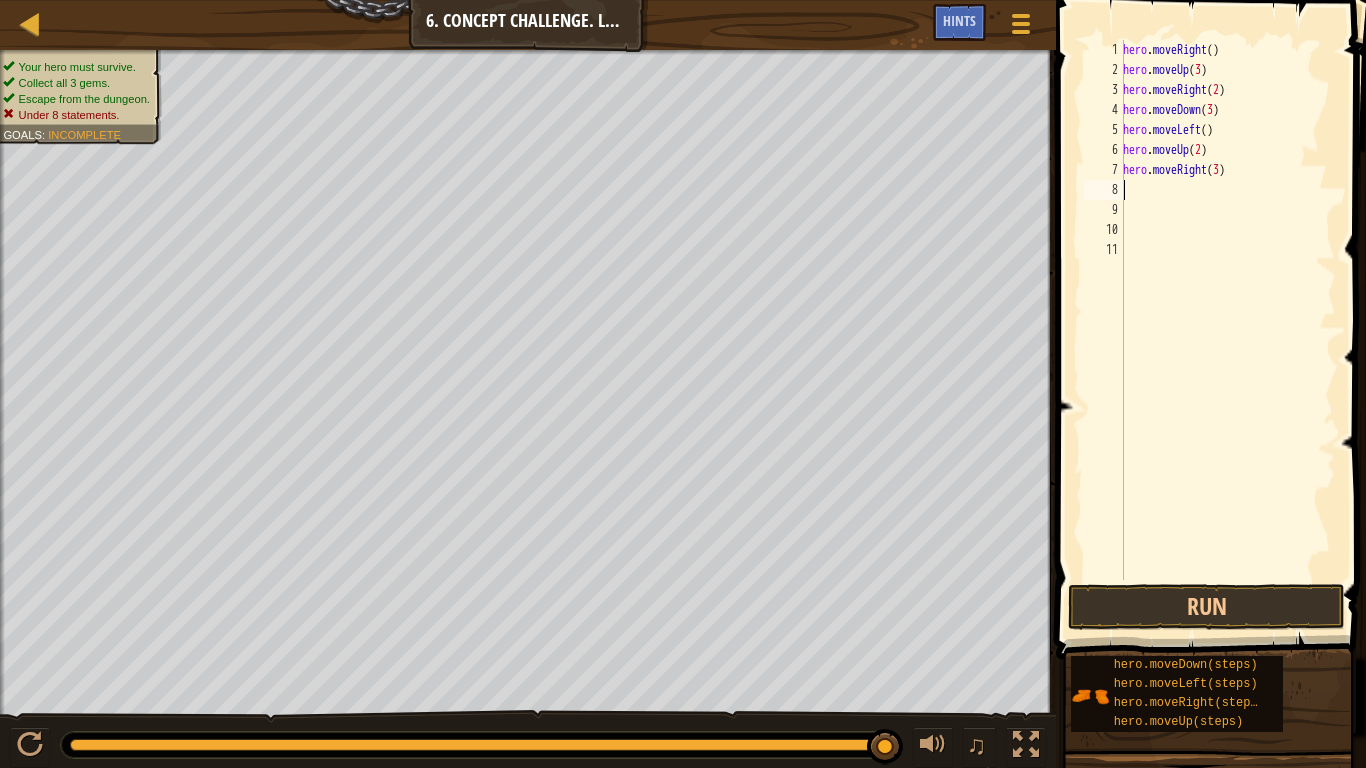 type on "hero.moveRight(3)" 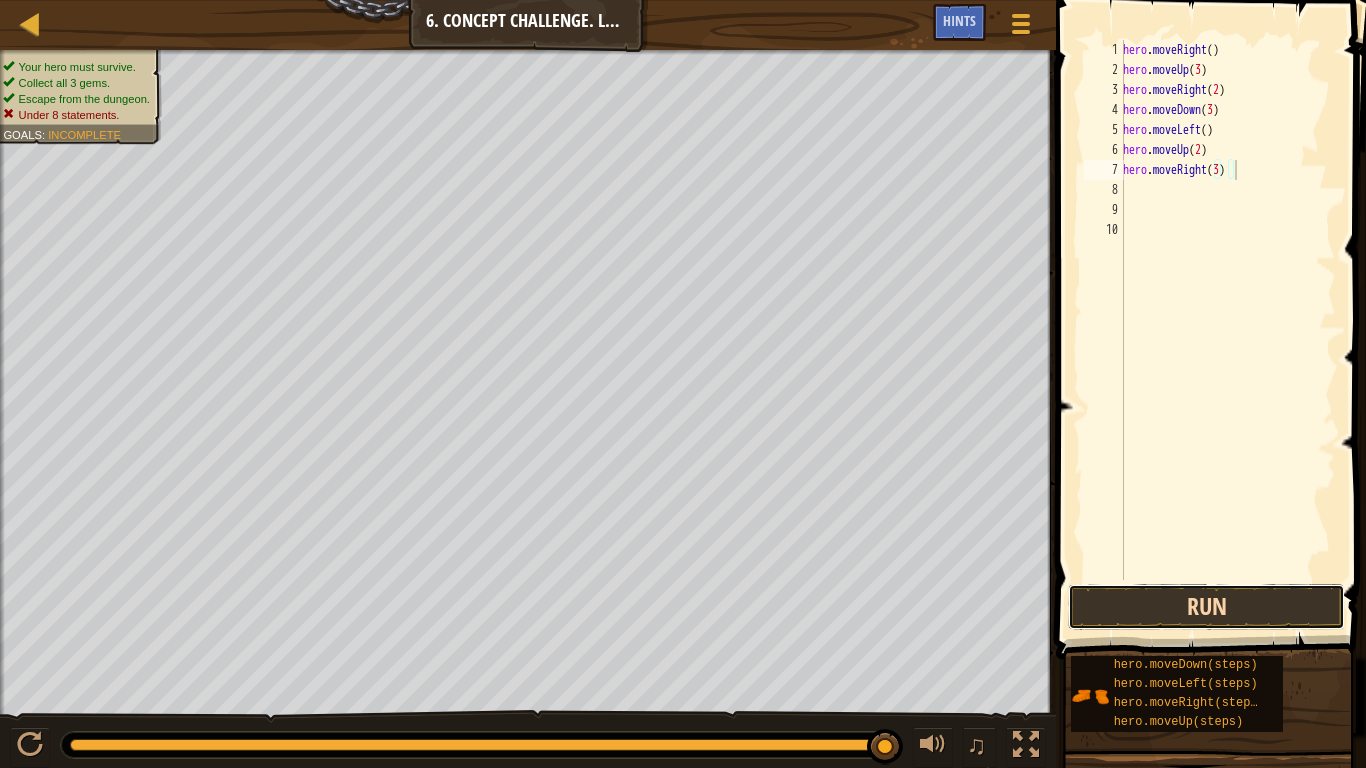 click on "Run" at bounding box center (1206, 607) 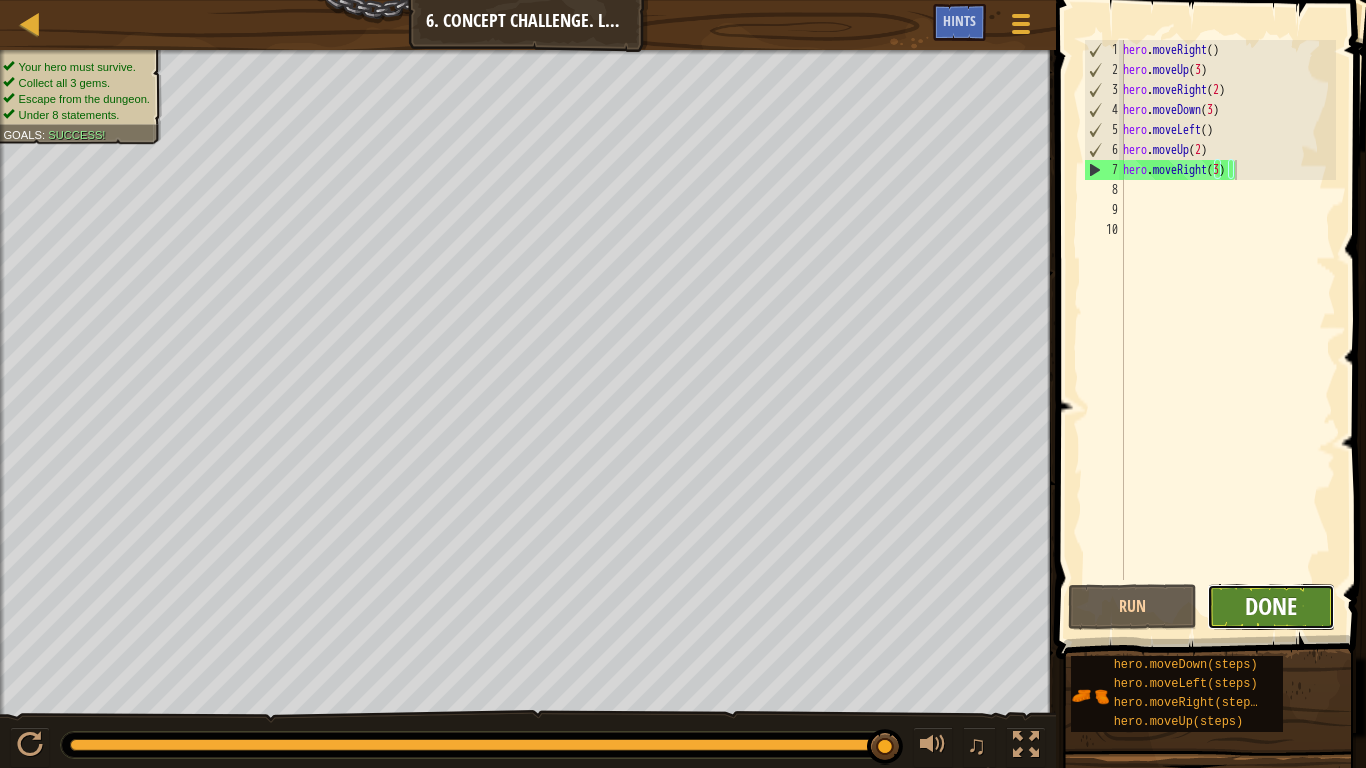 click on "Done" at bounding box center [1271, 606] 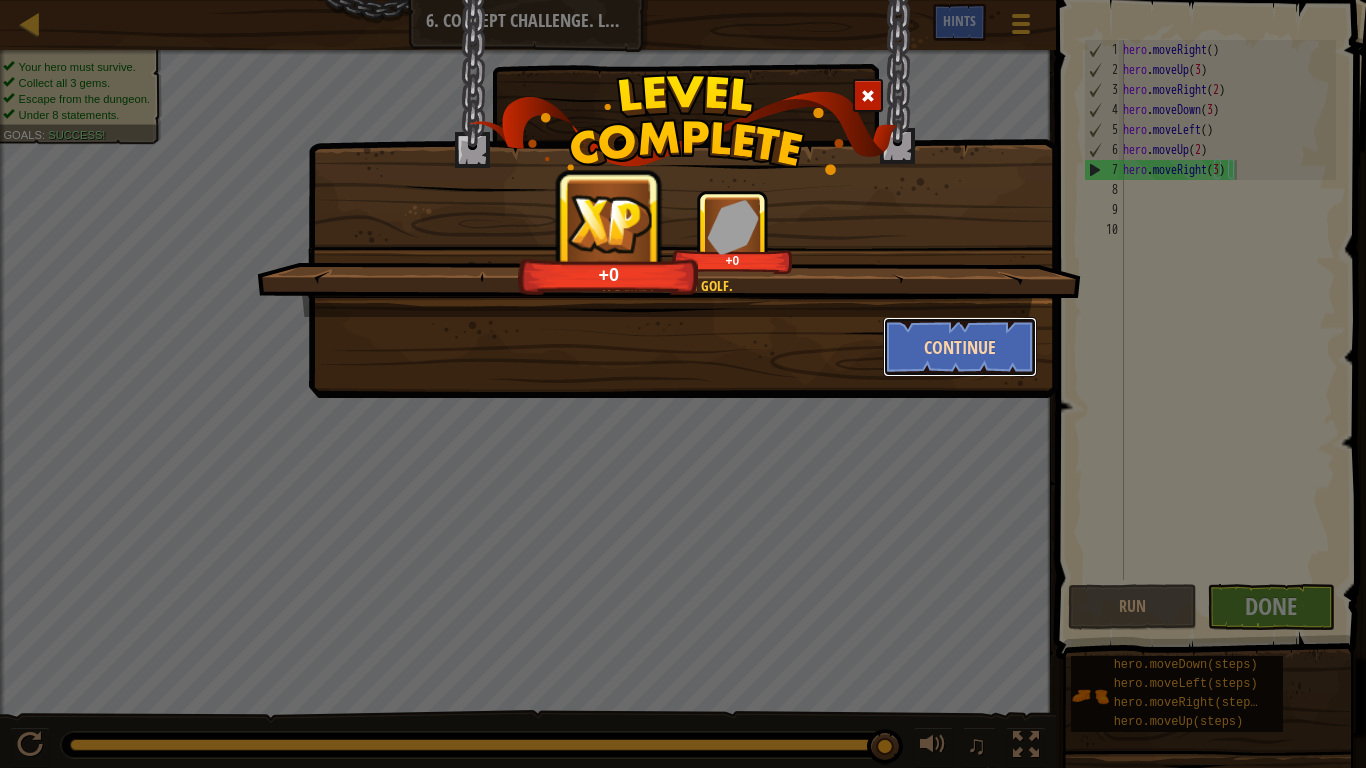 click on "Continue" at bounding box center [960, 347] 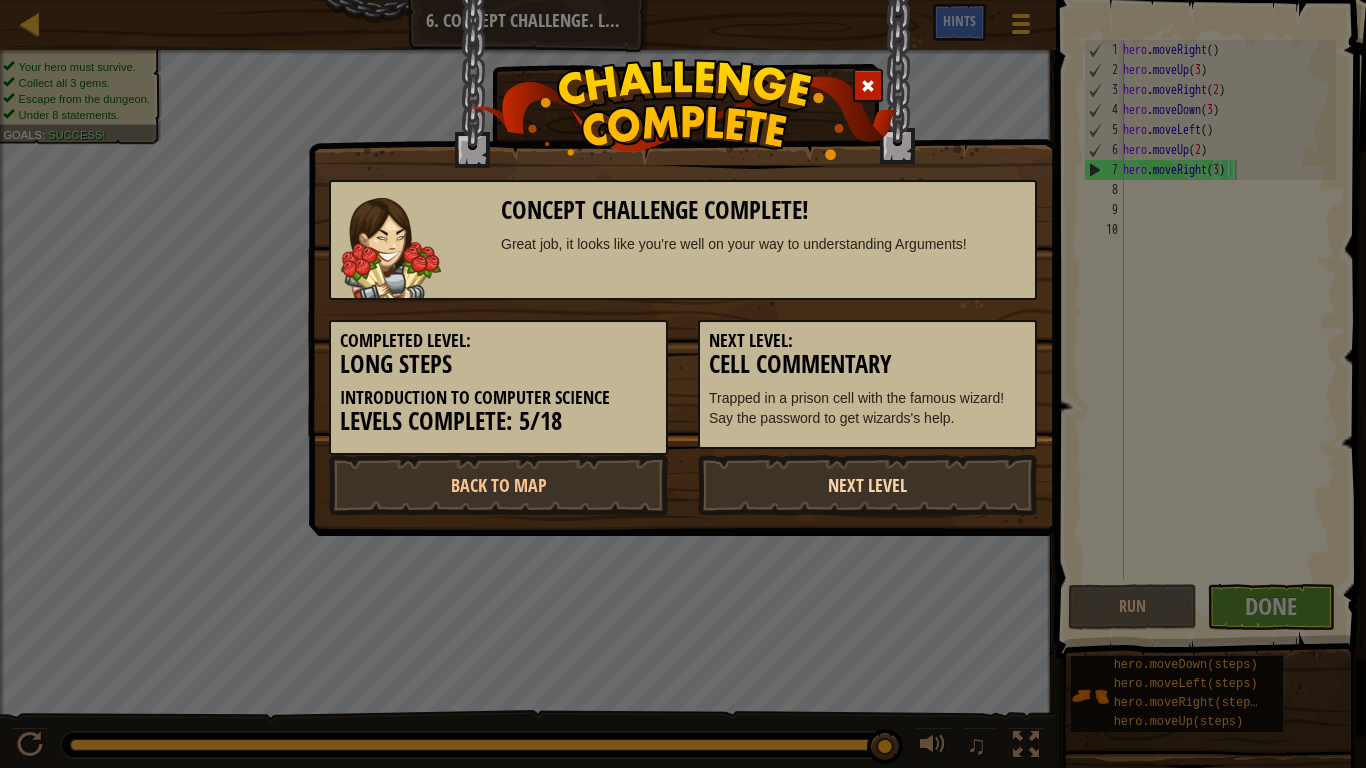 click on "Next Level" at bounding box center [867, 485] 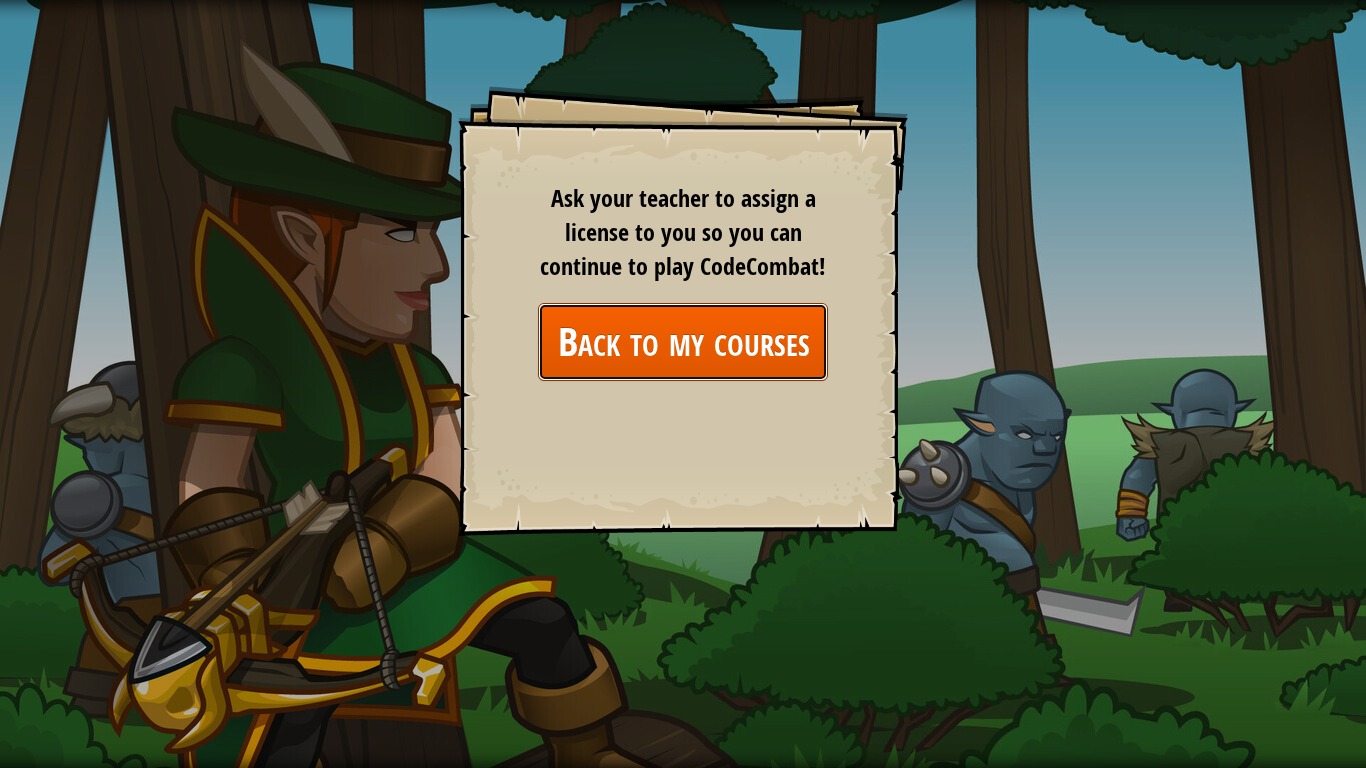 click on "Back to my courses" at bounding box center (683, 341) 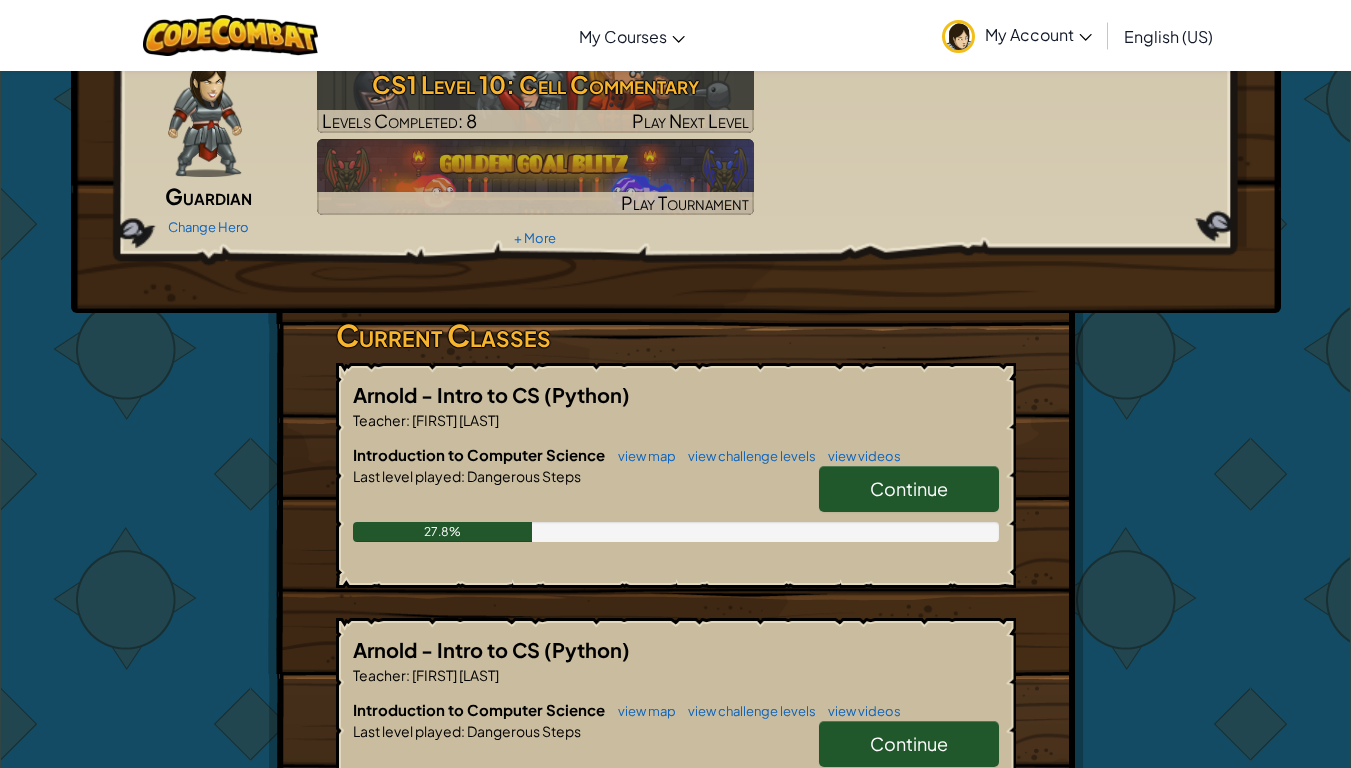 scroll, scrollTop: 98, scrollLeft: 0, axis: vertical 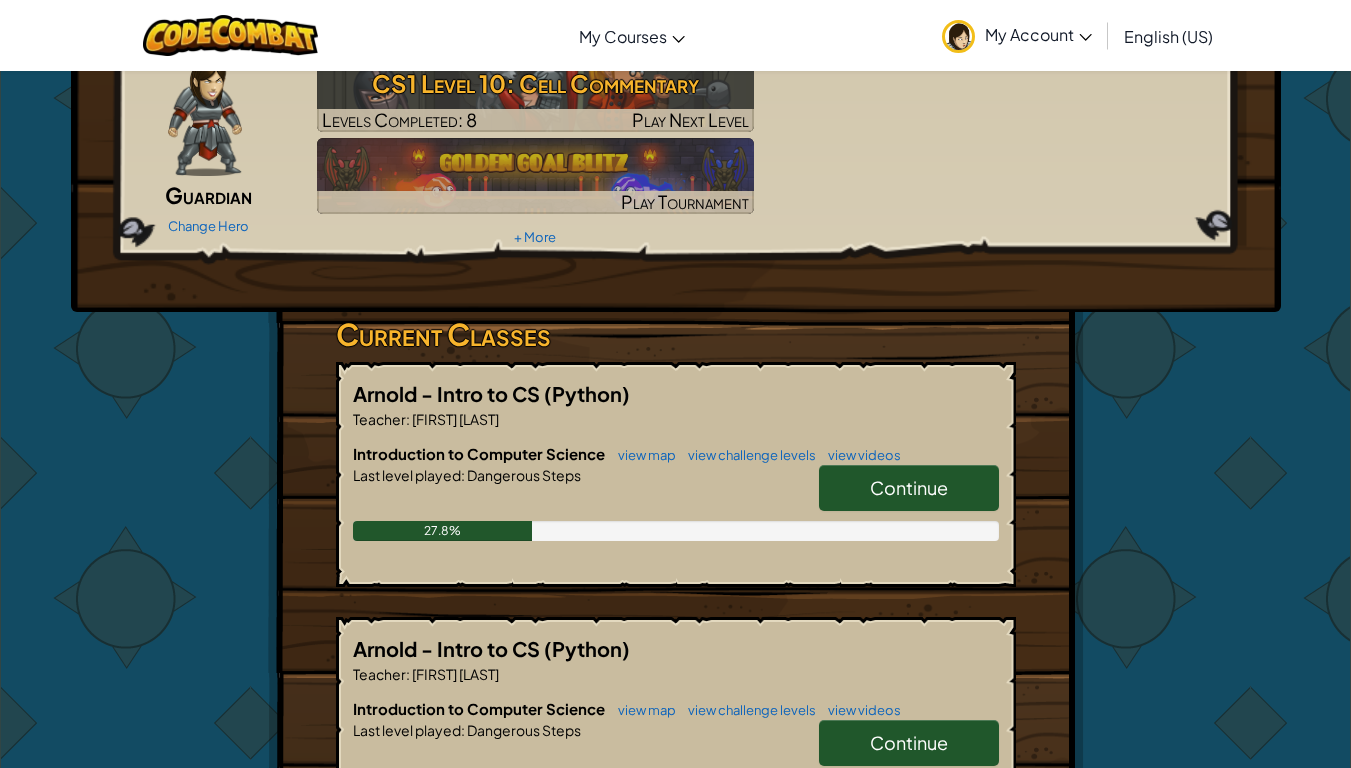 click on "Continue" at bounding box center (909, 488) 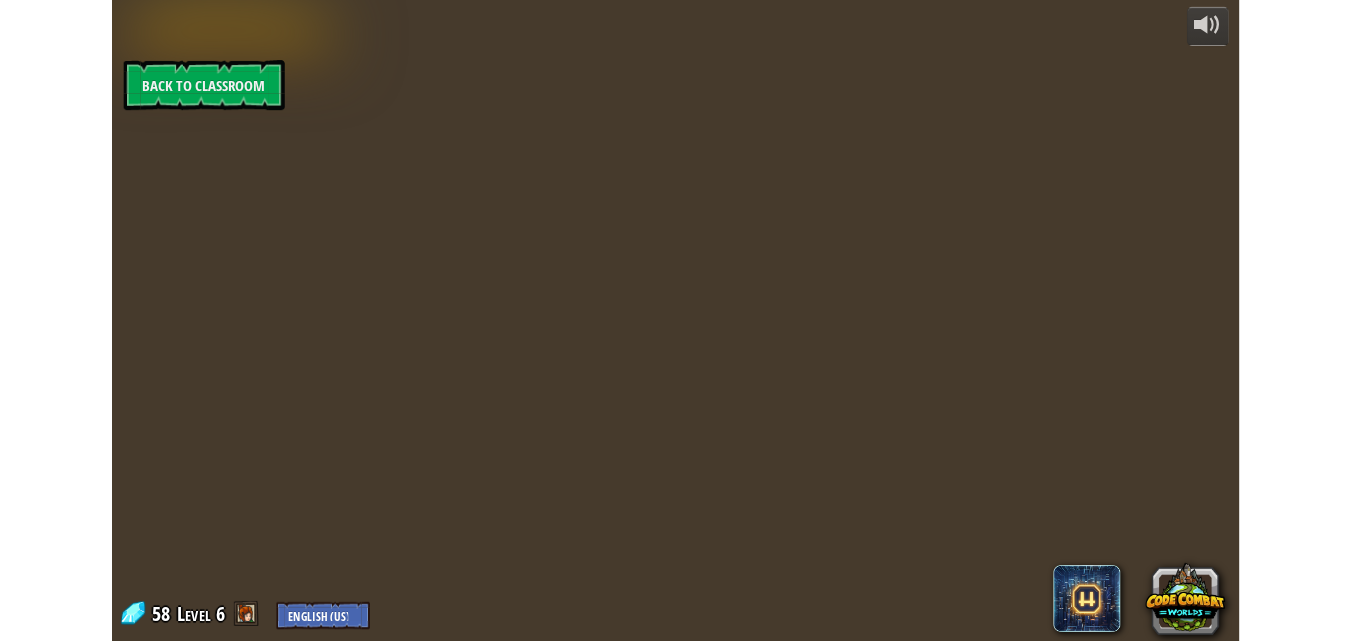 scroll, scrollTop: 0, scrollLeft: 0, axis: both 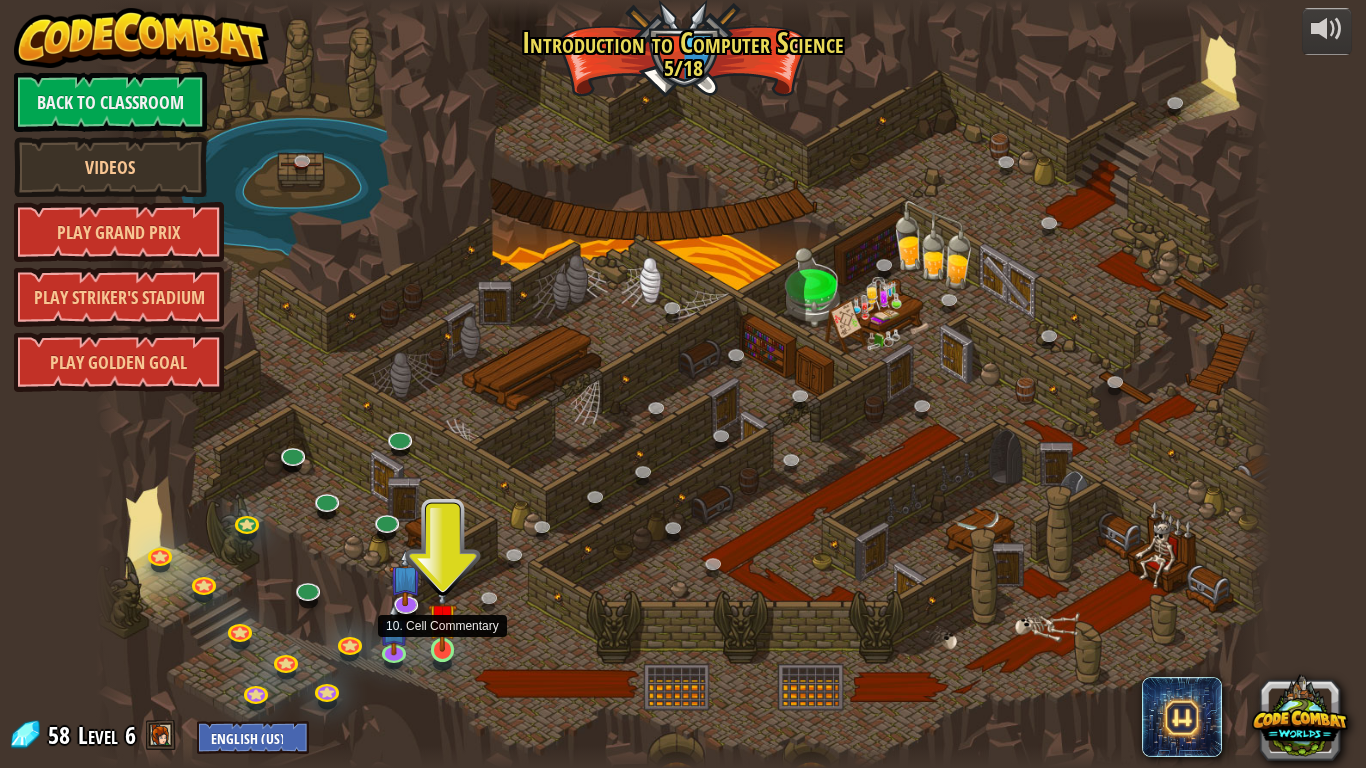 click at bounding box center (443, 618) 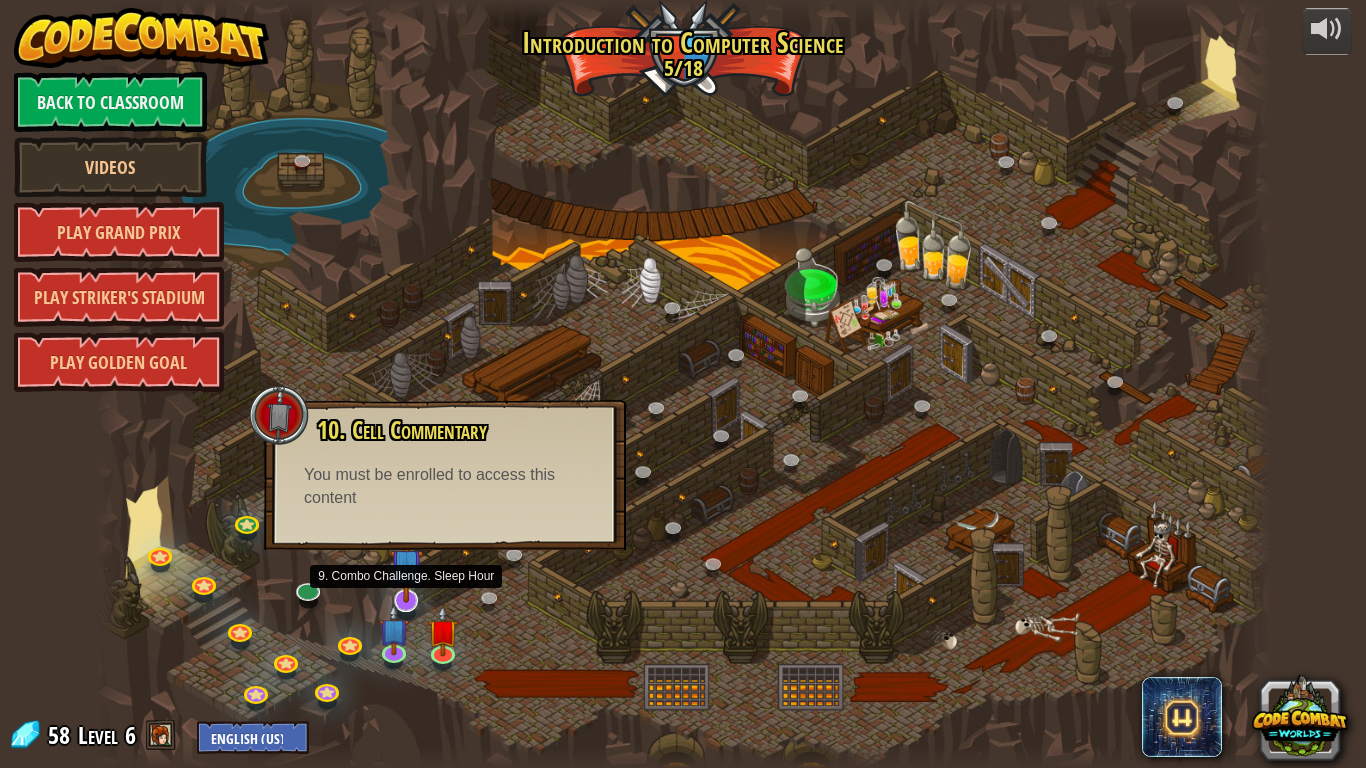 click at bounding box center [406, 565] 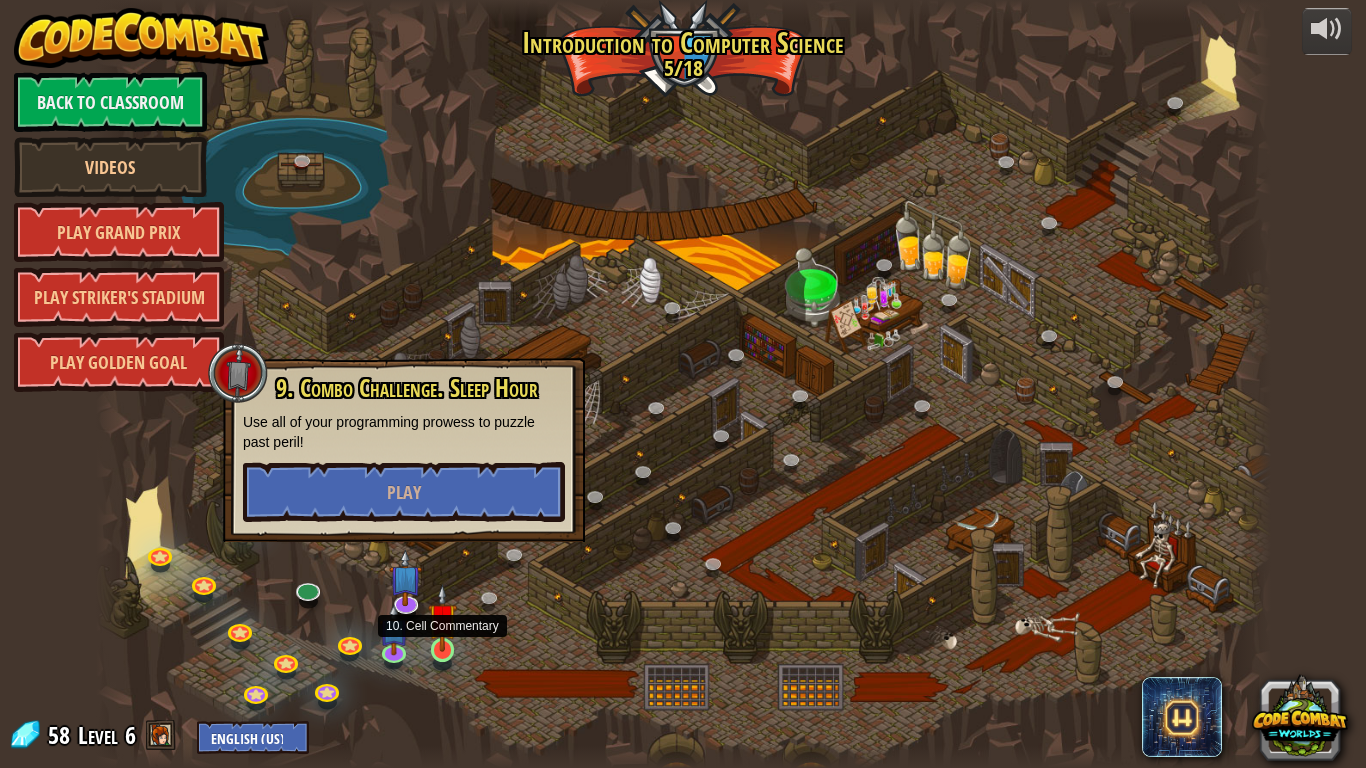 click at bounding box center (443, 618) 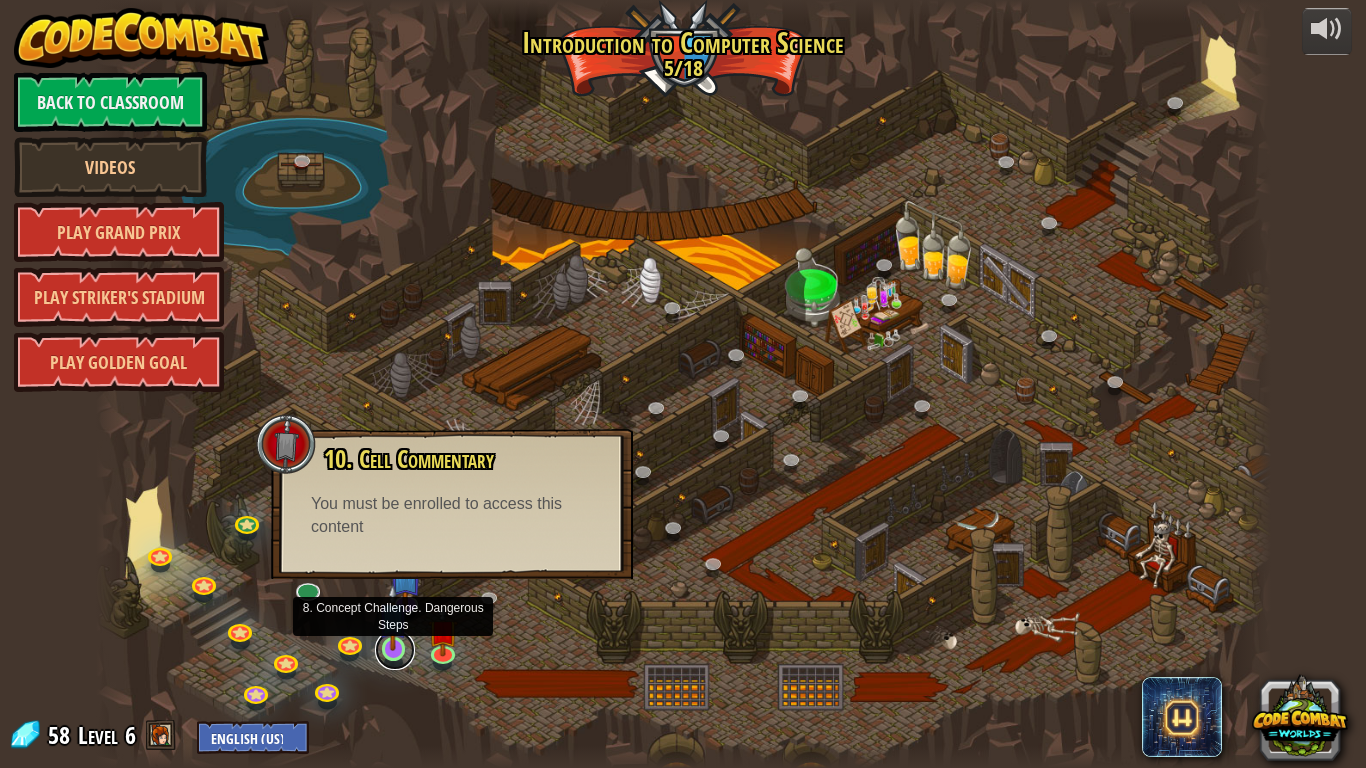 click at bounding box center (395, 650) 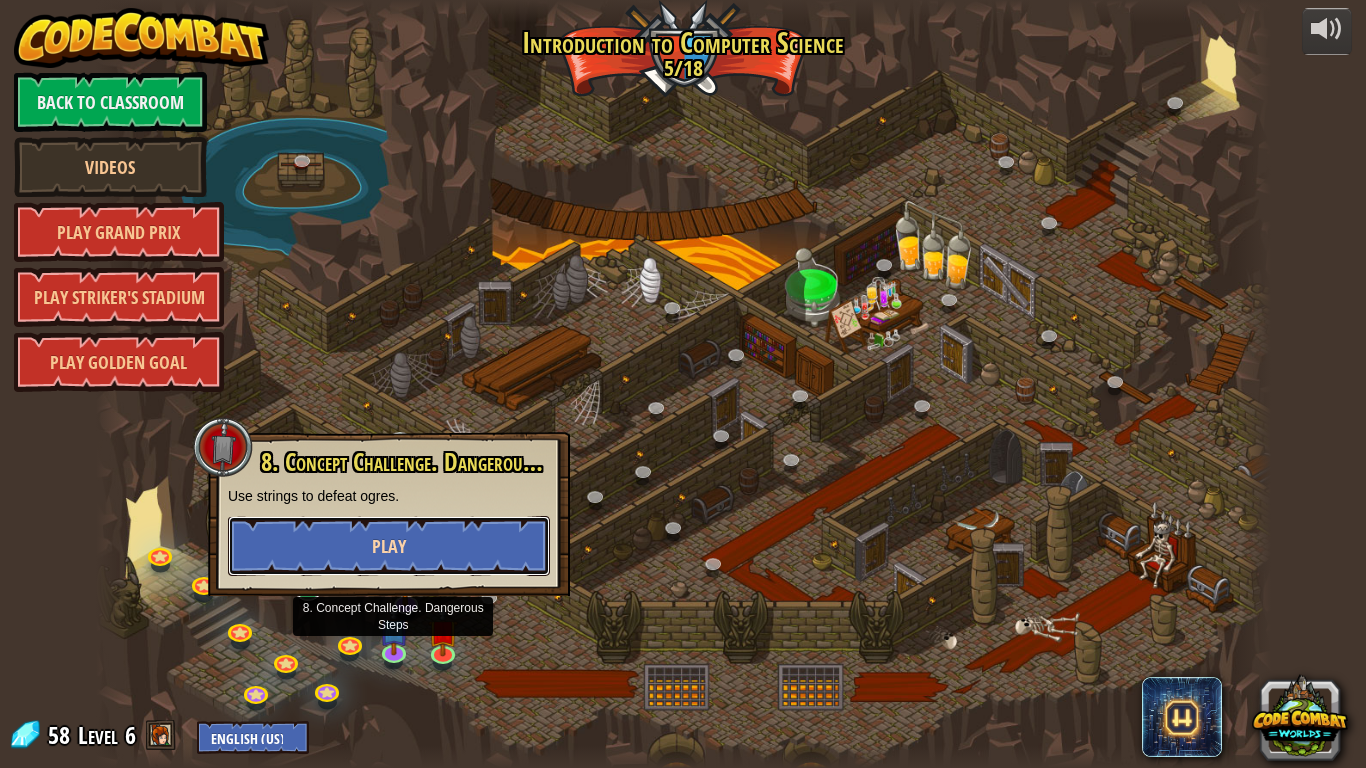 click on "Play" at bounding box center (389, 546) 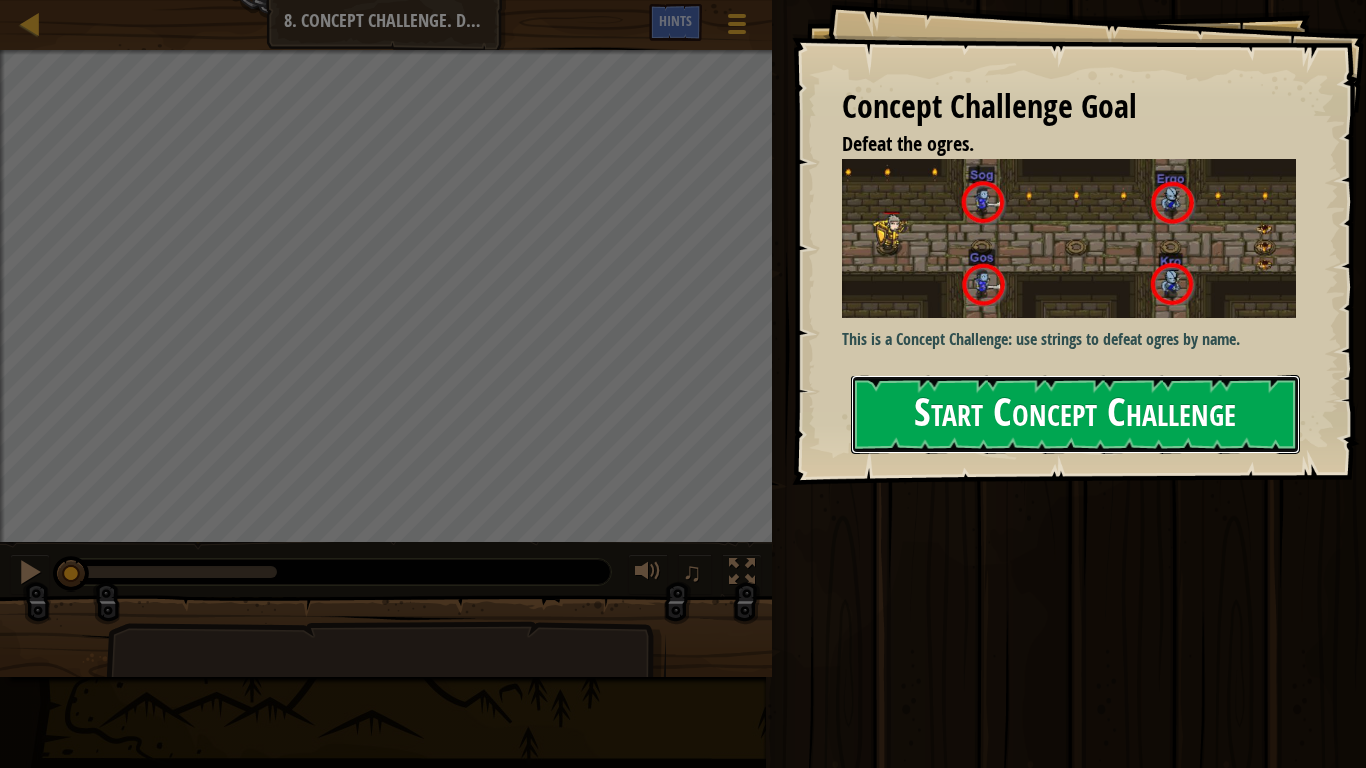 click on "Start Concept Challenge" at bounding box center (1075, 414) 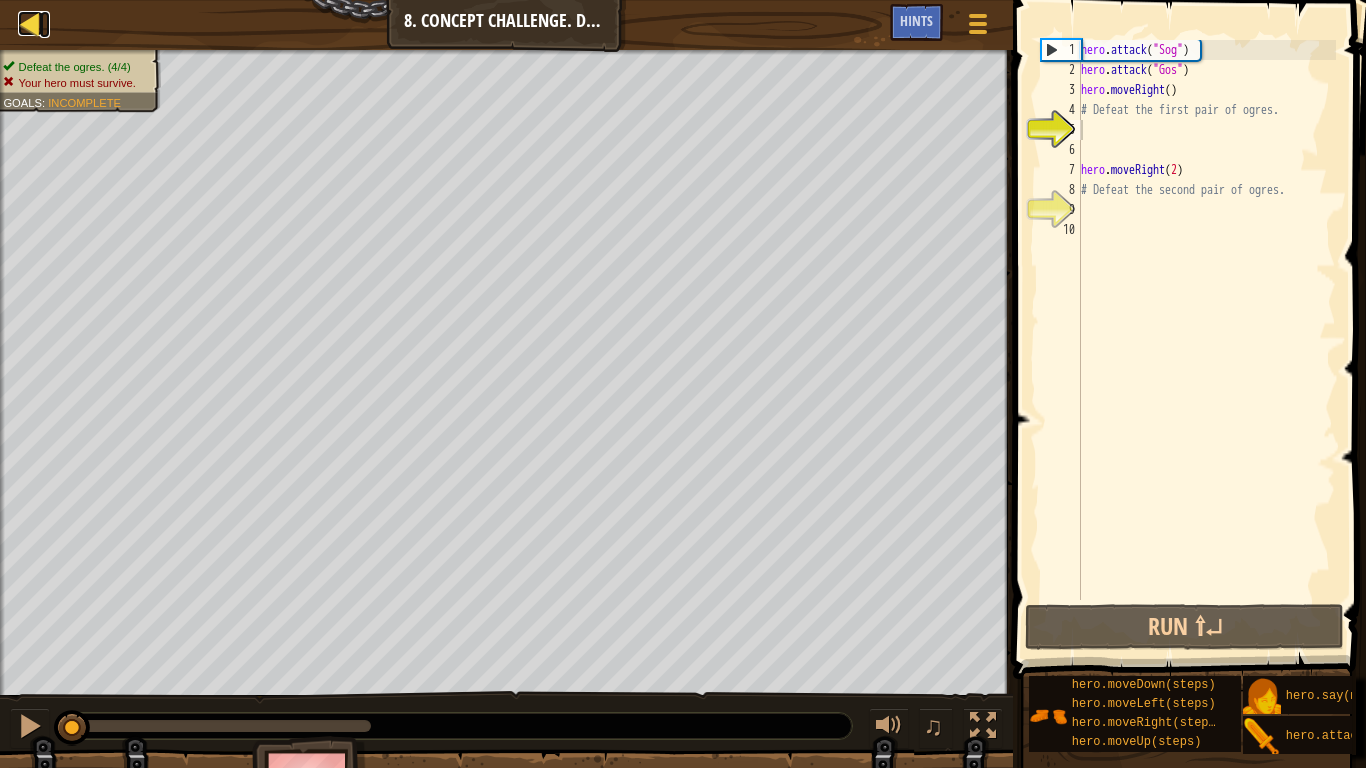 click at bounding box center [30, 23] 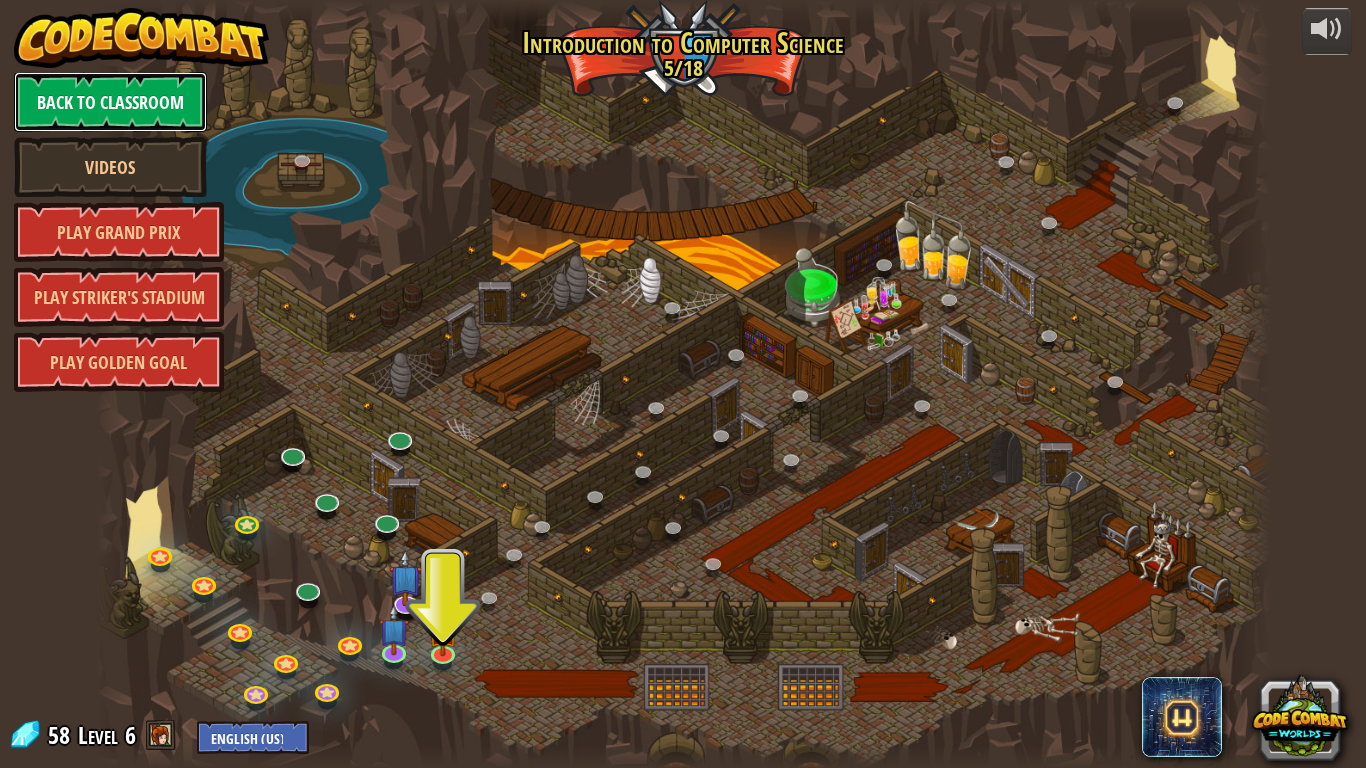 click on "Back to Classroom" at bounding box center [110, 102] 